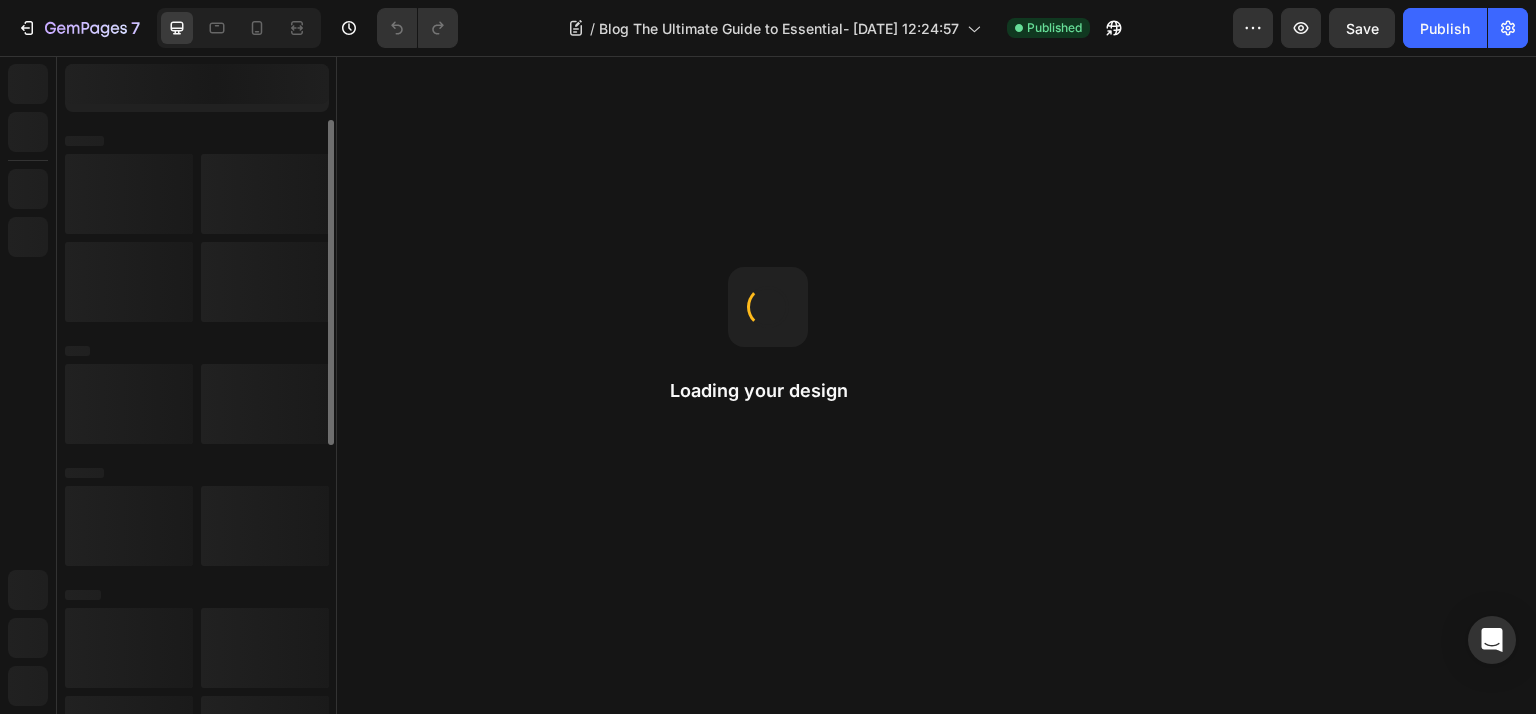 scroll, scrollTop: 0, scrollLeft: 0, axis: both 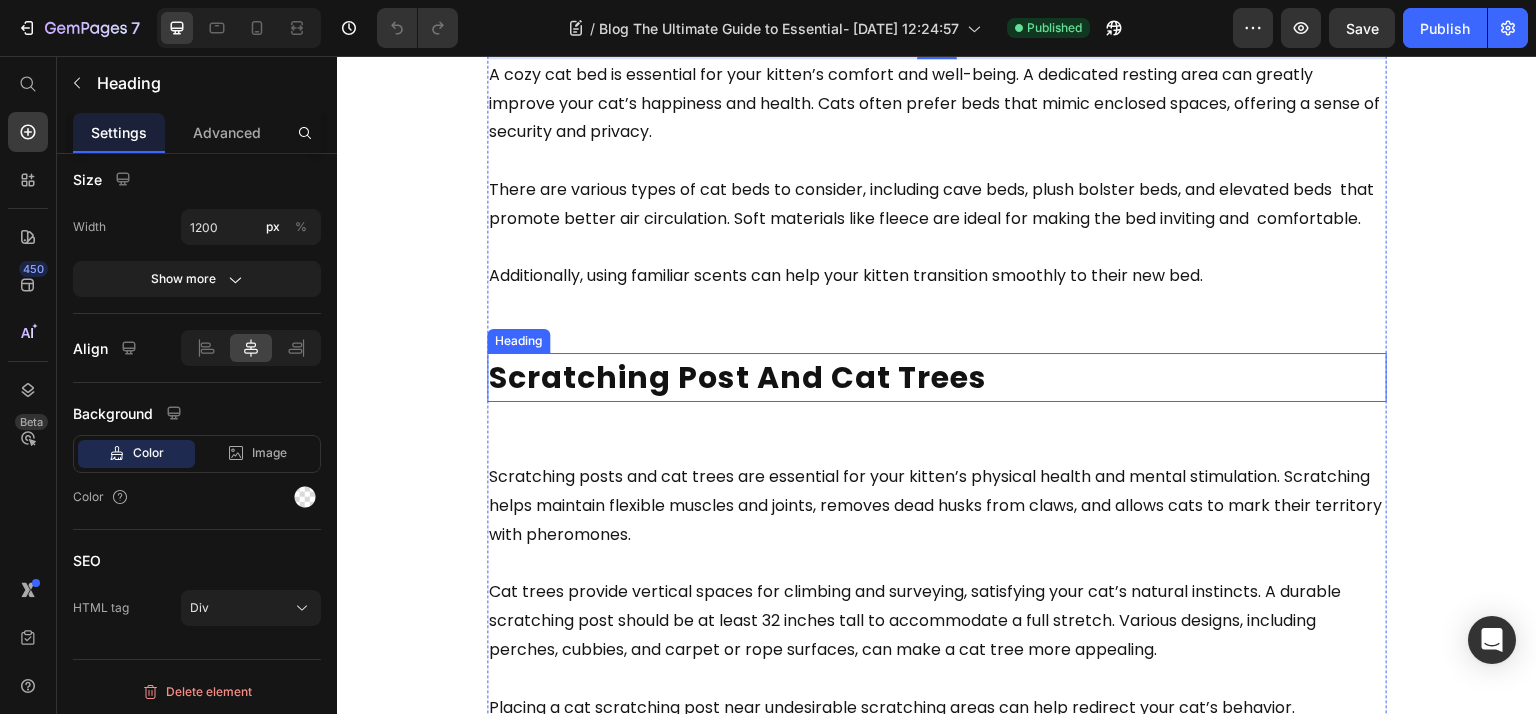 click on "Scratching Post and Cat Trees" at bounding box center [738, 377] 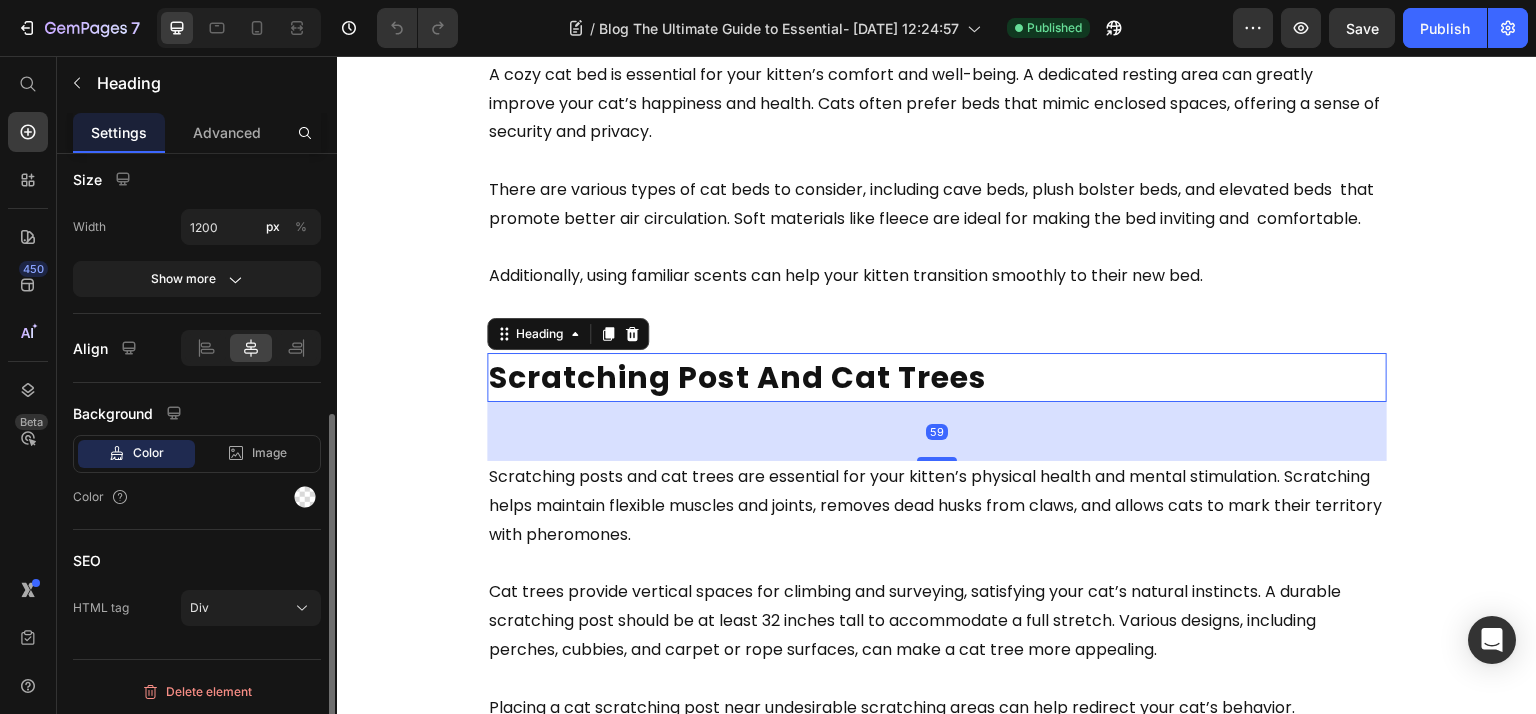 scroll, scrollTop: 456, scrollLeft: 0, axis: vertical 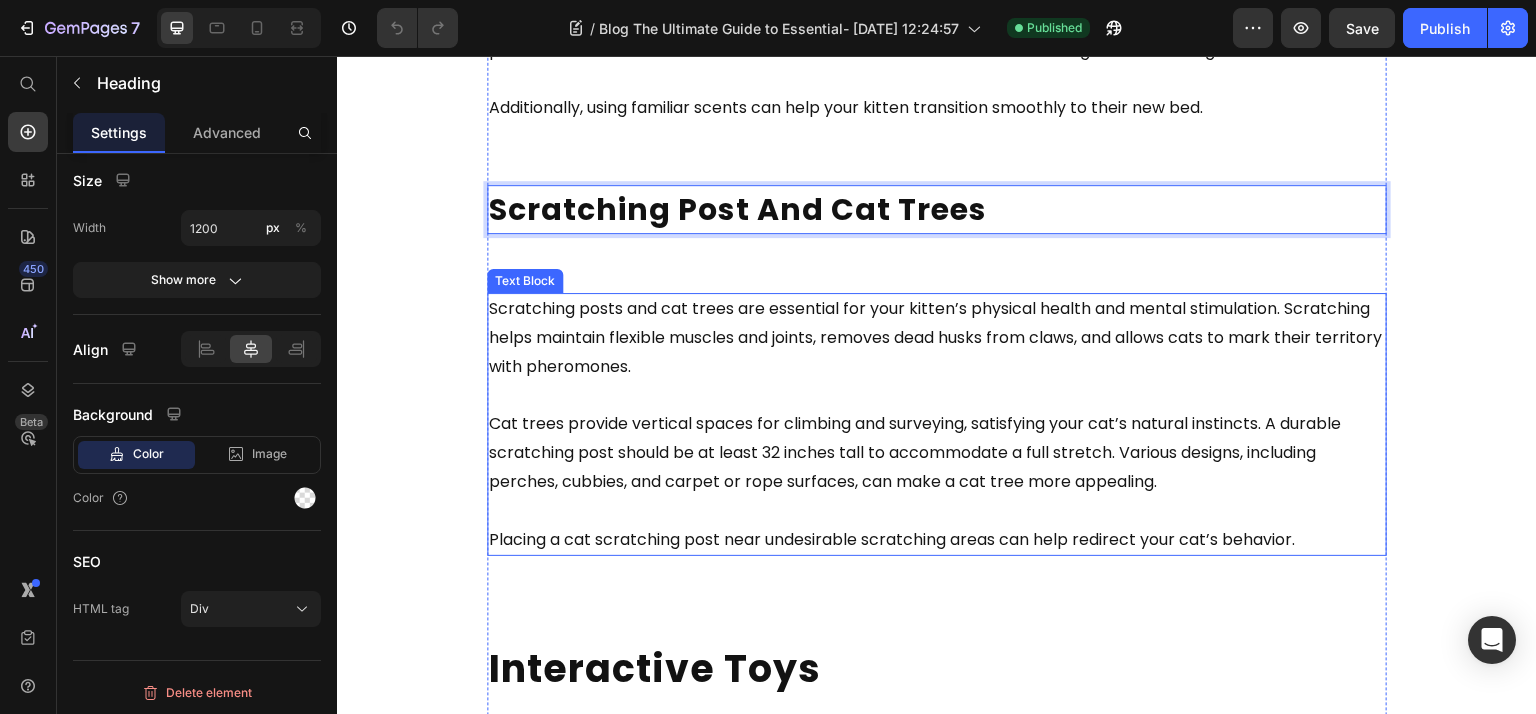 click on "Placing a cat scratching post near undesirable scratching areas can help redirect your cat’s behavior." at bounding box center [937, 526] 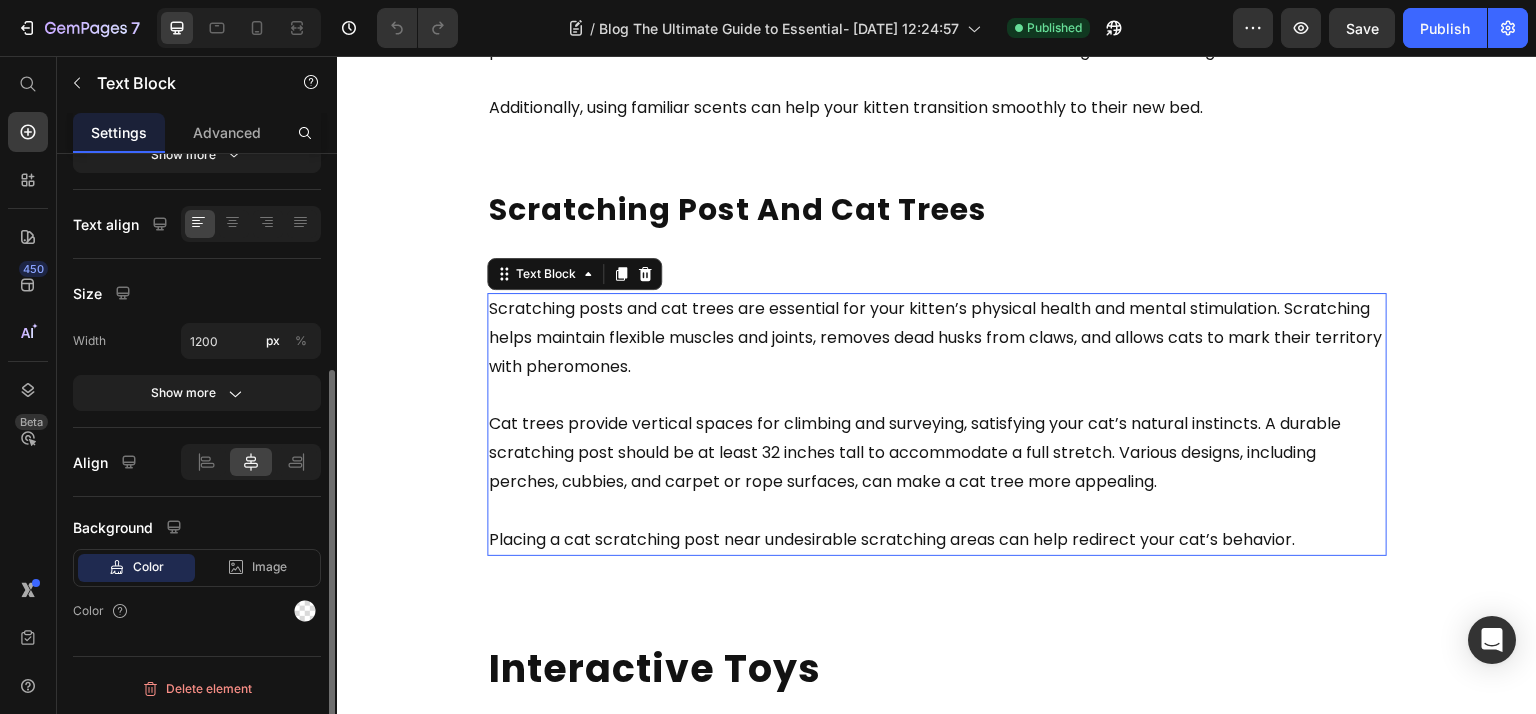scroll, scrollTop: 0, scrollLeft: 0, axis: both 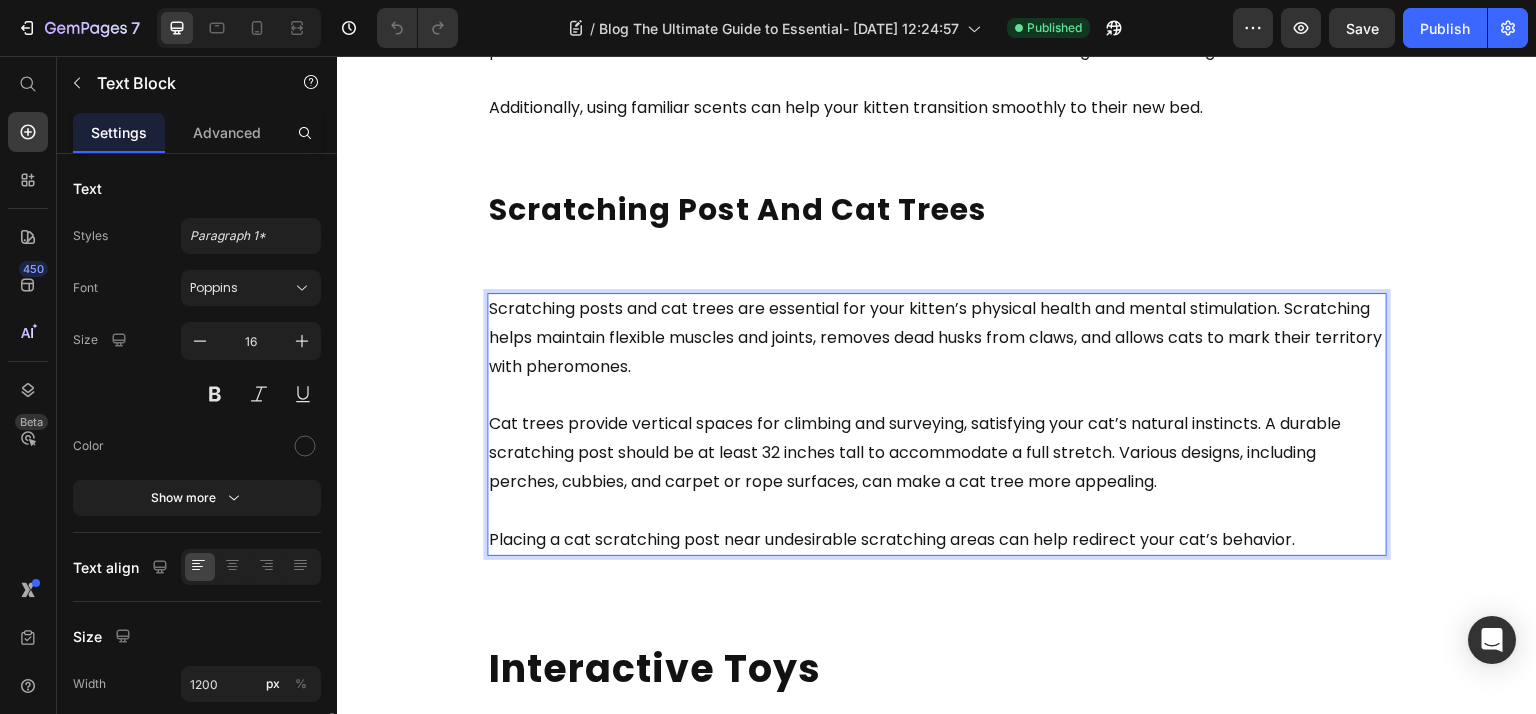 click on "Placing a cat scratching post near undesirable scratching areas can help redirect your cat’s behavior." at bounding box center (937, 526) 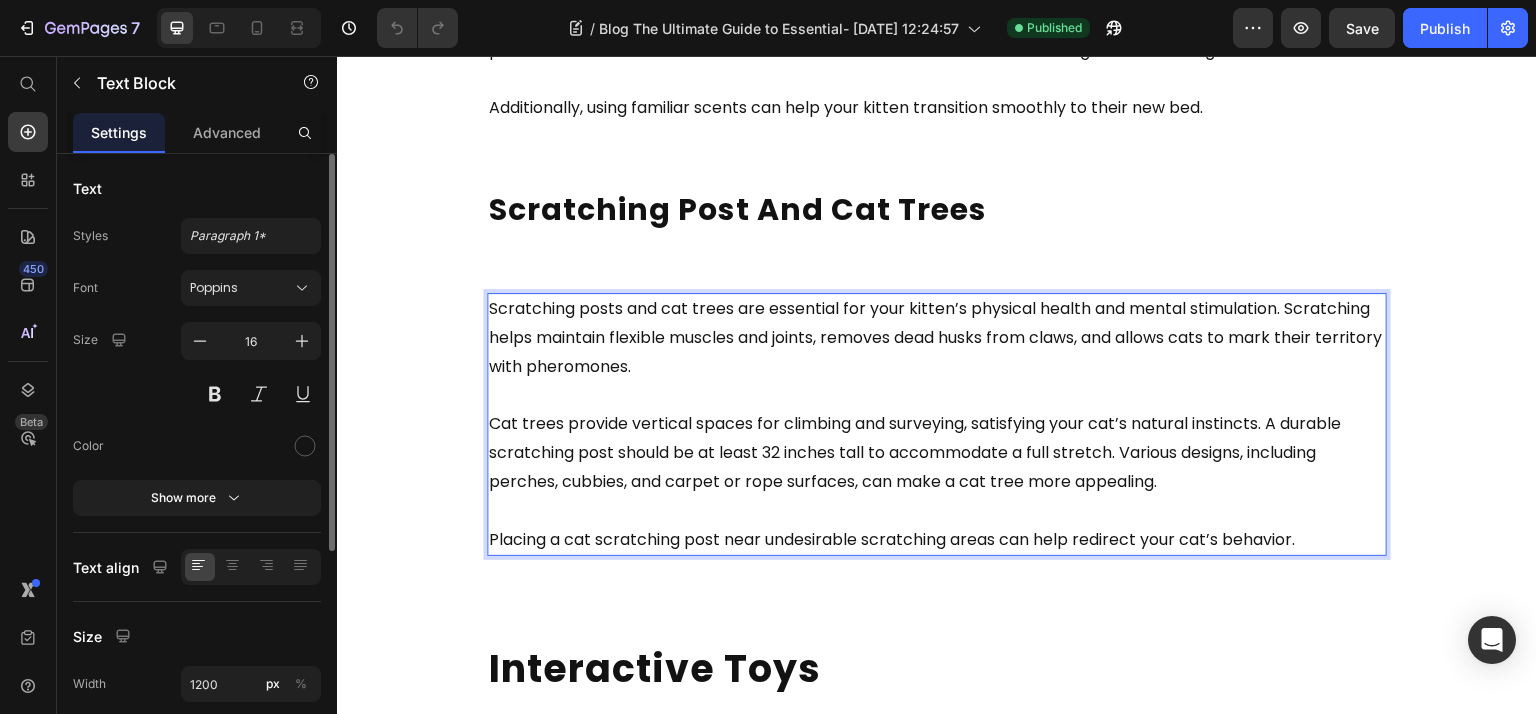 click on "Placing a cat scratching post near undesirable scratching areas can help redirect your cat’s behavior." at bounding box center [937, 526] 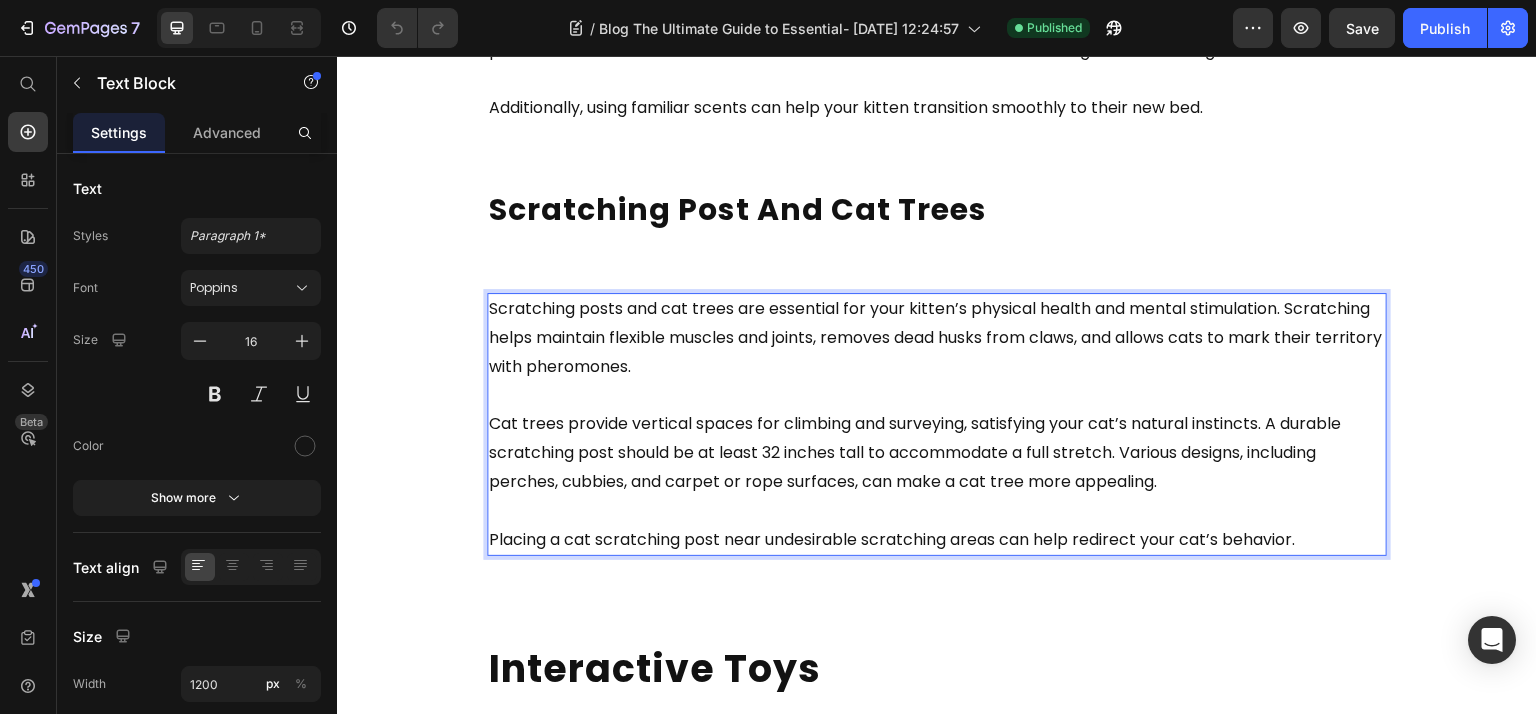 click on "Placing a cat scratching post near undesirable scratching areas can help redirect your cat’s behavior." at bounding box center [892, 539] 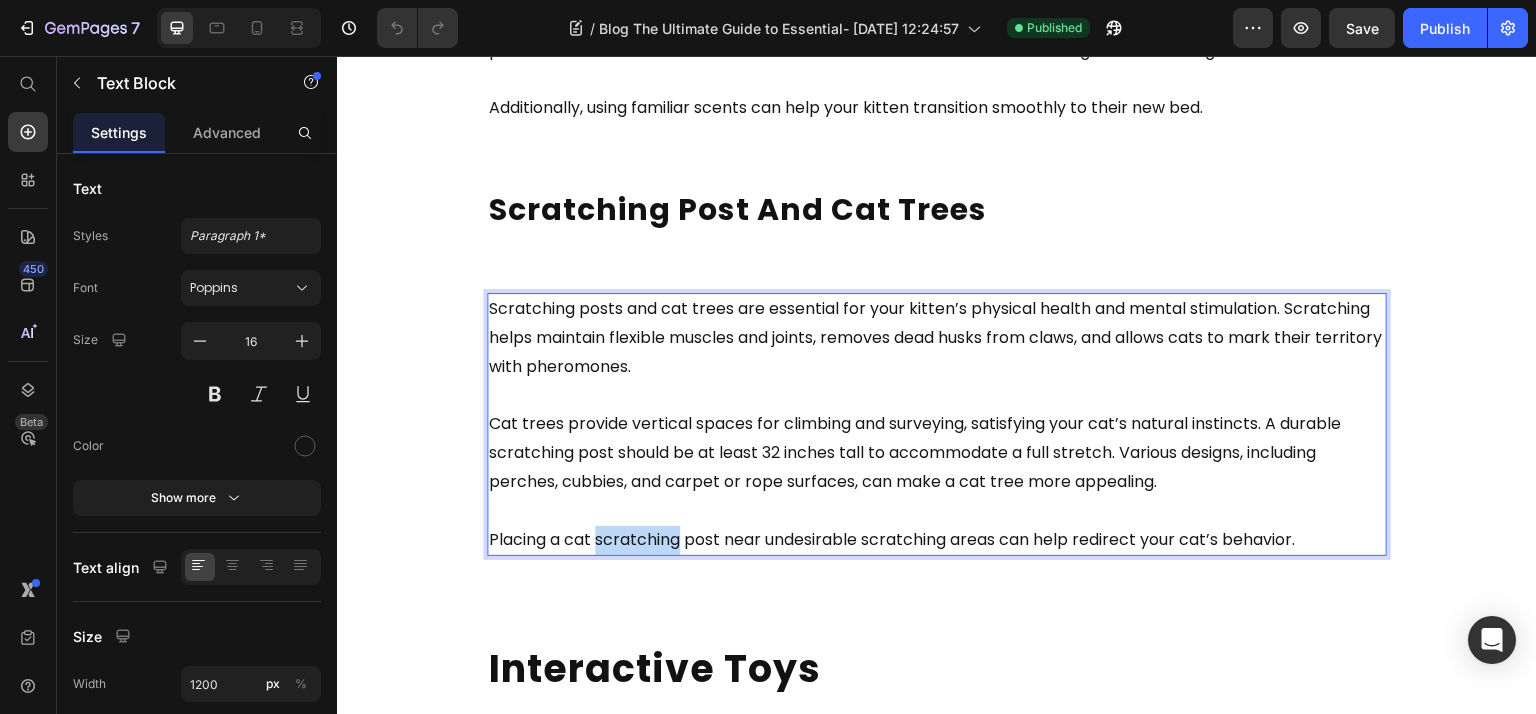 click on "Placing a cat scratching post near undesirable scratching areas can help redirect your cat’s behavior." at bounding box center (892, 539) 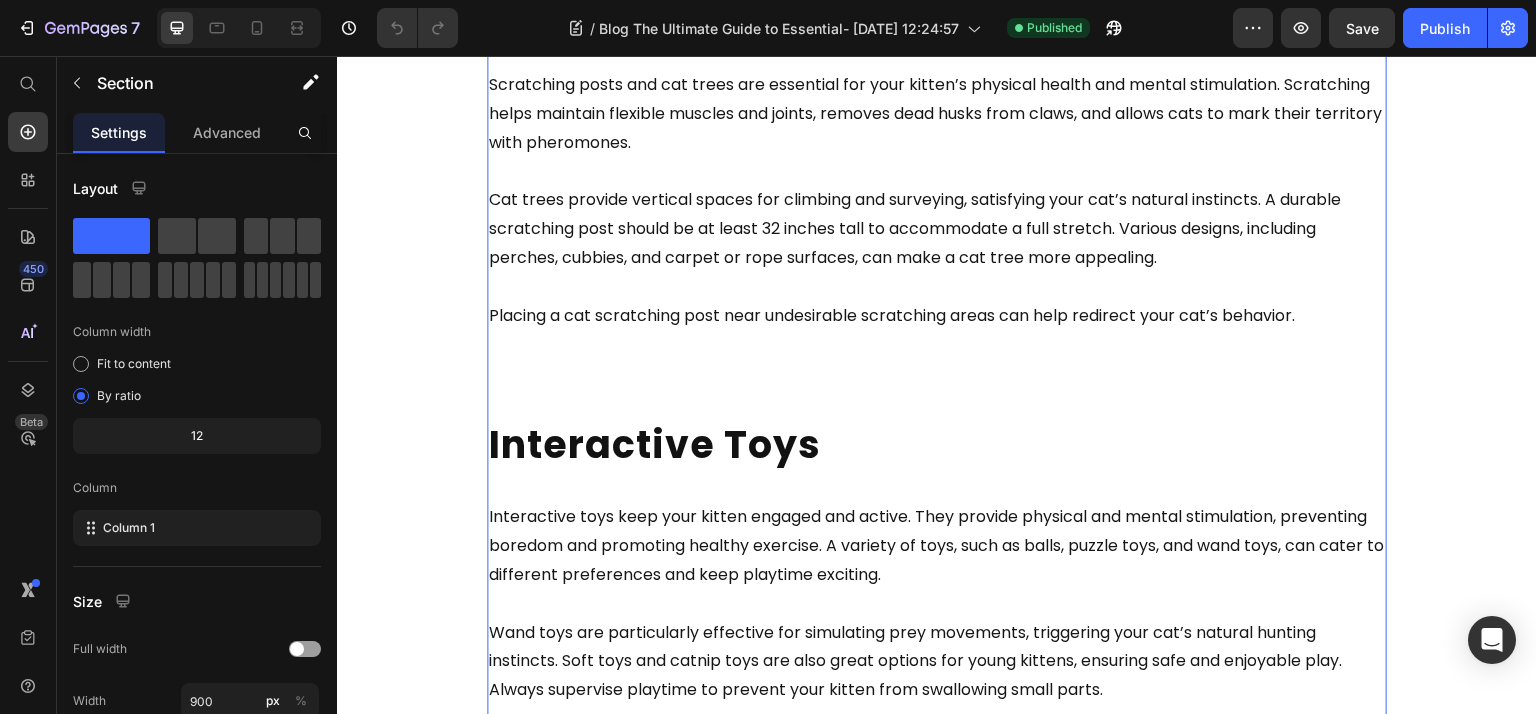 scroll, scrollTop: 3402, scrollLeft: 0, axis: vertical 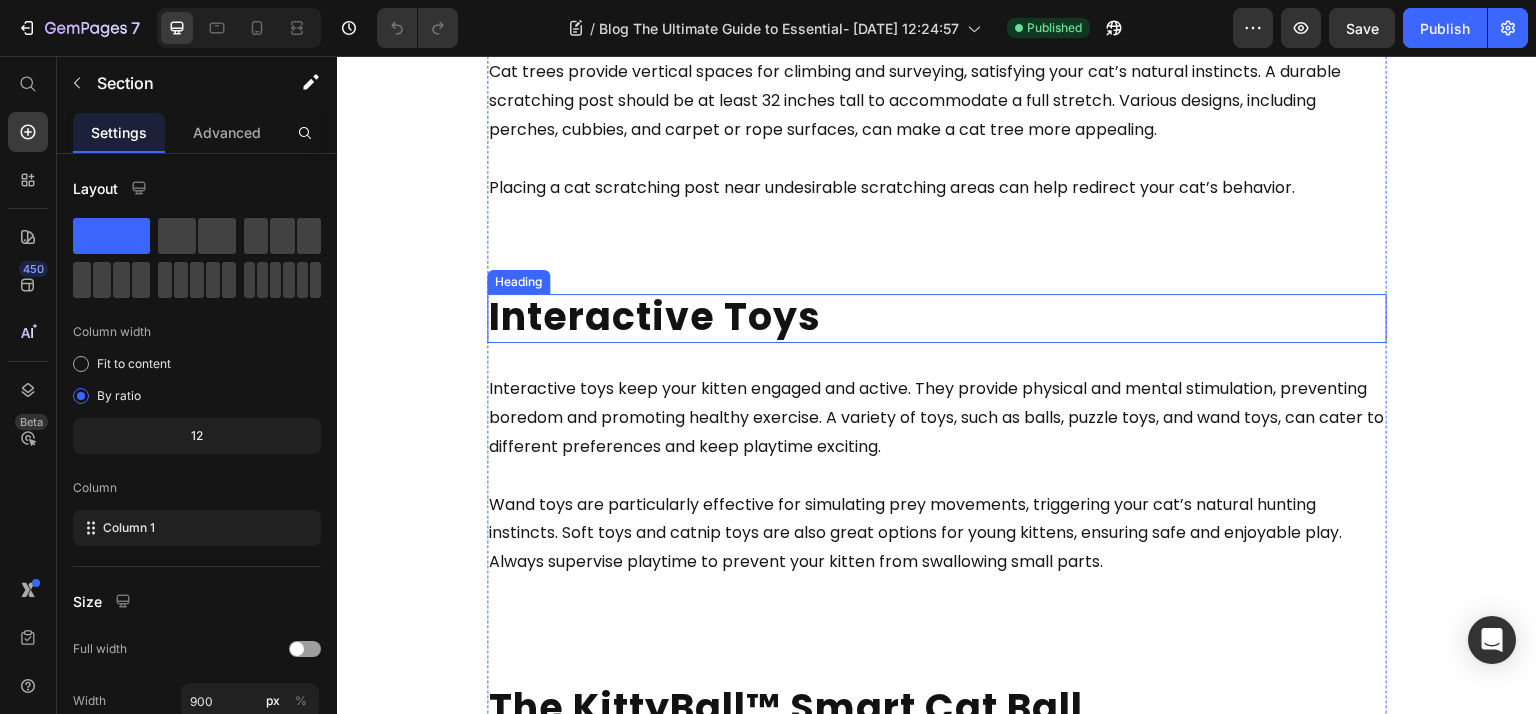 click on "Interactive Toys" at bounding box center [655, 316] 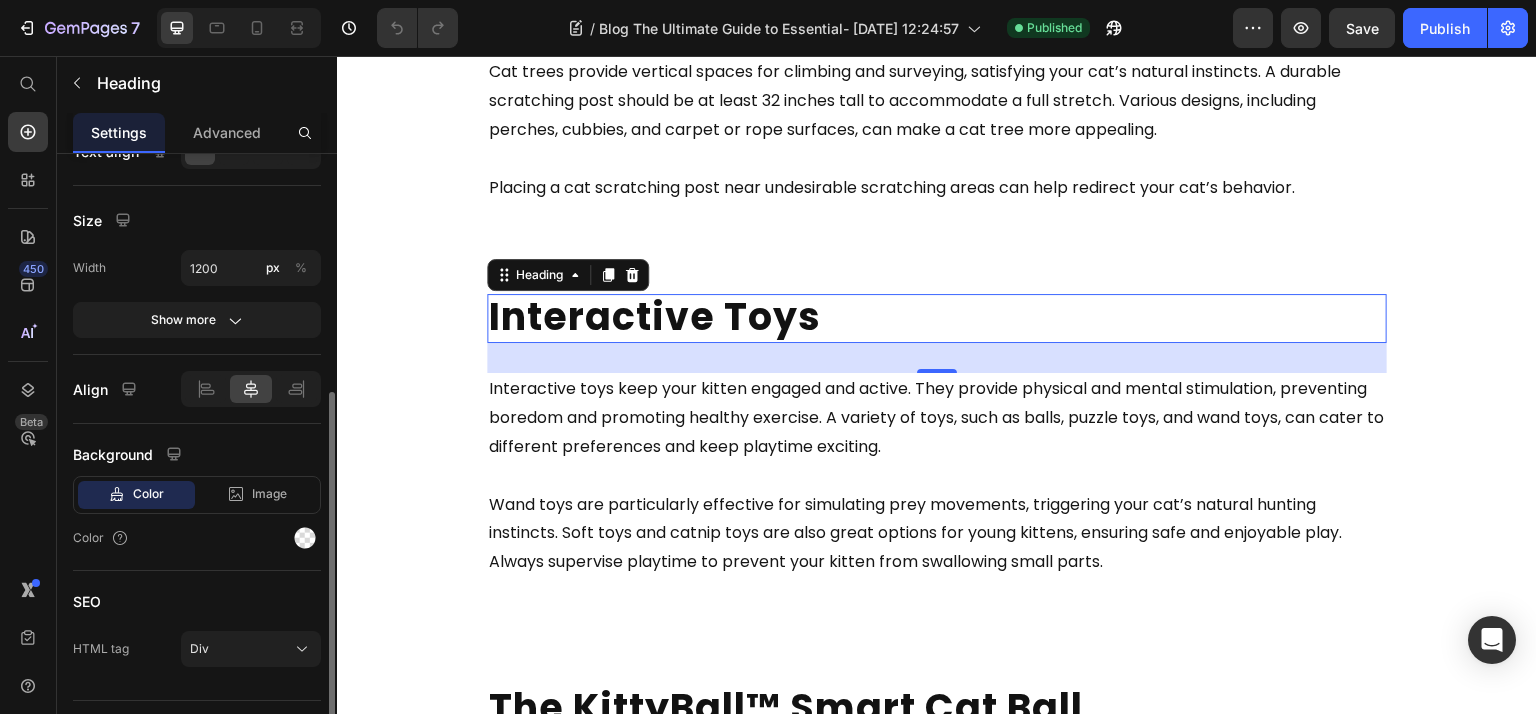 scroll, scrollTop: 416, scrollLeft: 0, axis: vertical 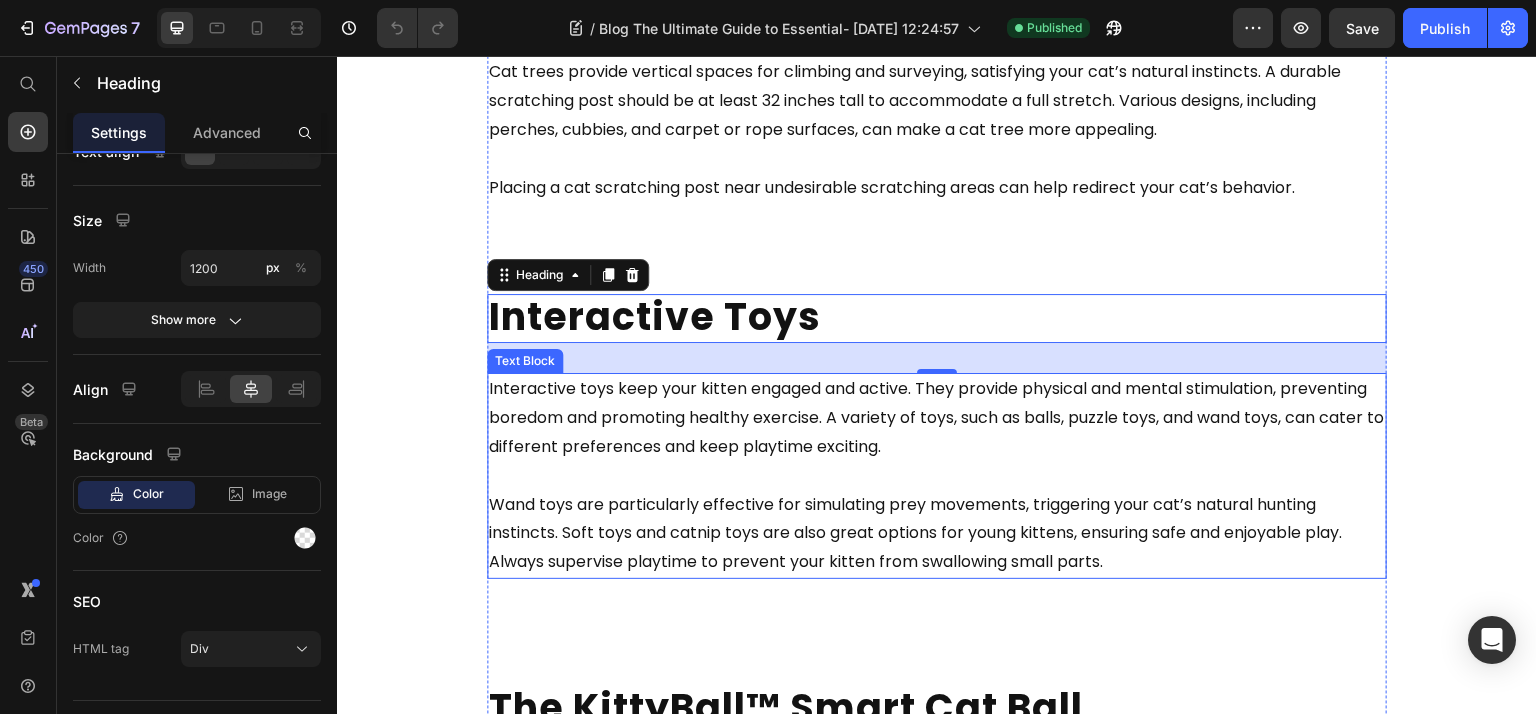 click on "Wand toys are particularly effective for simulating prey movements, triggering your cat’s natural hunting  instincts. Soft toys and catnip toys are also great options for young kittens, ensuring safe and enjoyable play. Always supervise playtime to prevent your kitten from swallowing small parts." at bounding box center (937, 519) 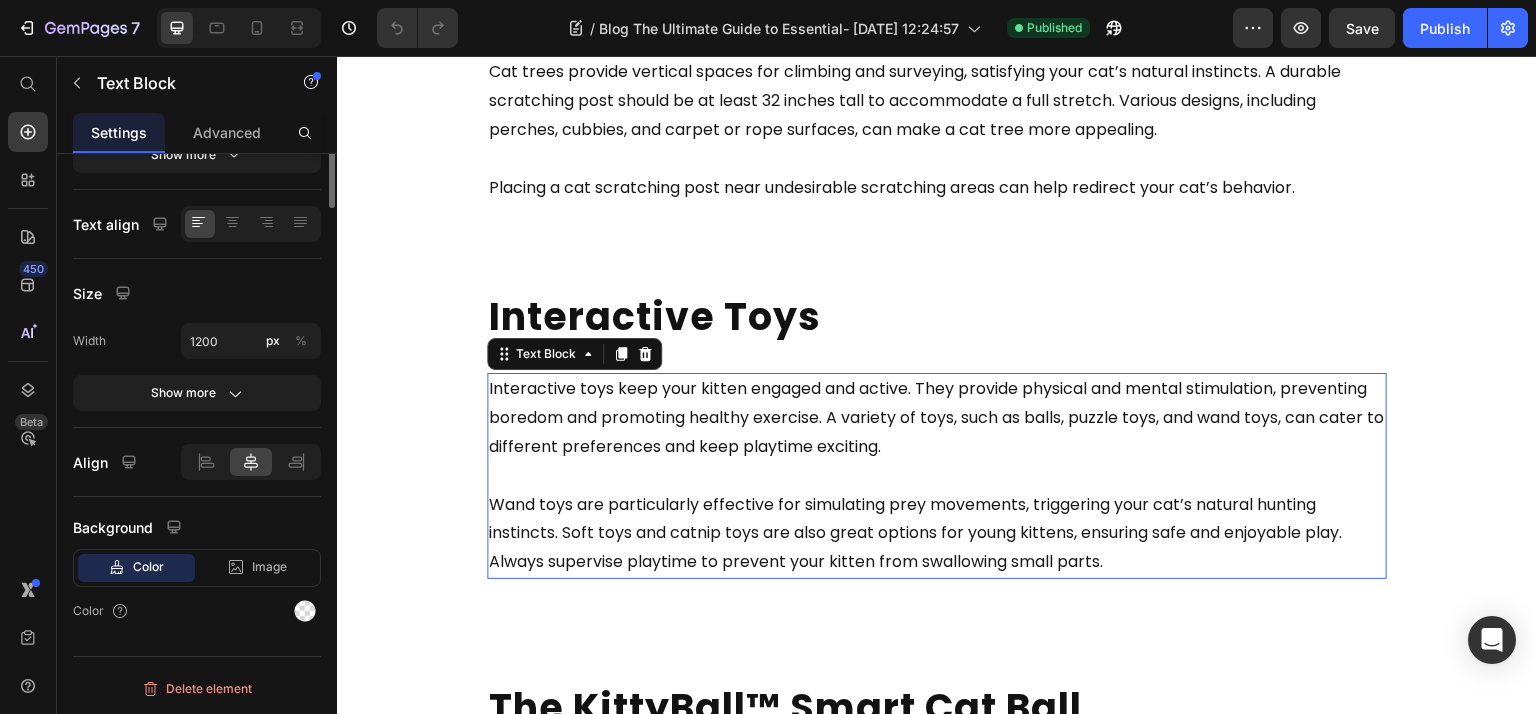 scroll, scrollTop: 0, scrollLeft: 0, axis: both 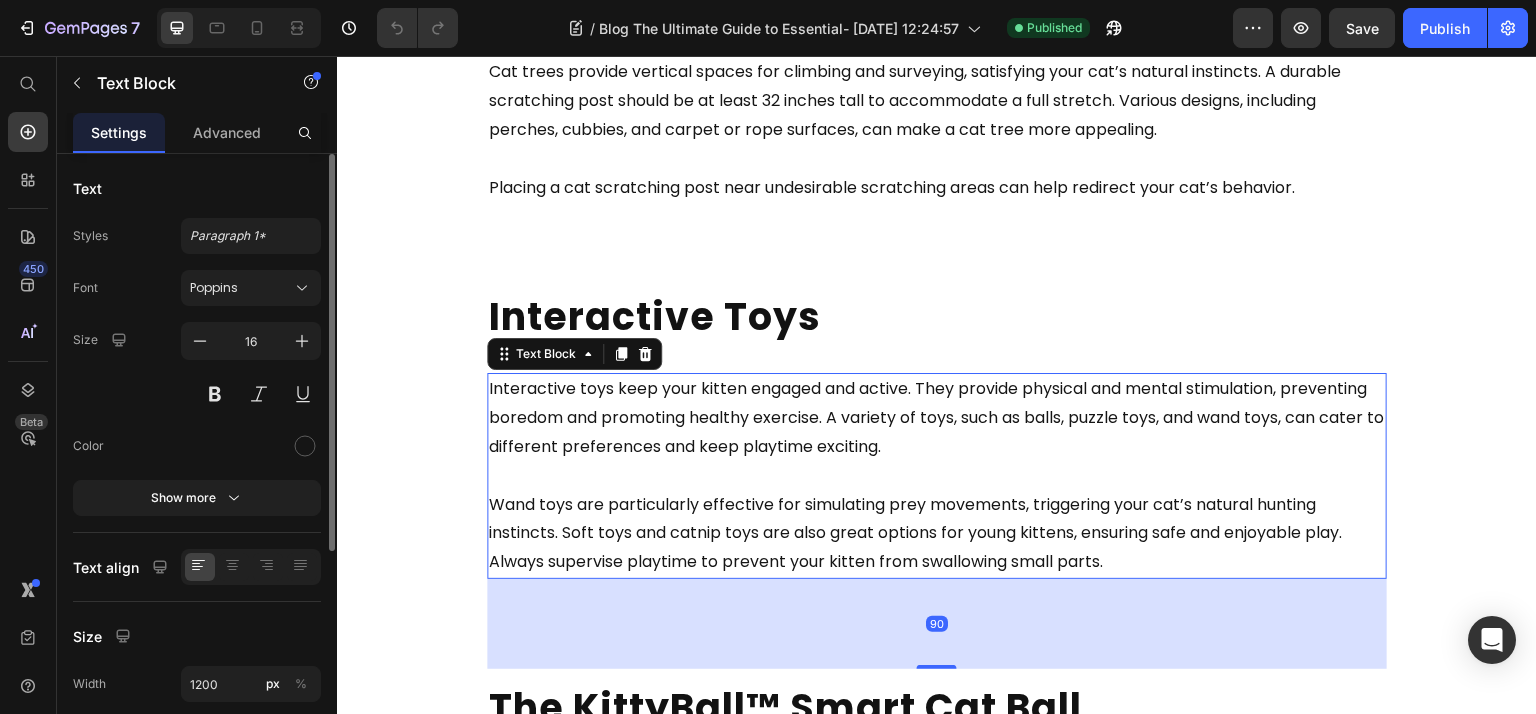 click on "Wand toys are particularly effective for simulating prey movements, triggering your cat’s natural hunting  instincts. Soft toys and catnip toys are also great options for young kittens, ensuring safe and enjoyable play. Always supervise playtime to prevent your kitten from swallowing small parts." at bounding box center (937, 519) 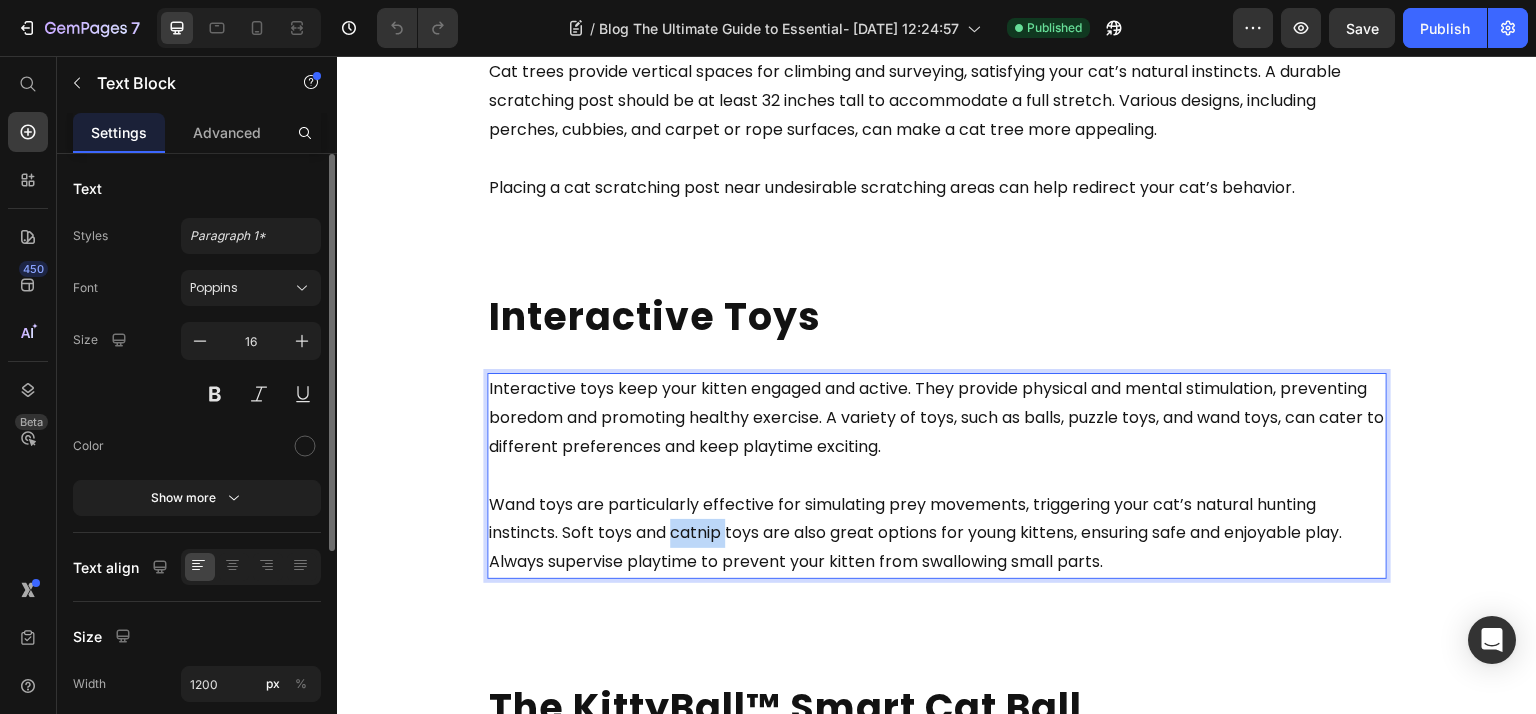 click on "Wand toys are particularly effective for simulating prey movements, triggering your cat’s natural hunting  instincts. Soft toys and catnip toys are also great options for young kittens, ensuring safe and enjoyable play. Always supervise playtime to prevent your kitten from swallowing small parts." at bounding box center [937, 519] 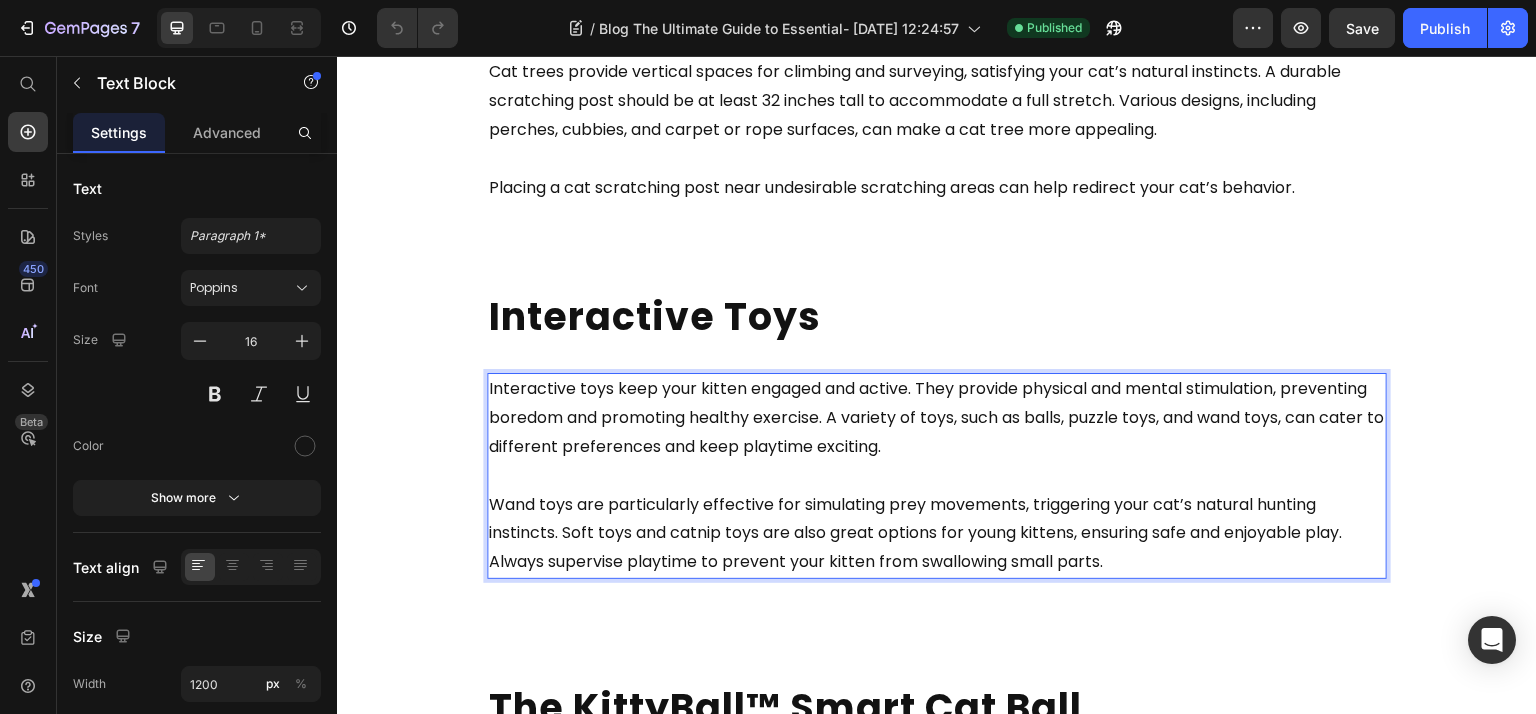 click on "Always supervise playtime to prevent your kitten from swallowing small parts." at bounding box center [796, 561] 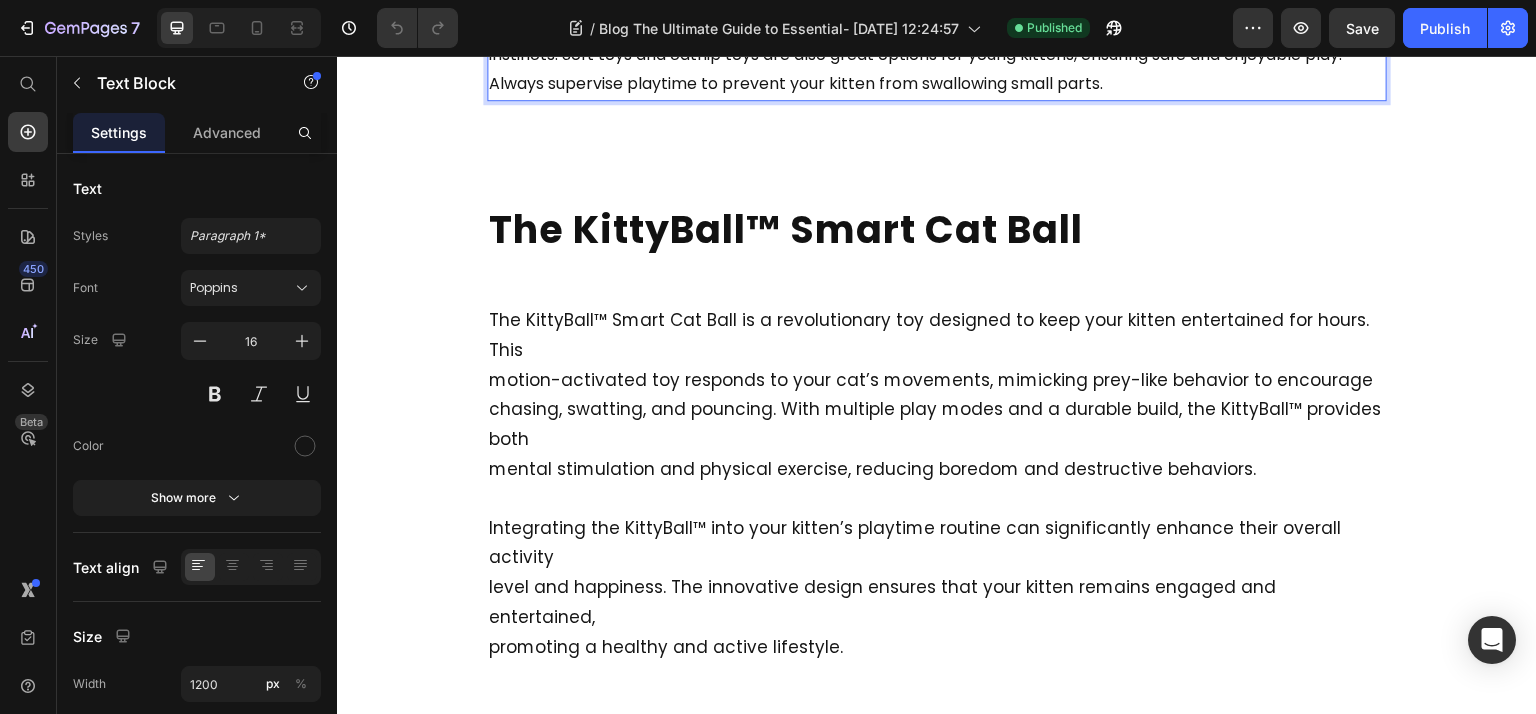 scroll, scrollTop: 3883, scrollLeft: 0, axis: vertical 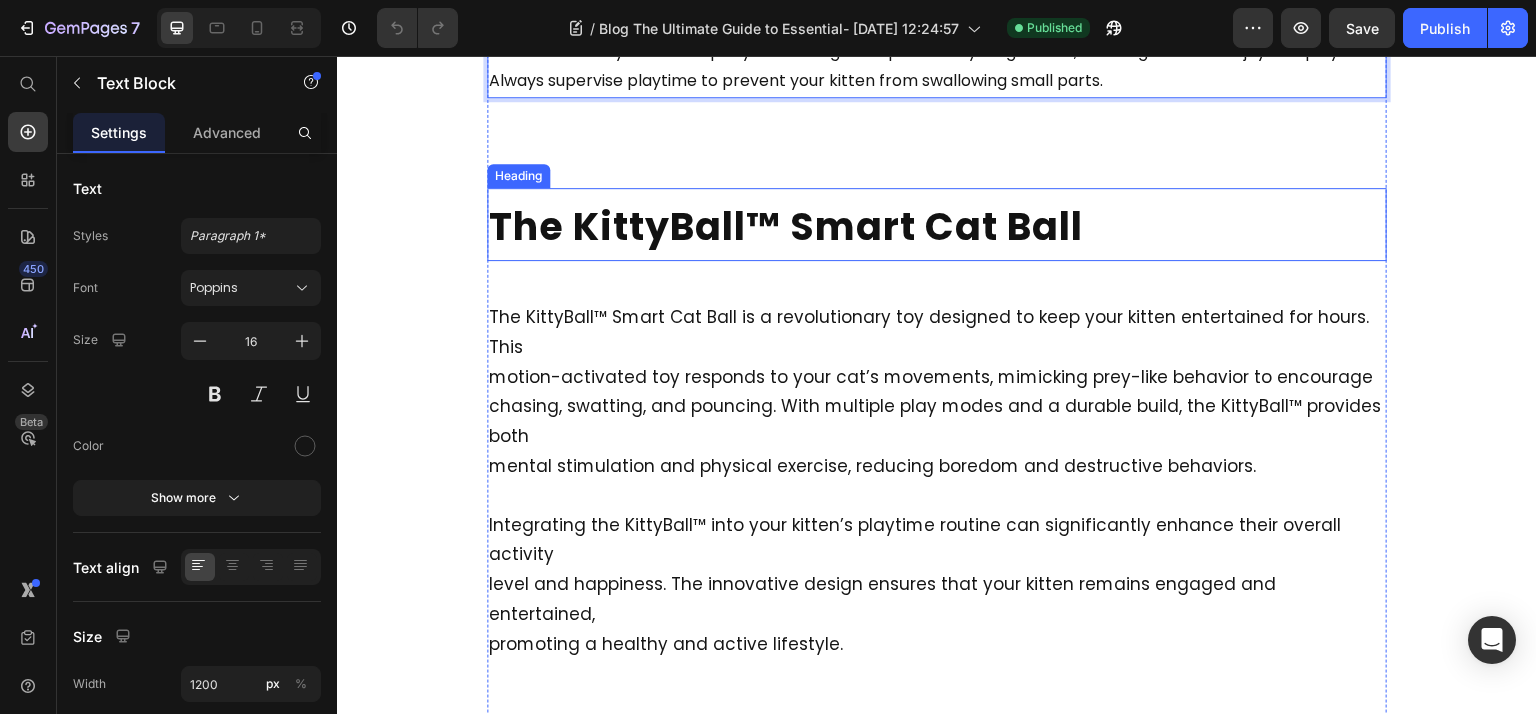 click on "The KittyBall™ Smart Cat Ball" at bounding box center [786, 226] 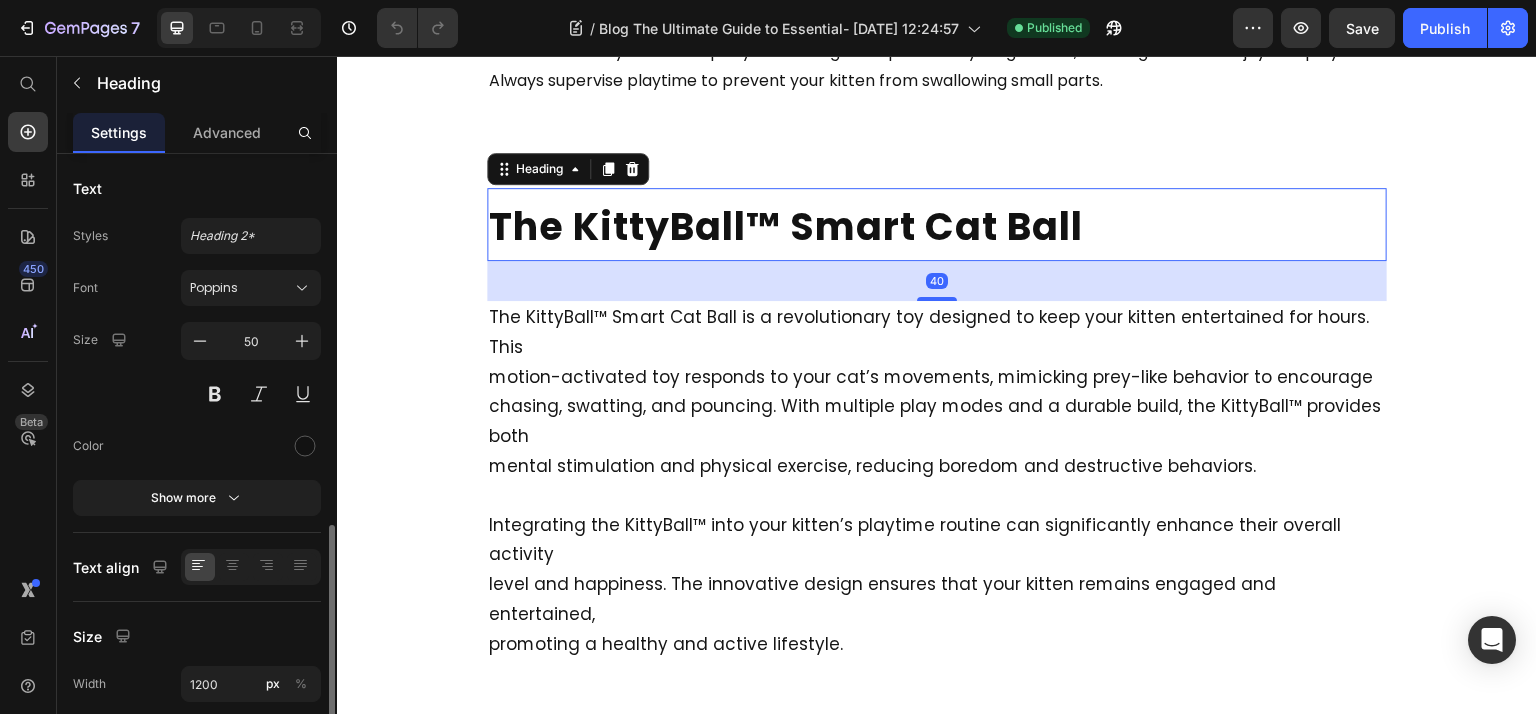 scroll, scrollTop: 457, scrollLeft: 0, axis: vertical 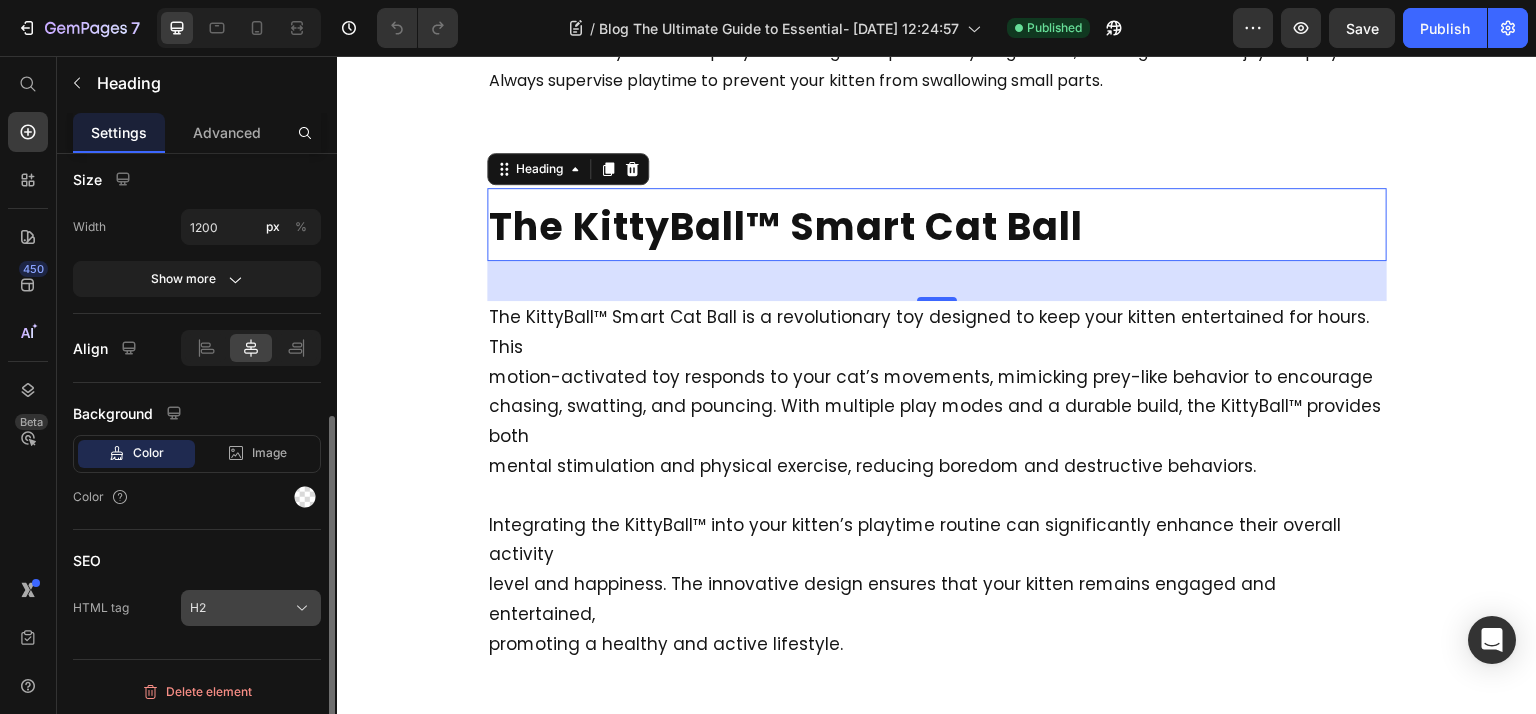 click on "H2" at bounding box center [251, 608] 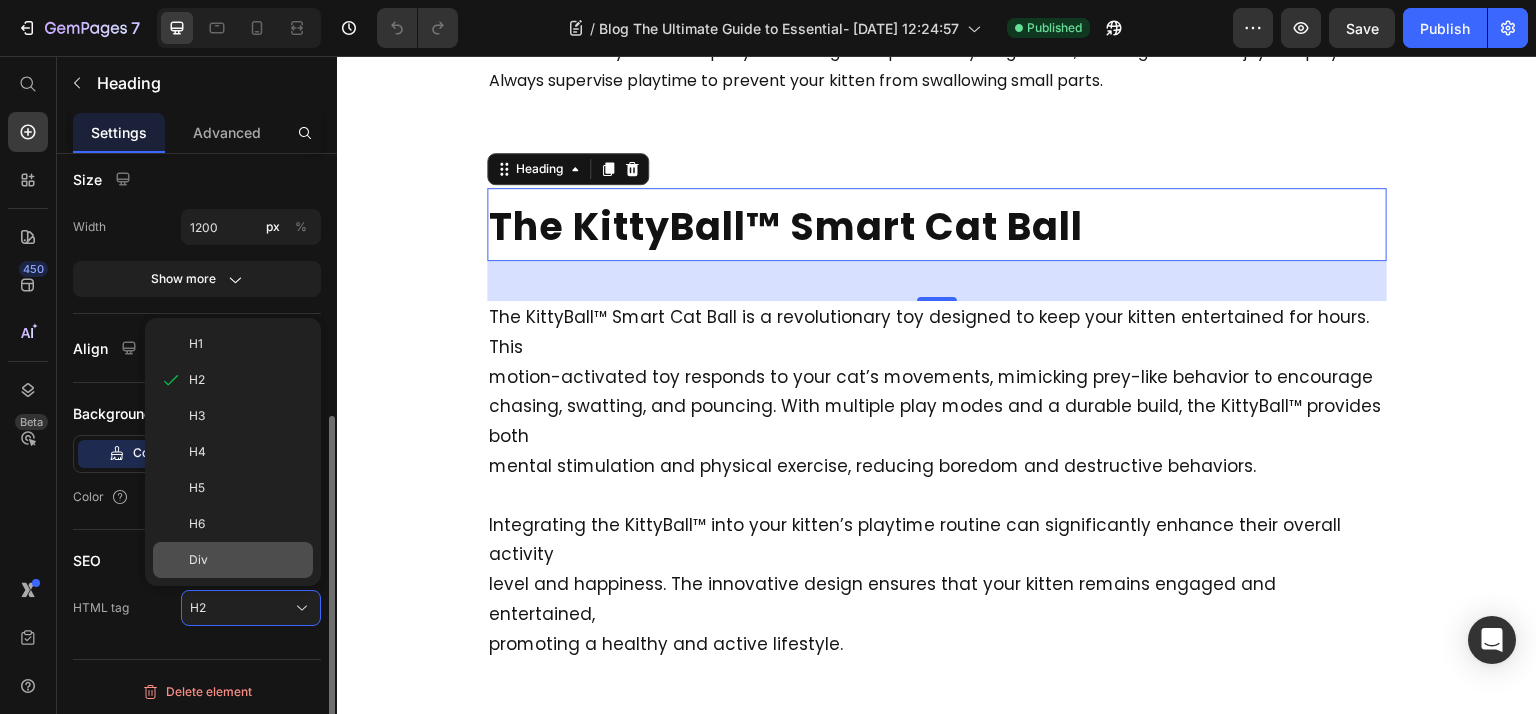 click on "Div" at bounding box center (198, 560) 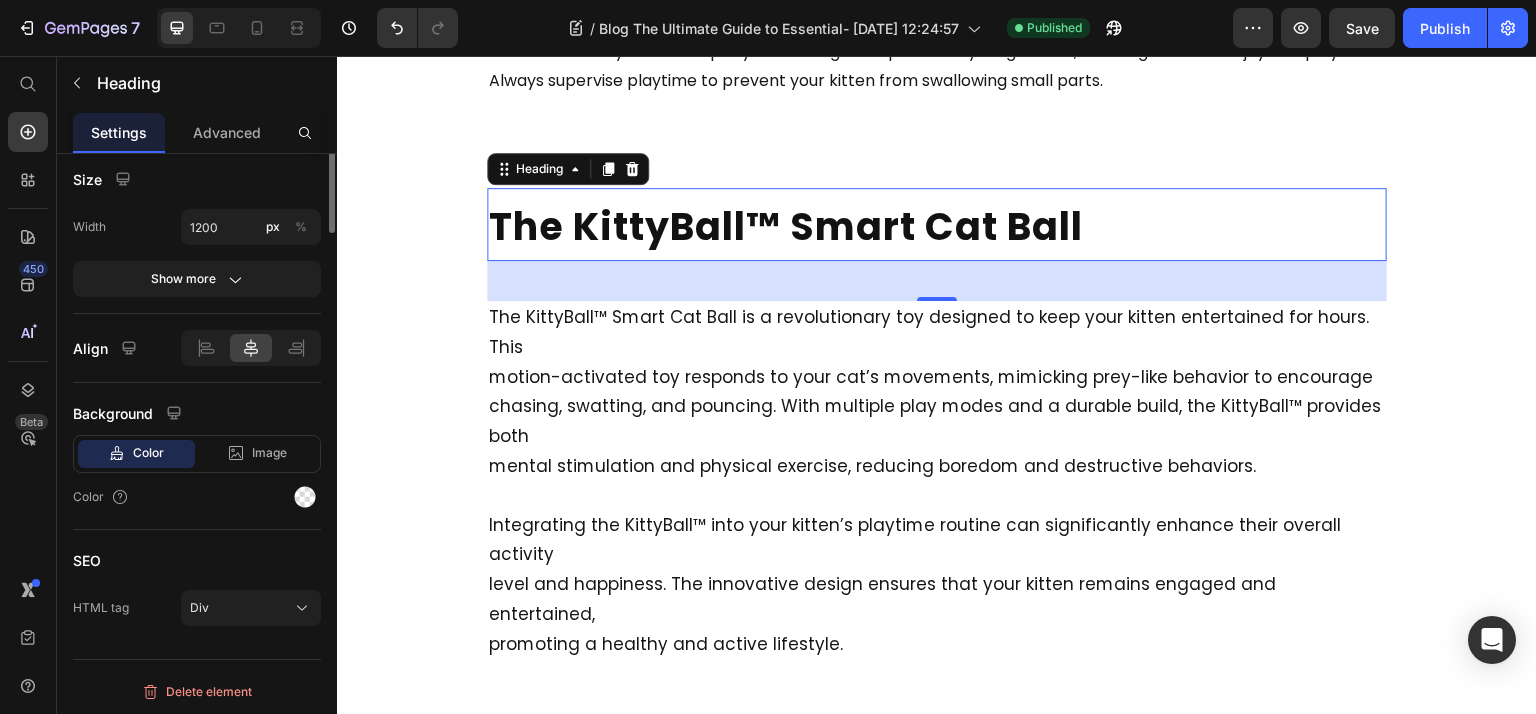 scroll, scrollTop: 0, scrollLeft: 0, axis: both 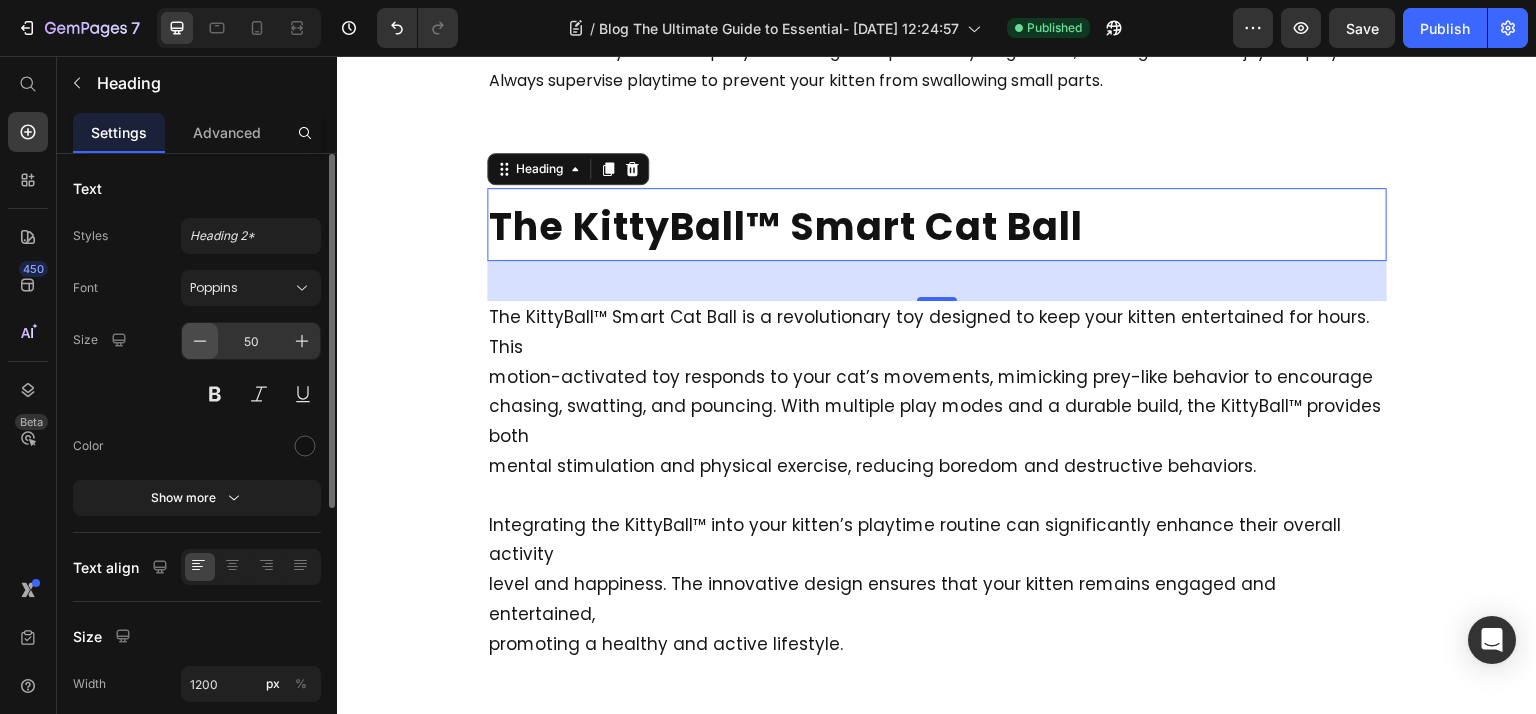click 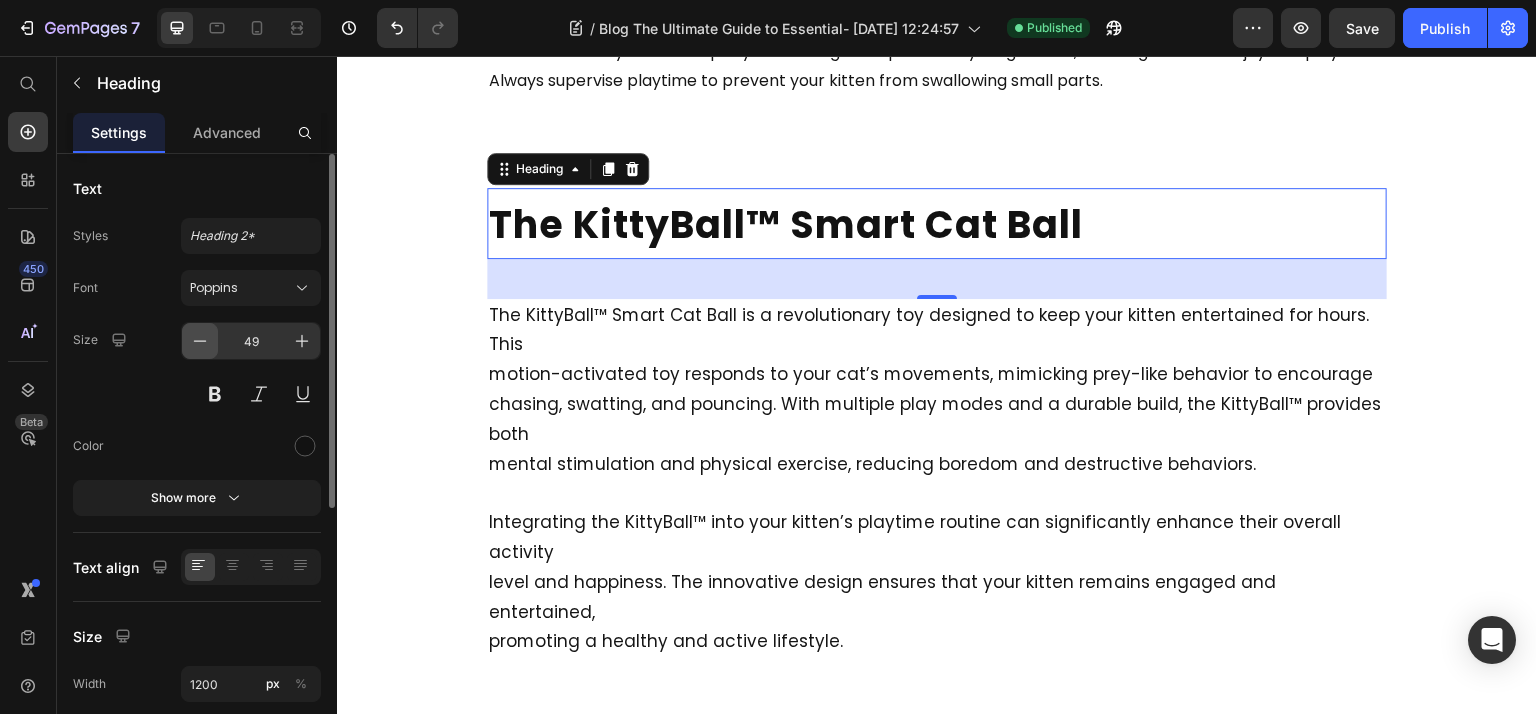 click 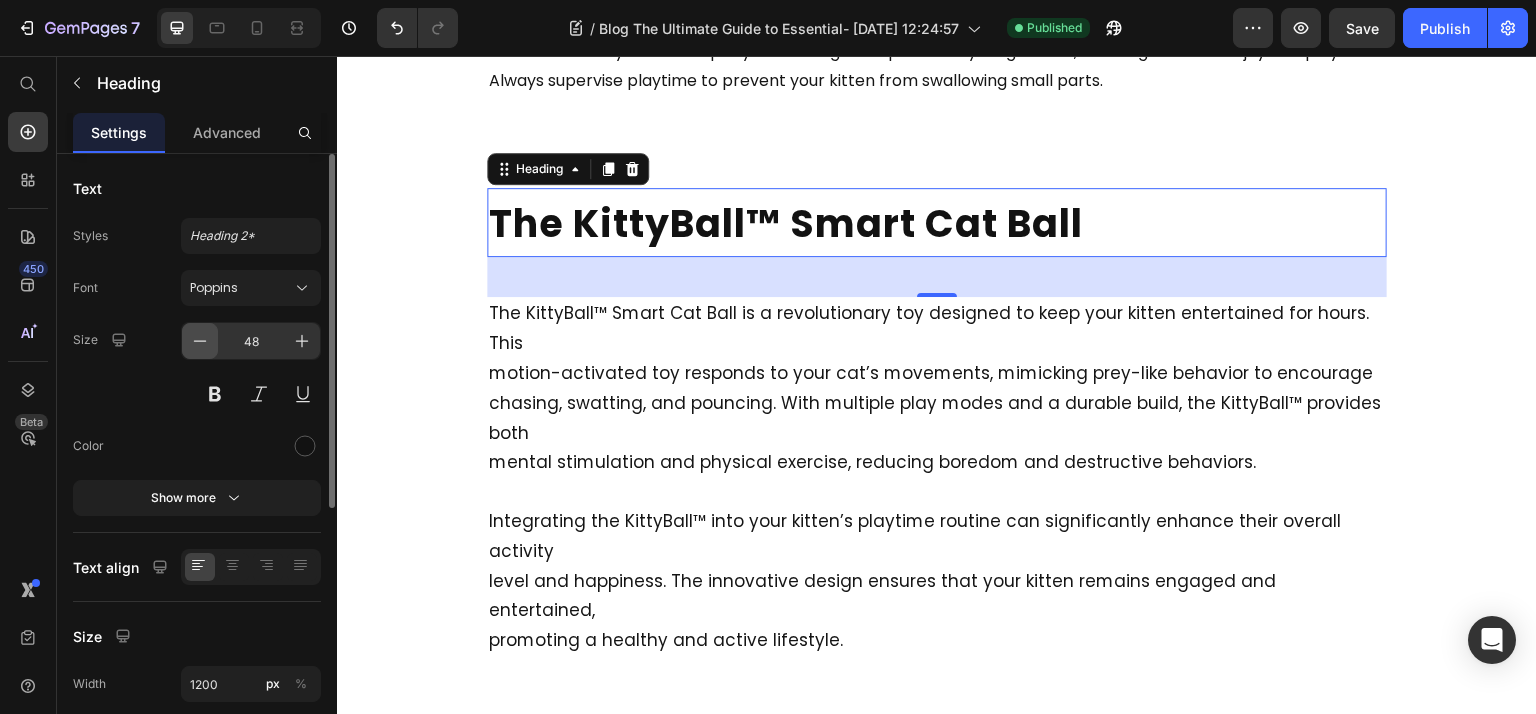 click 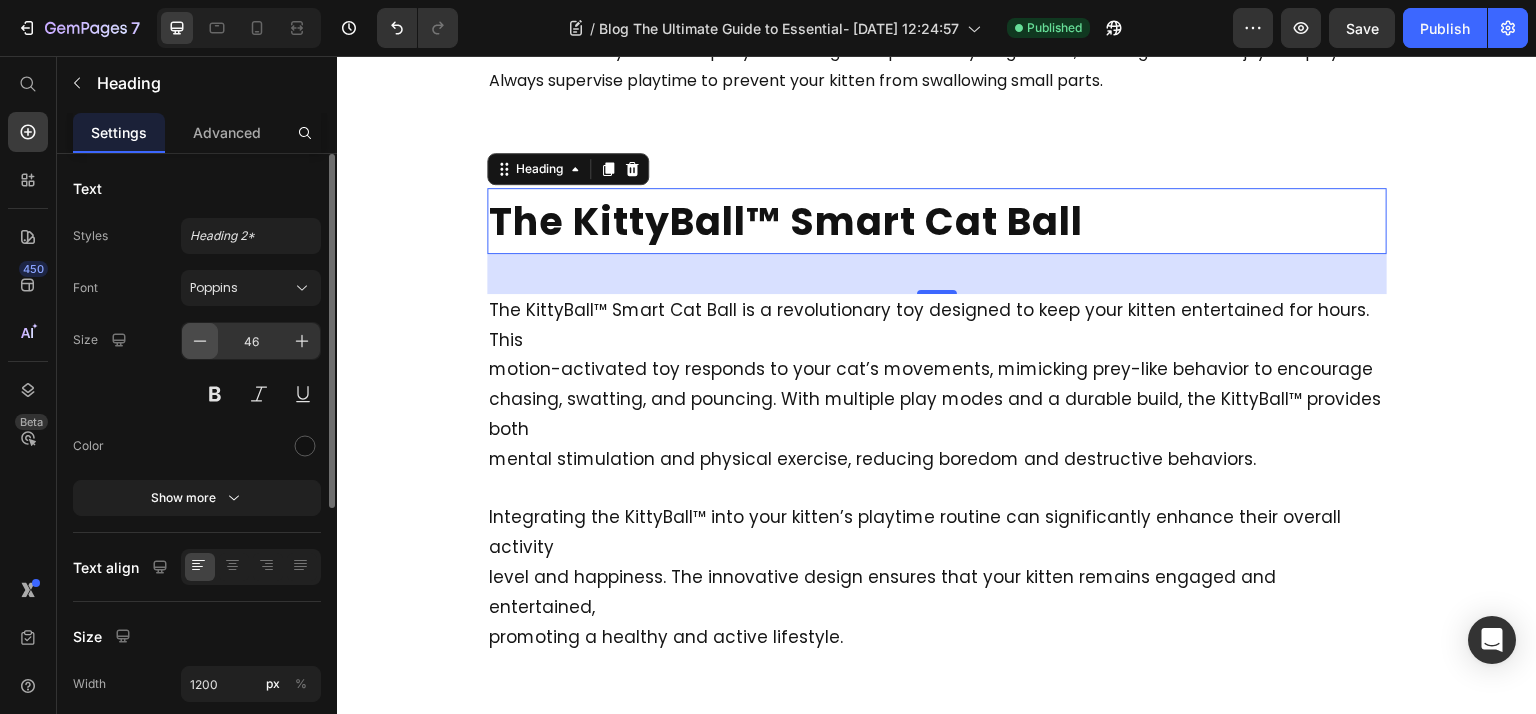 click 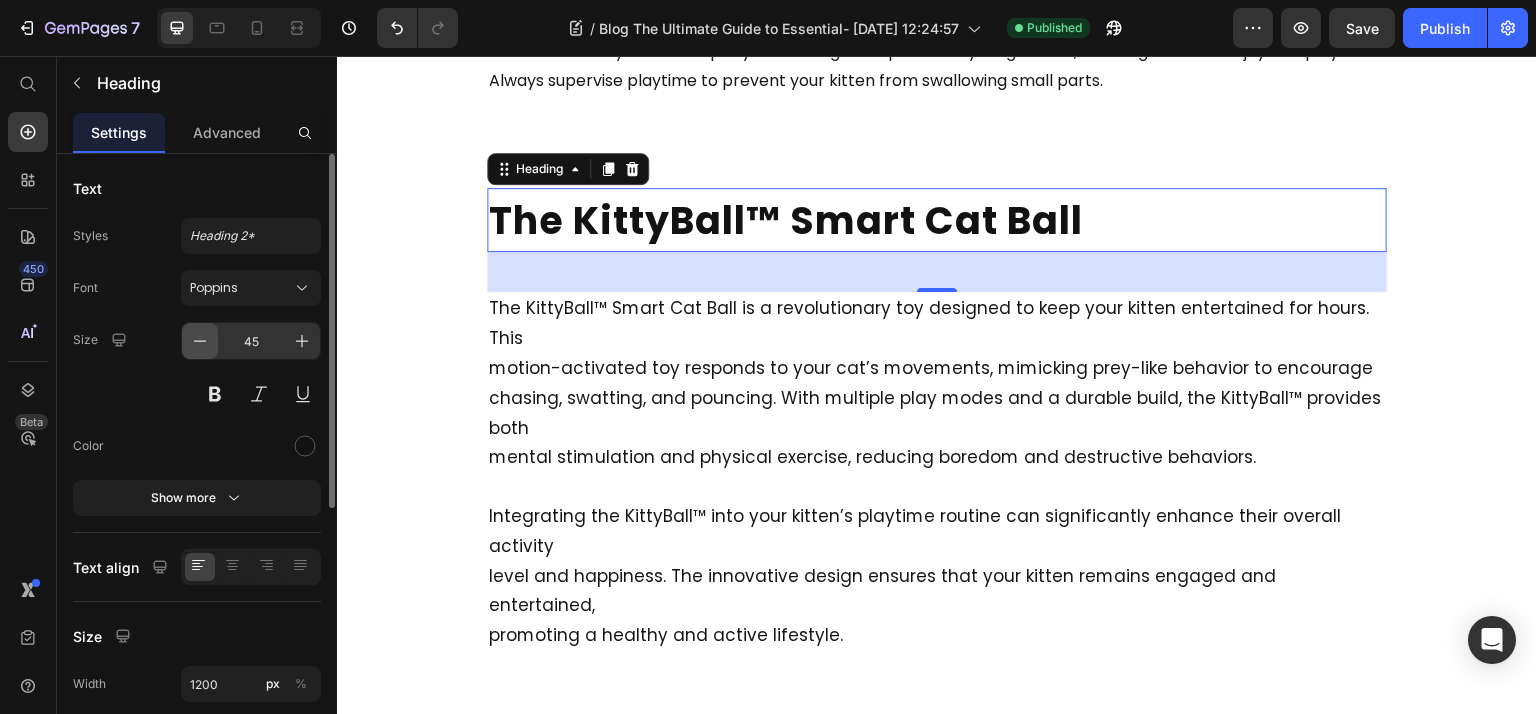 click 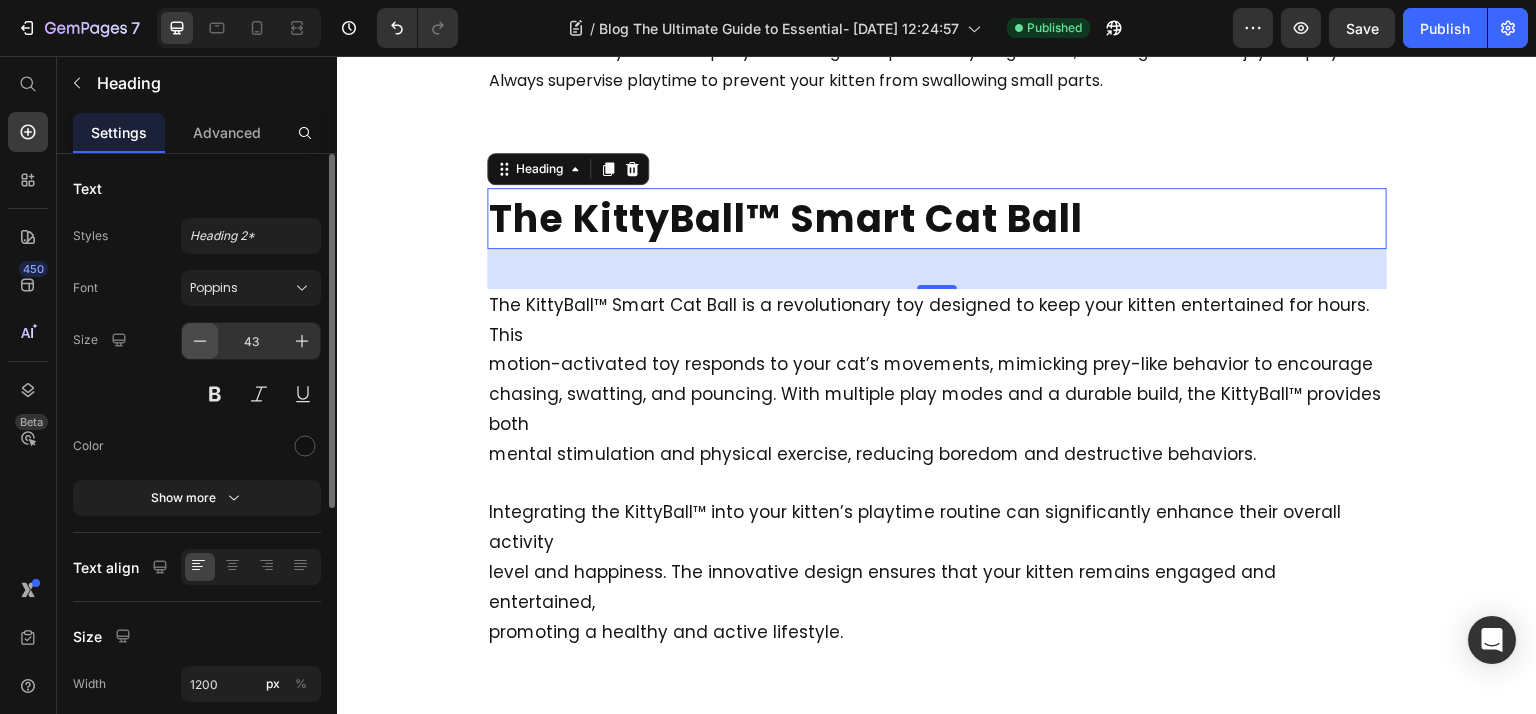 click 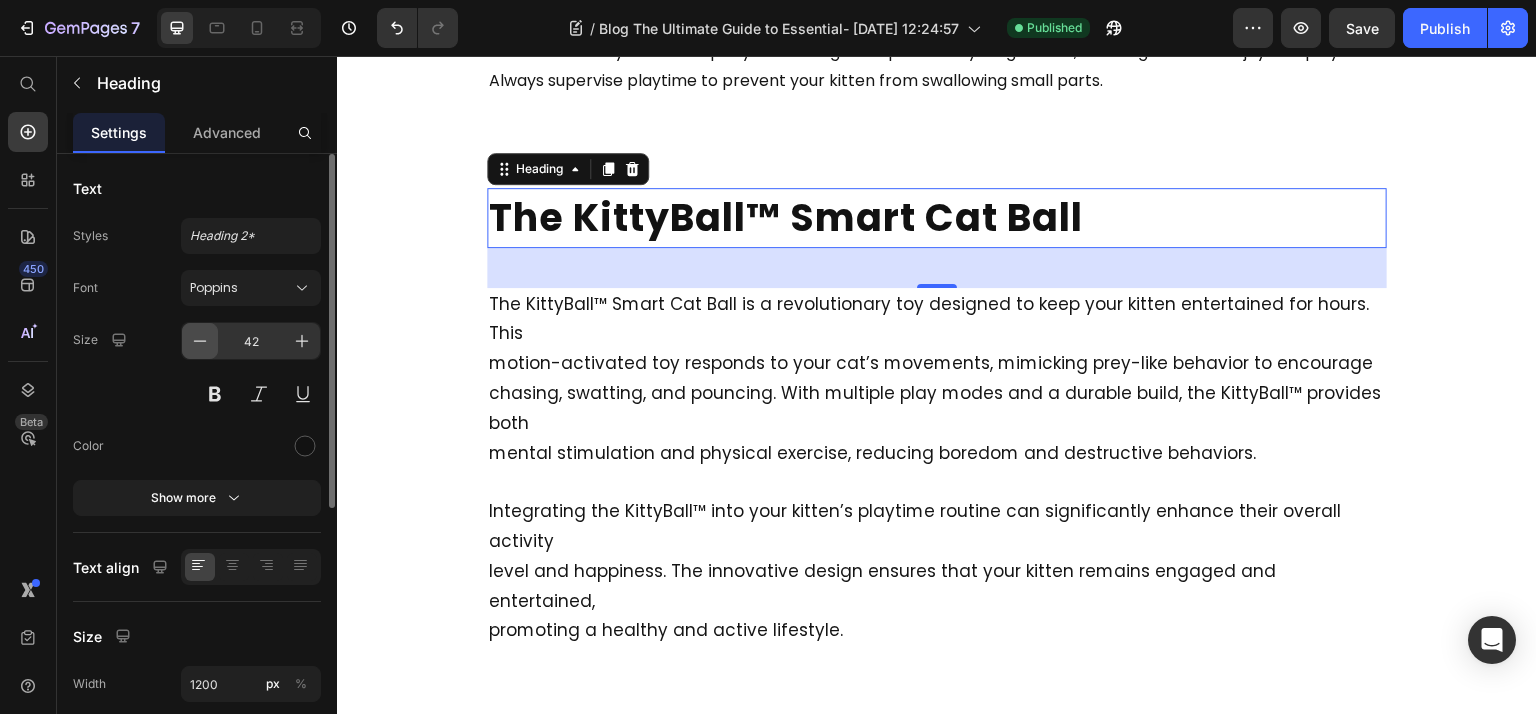 click 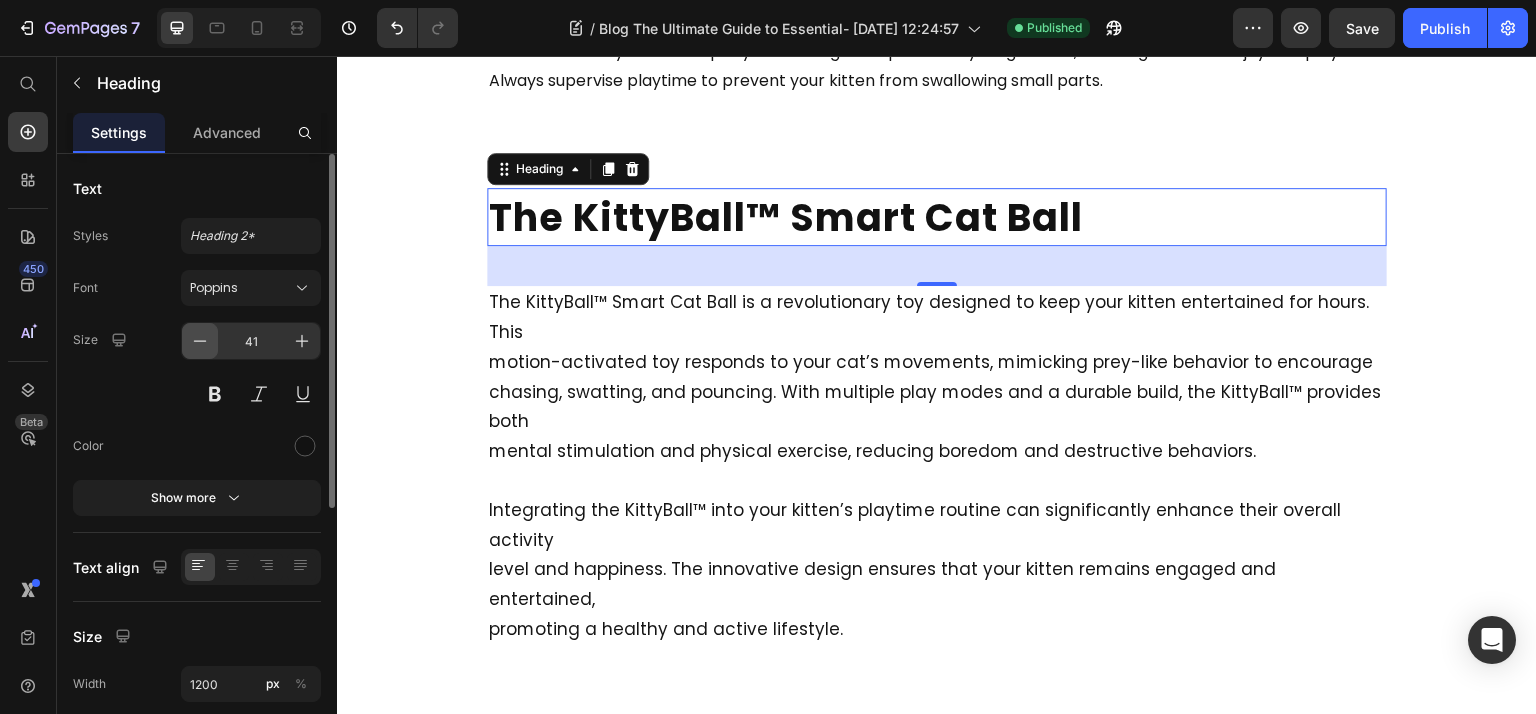 click 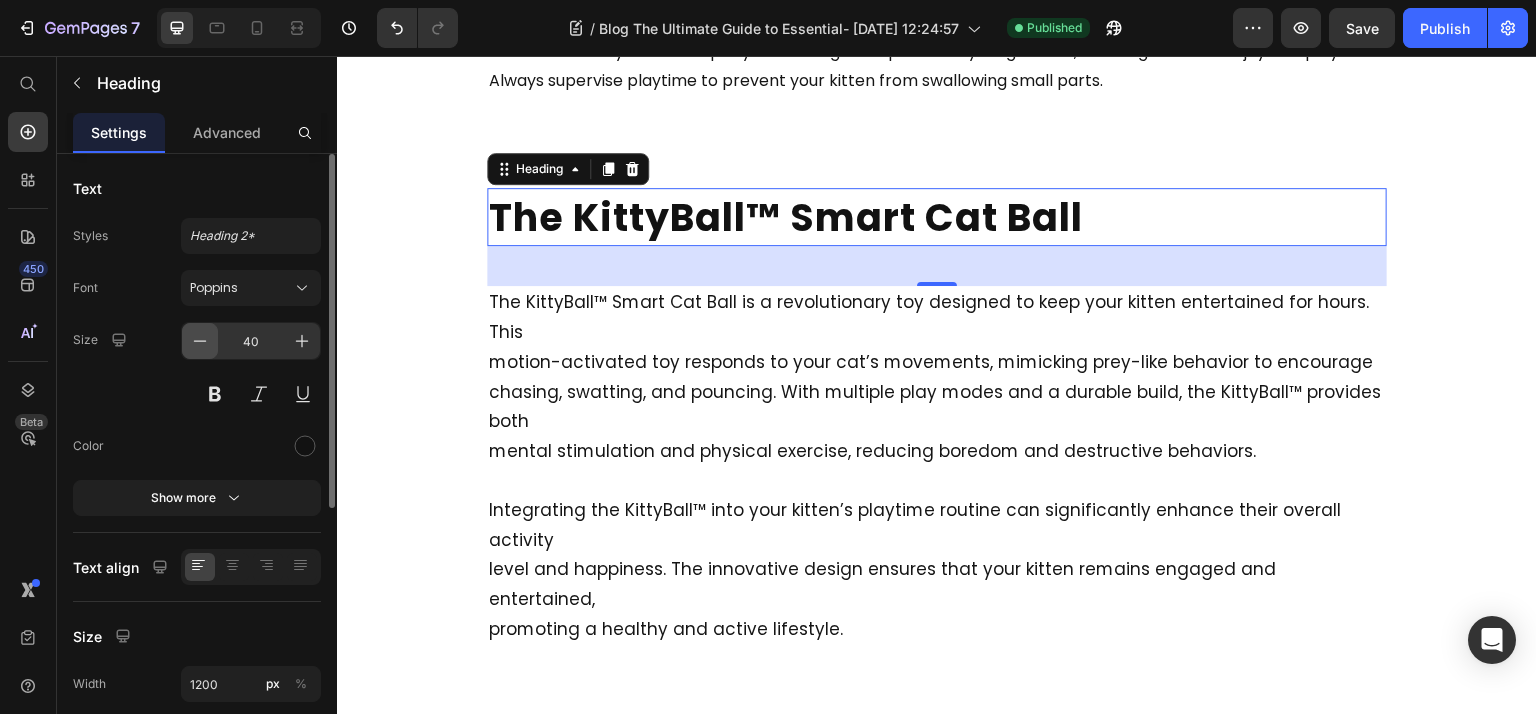 click 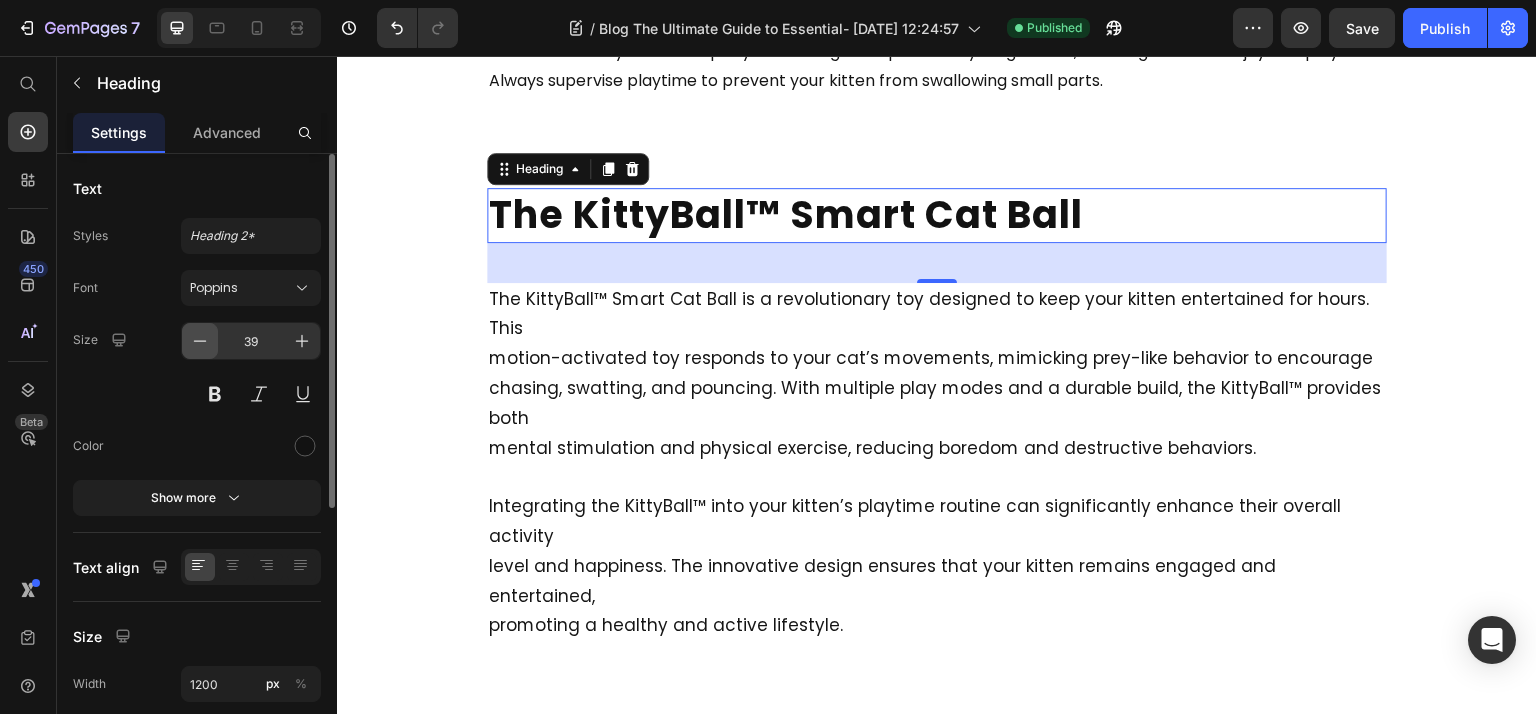 click 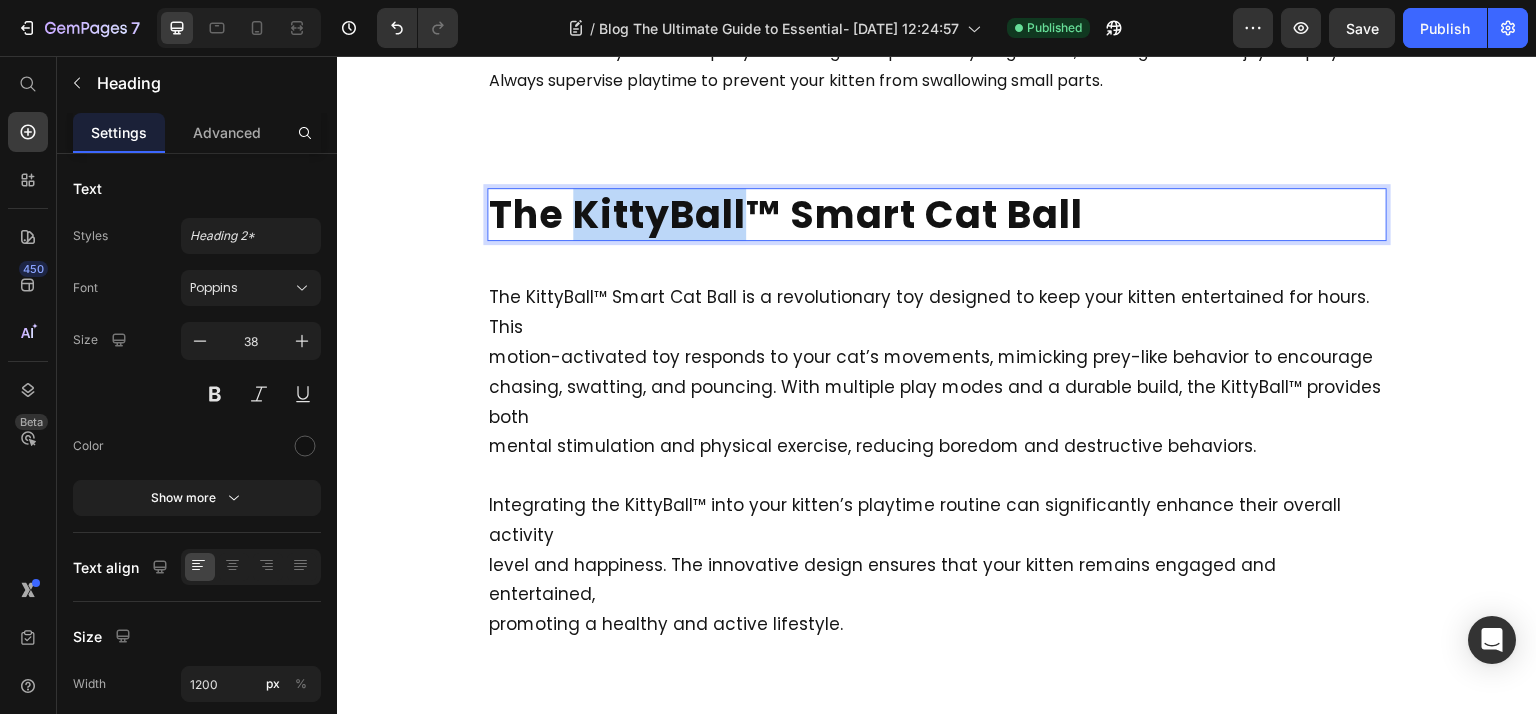 click on "The KittyBall™ Smart Cat Ball" at bounding box center (786, 214) 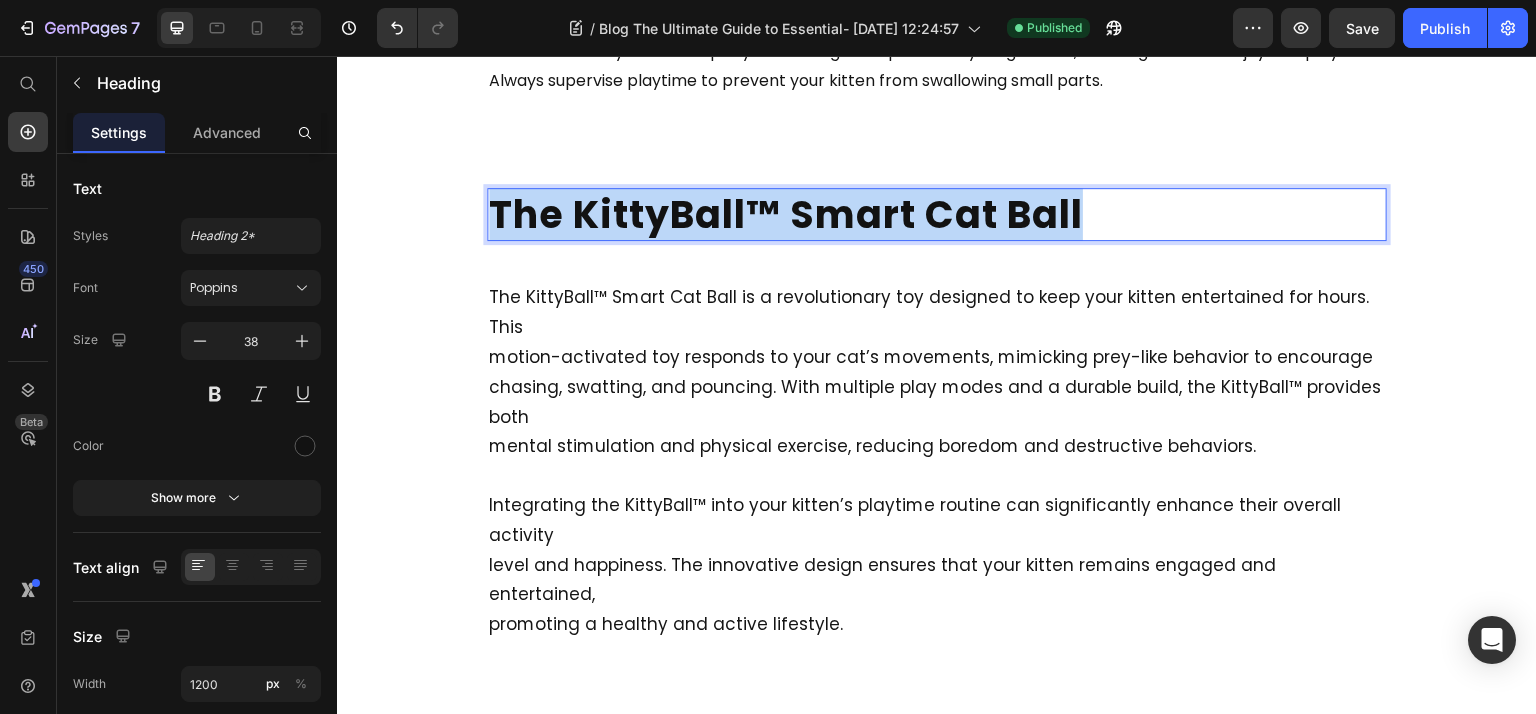click on "The KittyBall™ Smart Cat Ball" at bounding box center [786, 214] 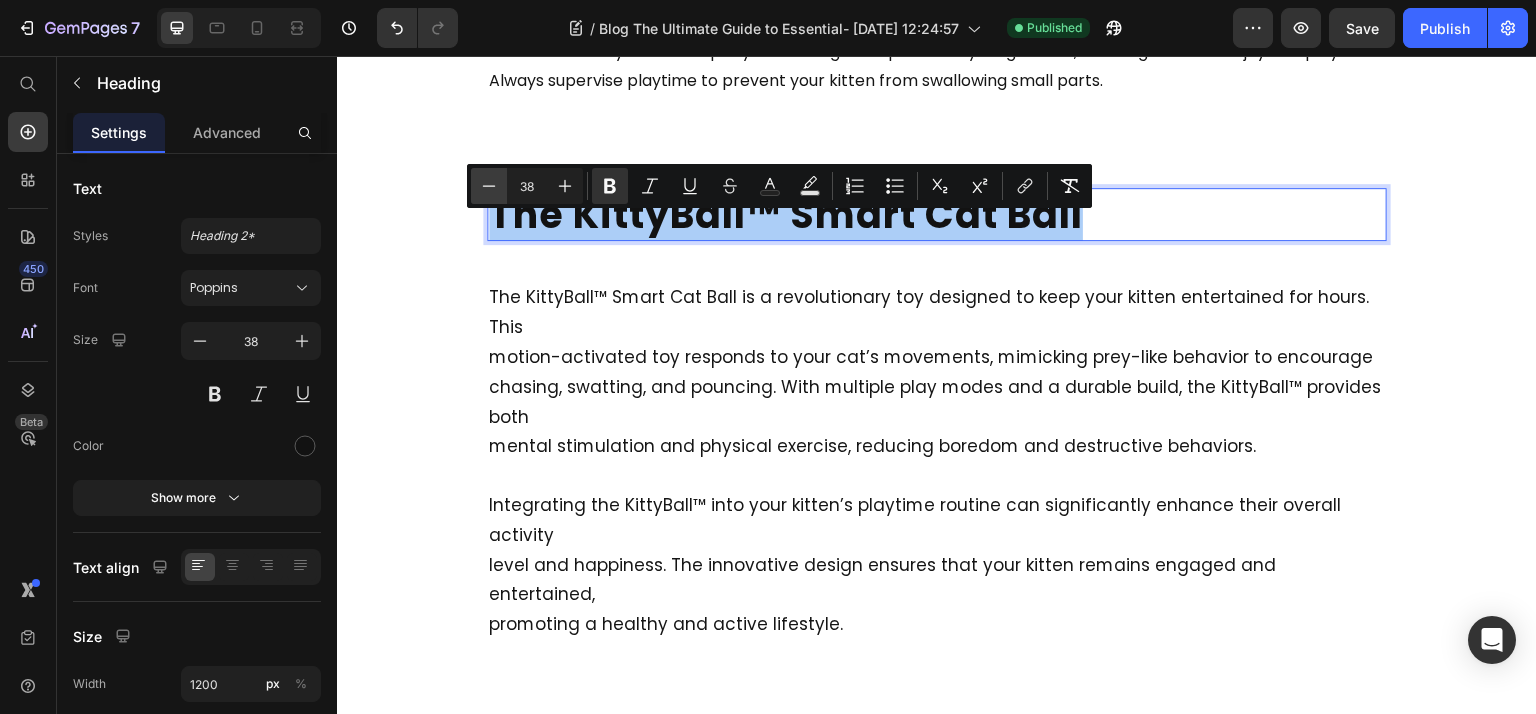 click 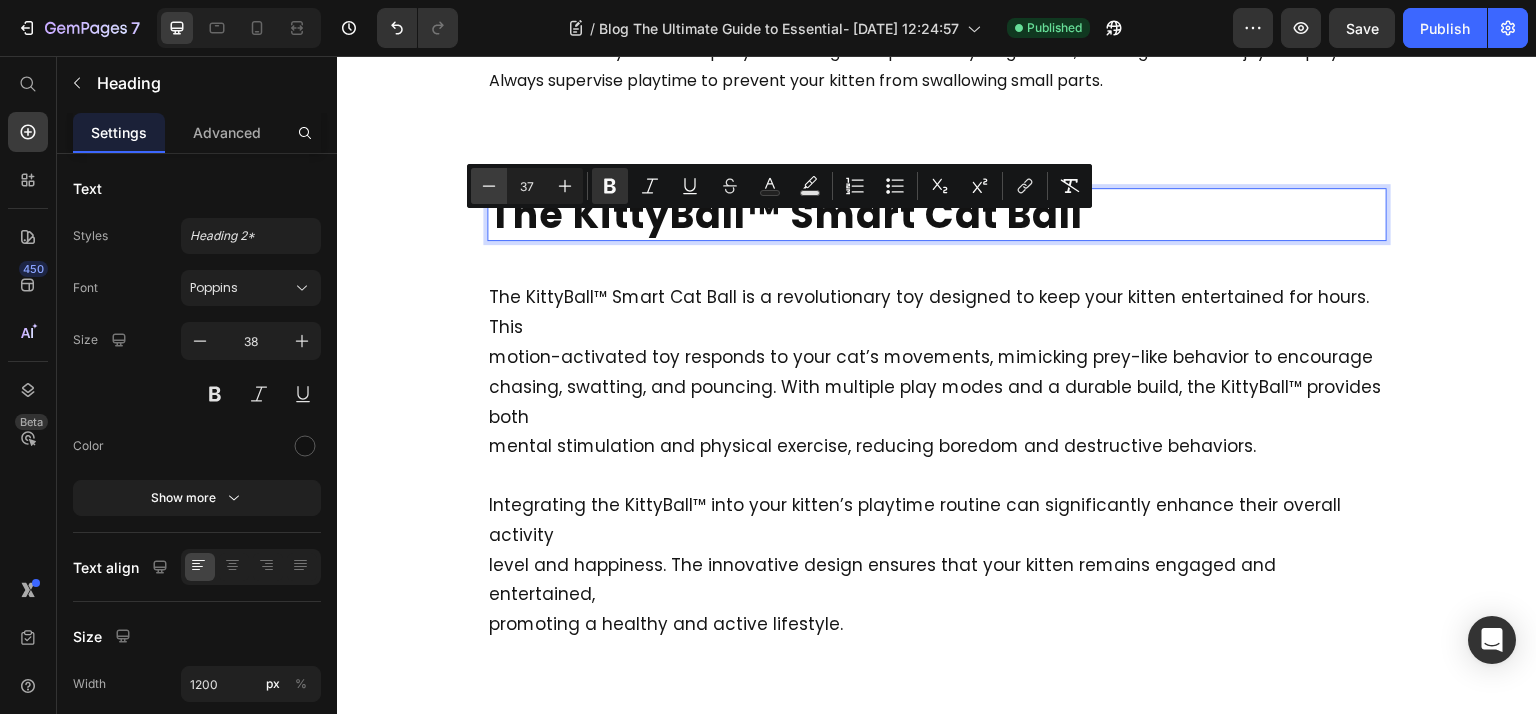 click 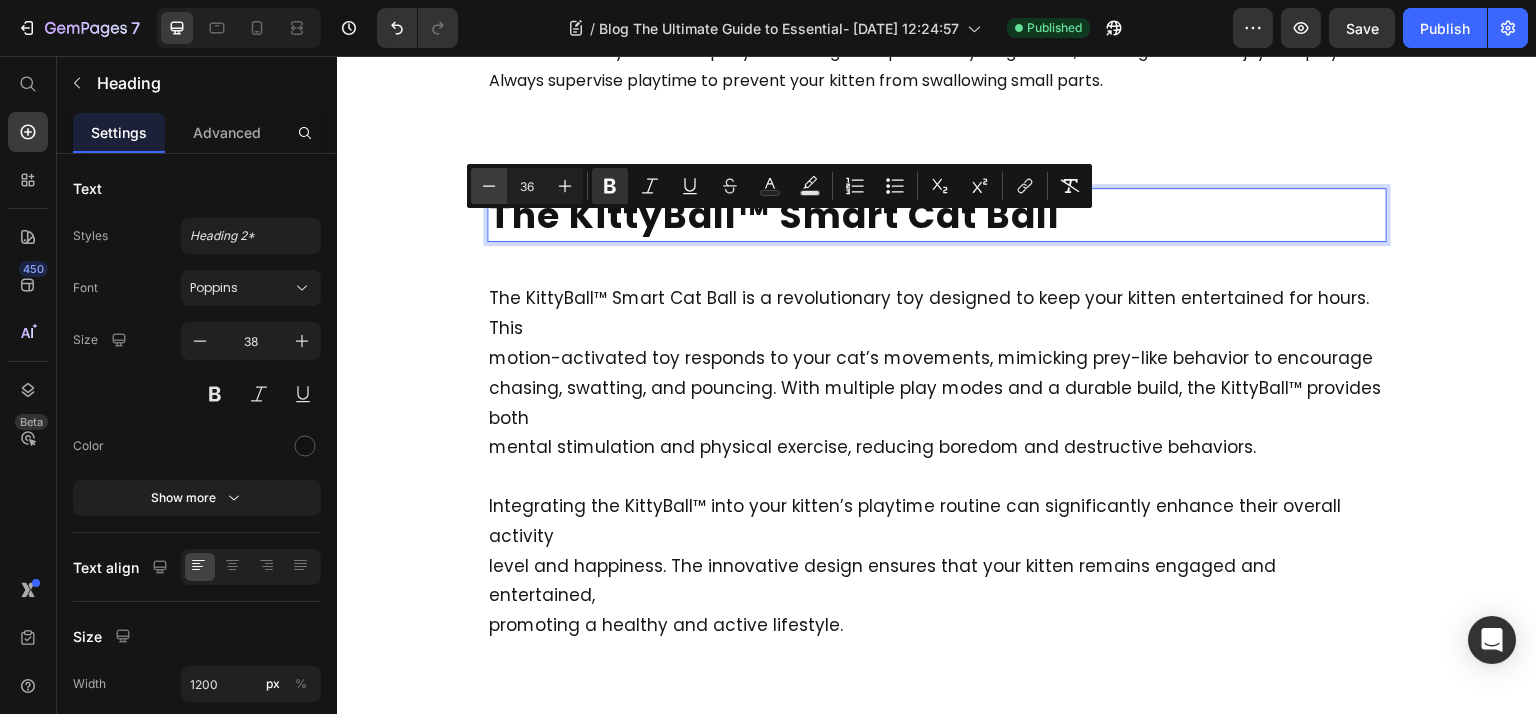 click 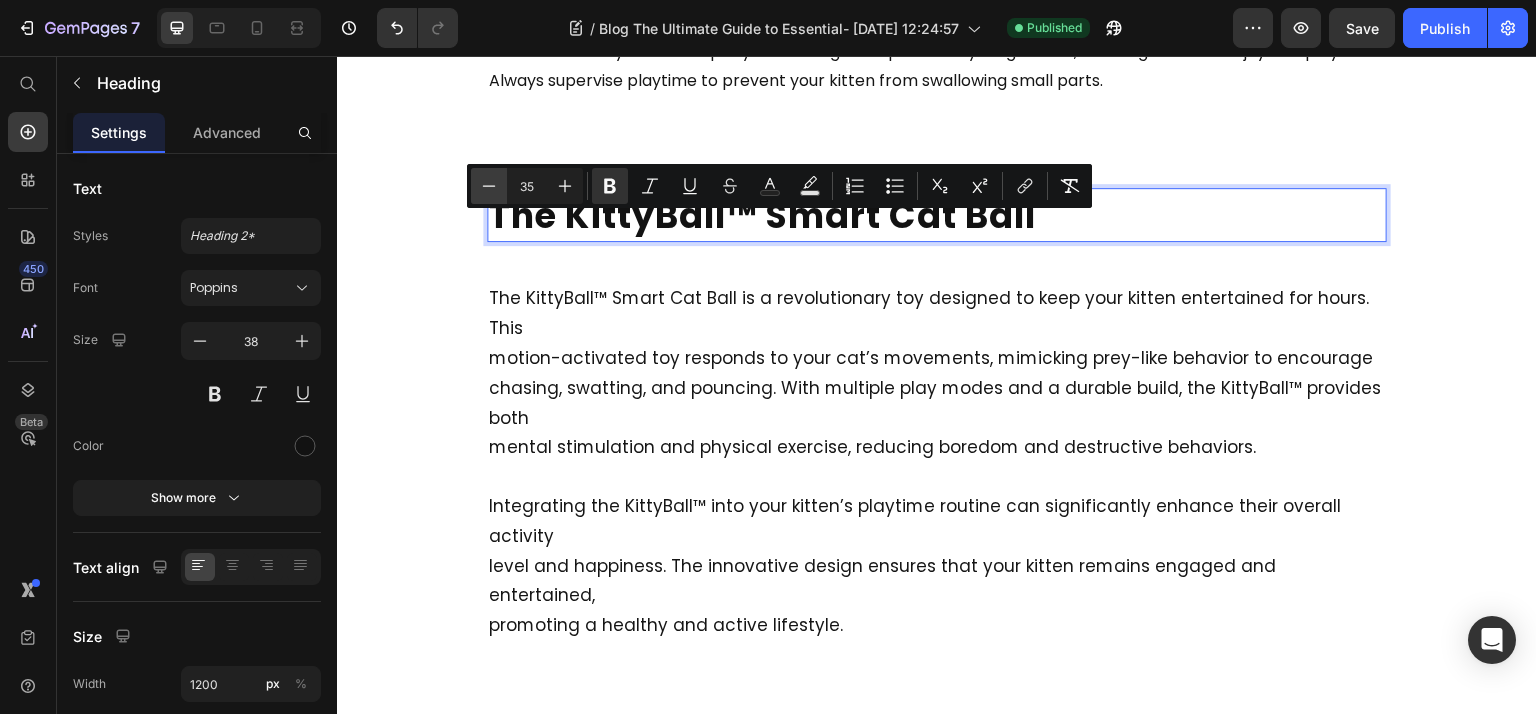 click 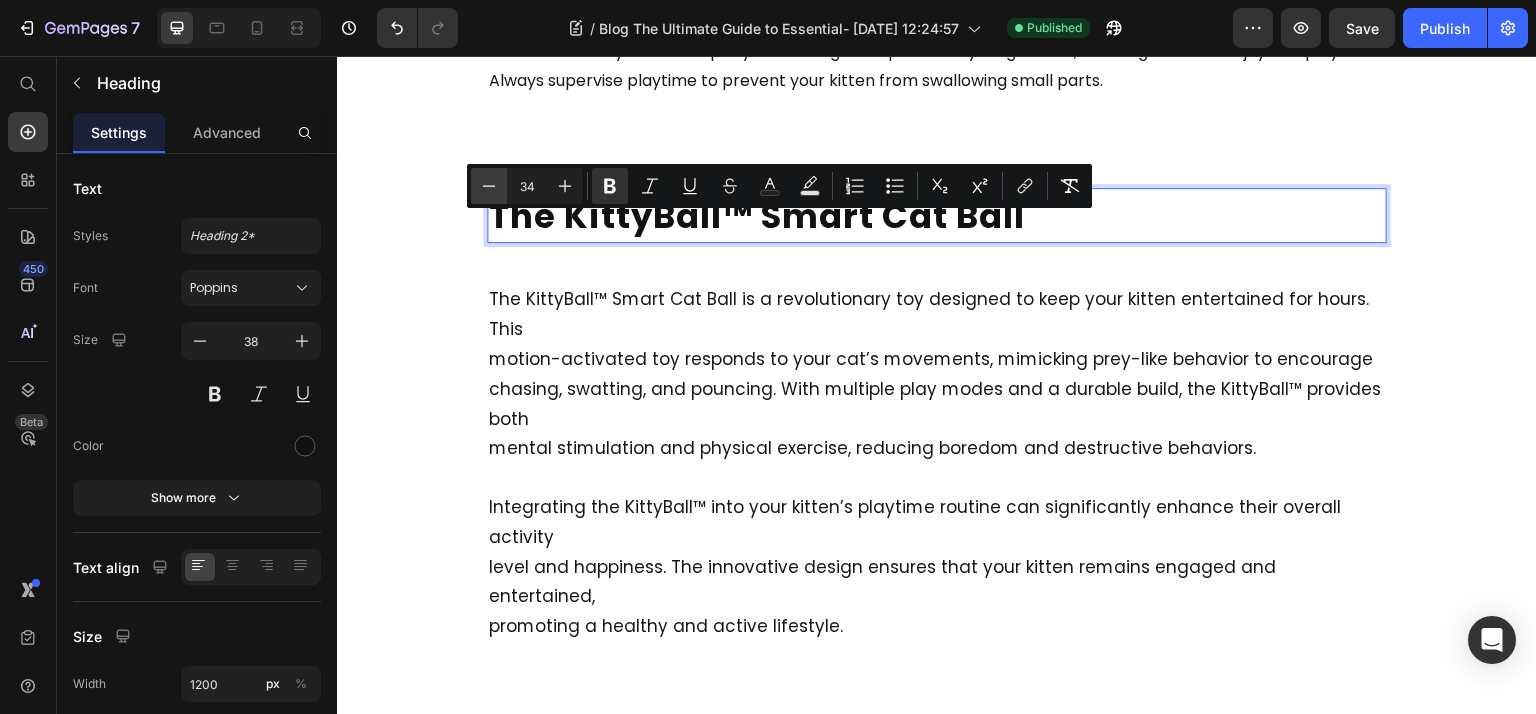 click 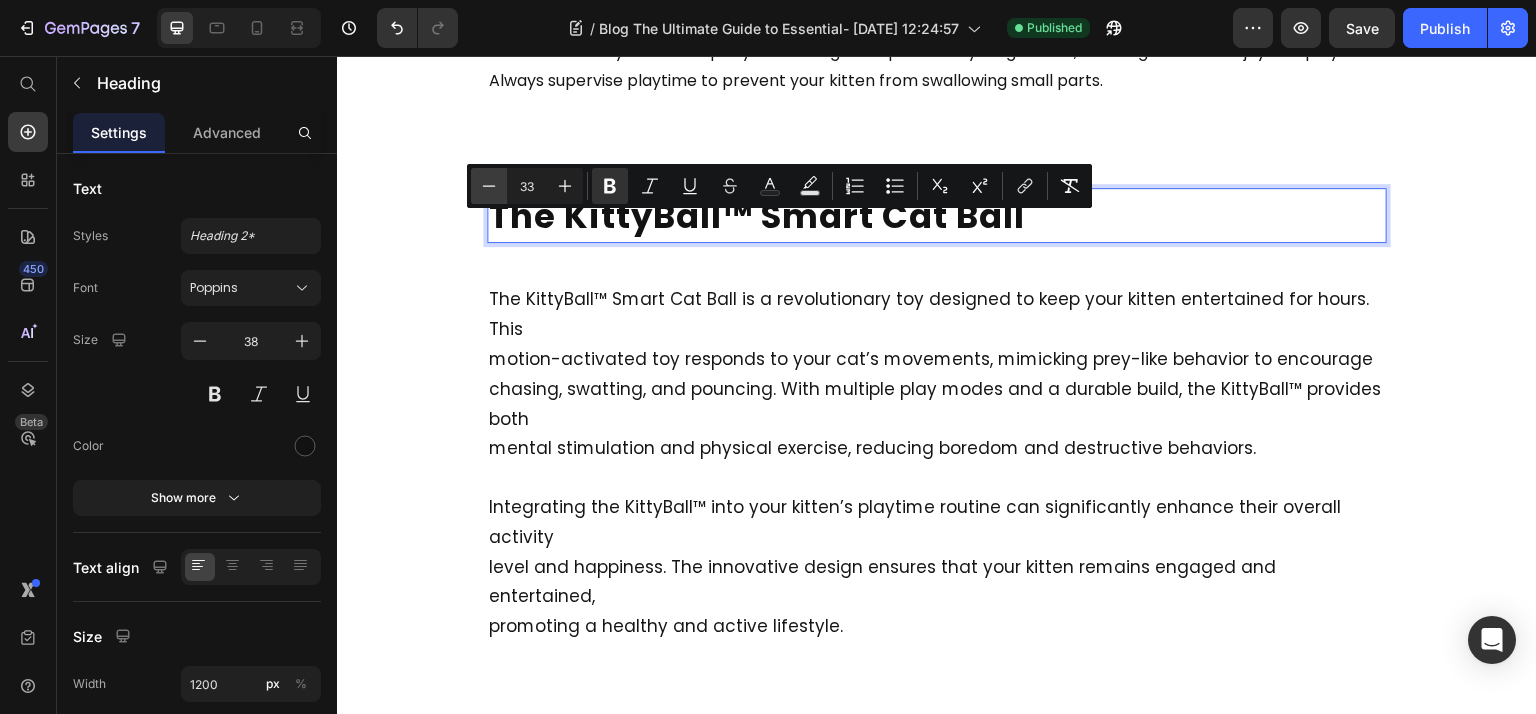 click 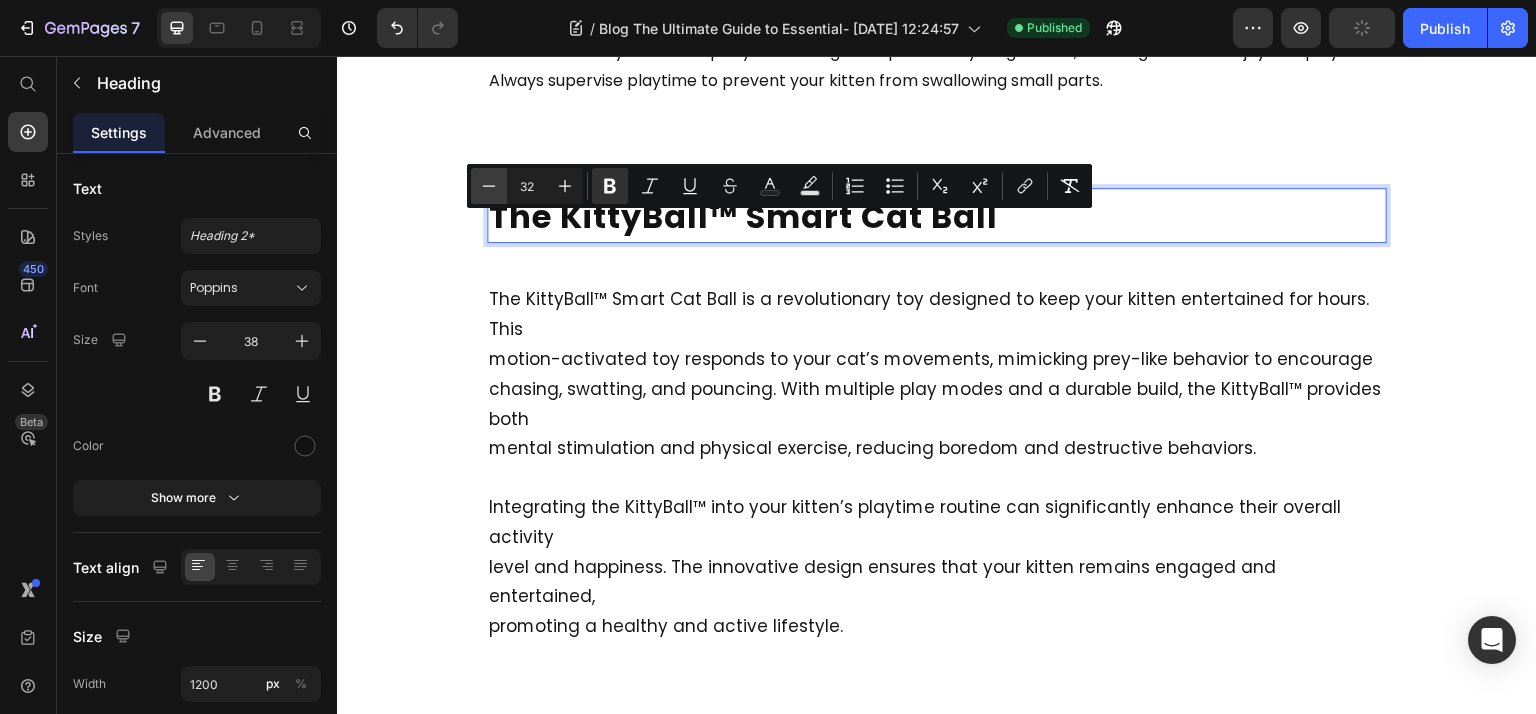 click 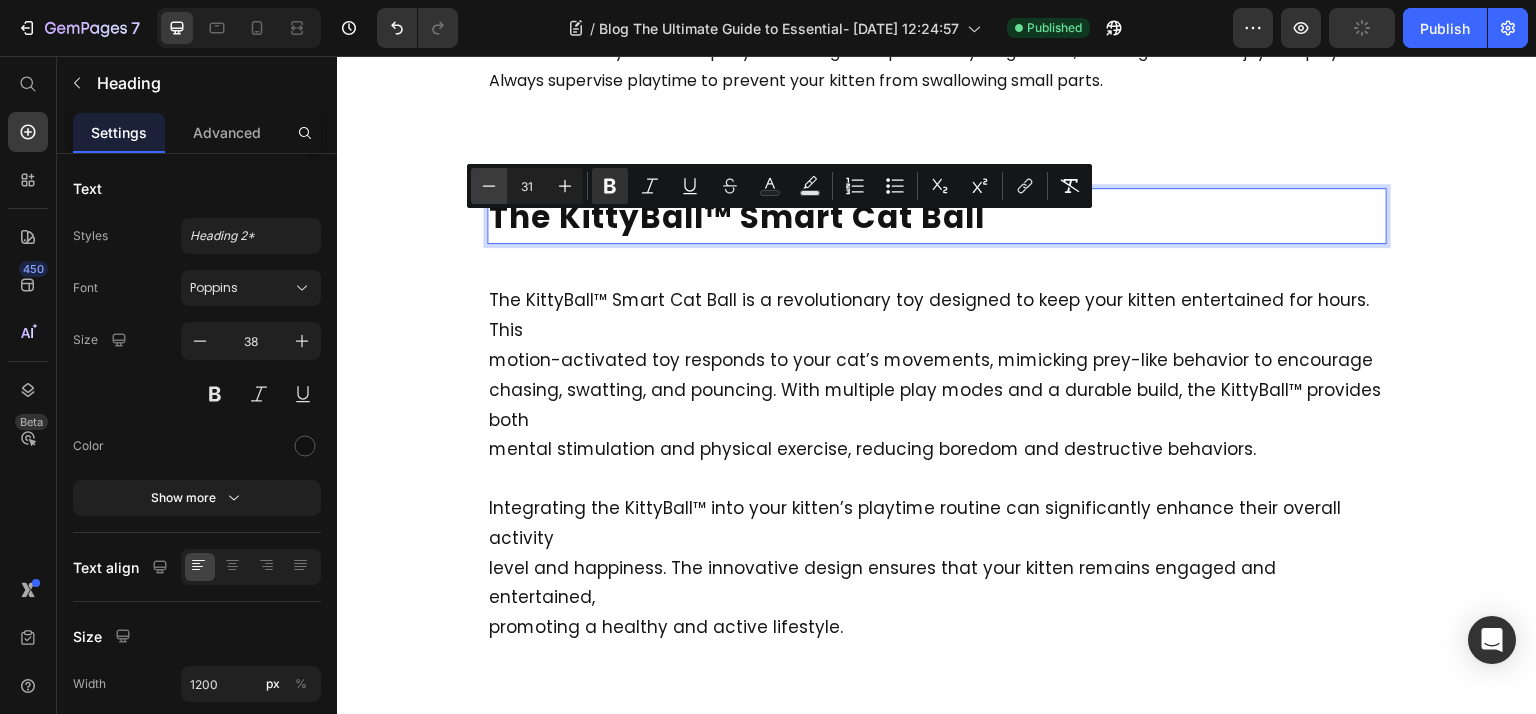 click 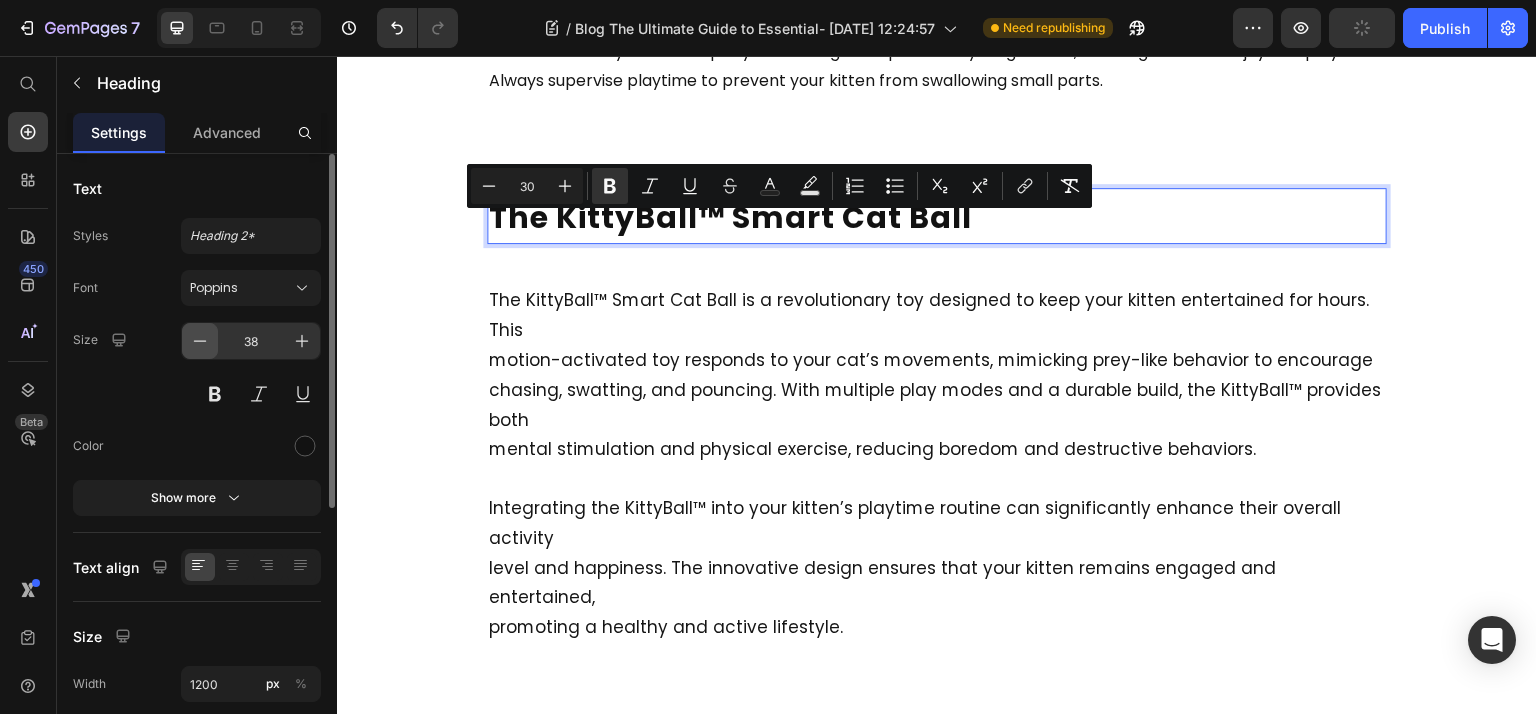 click 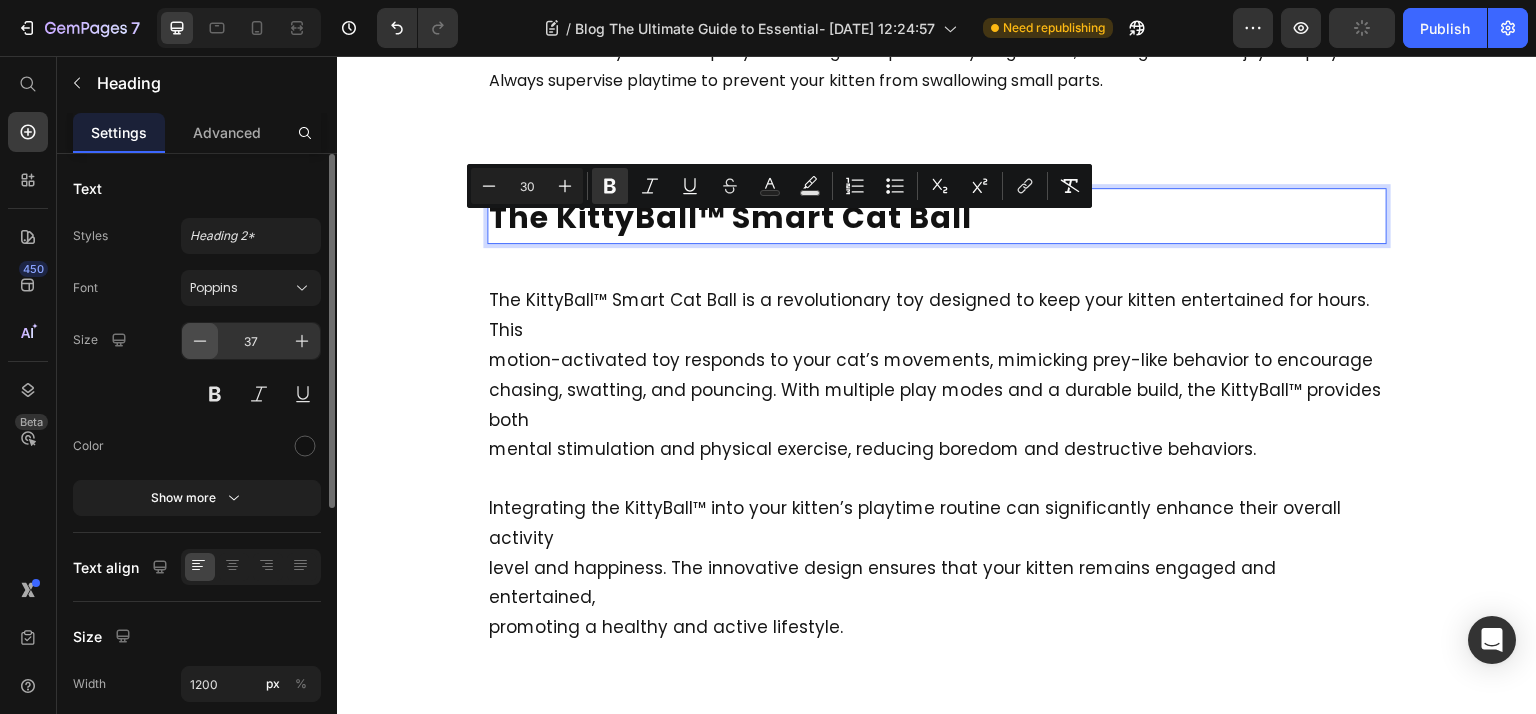 click 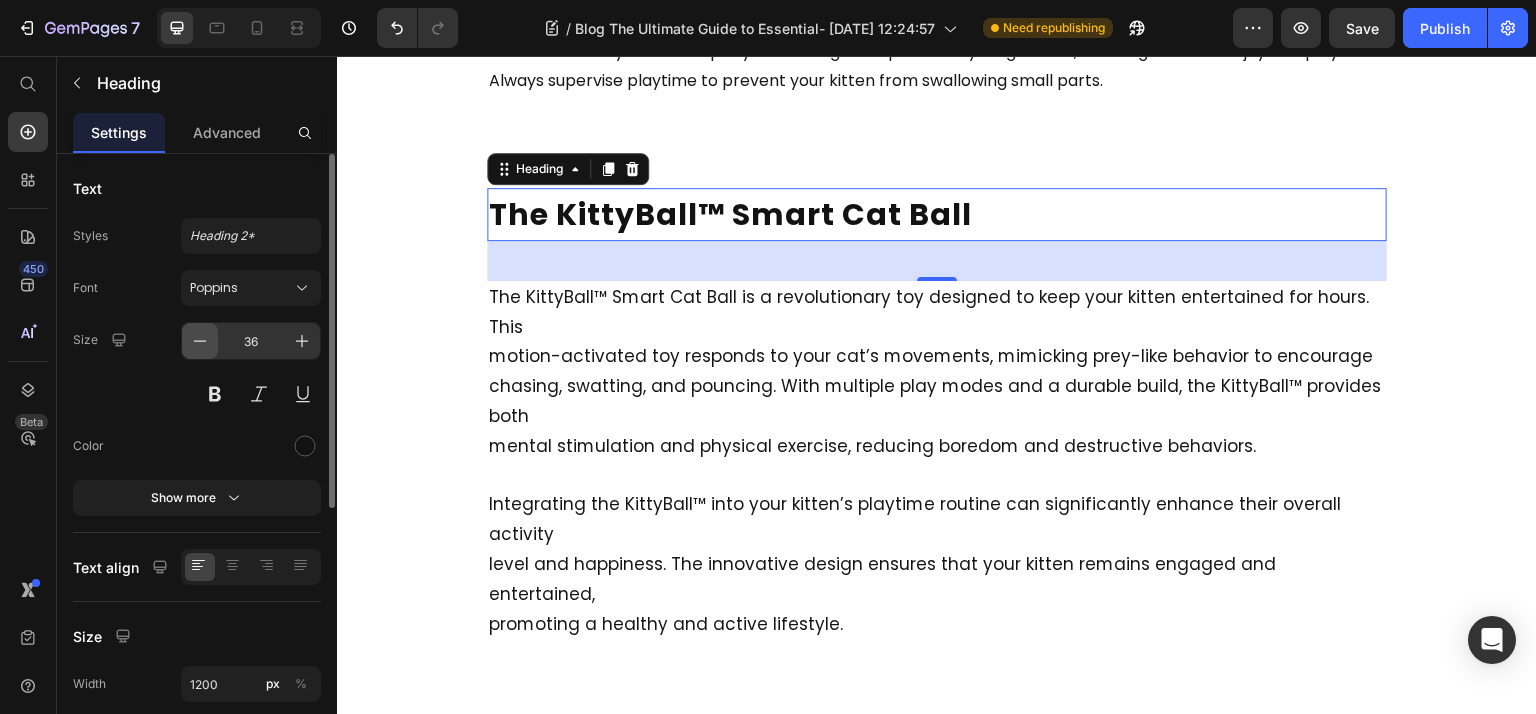 click 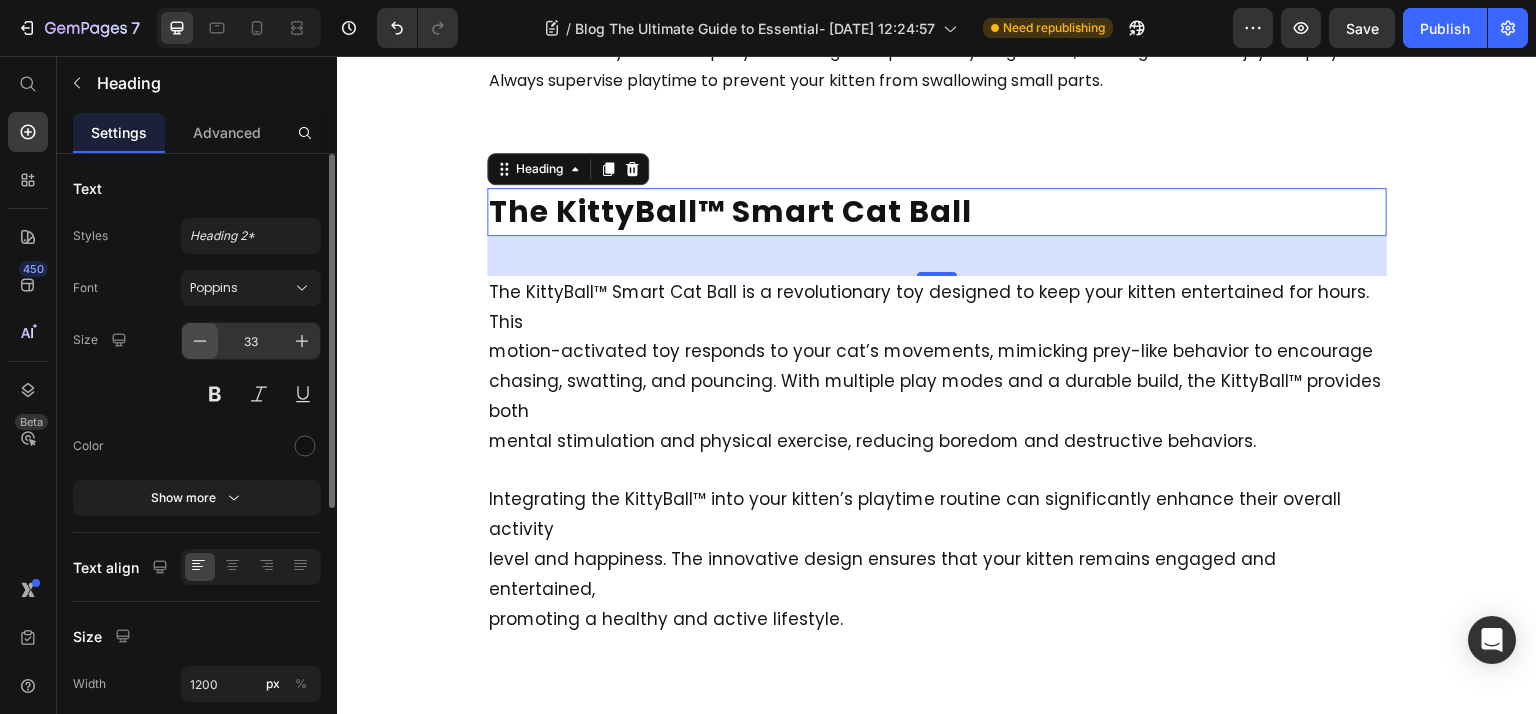click 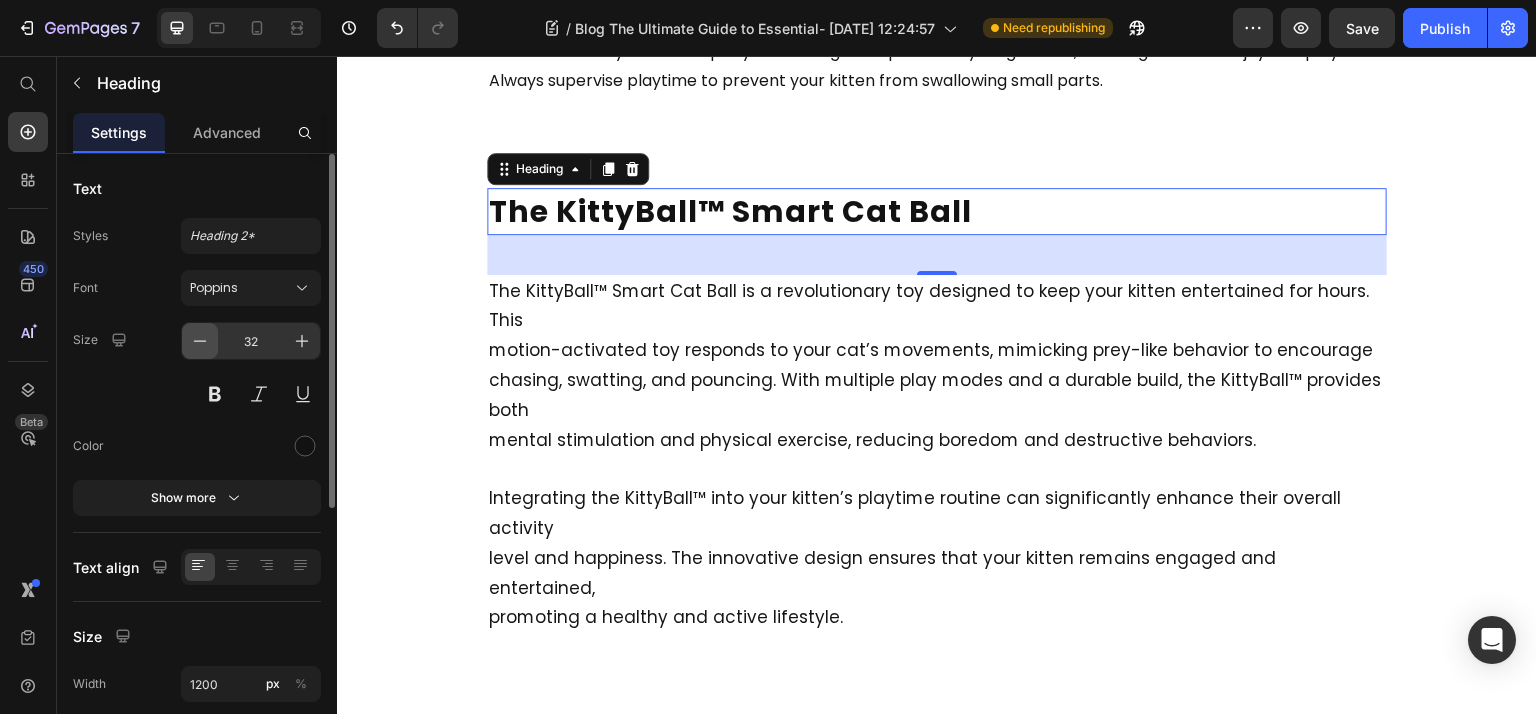 click 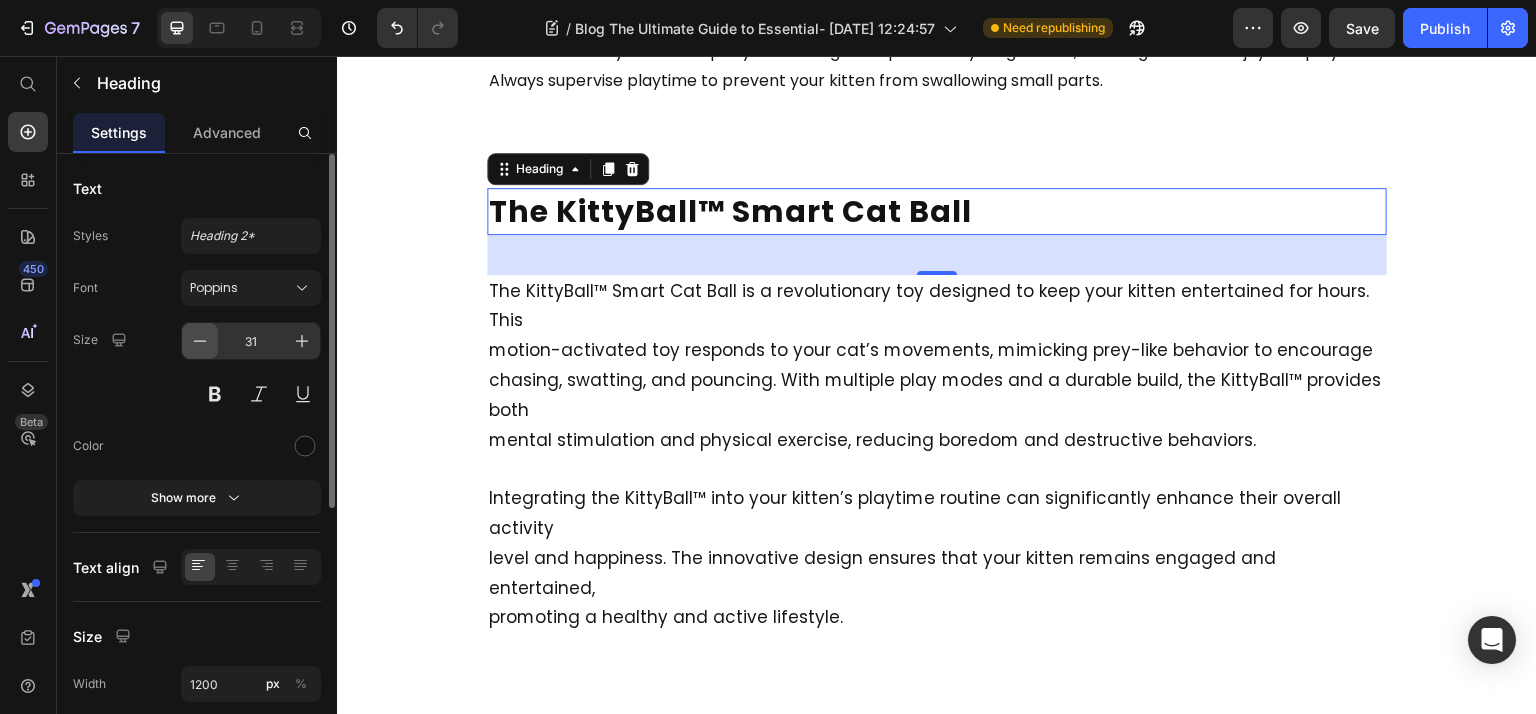 click 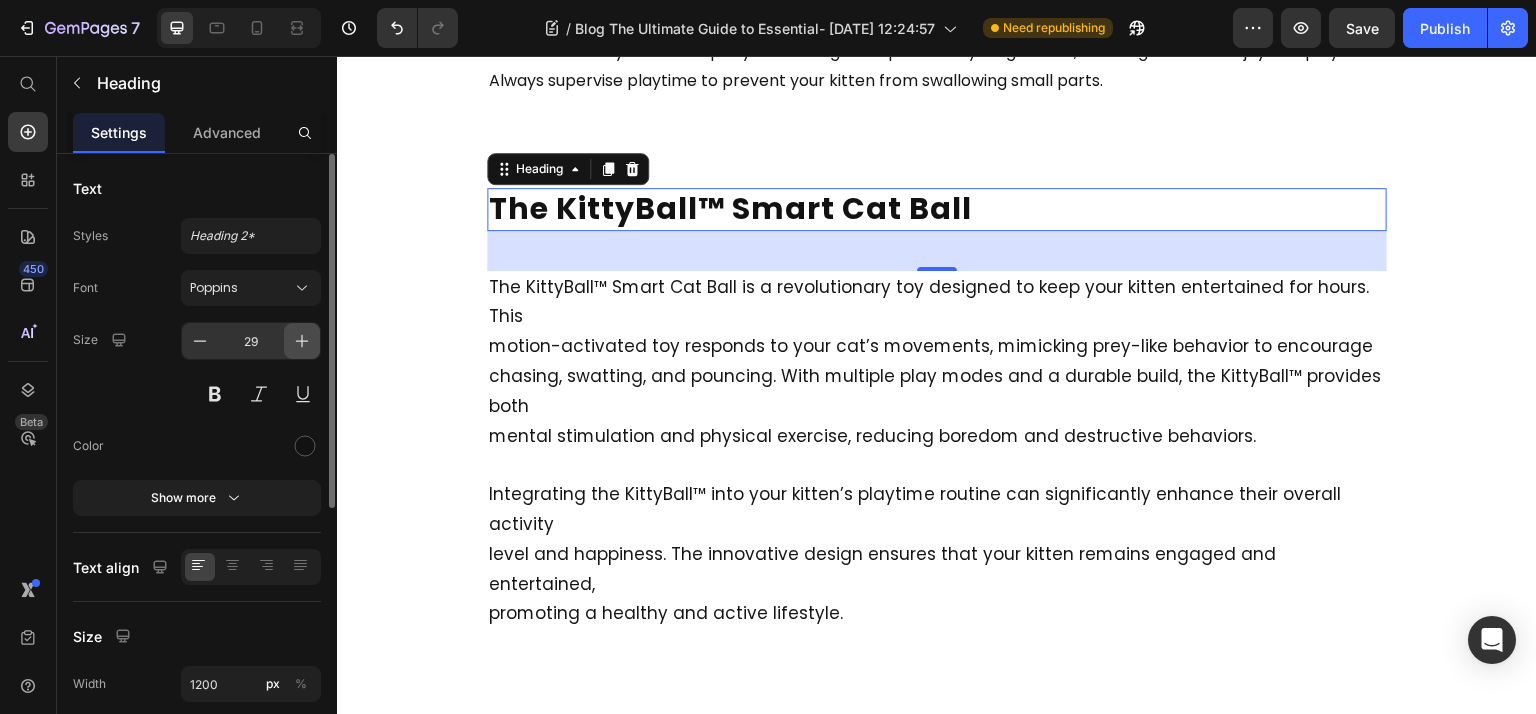 click at bounding box center (302, 341) 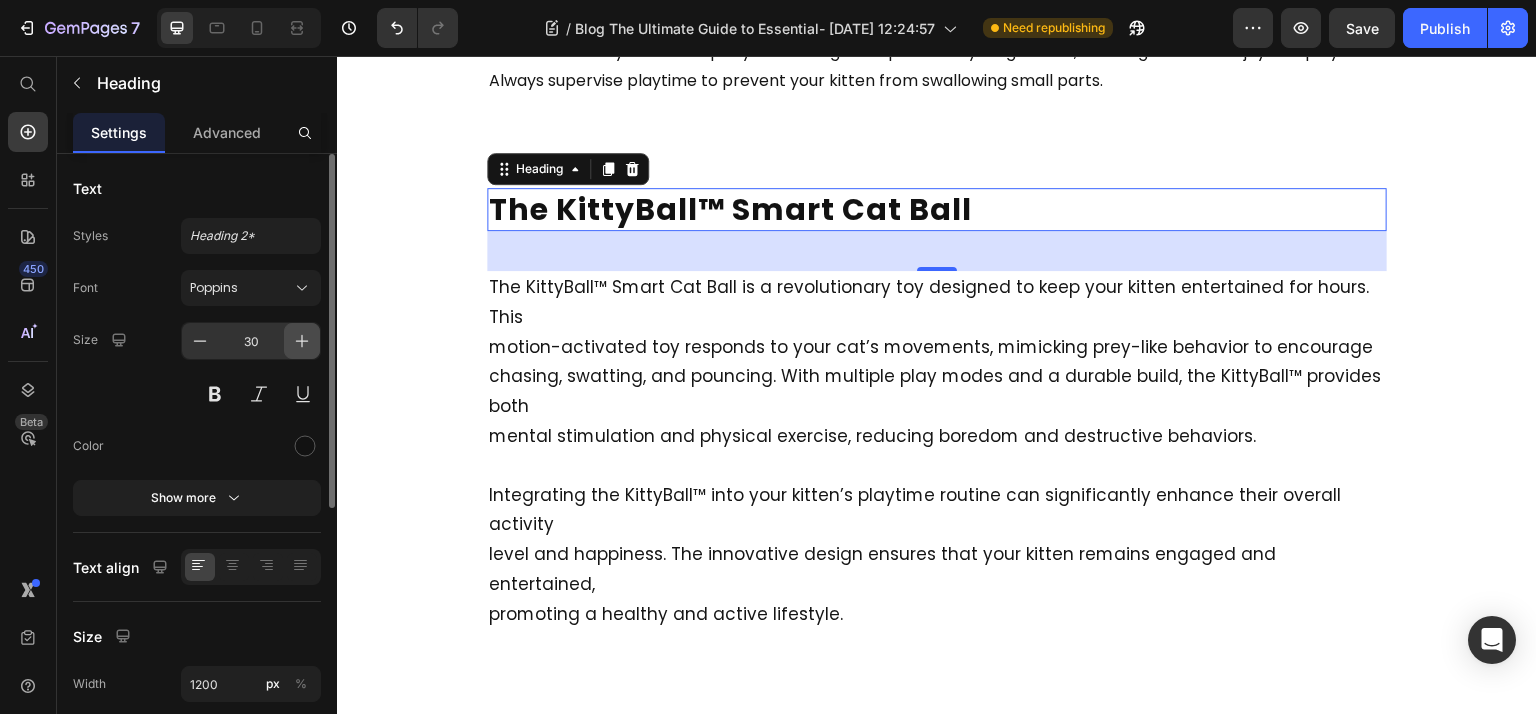 click at bounding box center [302, 341] 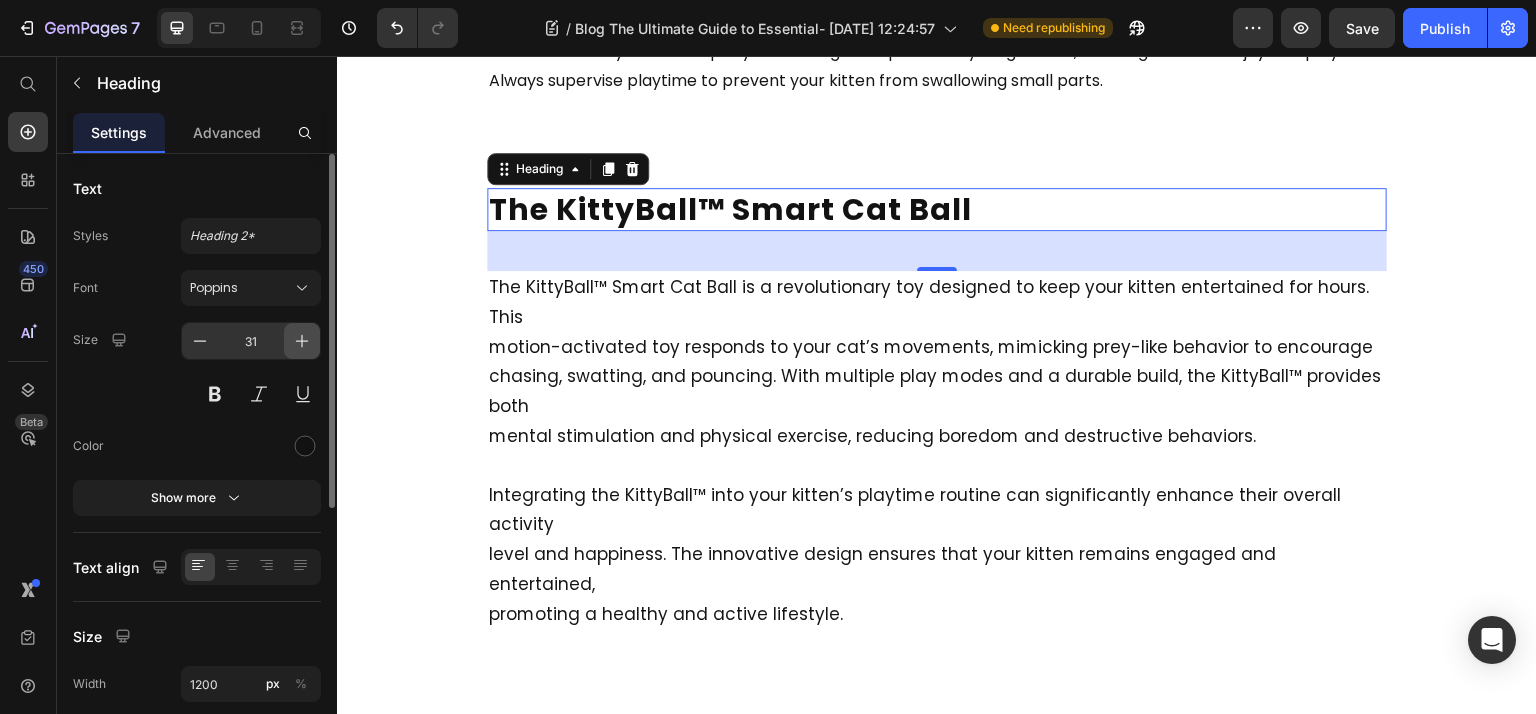click at bounding box center (302, 341) 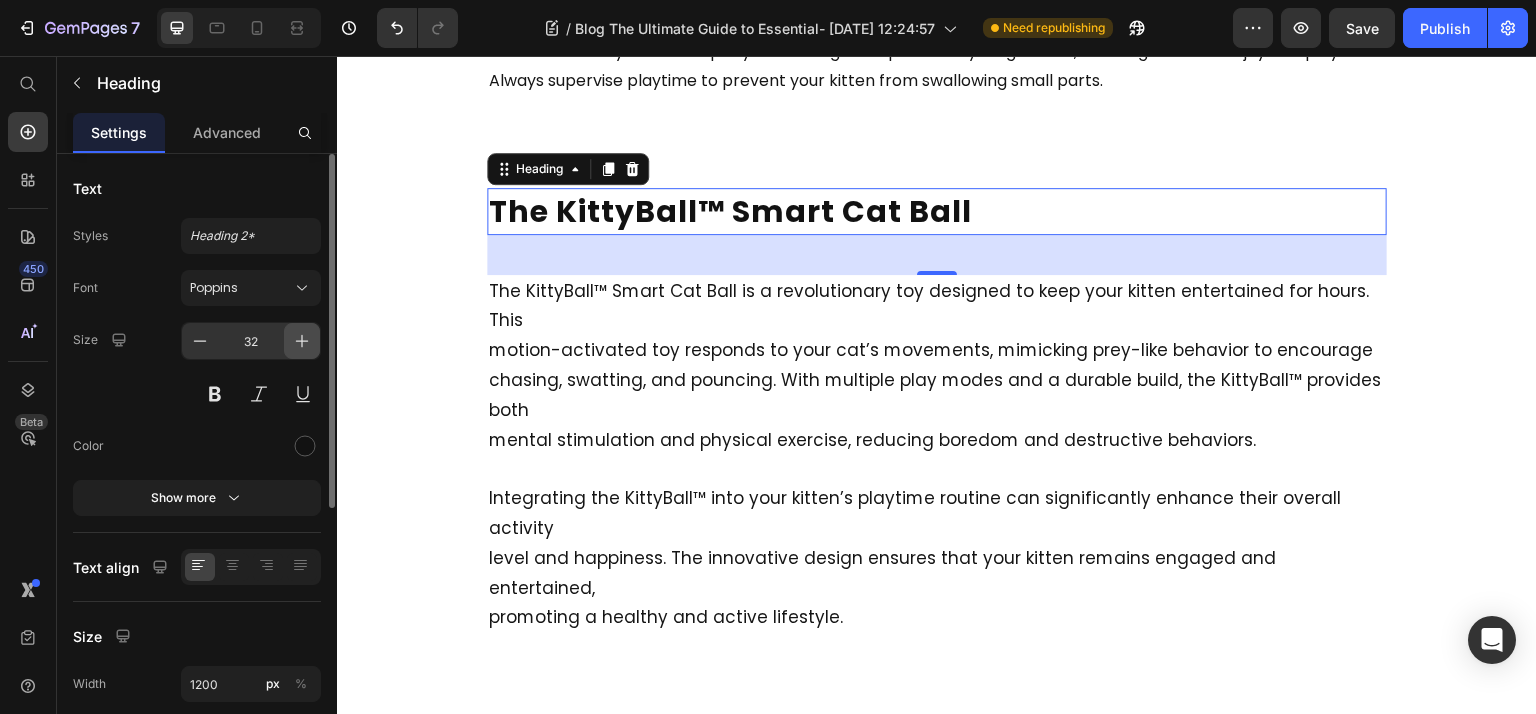 click 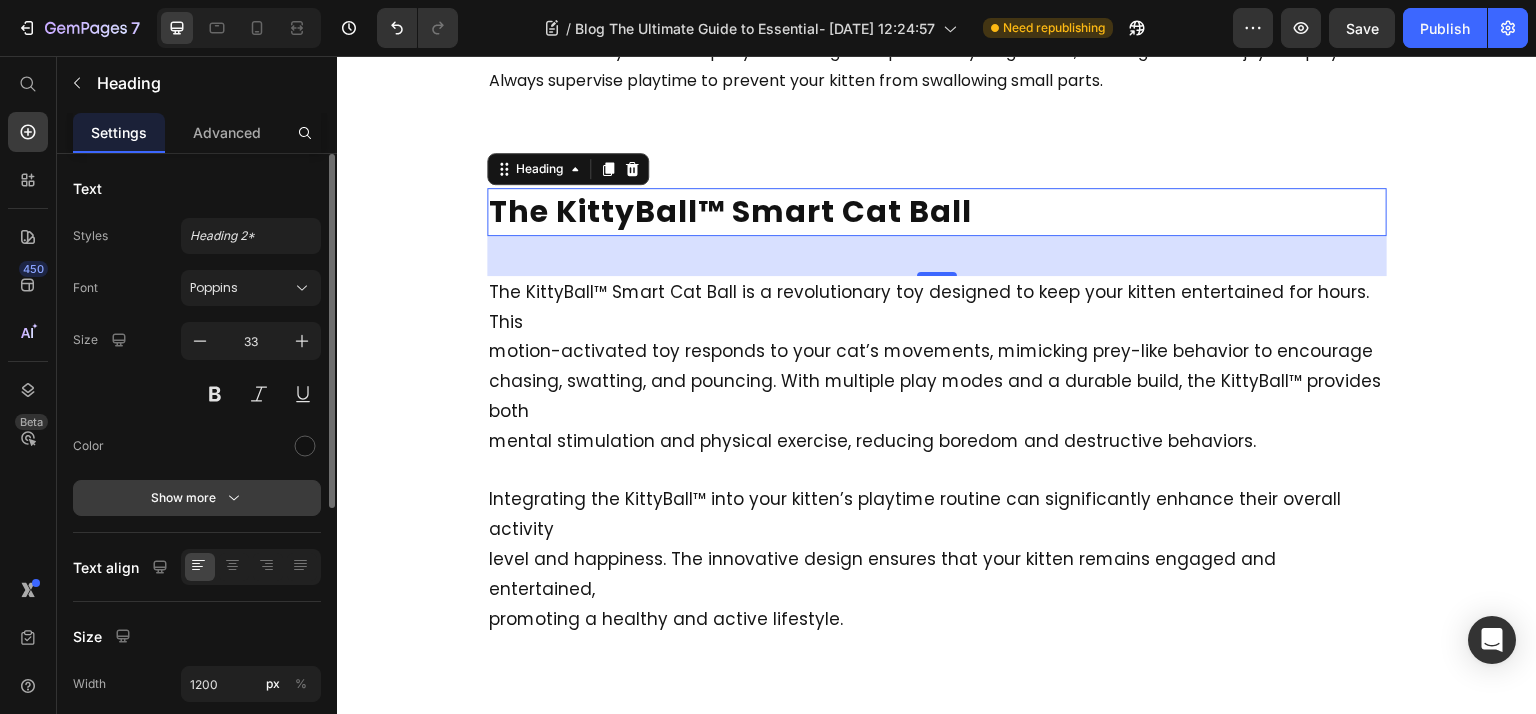 click on "Show more" at bounding box center [197, 498] 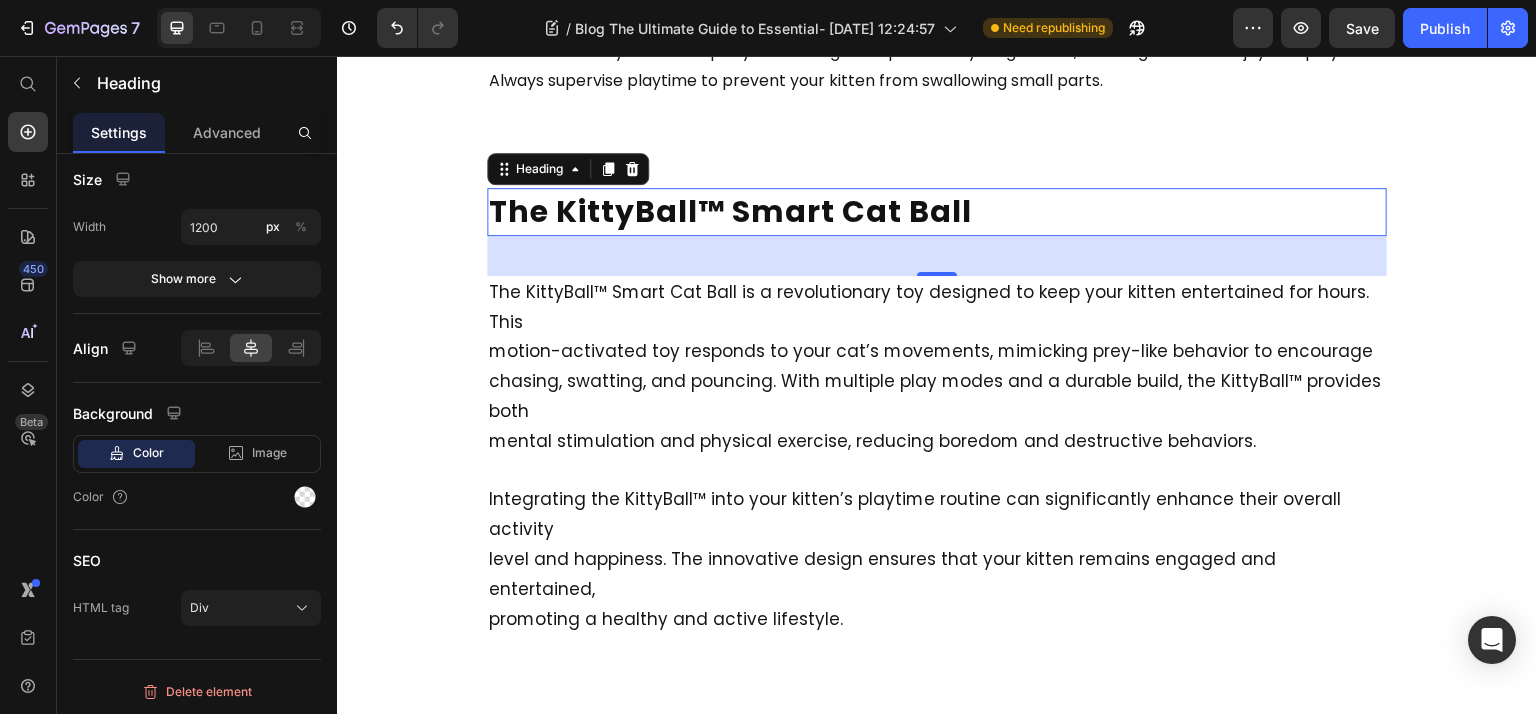 scroll, scrollTop: 0, scrollLeft: 0, axis: both 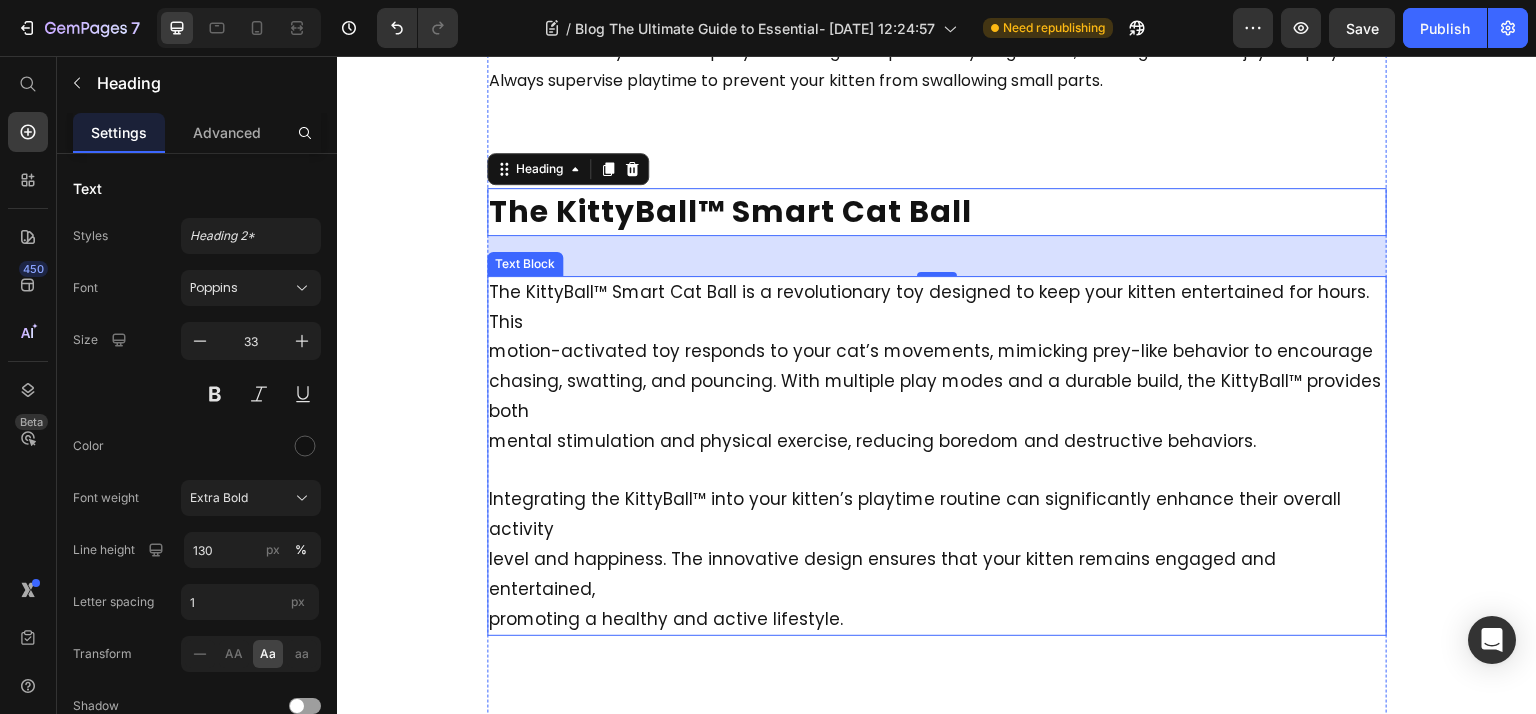 click on "The KittyBall™ Smart Cat Ball is a revolutionary toy designed to keep your kitten entertained for hours. This  motion-activated toy responds to your cat’s movements, mimicking prey-like behavior to encourage  chasing, swatting, and pouncing. With multiple play modes and a durable build, the KittyBall™ provides both  mental stimulation and physical exercise, reducing boredom and destructive behaviors. Integrating the KittyBall™ into your kitten’s playtime routine can significantly enhance their overall activity  level and happiness. The innovative design ensures that your kitten remains engaged and entertained,  promoting a healthy and active lifestyle." at bounding box center [937, 456] 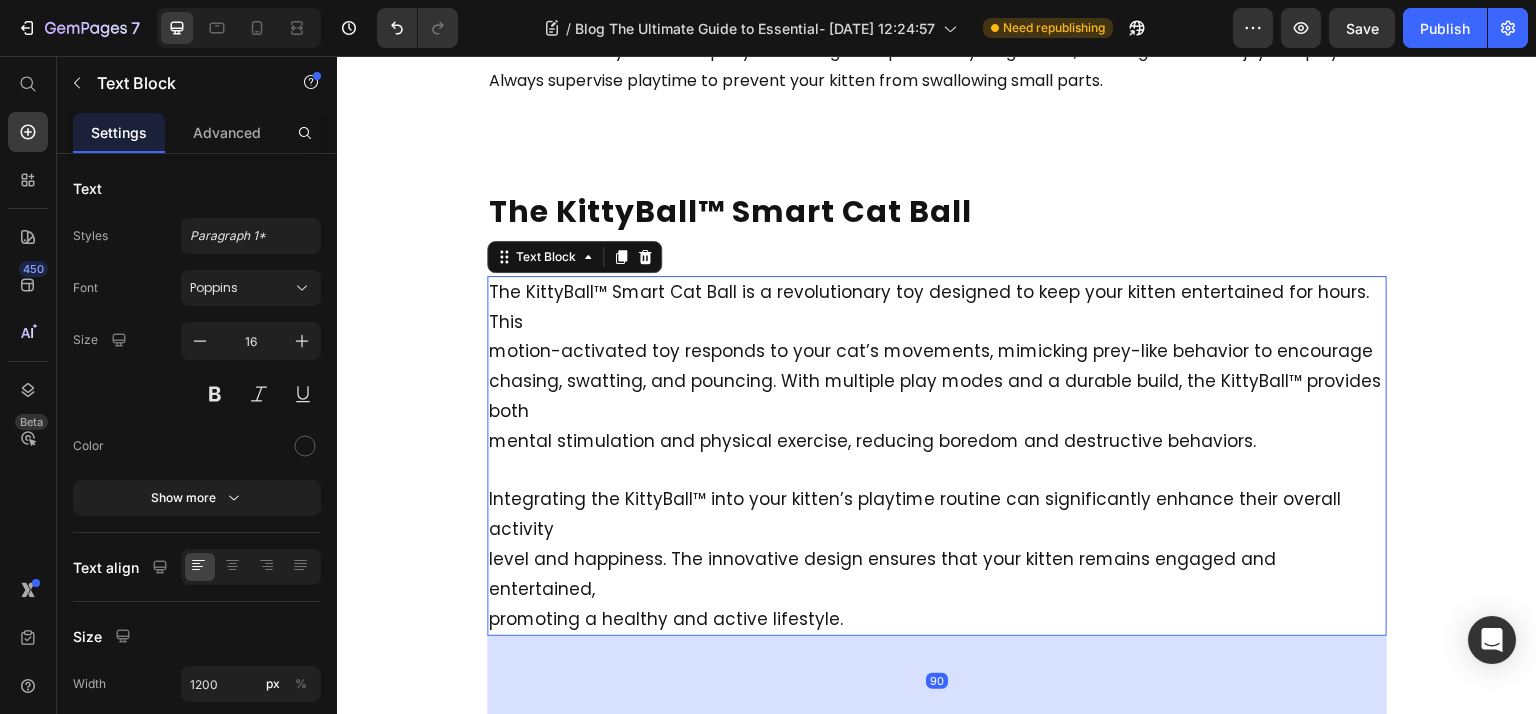 click on "Integrating the KittyBall™ into your kitten’s playtime routine can significantly enhance their overall activity  level and happiness. The innovative design ensures that your kitten remains engaged and entertained,  promoting a healthy and active lifestyle." at bounding box center (937, 546) 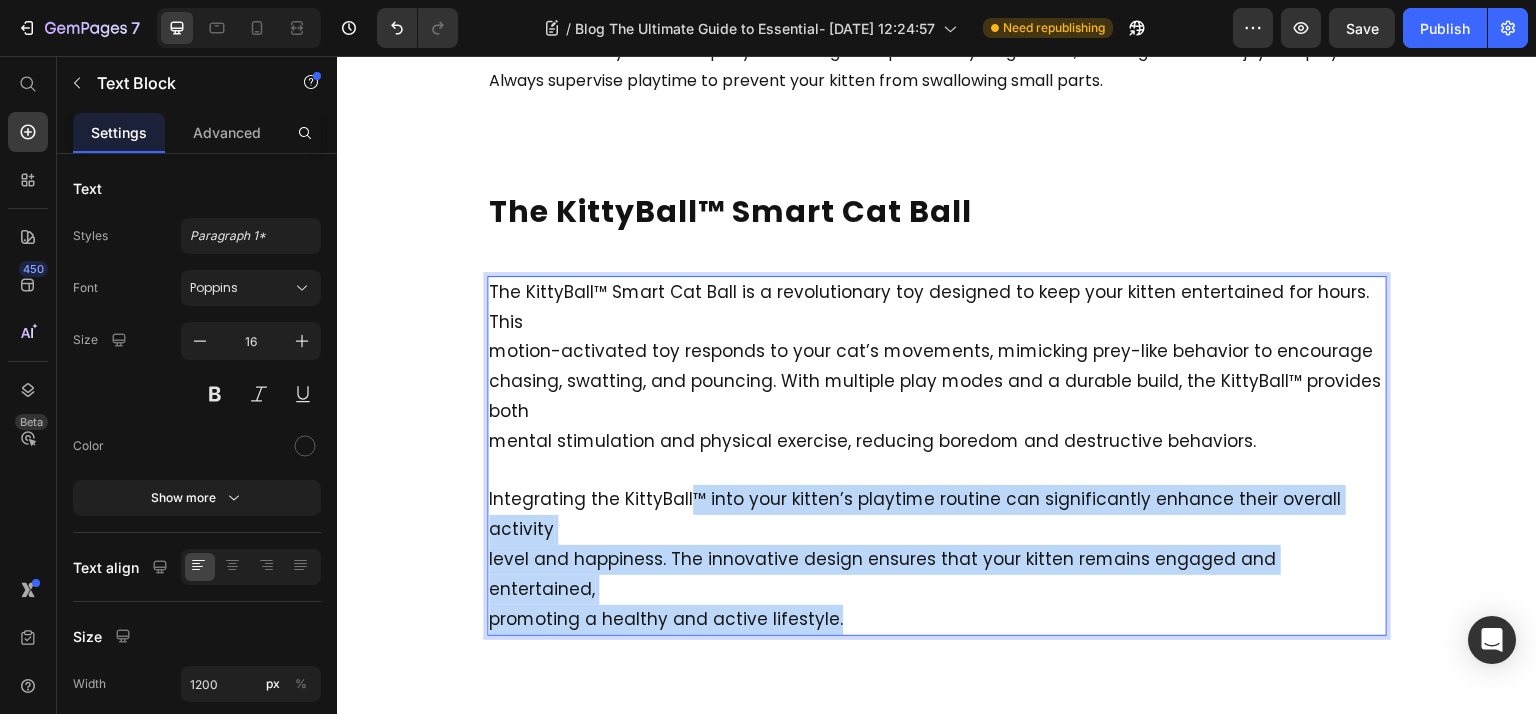 drag, startPoint x: 834, startPoint y: 607, endPoint x: 760, endPoint y: 547, distance: 95.26804 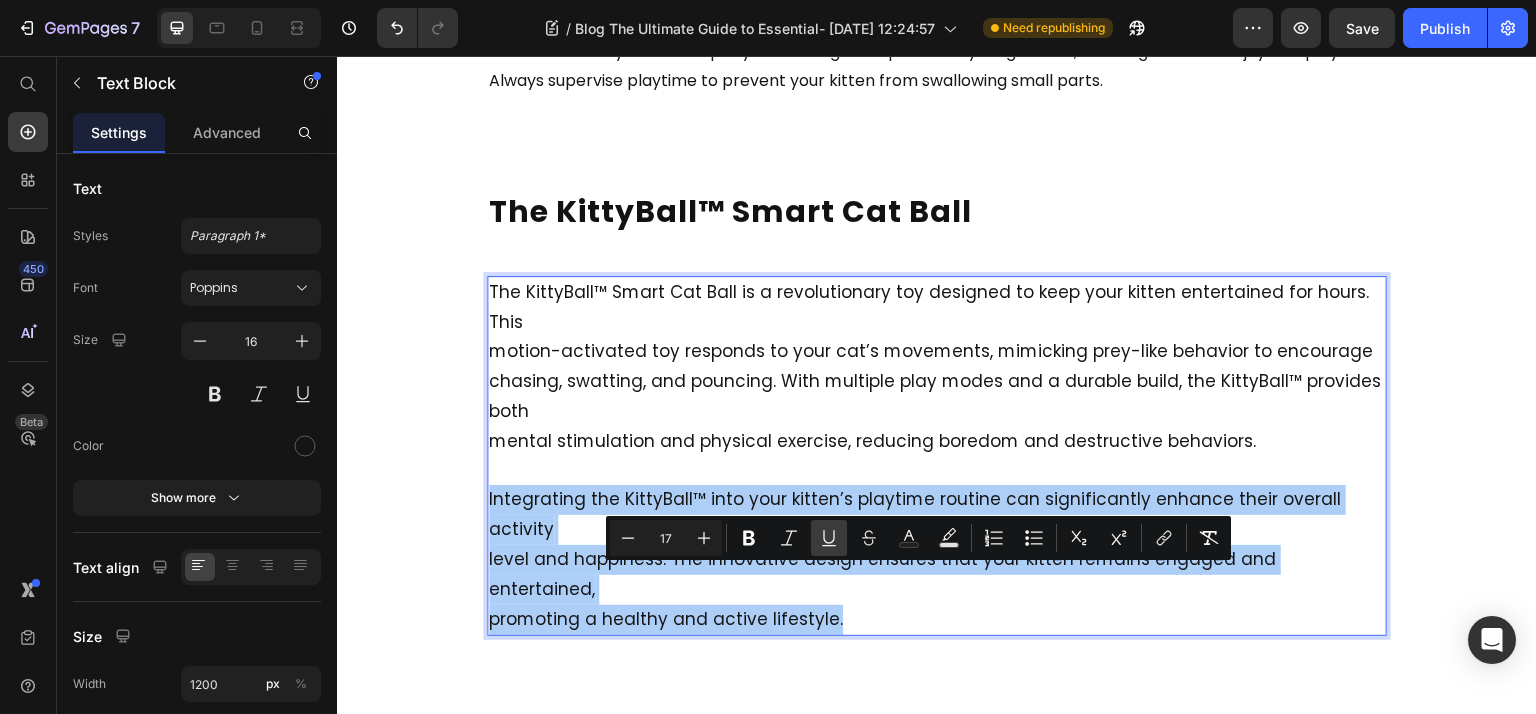 click on "Underline" at bounding box center [829, 538] 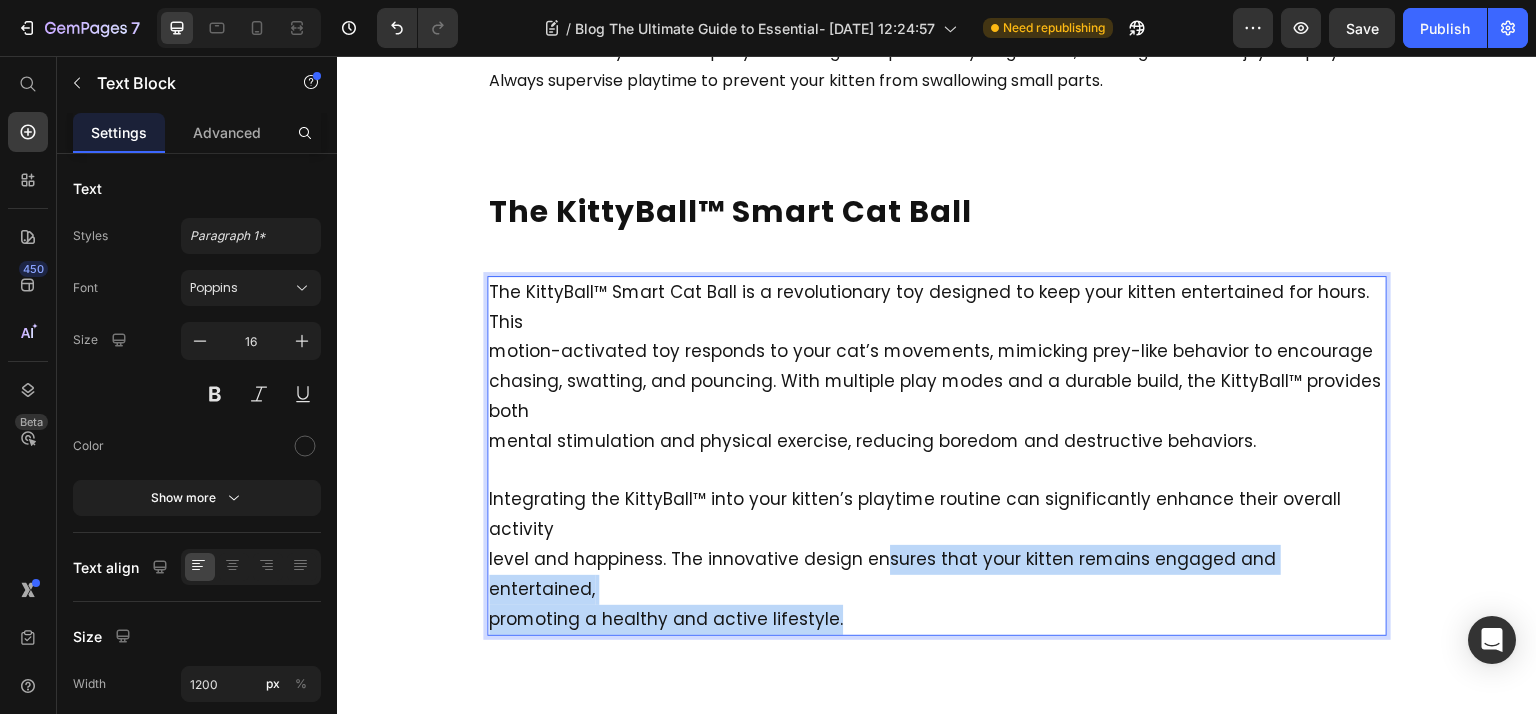 drag, startPoint x: 875, startPoint y: 582, endPoint x: 877, endPoint y: 638, distance: 56.0357 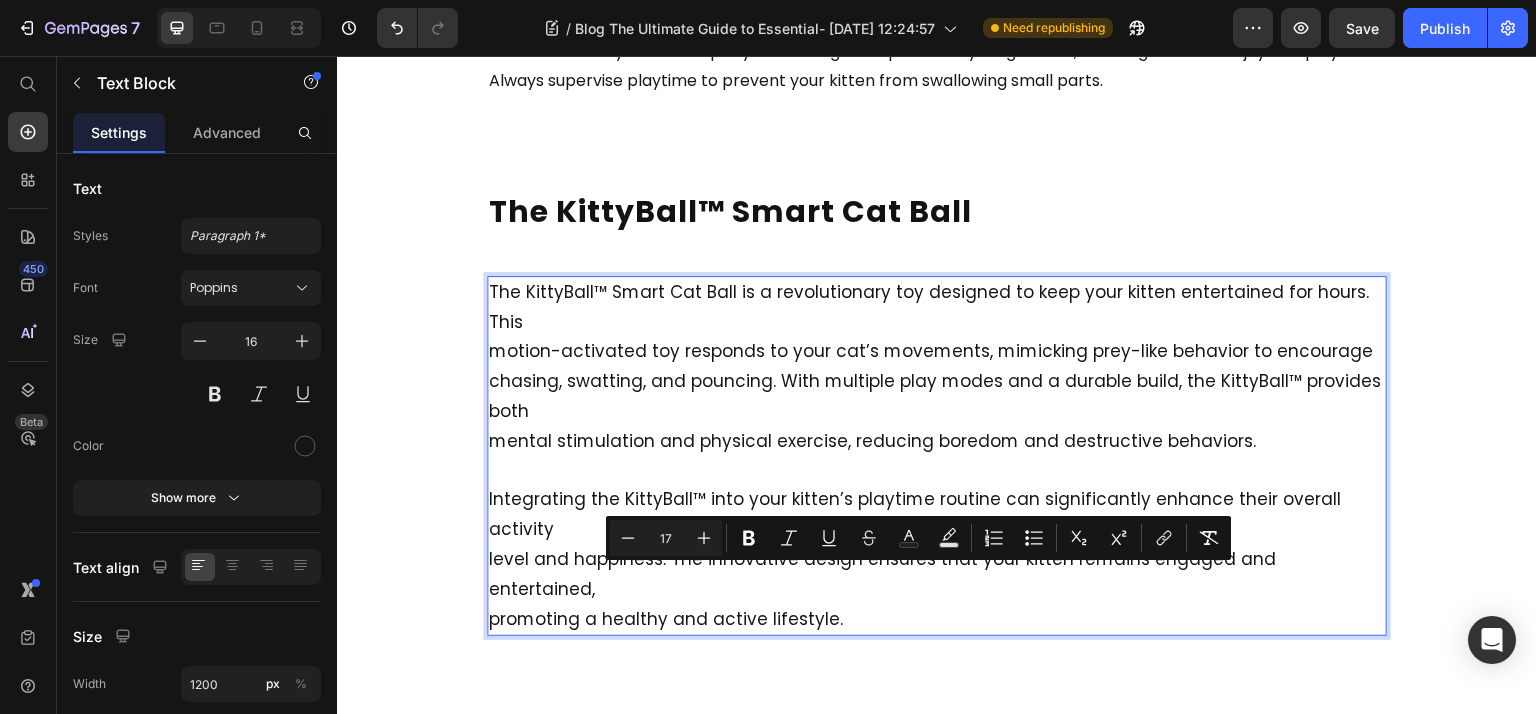 click on "Integrating the KittyBall™ into your kitten’s playtime routine can significantly enhance their overall activity  level and happiness. The innovative design ensures that your kitten remains engaged and entertained,  promoting a healthy and active lifestyle." at bounding box center (937, 546) 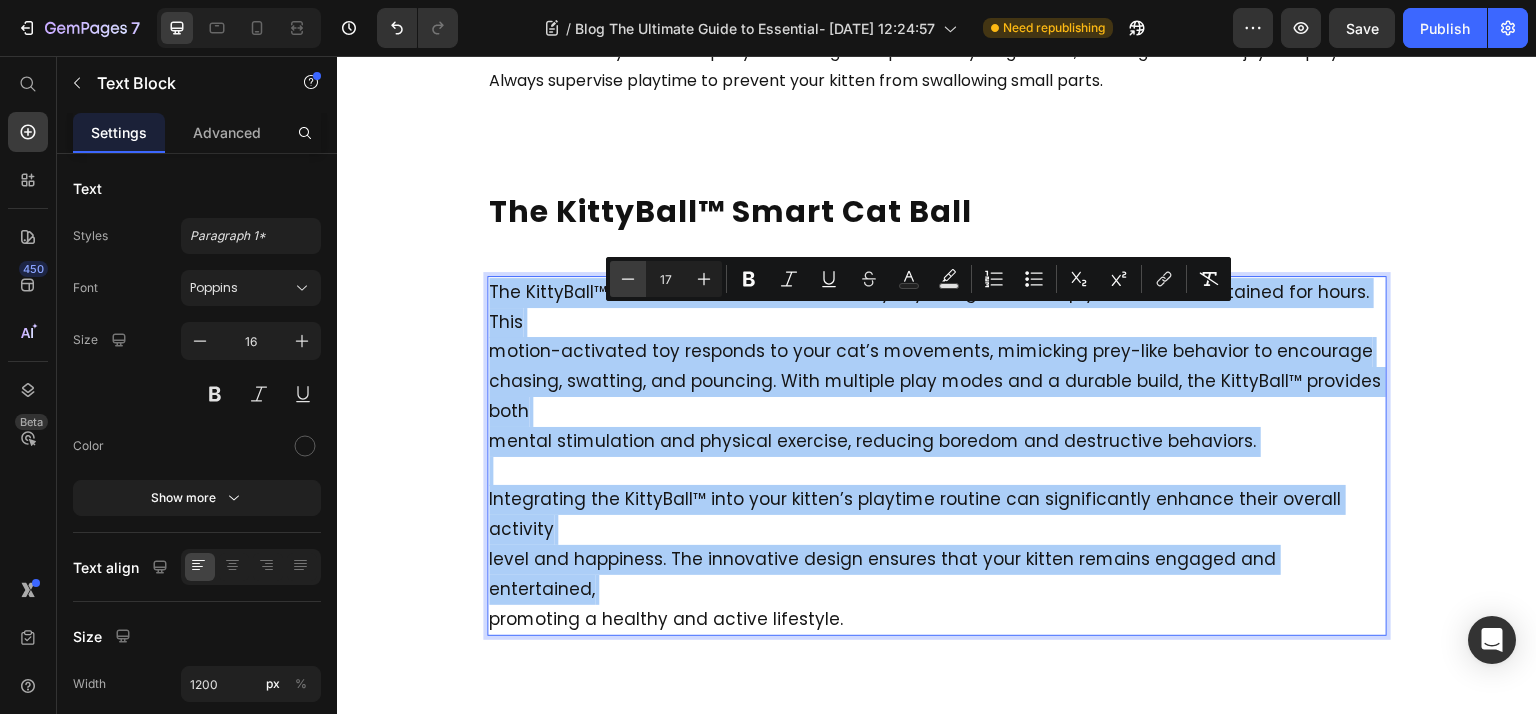 click 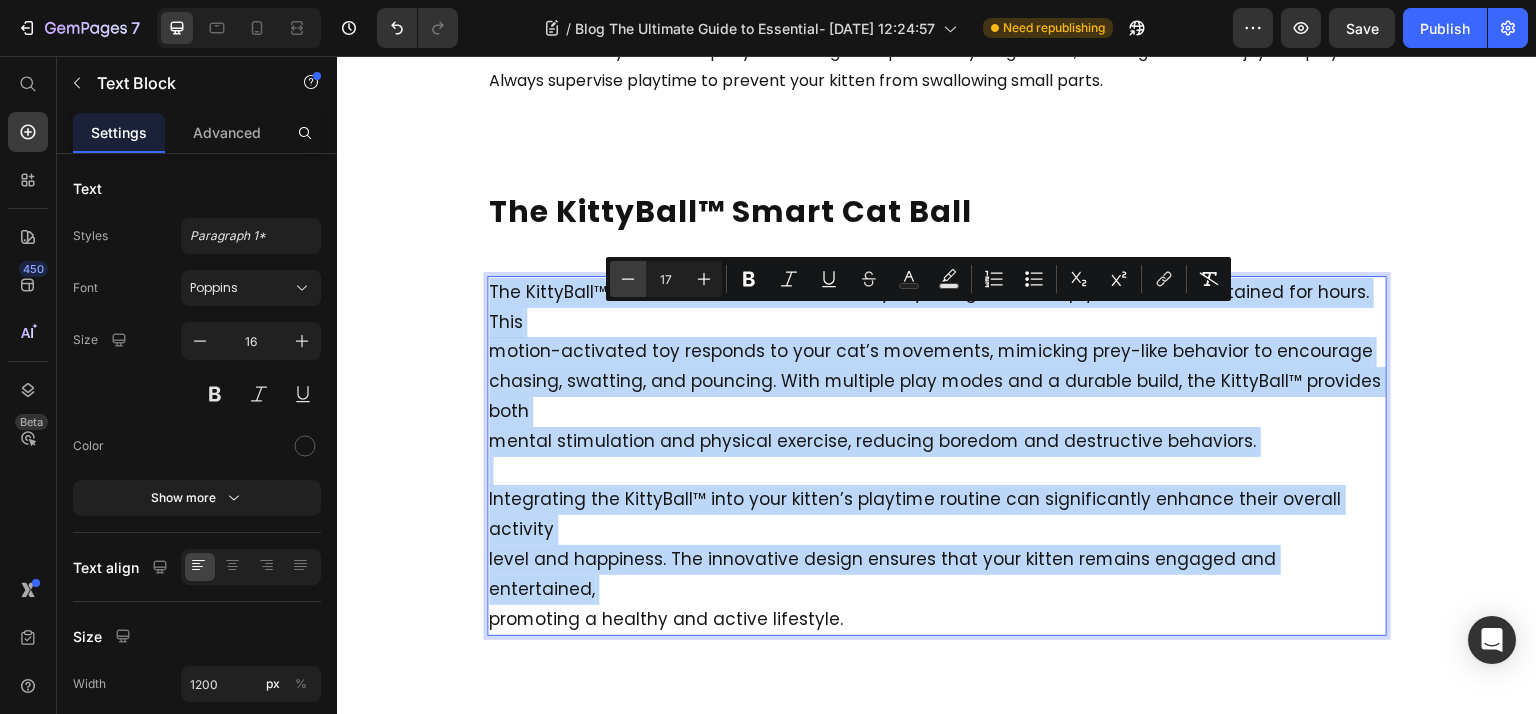type on "16" 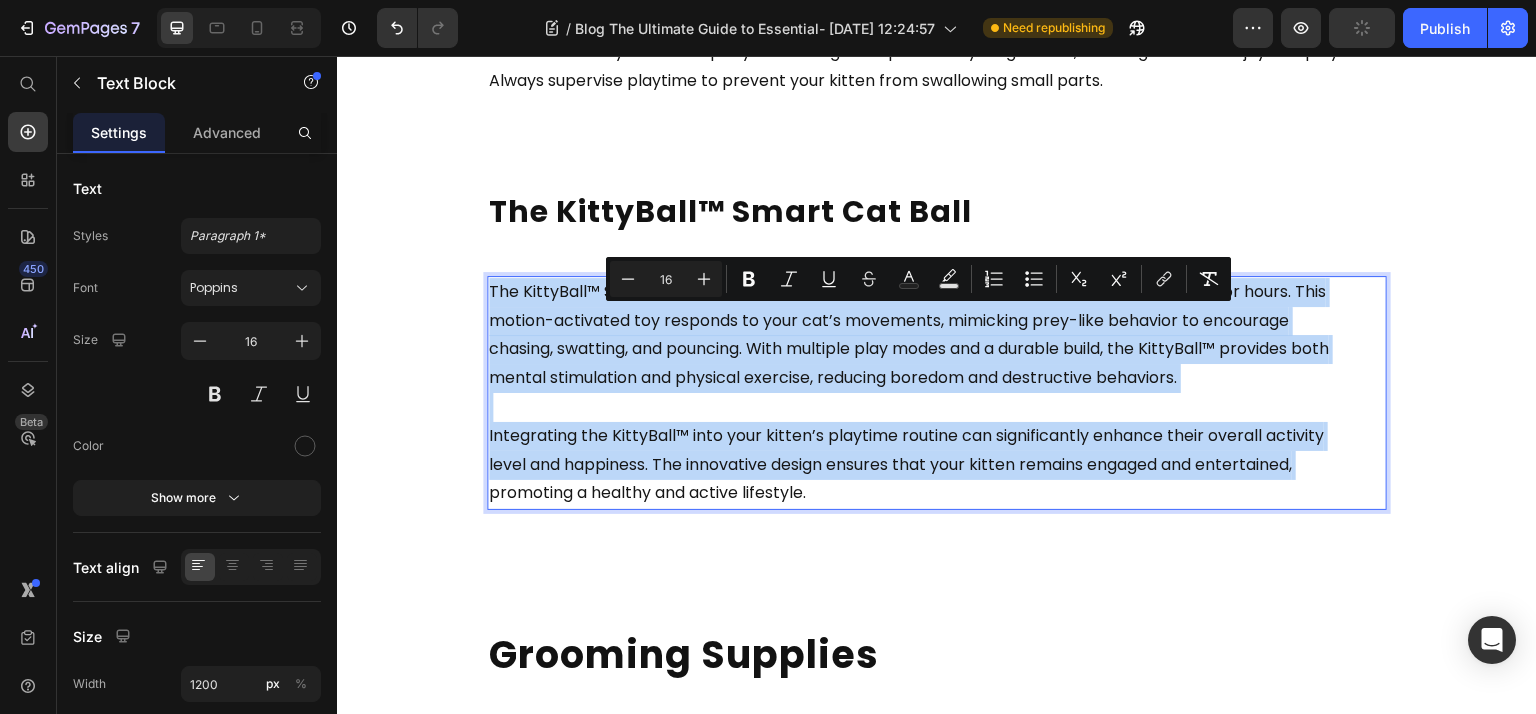 click on "motion-activated toy responds to your cat’s movements, mimicking prey-like behavior to encourage" at bounding box center (889, 320) 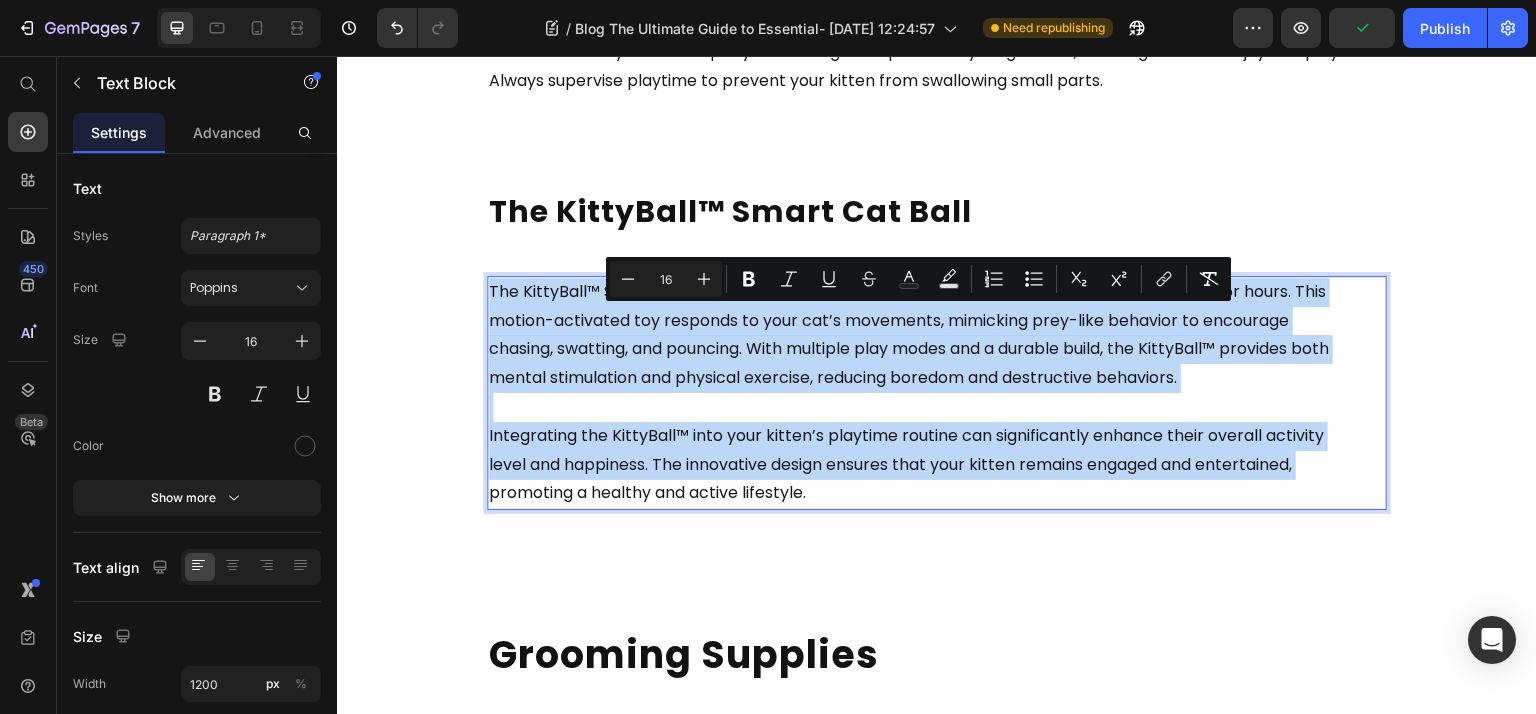 click on "motion-activated toy responds to your cat’s movements, mimicking prey-like behavior to encourage" at bounding box center [889, 320] 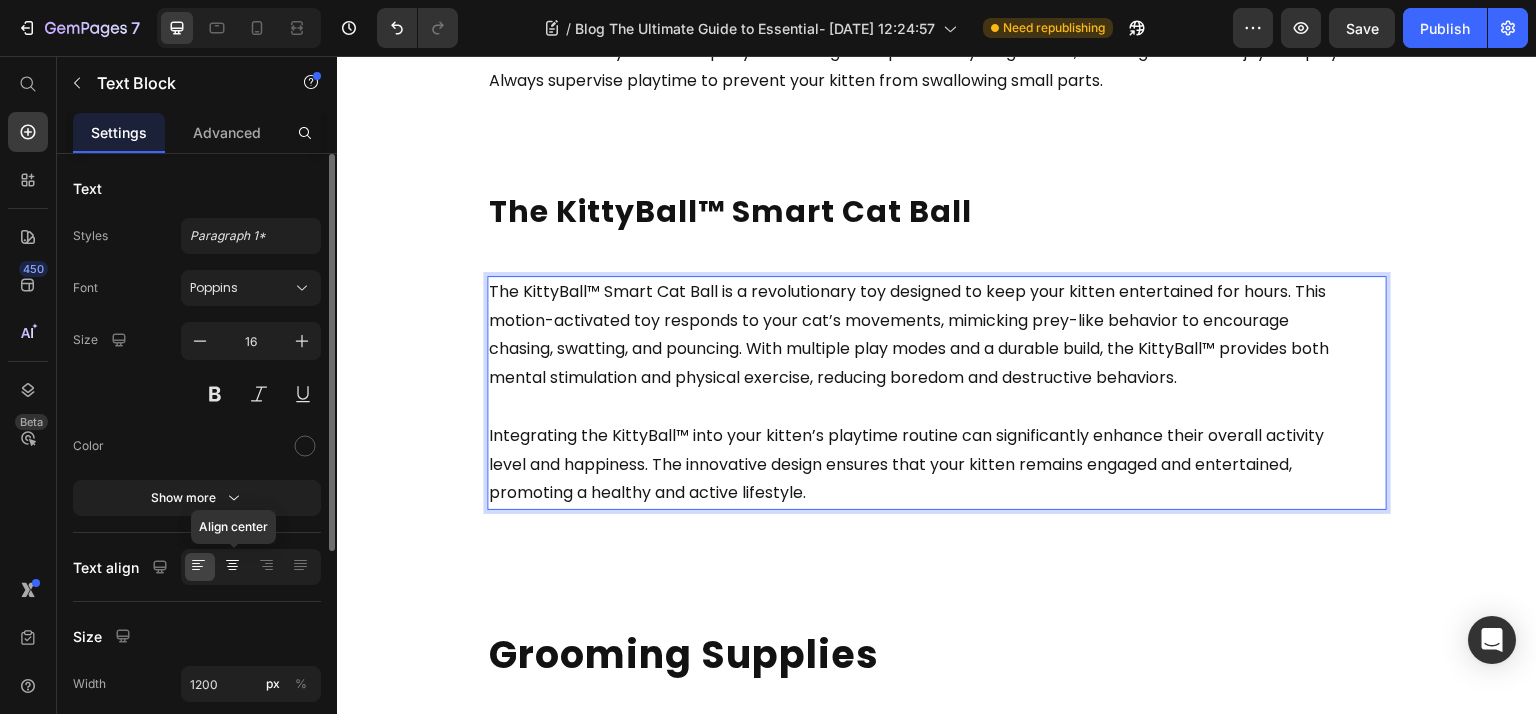 click 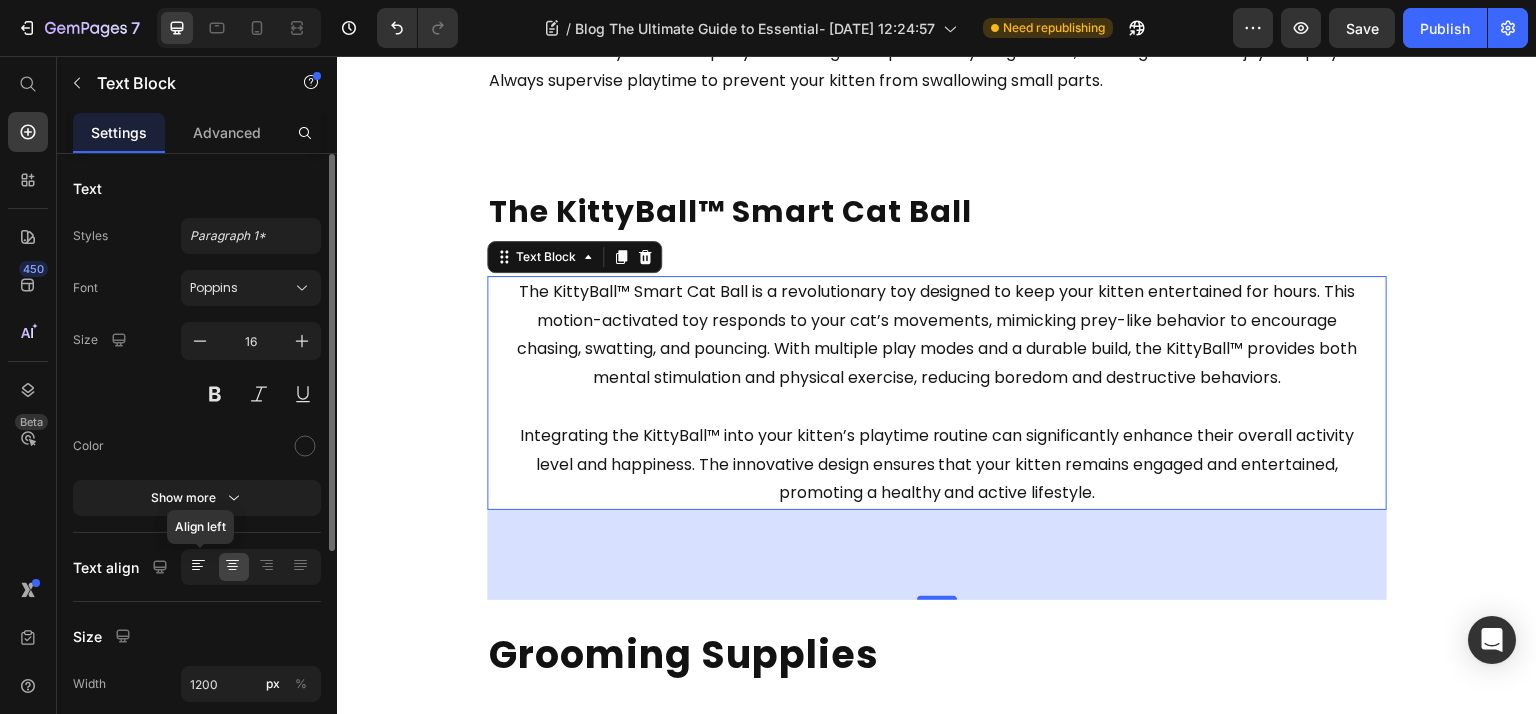 click 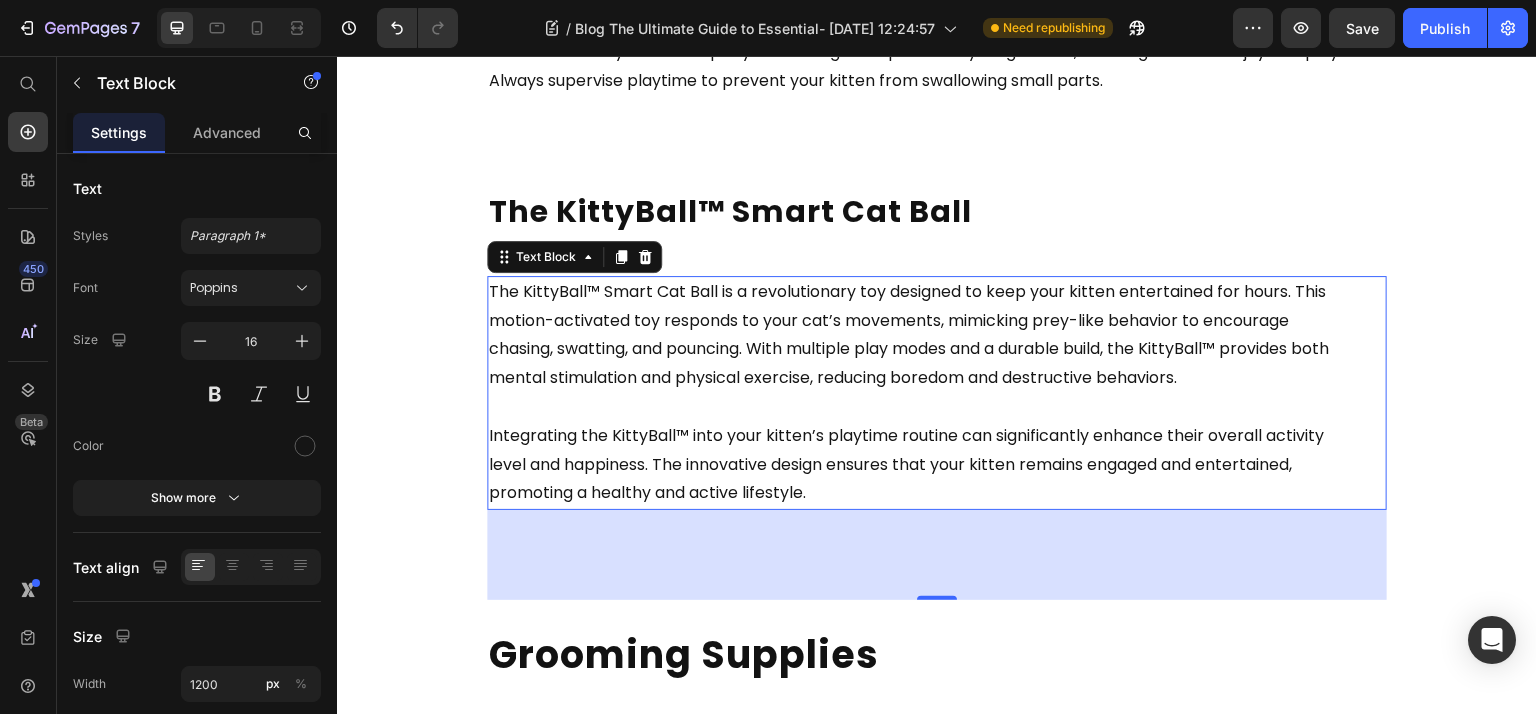 click on "[DATE] Text Block The Ultimate Guide to Essential Supplies for a  Cat Heading Getting a new cat? This guide covers all the essential supplies for a cat, from carriers and litter boxes to  grooming tools and toys. Read on to ensure you have everything needed for your new furry friend. Text Block Key Takeaways Heading A cat carrier is essential for safe travel, with hard-sided options being highly recommended for their durability and security features. Maintaining a clean environment with one litter box per cat plus one extra, and using unscented, clumping litter can significantly enhance your cat’s comfort. Regular vet visits, microchipping, and proper hydration through advanced water fountains are crucial for maintaining your kitten’s overall health and safety. Text Block Cat Carrier Heading Having an appropriately sized carrier will significantly ease your feline friend’s transition into a new cat  environment. Text Block Litter Boxes Heading Text Block Cat Litter Heading Text Block Heading" at bounding box center (937, 1743) 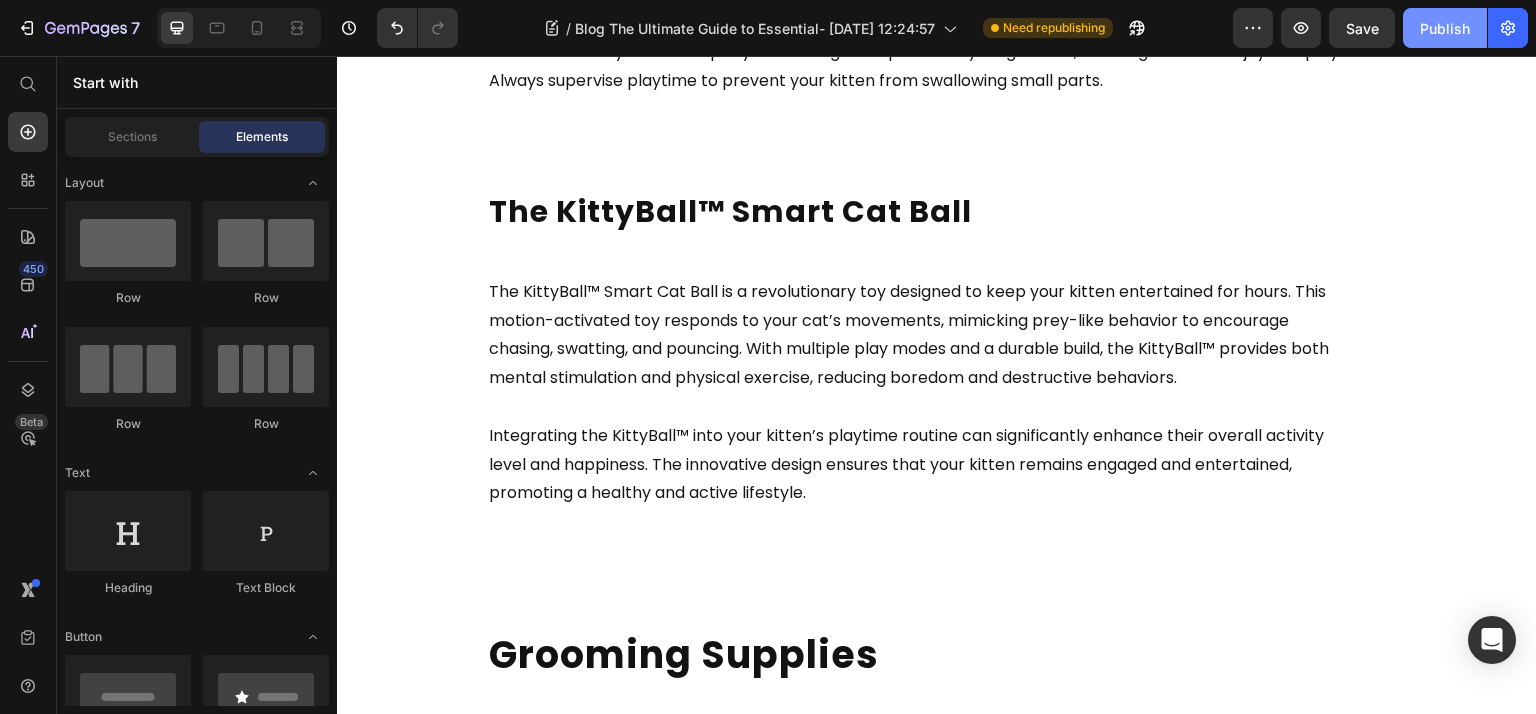 click on "Publish" at bounding box center (1445, 28) 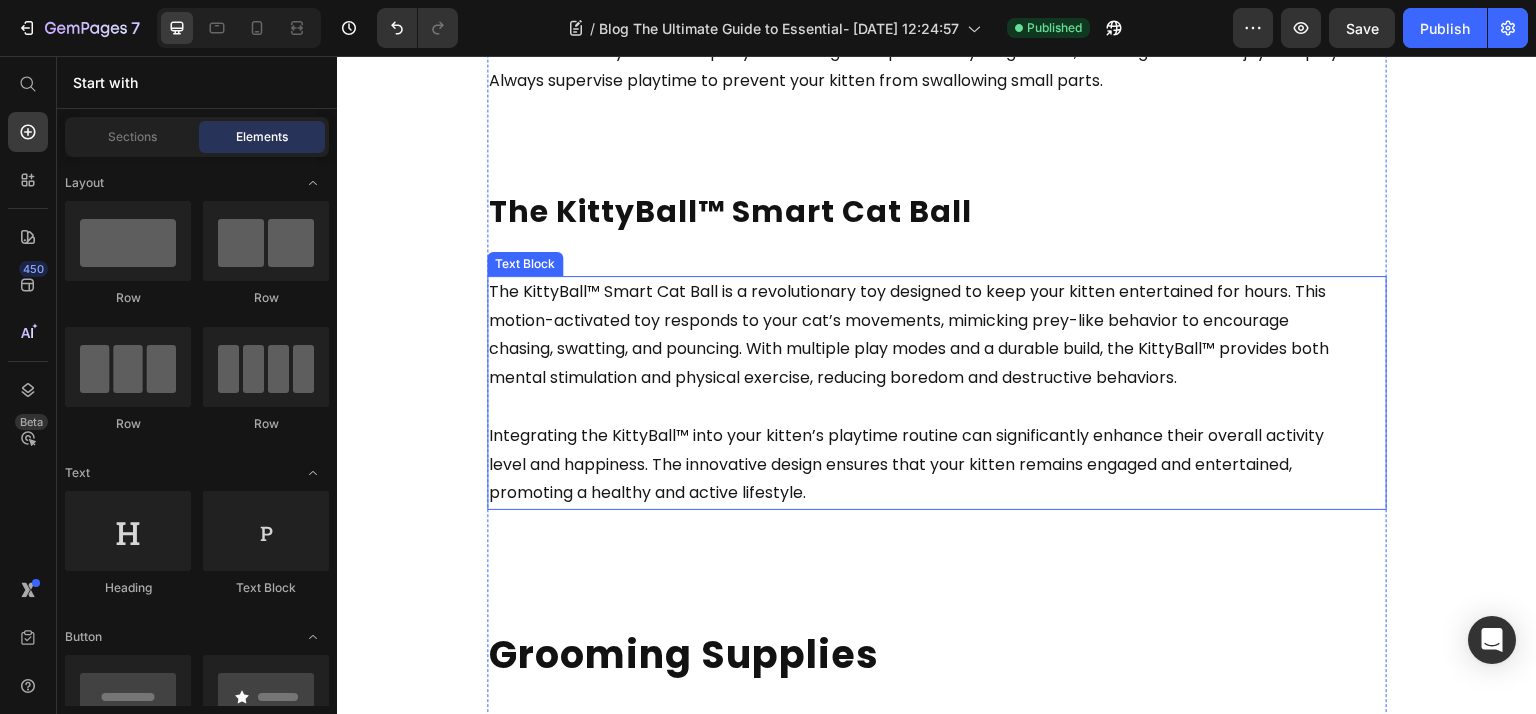 click on "mental stimulation and physical exercise, reducing boredom and destructive behaviors." at bounding box center (833, 377) 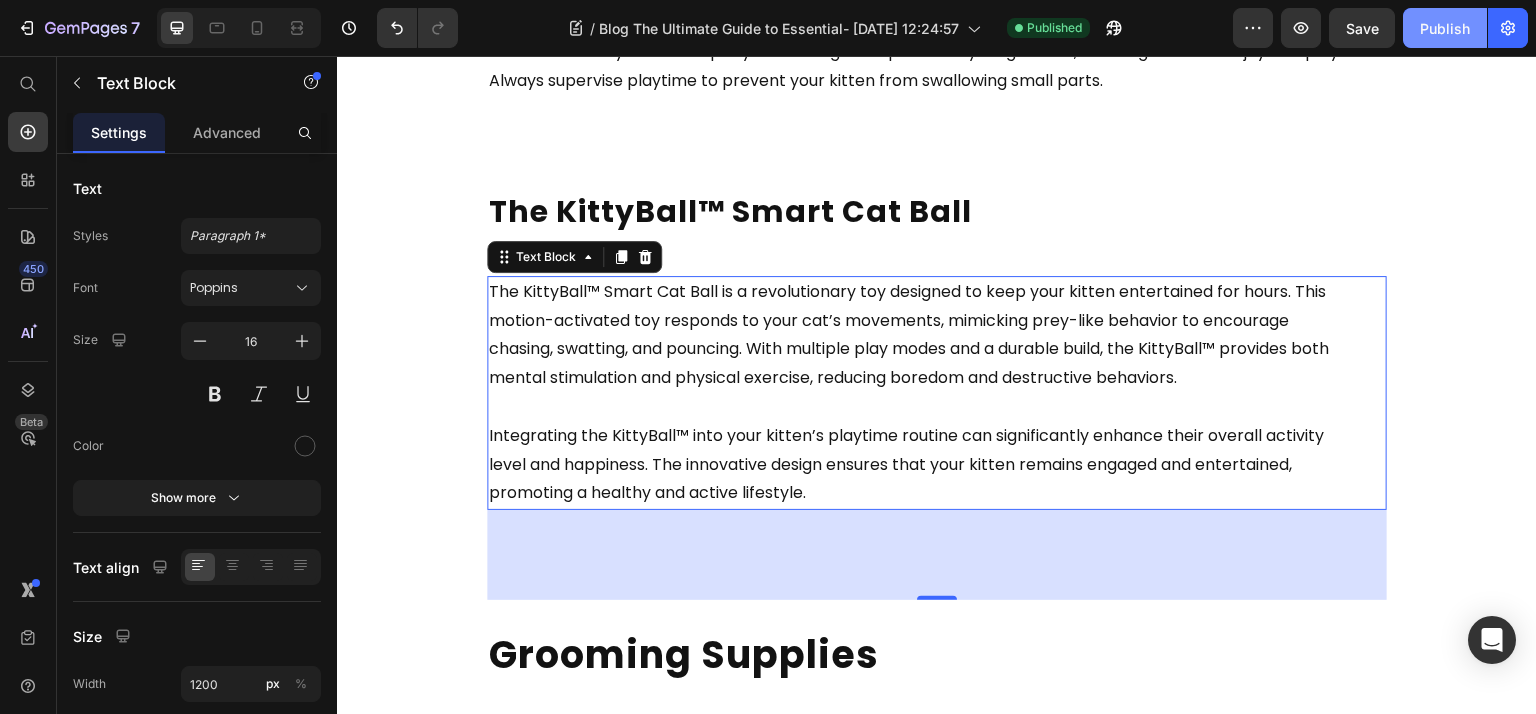 click on "Publish" at bounding box center [1445, 28] 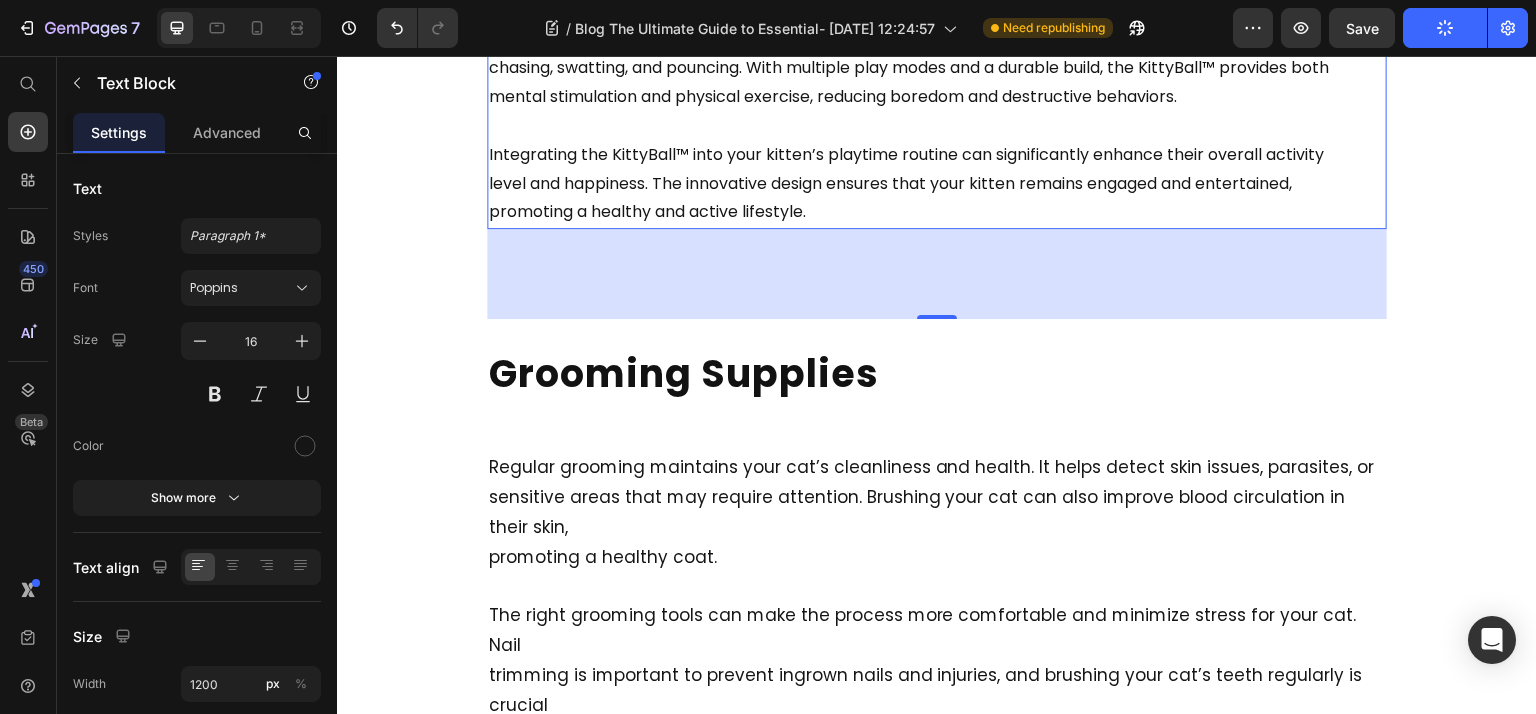 scroll, scrollTop: 4163, scrollLeft: 0, axis: vertical 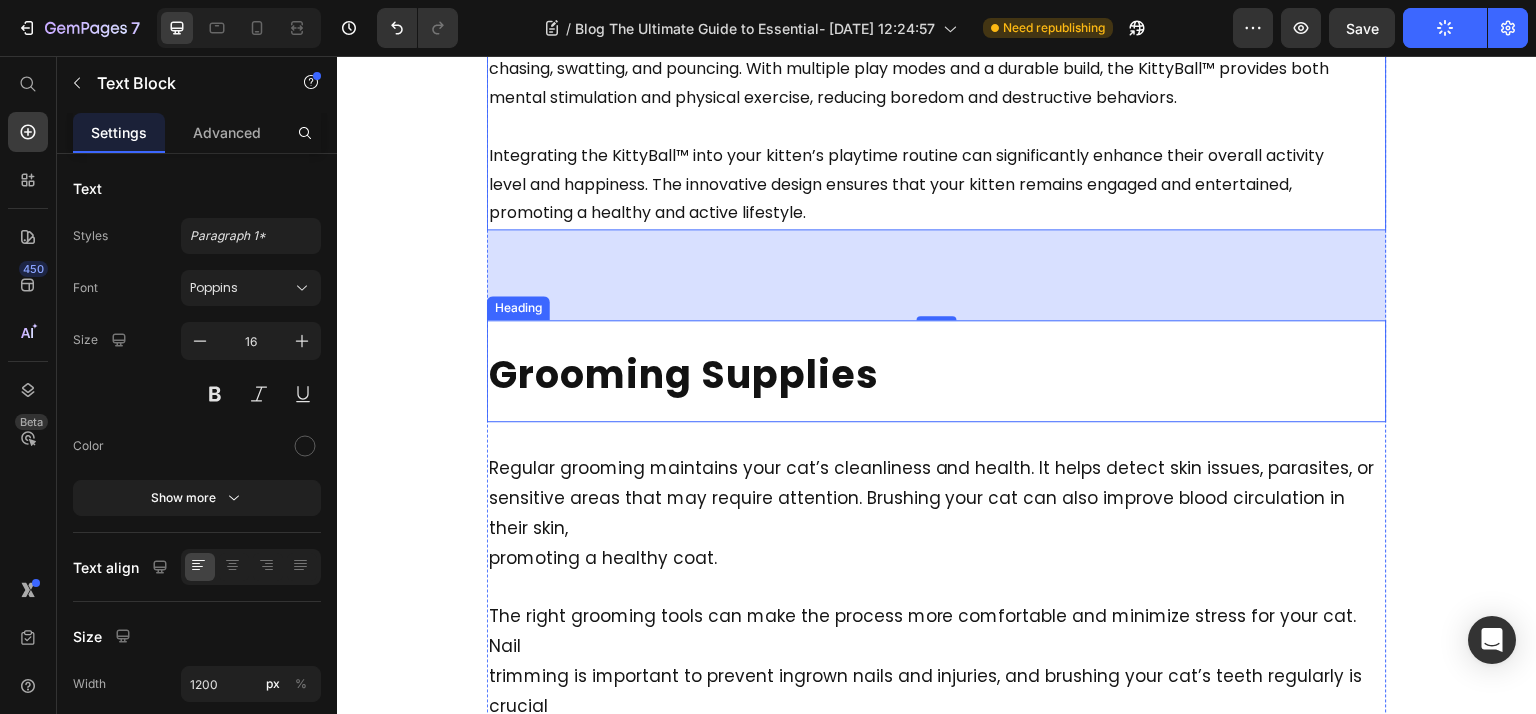 click on "Grooming Supplies" at bounding box center [937, 371] 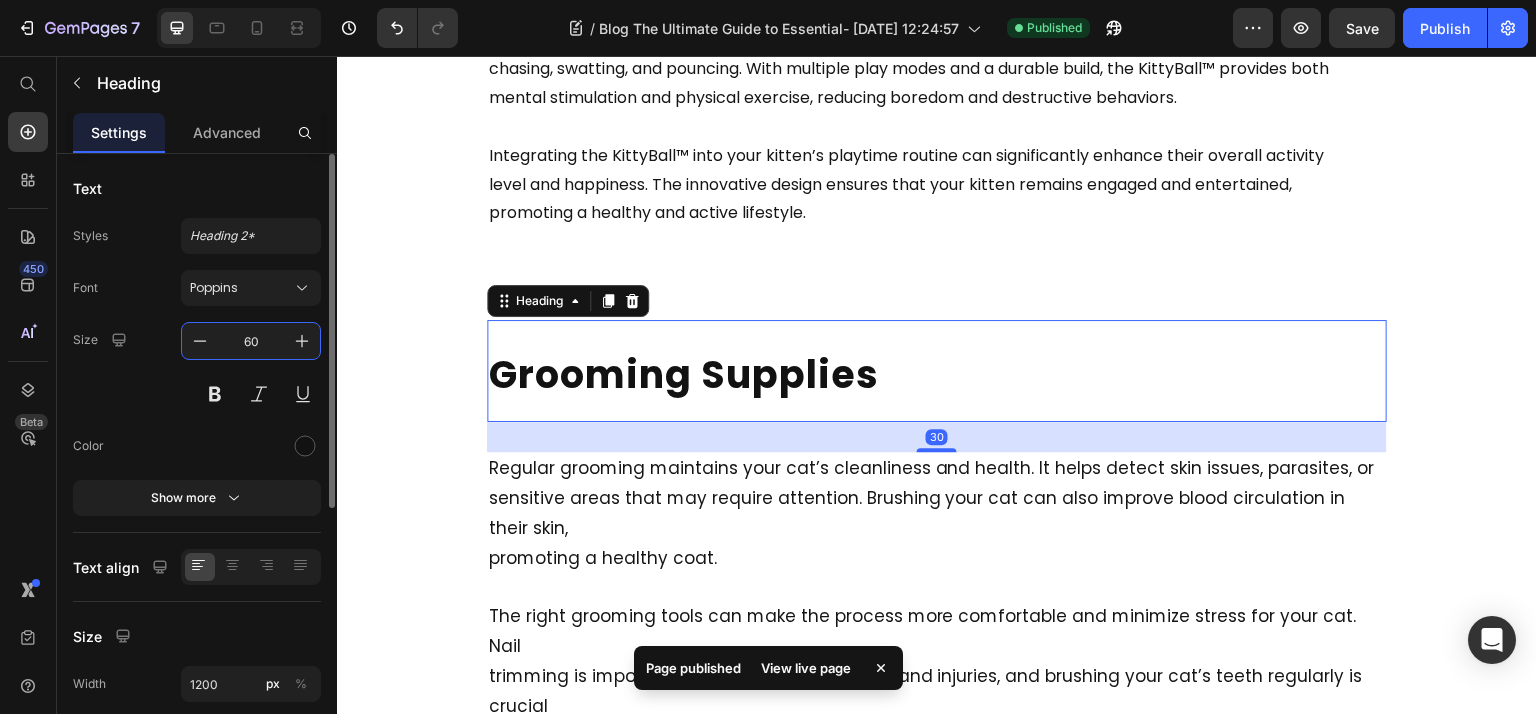 click on "60" at bounding box center (251, 341) 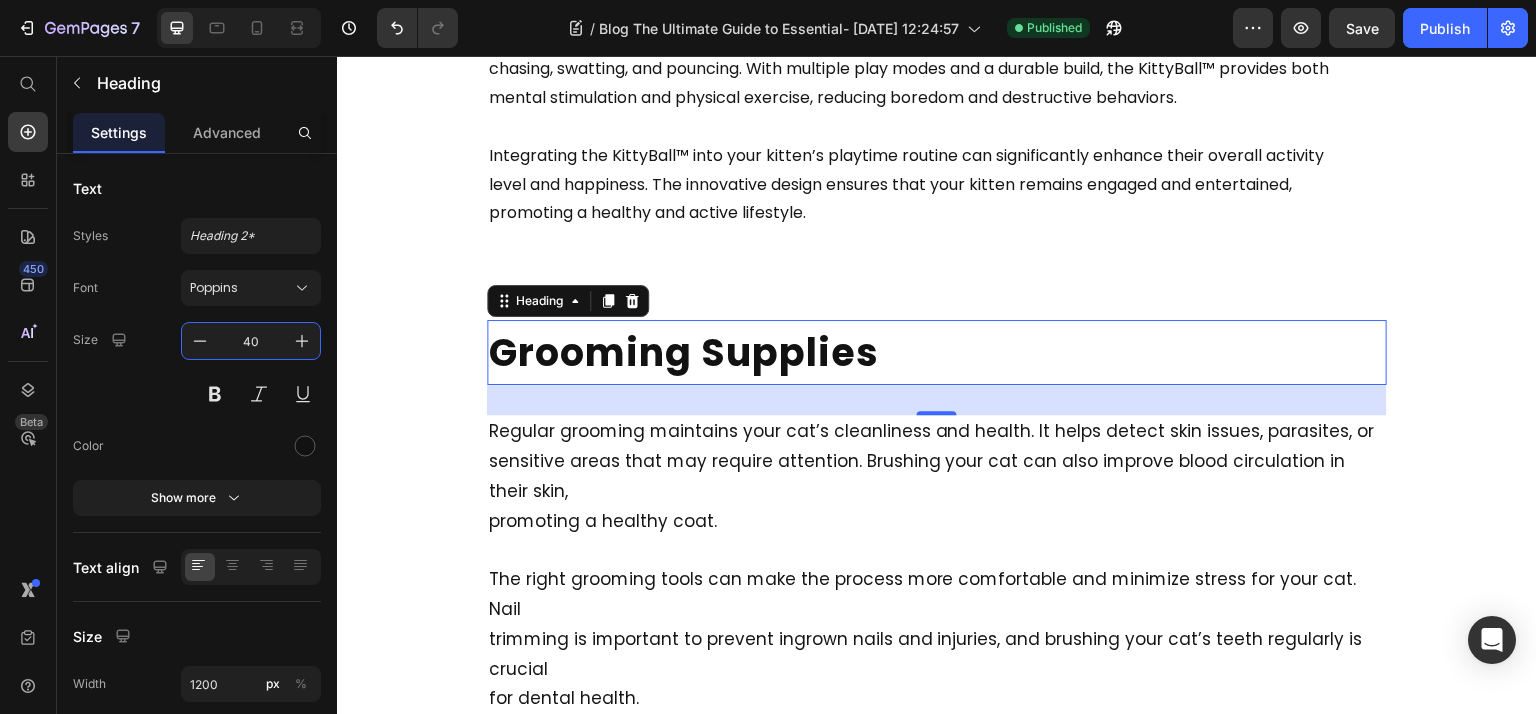 type on "40" 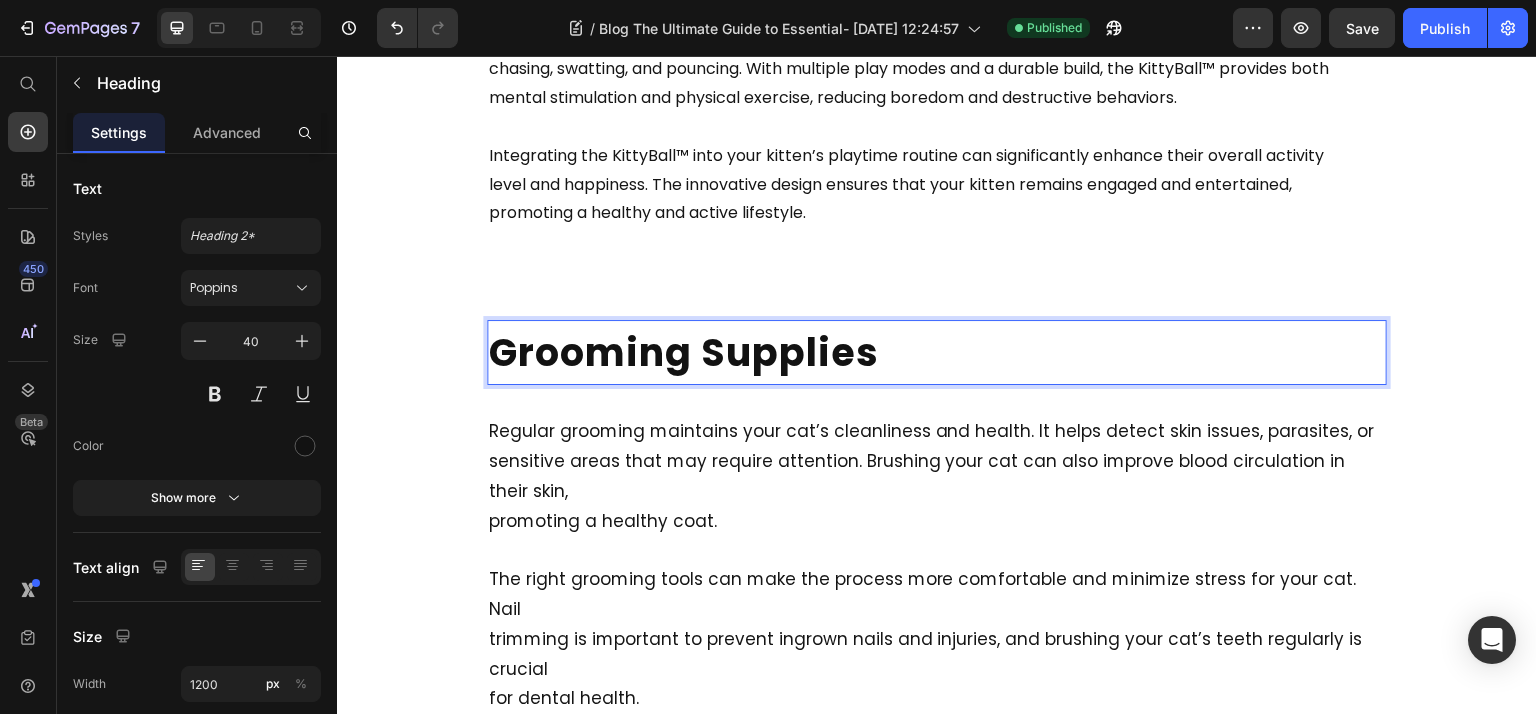 click on "Grooming Supplies" at bounding box center [684, 352] 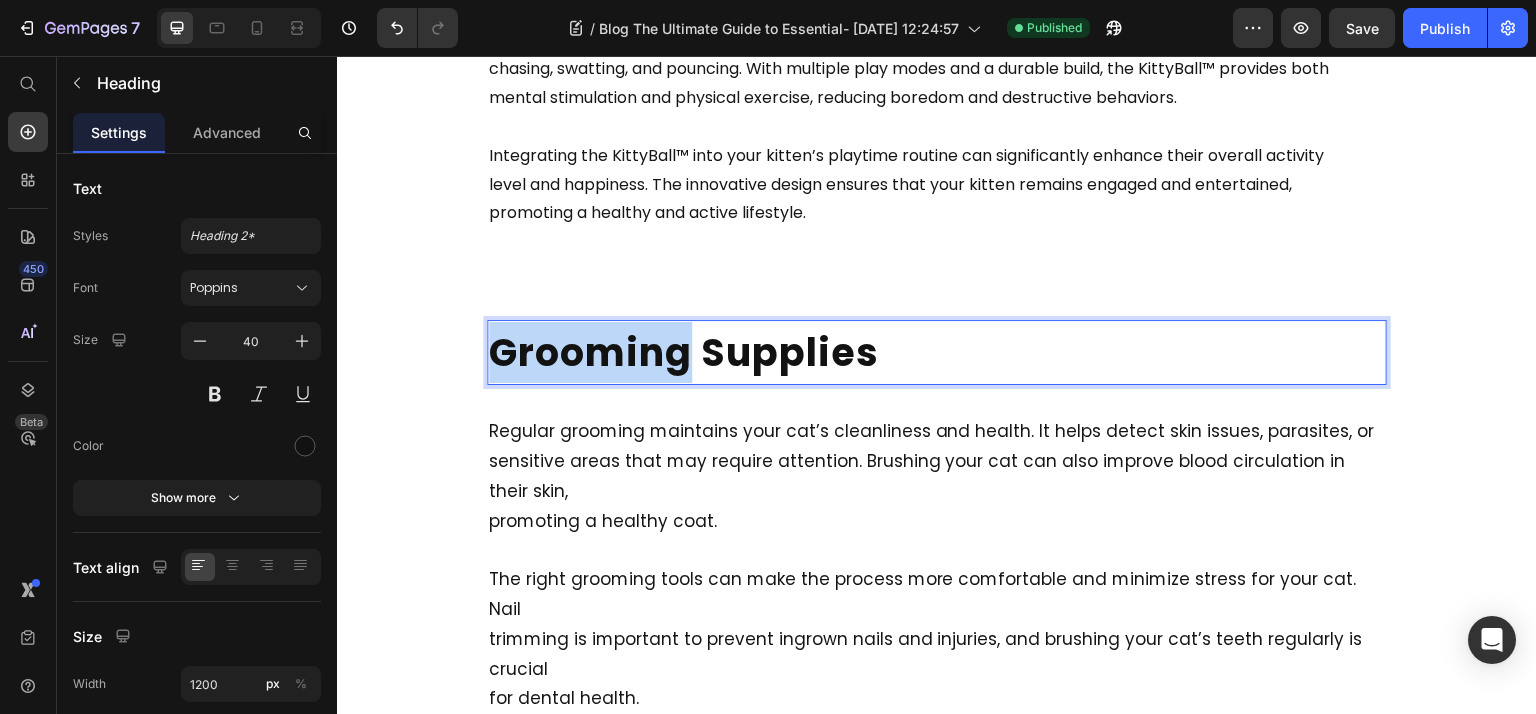 click on "Grooming Supplies" at bounding box center [684, 352] 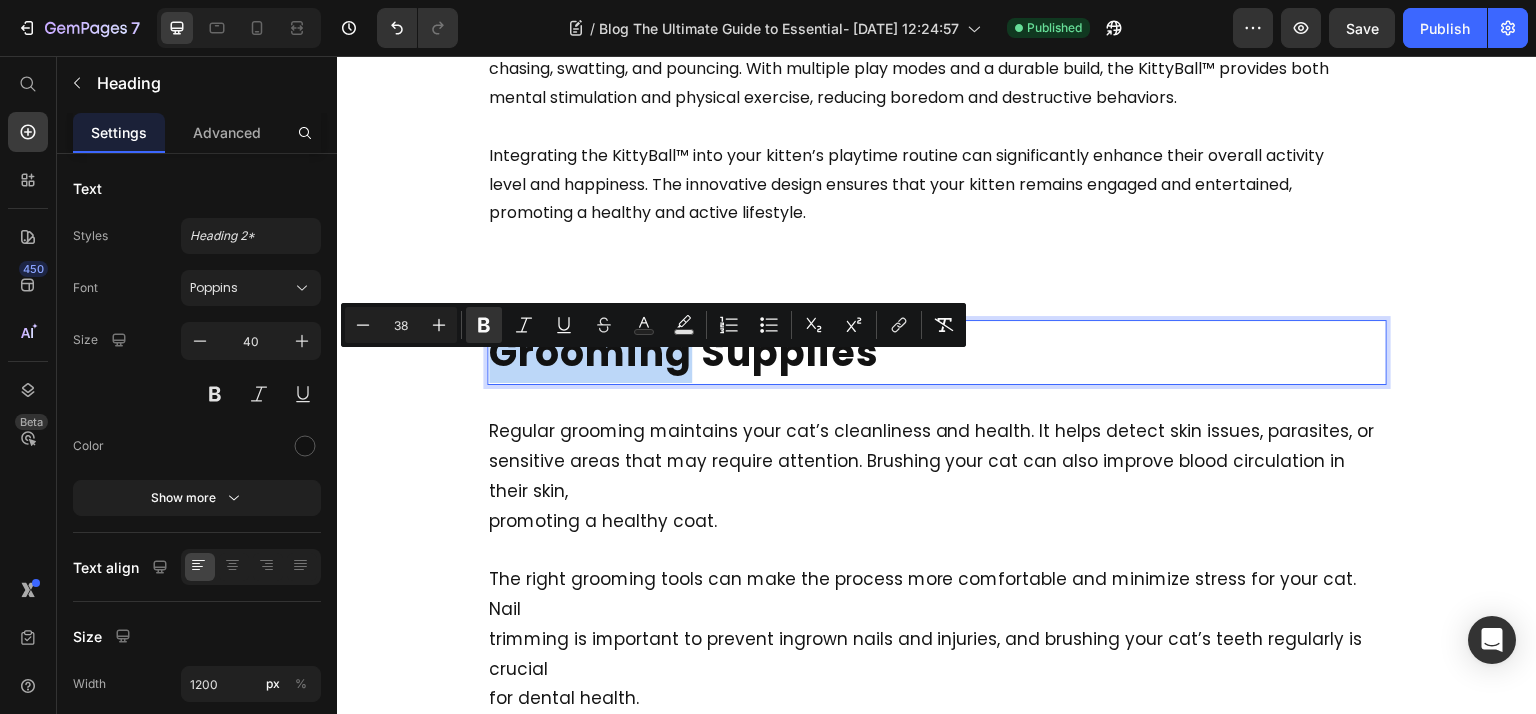 click on "Grooming Supplies" at bounding box center (684, 352) 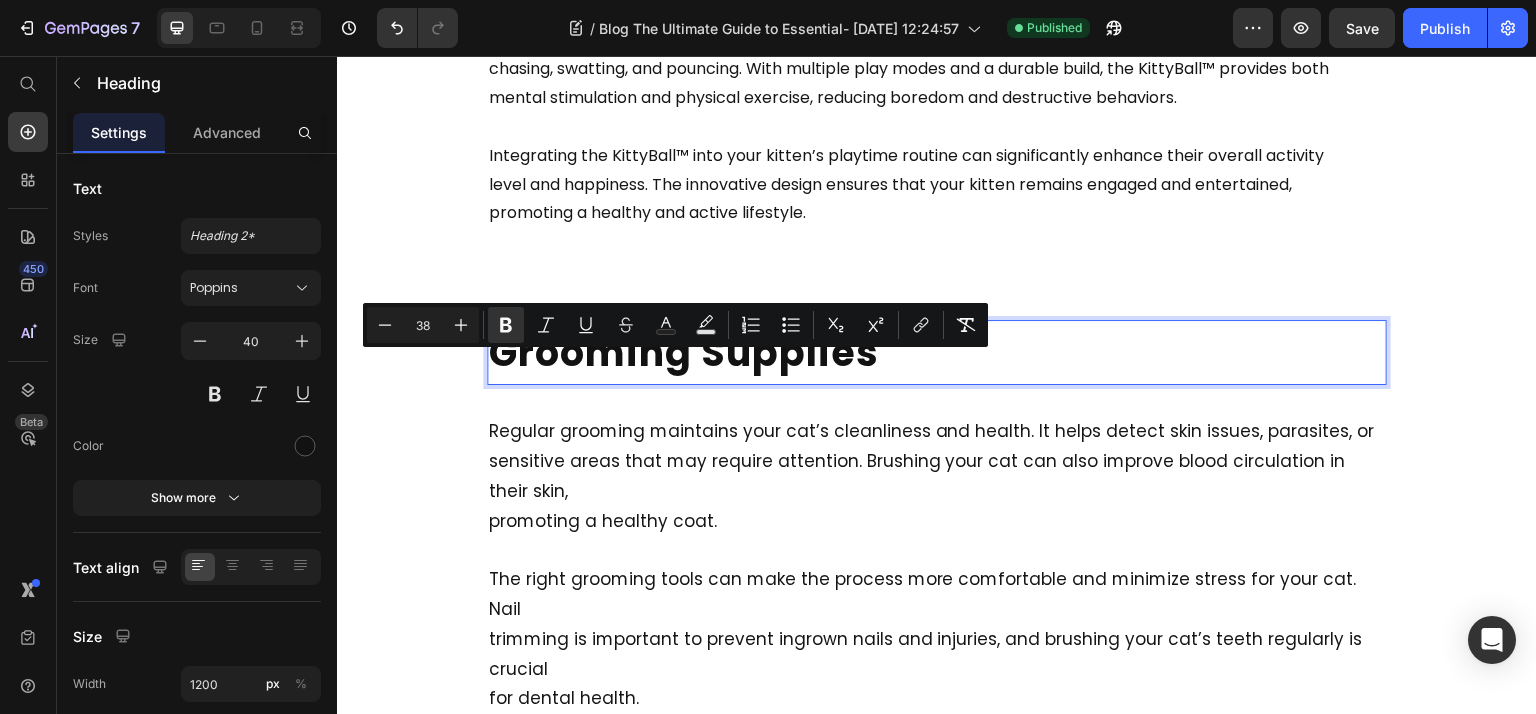 click on "38" at bounding box center [423, 325] 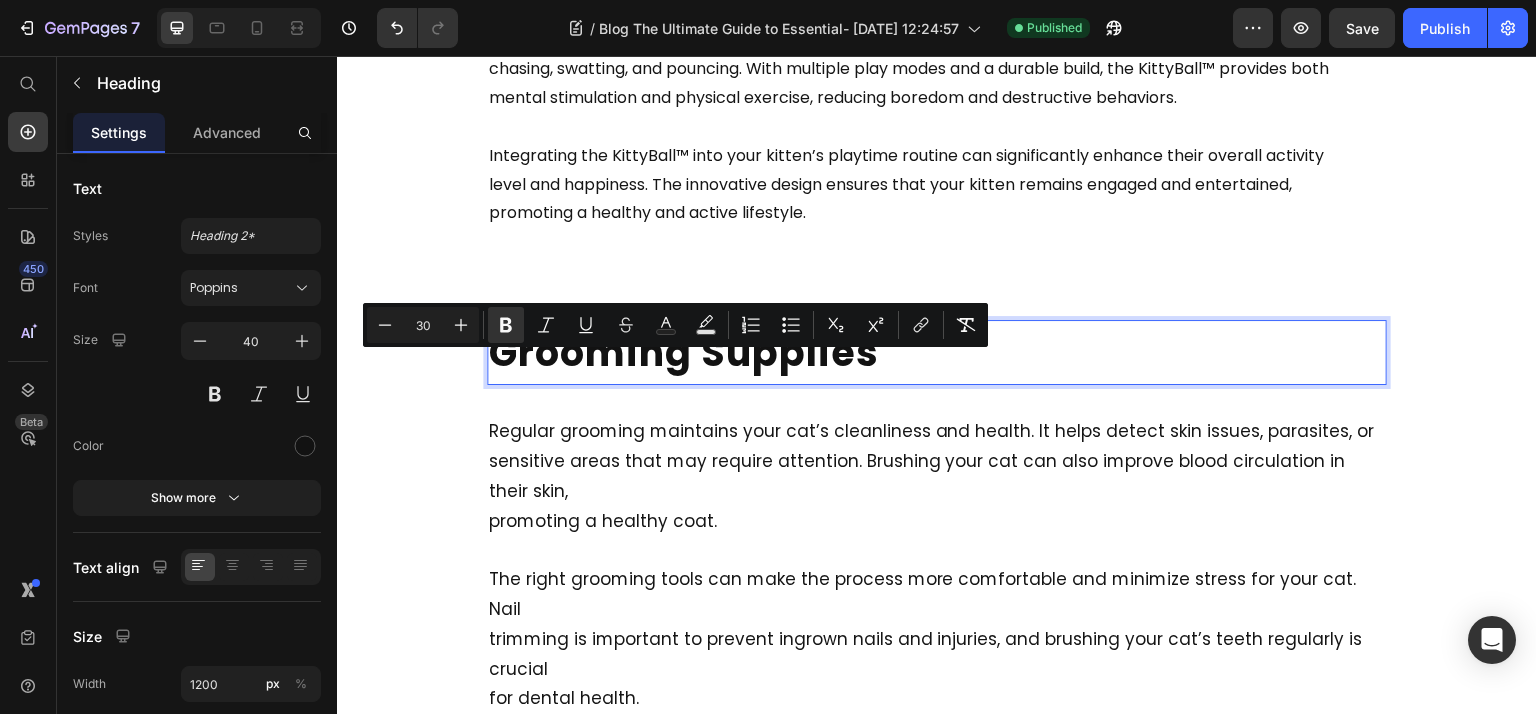 type on "30" 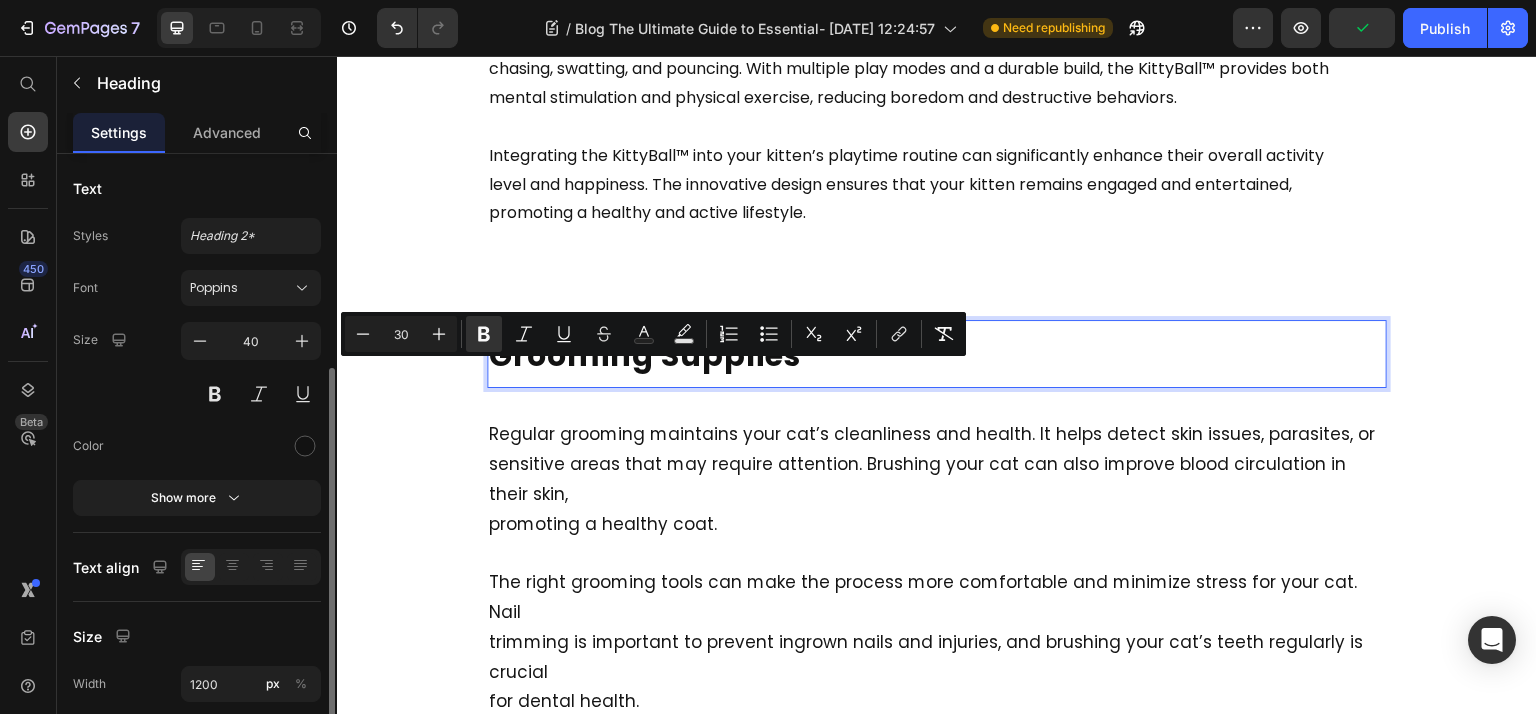 scroll, scrollTop: 457, scrollLeft: 0, axis: vertical 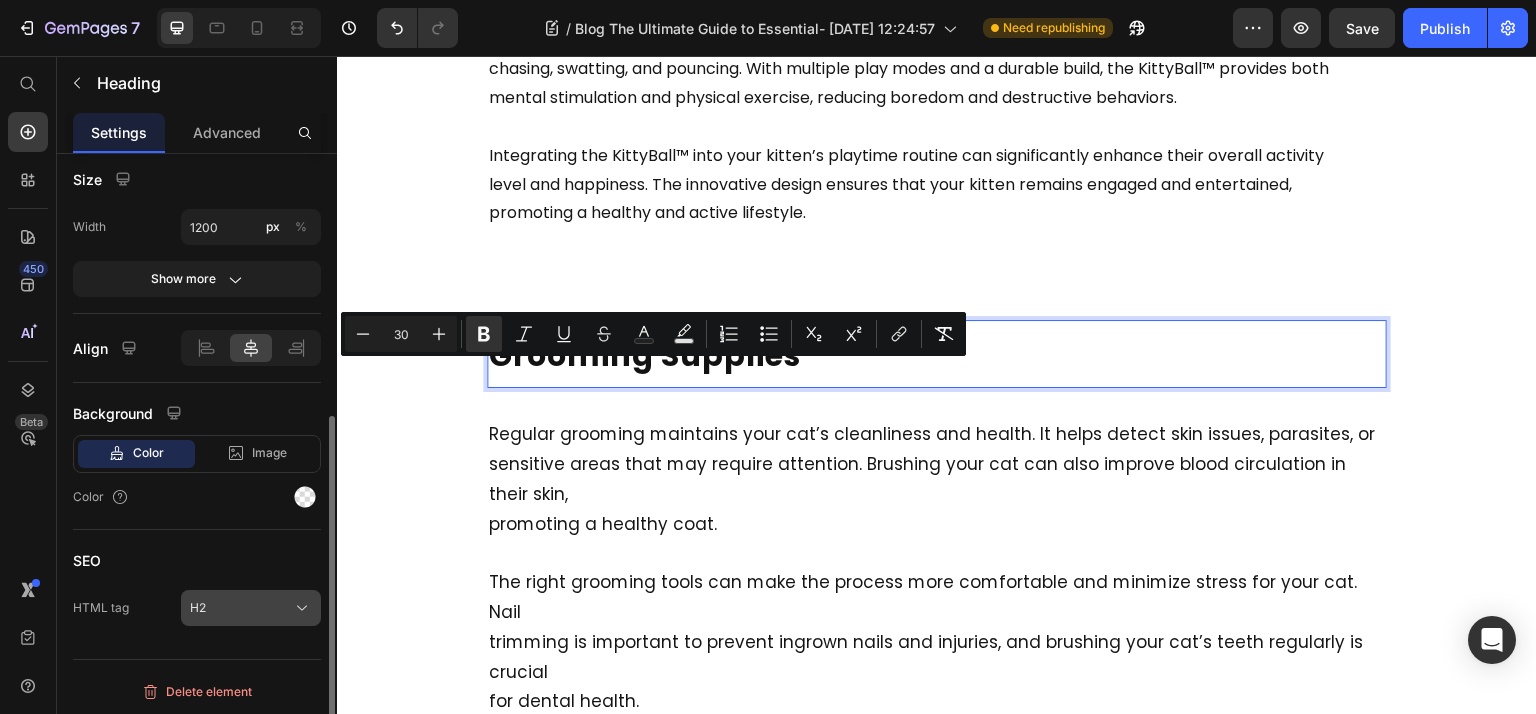 click on "H2" at bounding box center (251, 608) 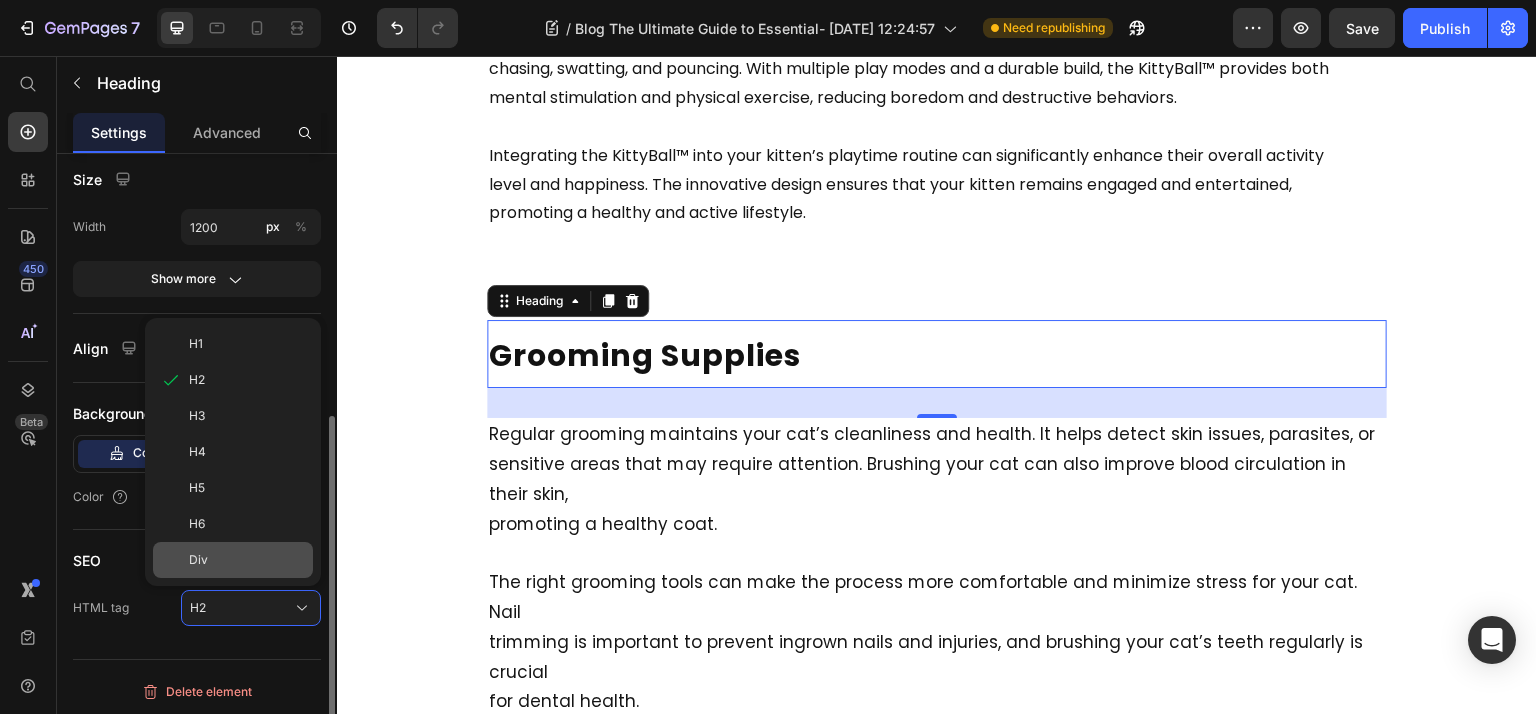 click on "Div" 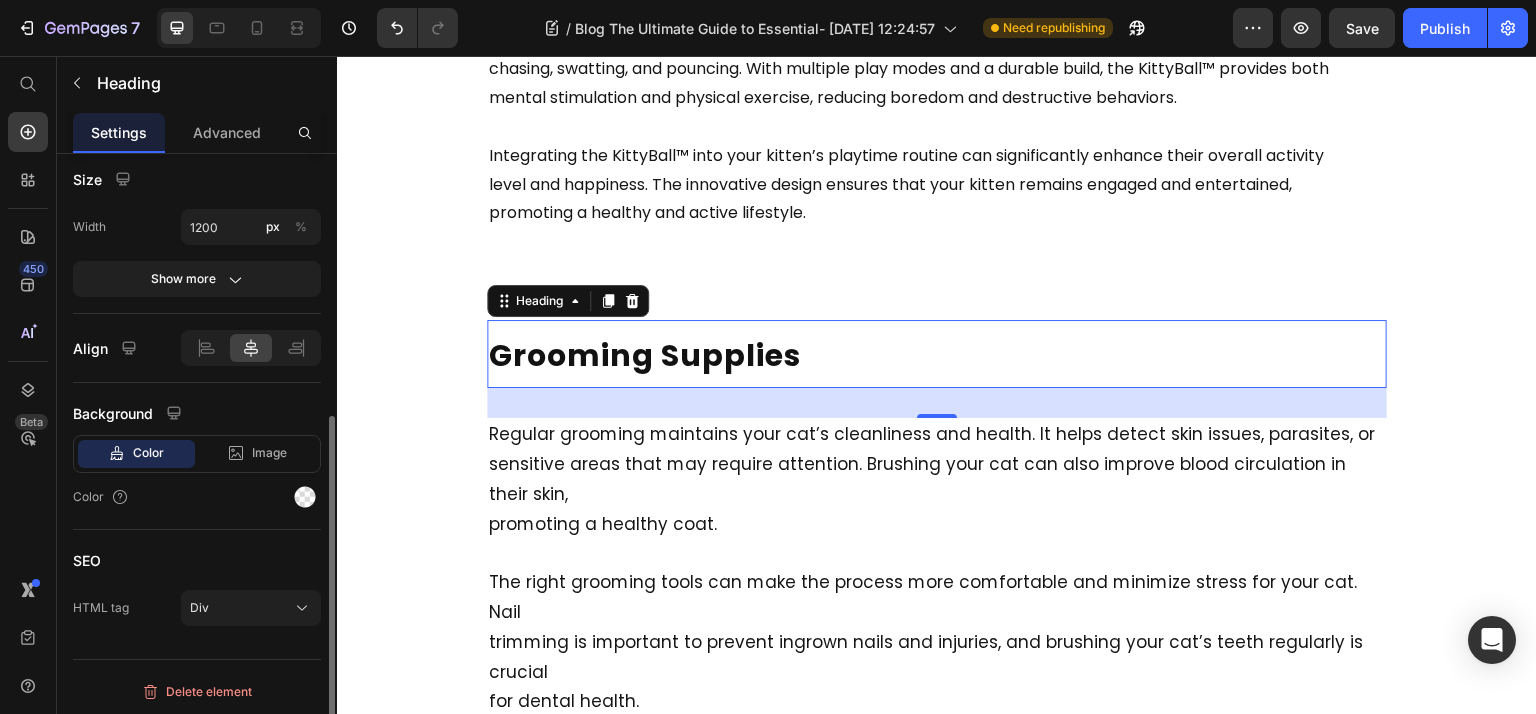 scroll, scrollTop: 0, scrollLeft: 0, axis: both 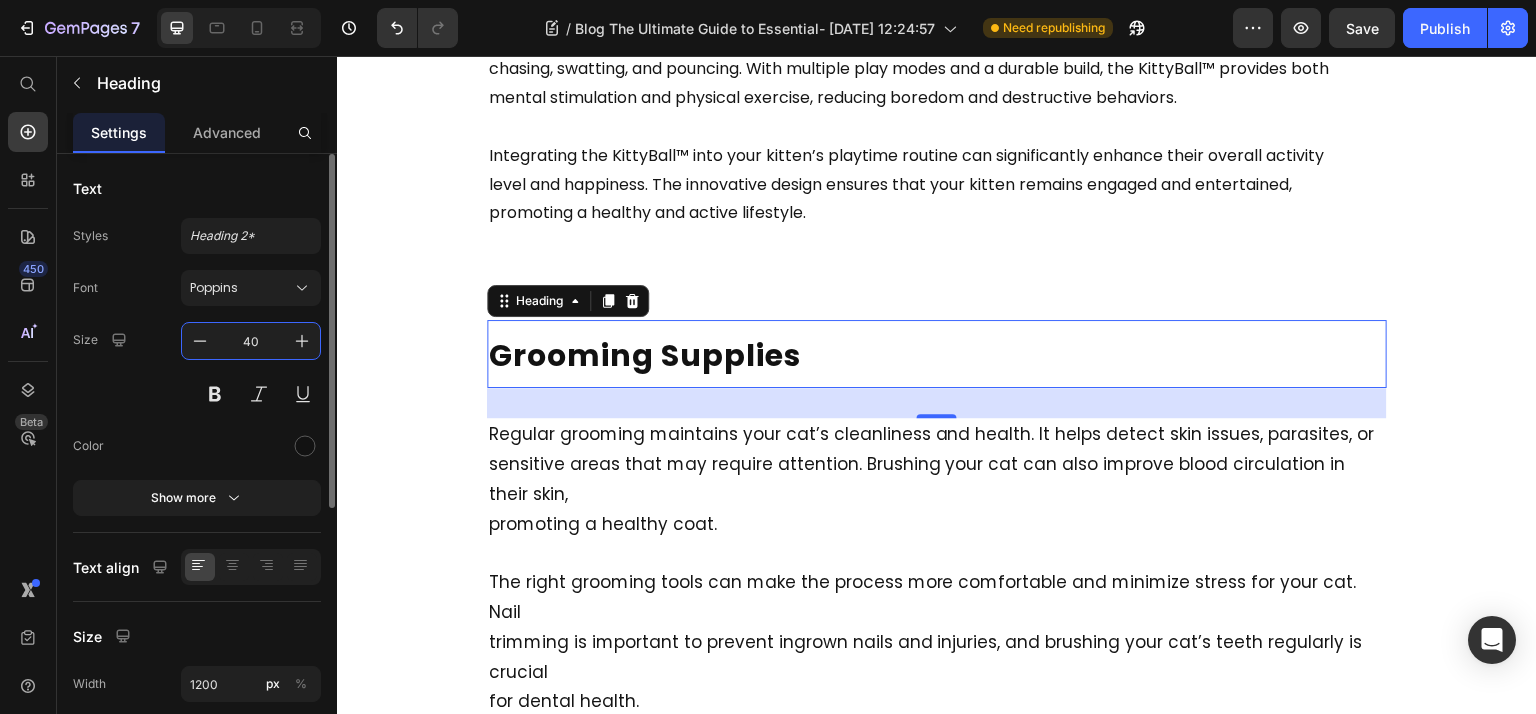 click on "40" at bounding box center [251, 341] 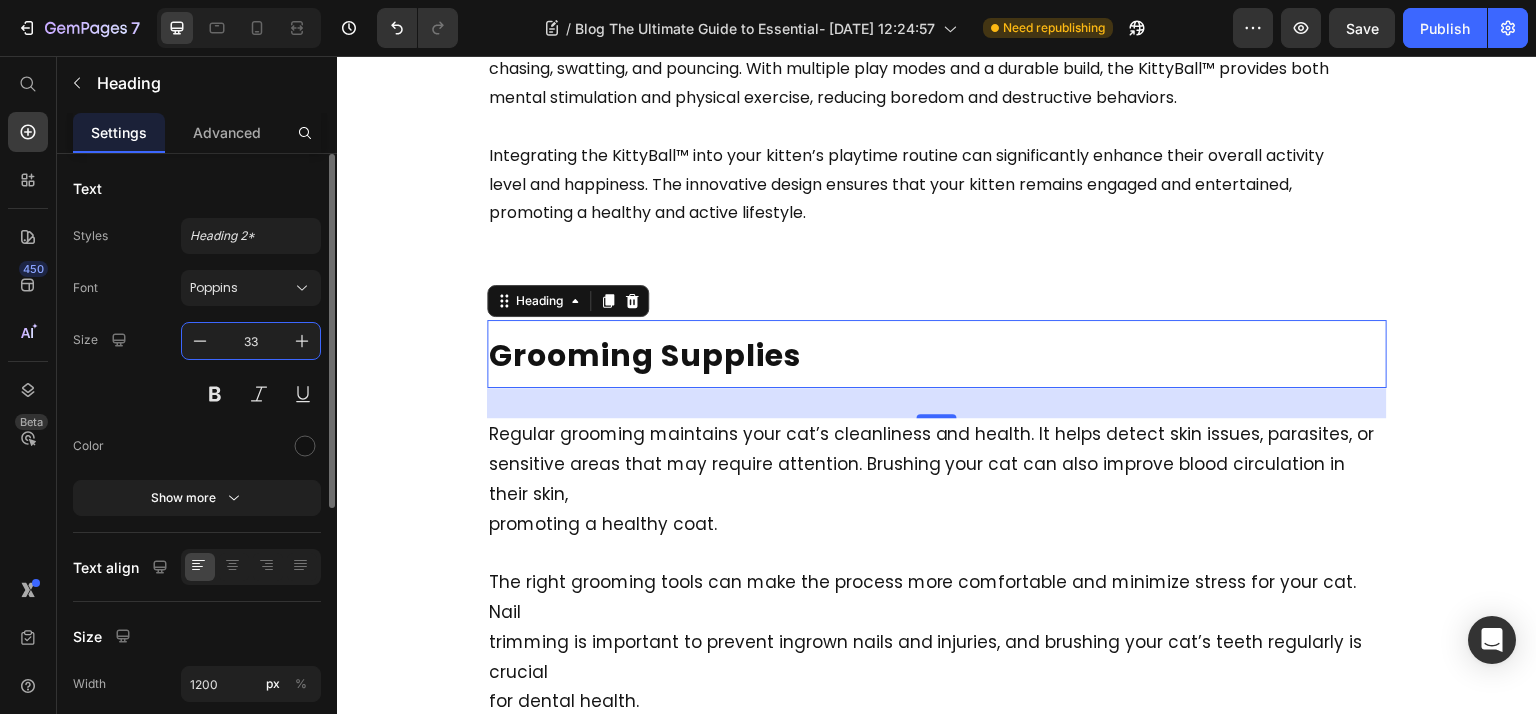 type on "33" 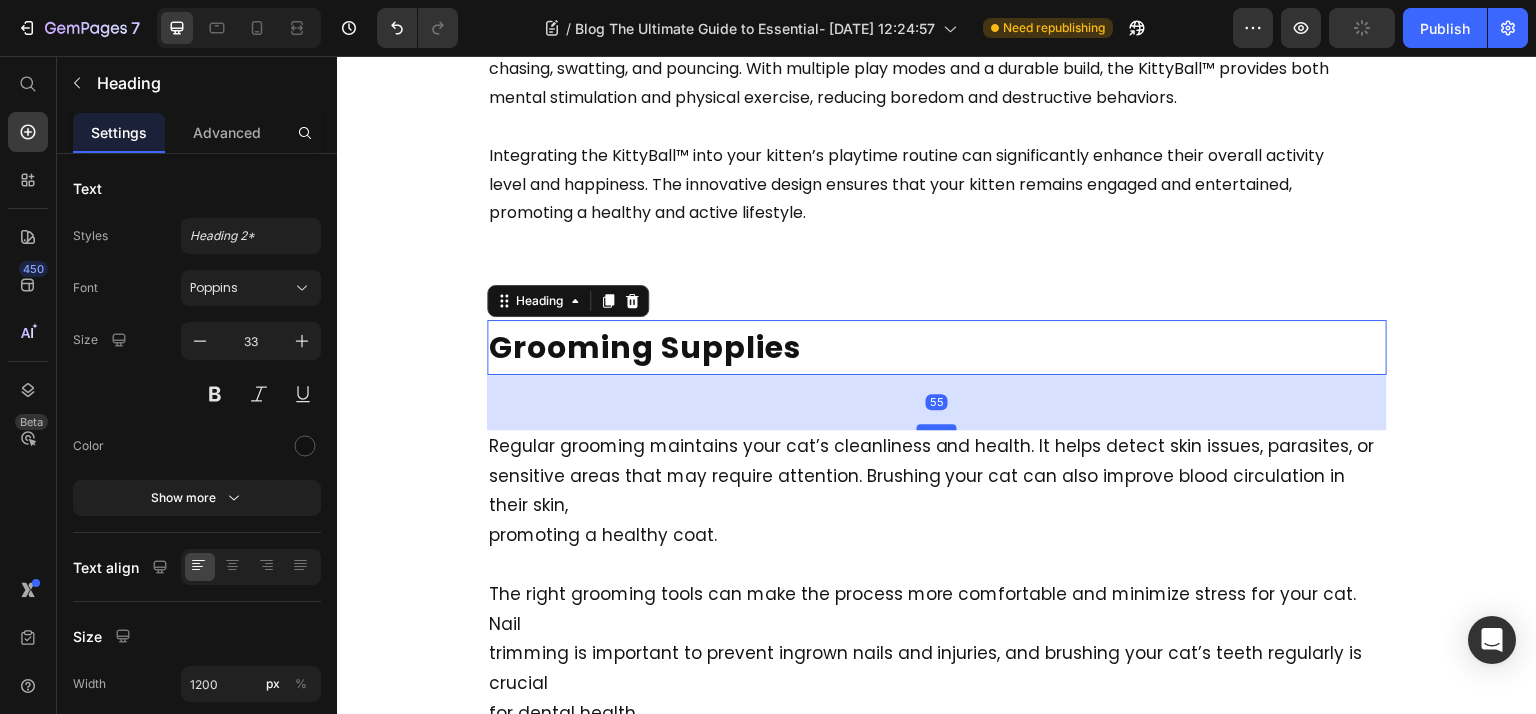 drag, startPoint x: 931, startPoint y: 432, endPoint x: 929, endPoint y: 457, distance: 25.079872 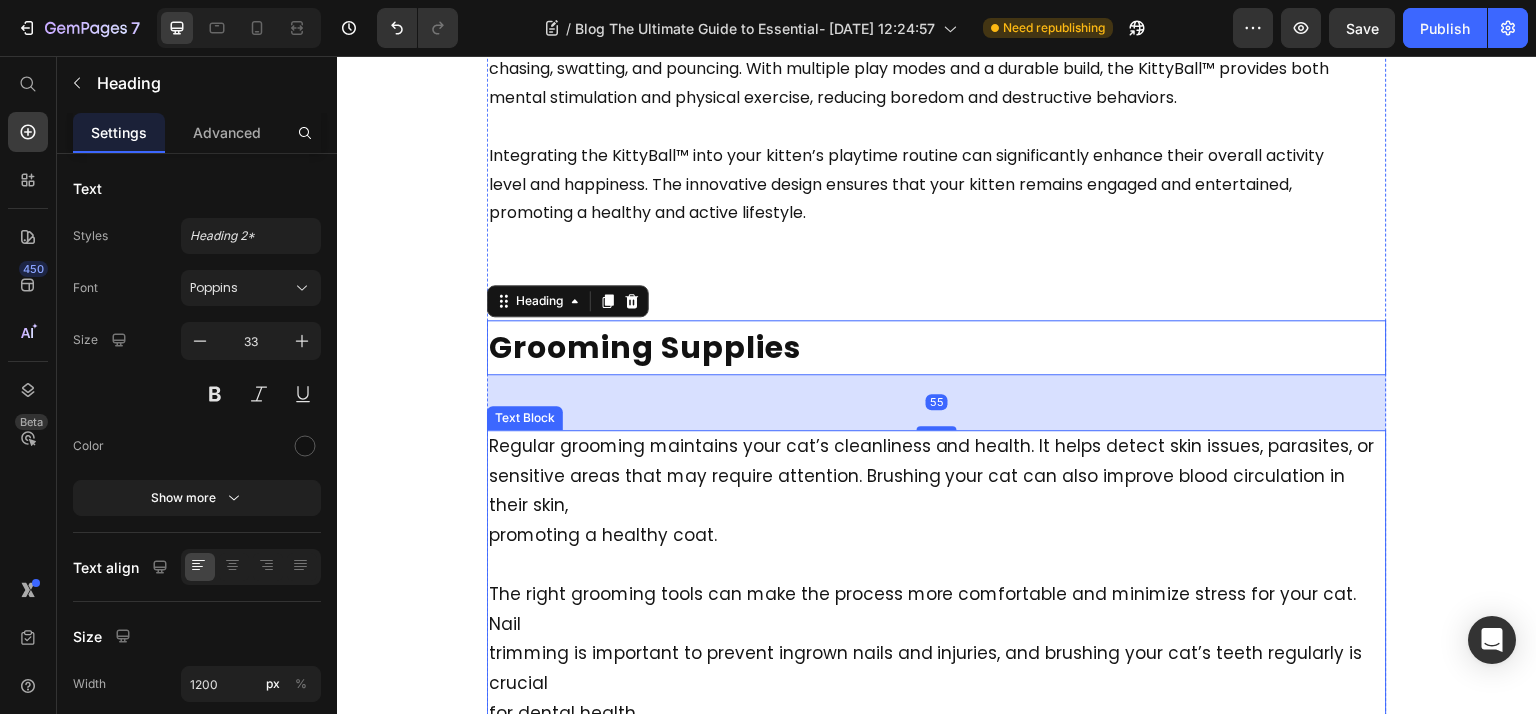 click on "The right grooming tools can make the process more comfortable and minimize stress for your cat. Nail  trimming is important to prevent ingrown nails and injuries, and brushing your cat’s teeth regularly is crucial  for dental health." at bounding box center [937, 640] 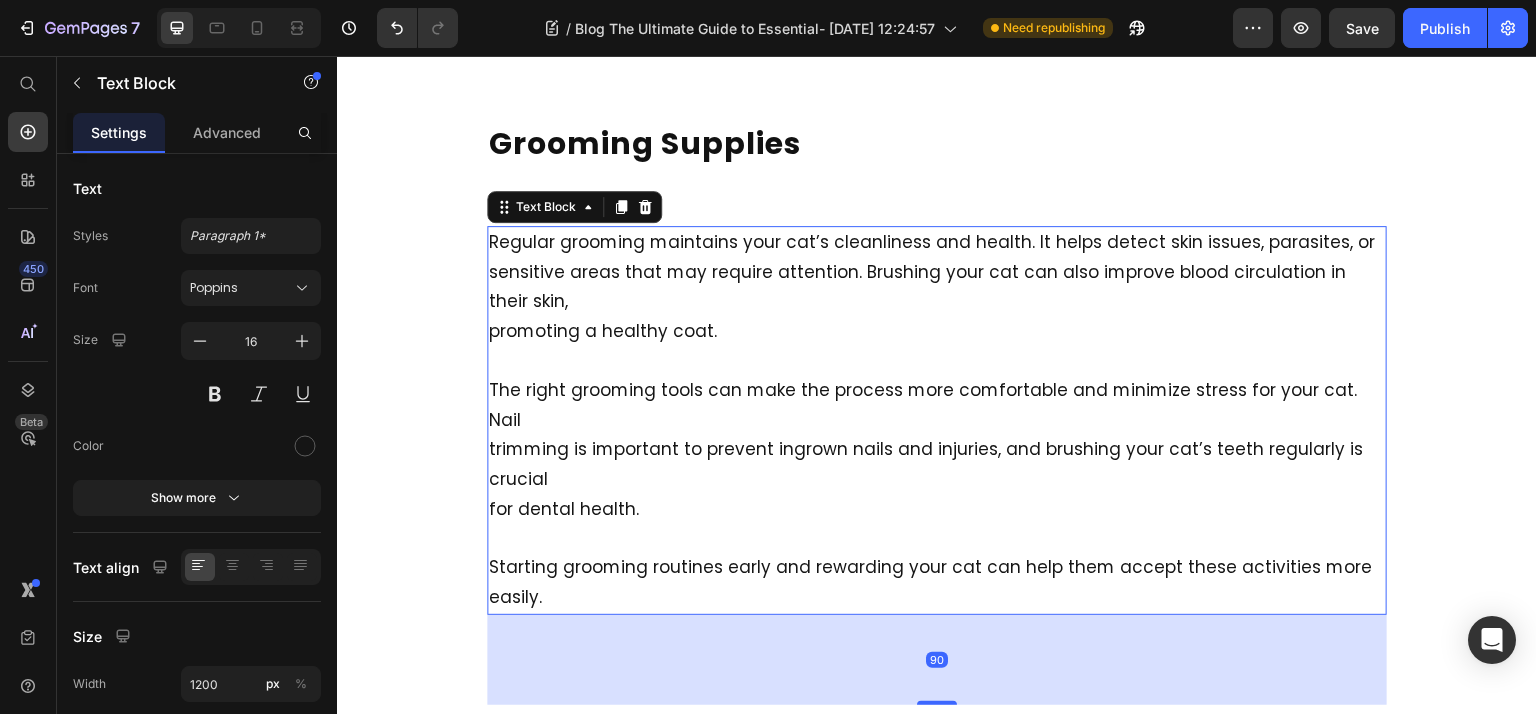 scroll, scrollTop: 4366, scrollLeft: 0, axis: vertical 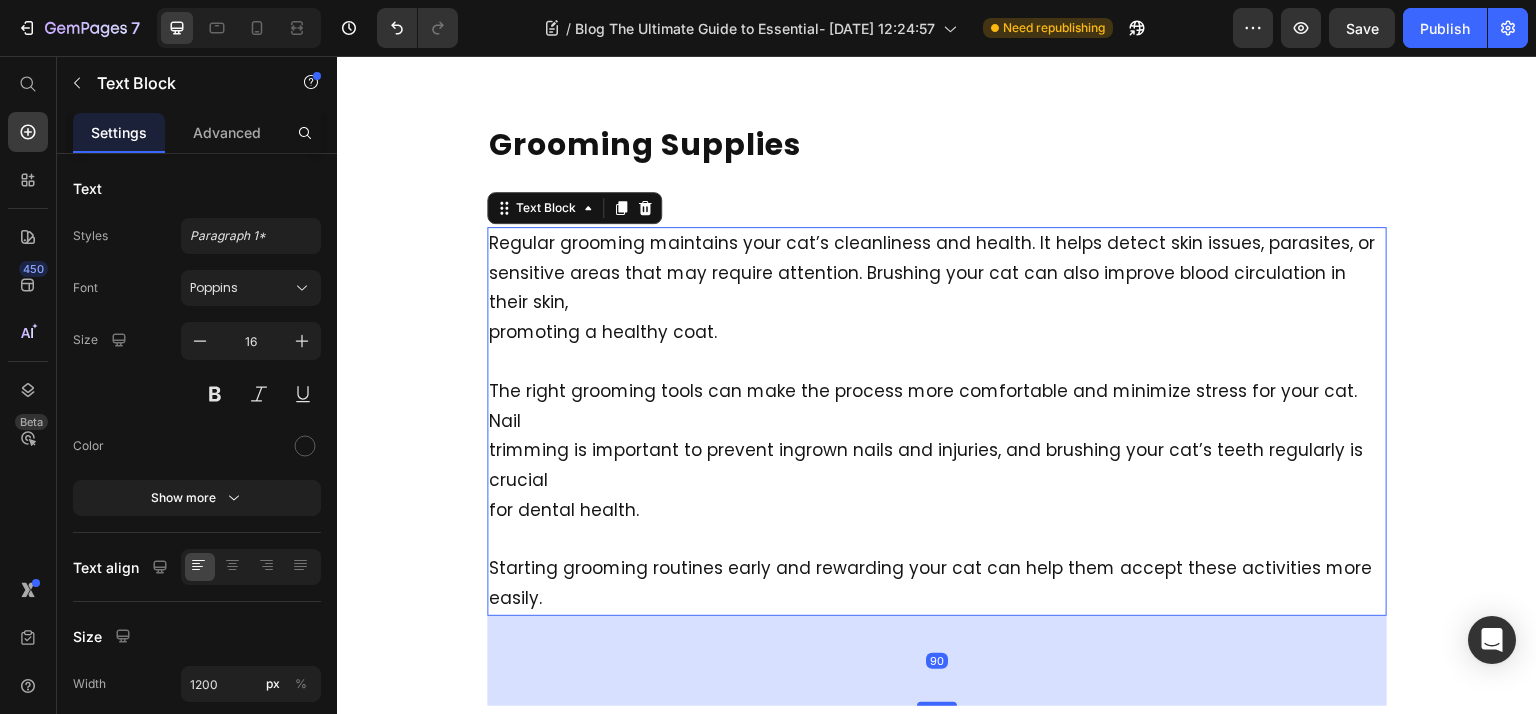 click on "Starting grooming routines early and rewarding your cat can help them accept these activities more easily." at bounding box center [937, 570] 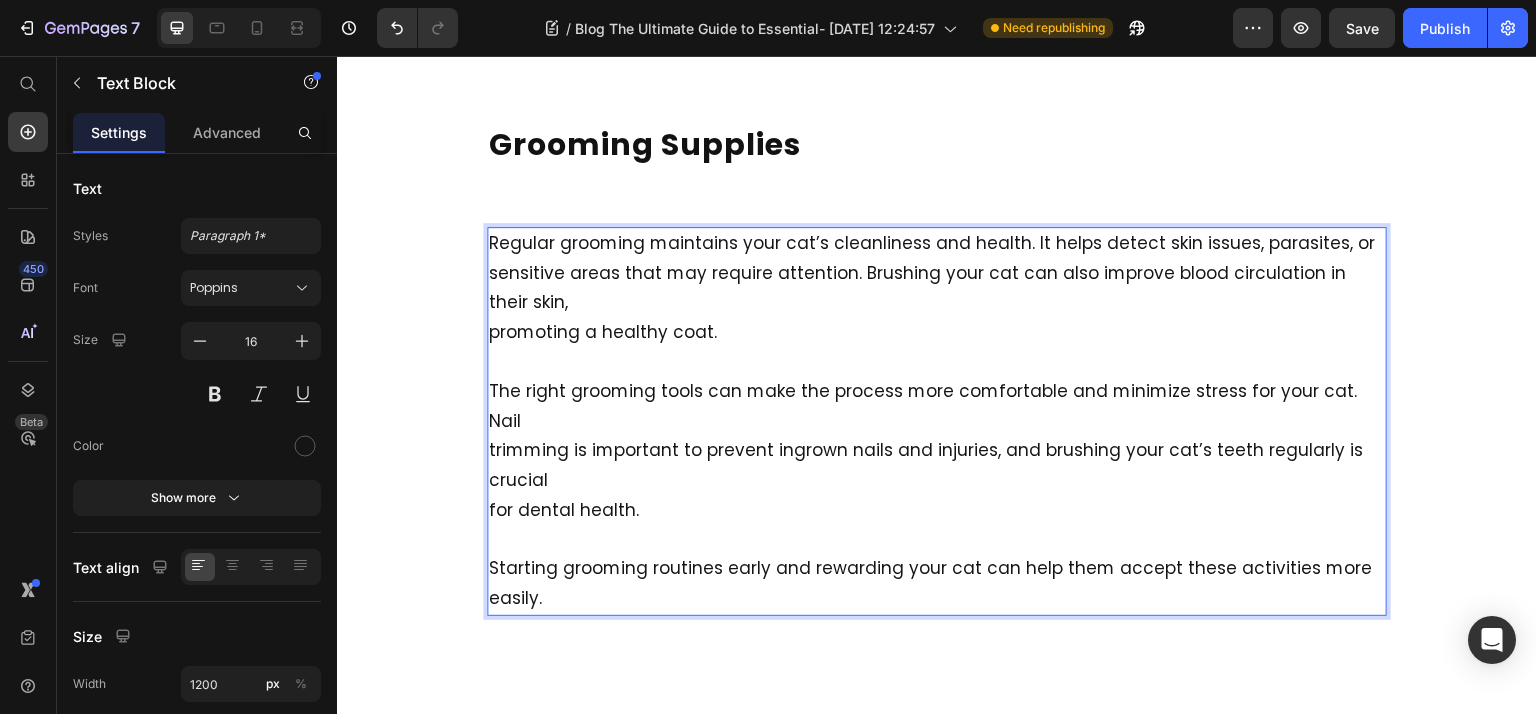 click on "Starting grooming routines early and rewarding your cat can help them accept these activities more easily." at bounding box center [937, 570] 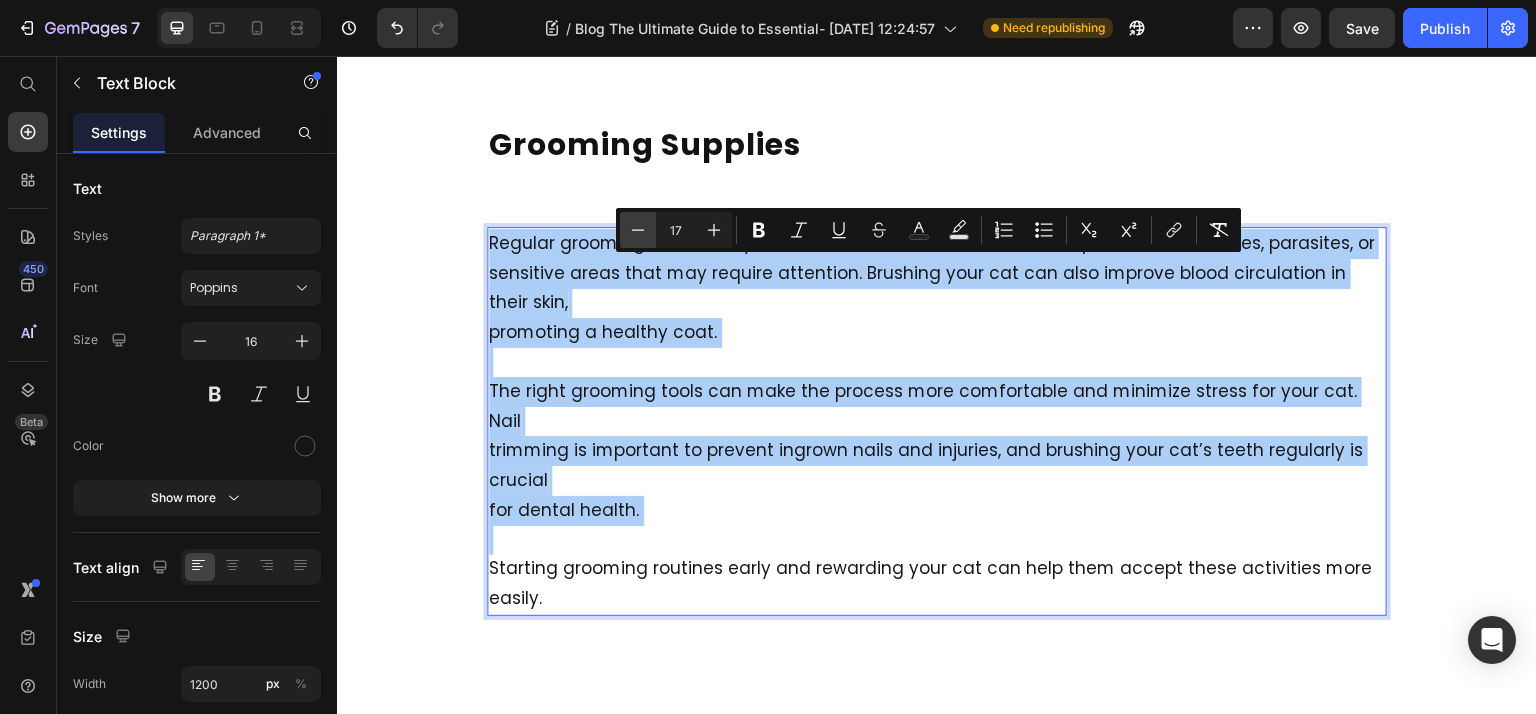drag, startPoint x: 640, startPoint y: 217, endPoint x: 640, endPoint y: 234, distance: 17 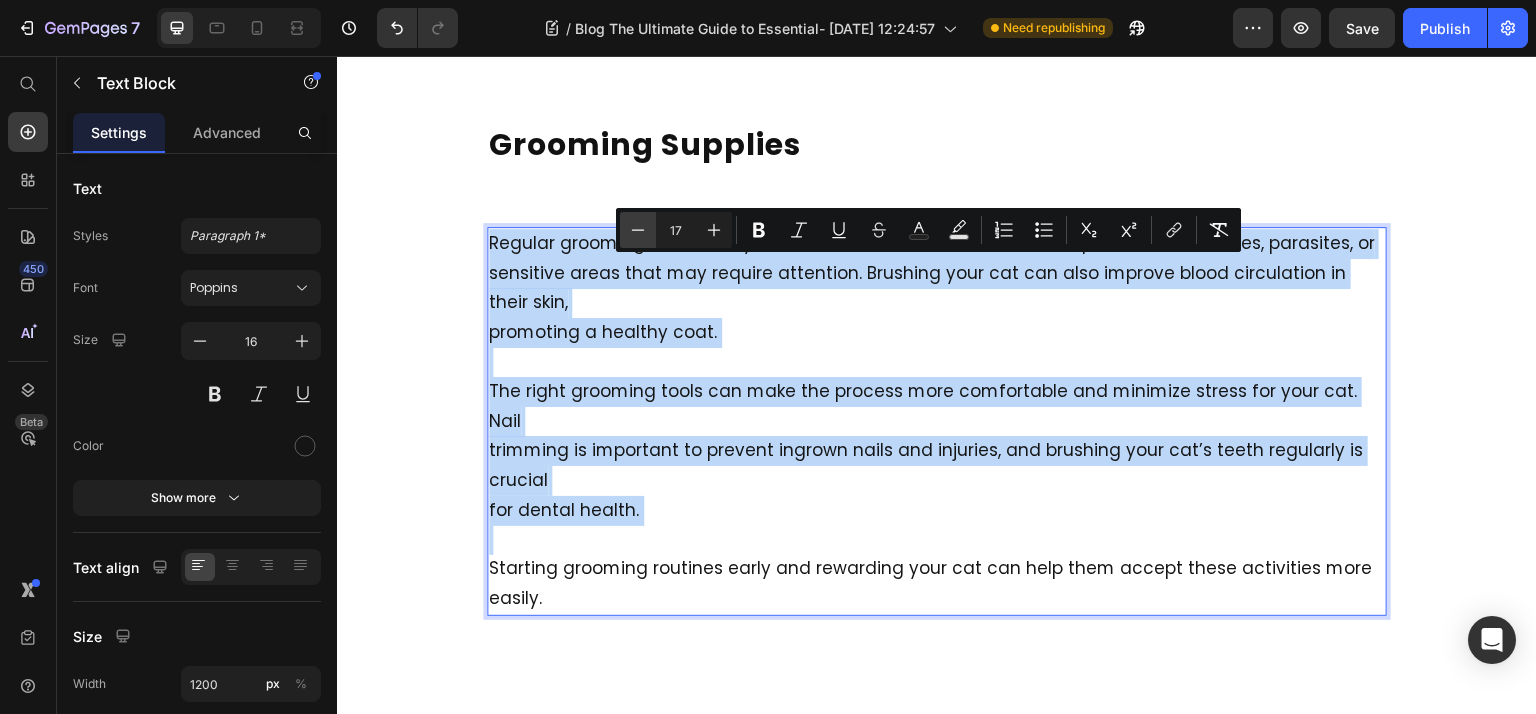 type on "16" 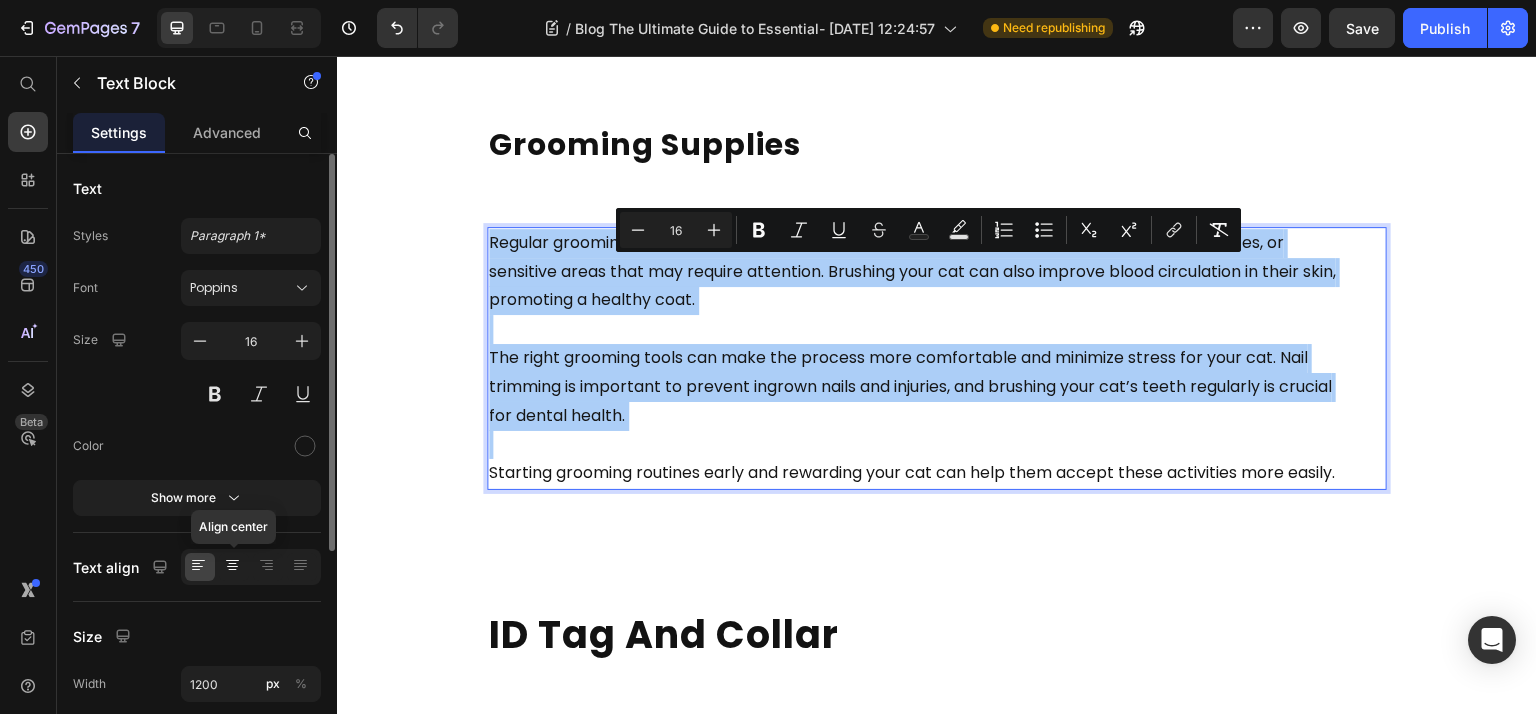 click 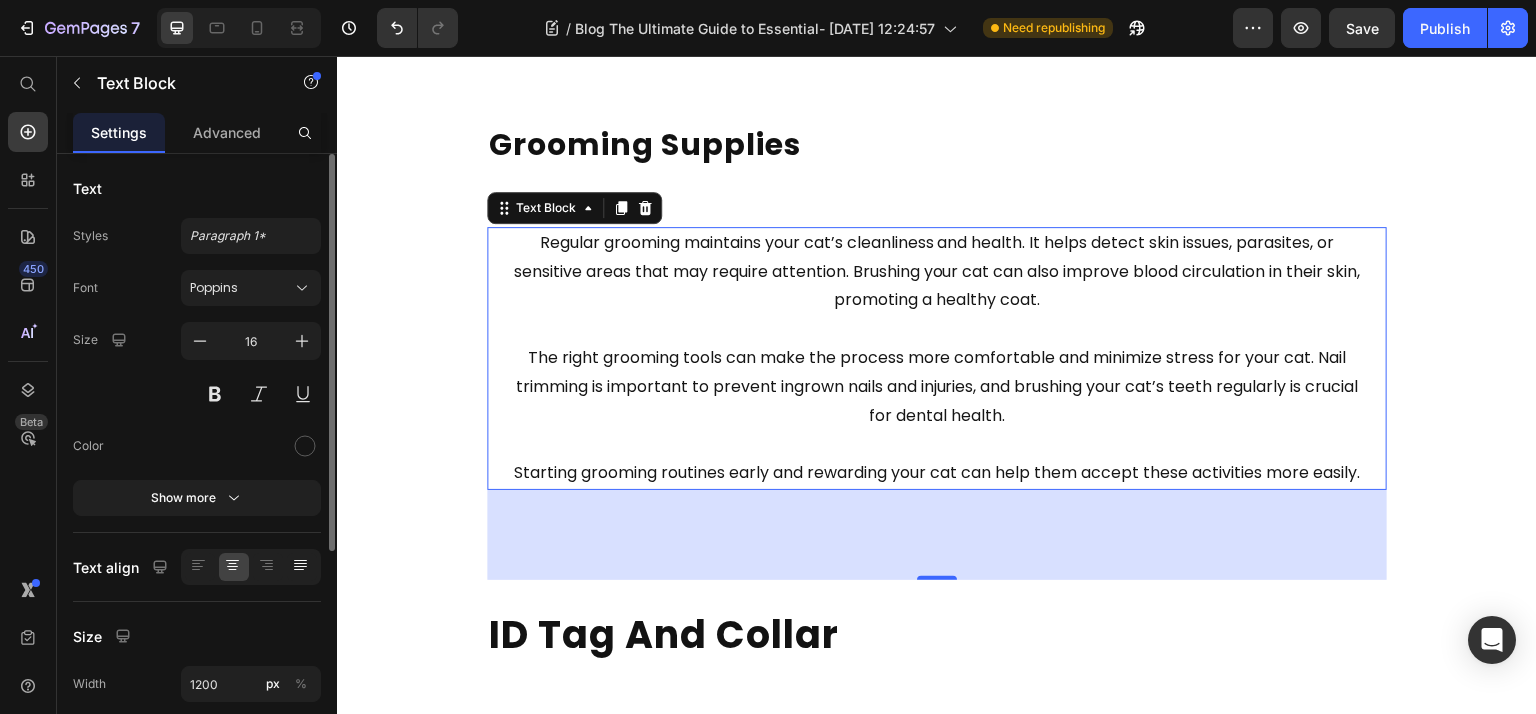 click 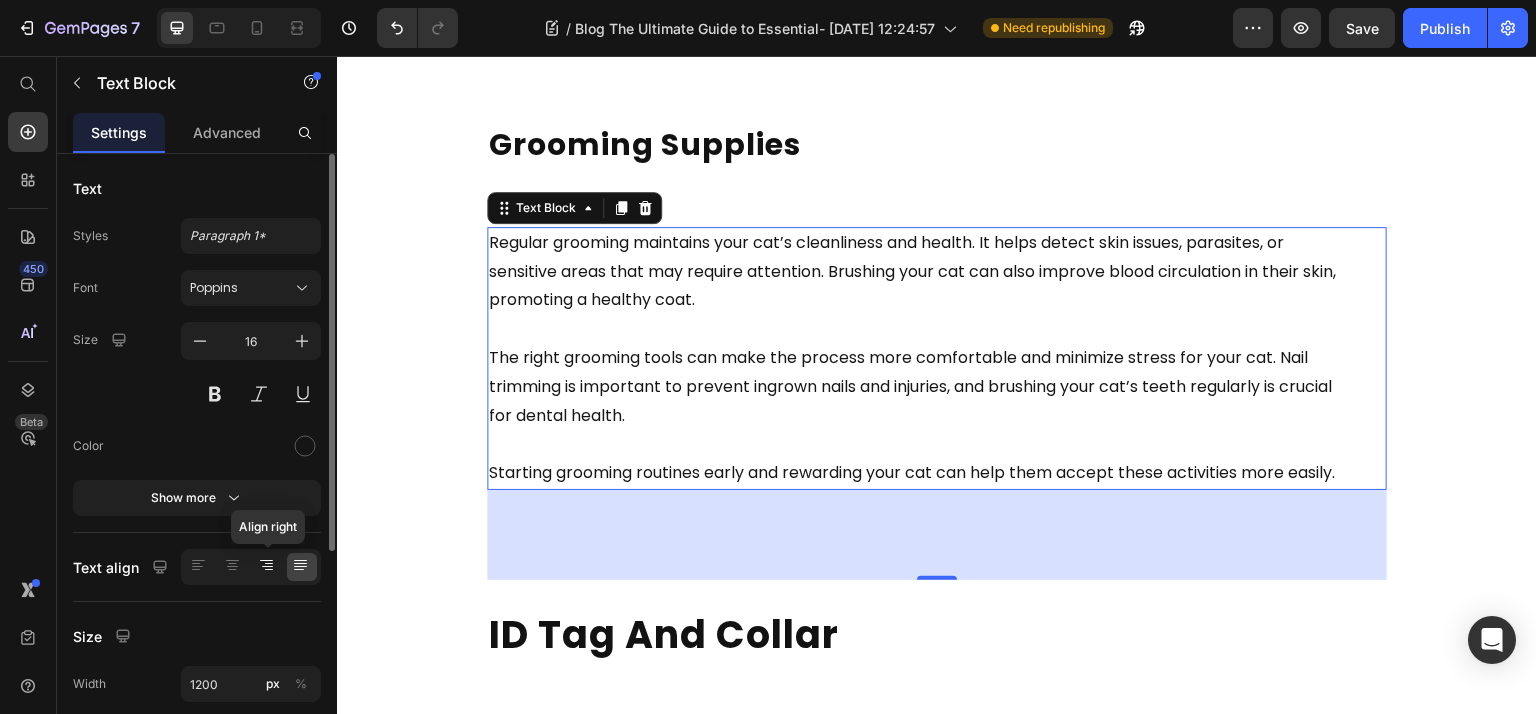click 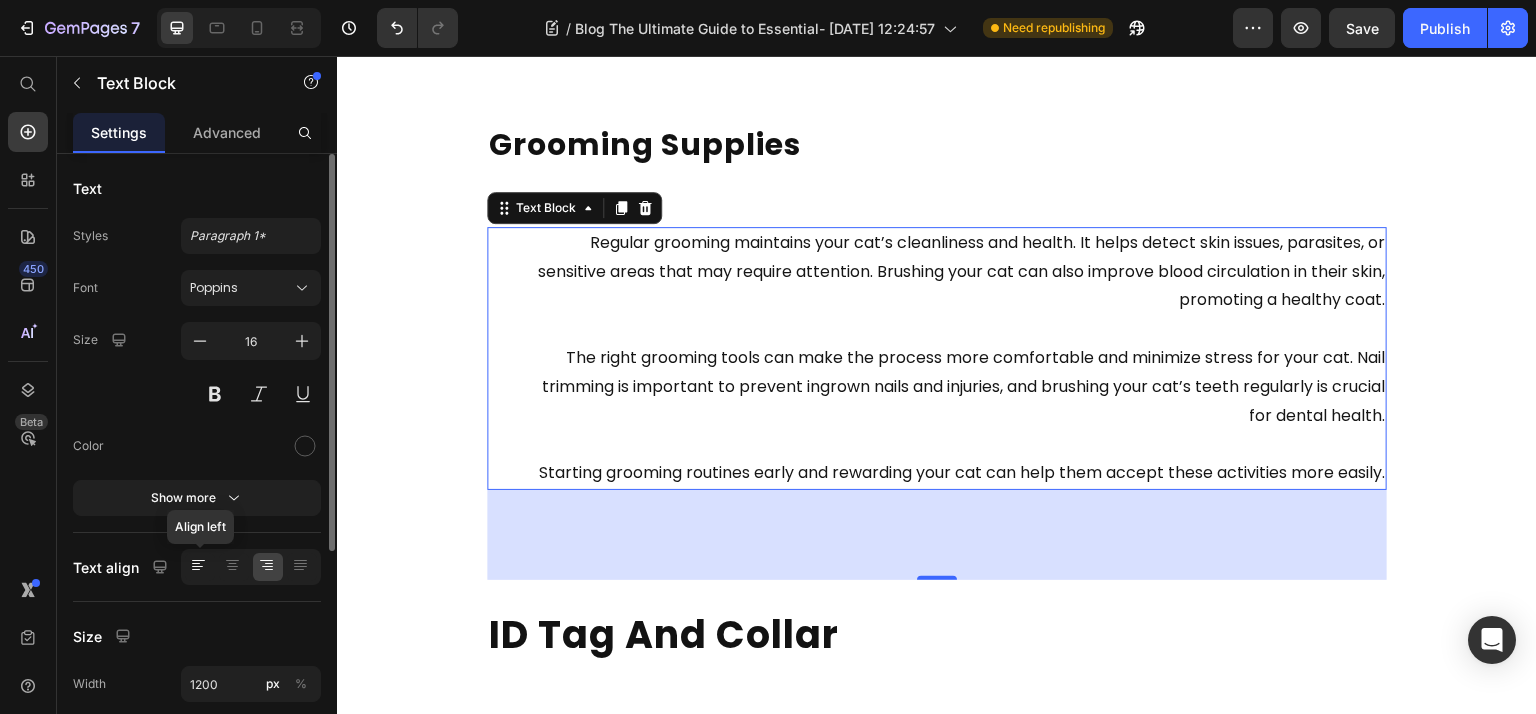 click on "Align left" 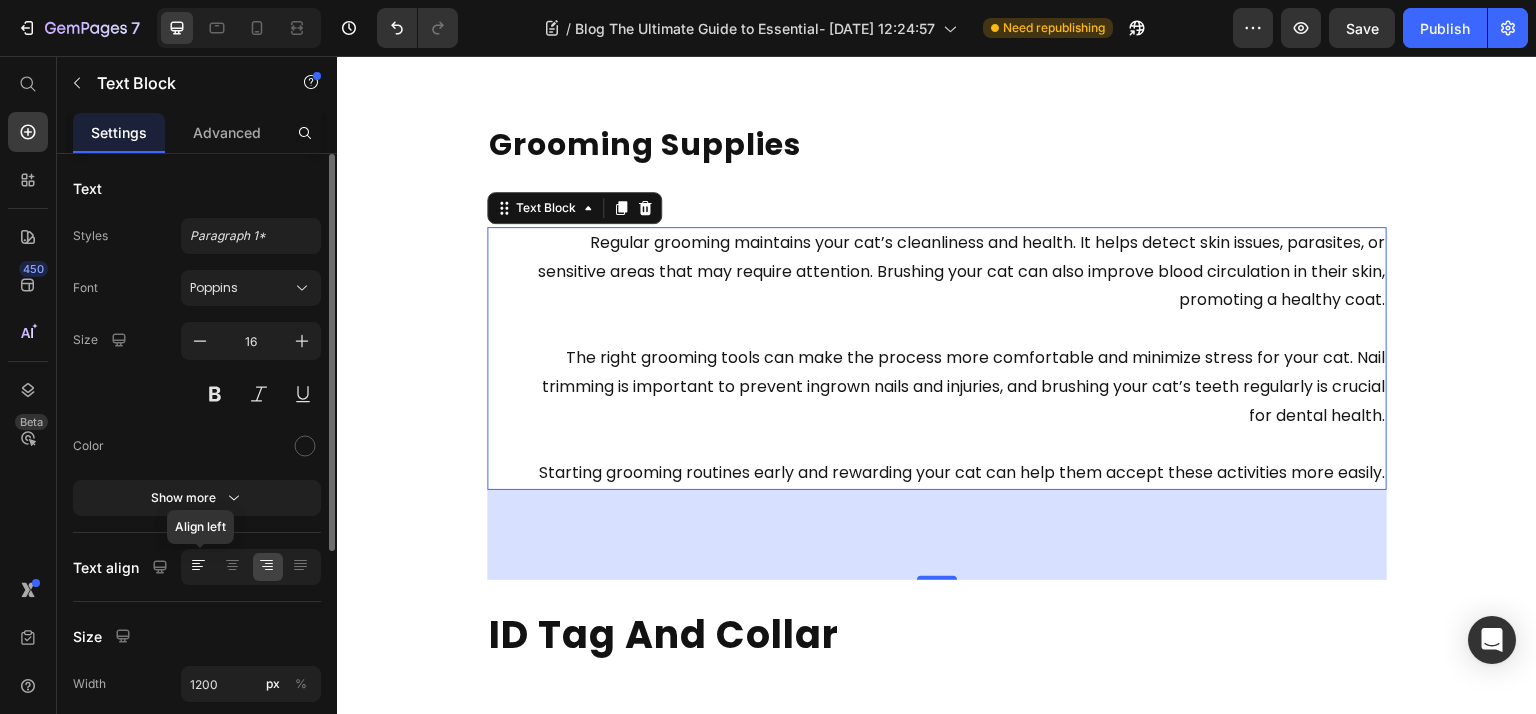 click 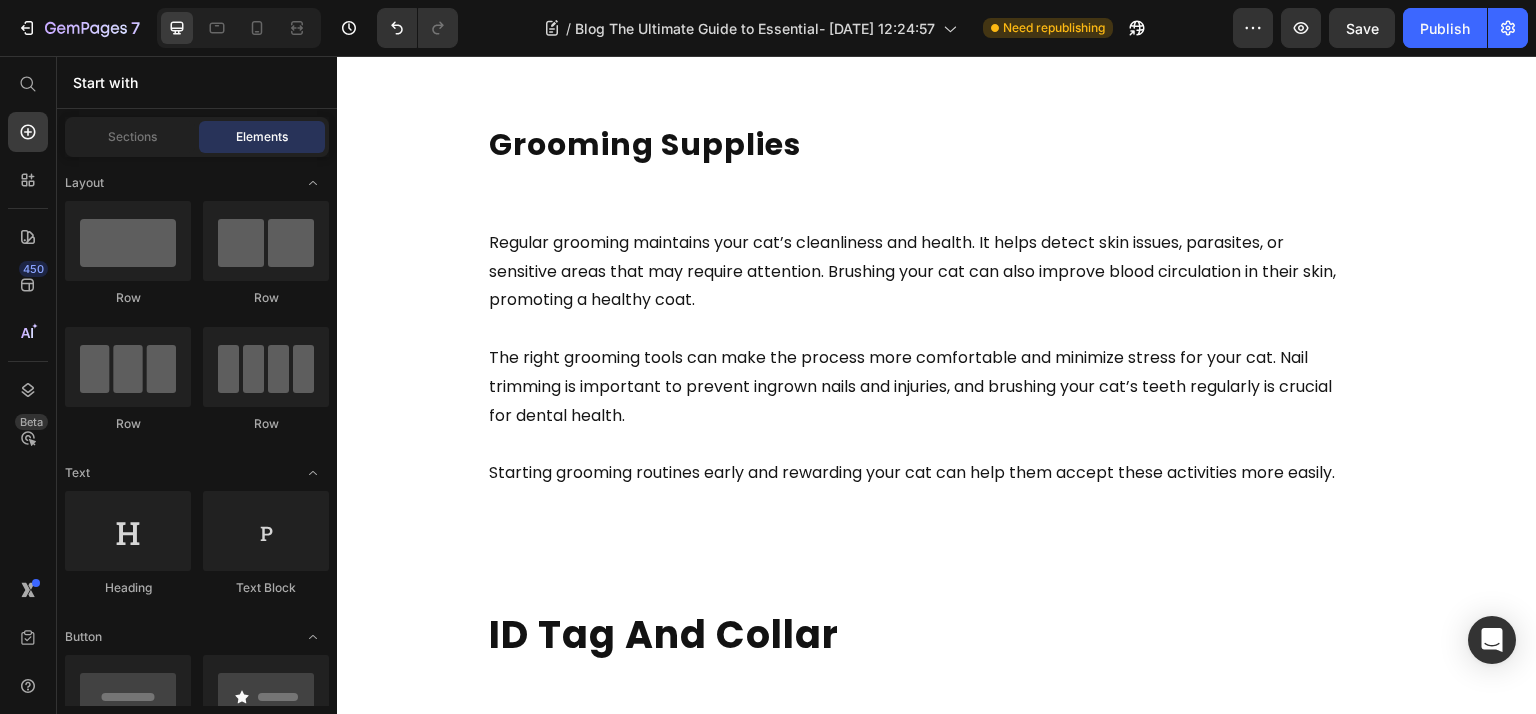 click on "[DATE] Text Block The Ultimate Guide to Essential Supplies for a  Cat Heading Getting a new cat? This guide covers all the essential supplies for a cat, from carriers and litter boxes to  grooming tools and toys. Read on to ensure you have everything needed for your new furry friend. Text Block Key Takeaways Heading A cat carrier is essential for safe travel, with hard-sided options being highly recommended for their durability and security features. Maintaining a clean environment with one litter box per cat plus one extra, and using unscented, clumping litter can significantly enhance your cat’s comfort. Regular vet visits, microchipping, and proper hydration through advanced water fountains are crucial for maintaining your kitten’s overall health and safety. Text Block Cat Carrier Heading Having an appropriately sized carrier will significantly ease your feline friend’s transition into a new cat  environment. Text Block Litter Boxes Heading Text Block Cat Litter Heading Text Block Heading" at bounding box center (937, 1186) 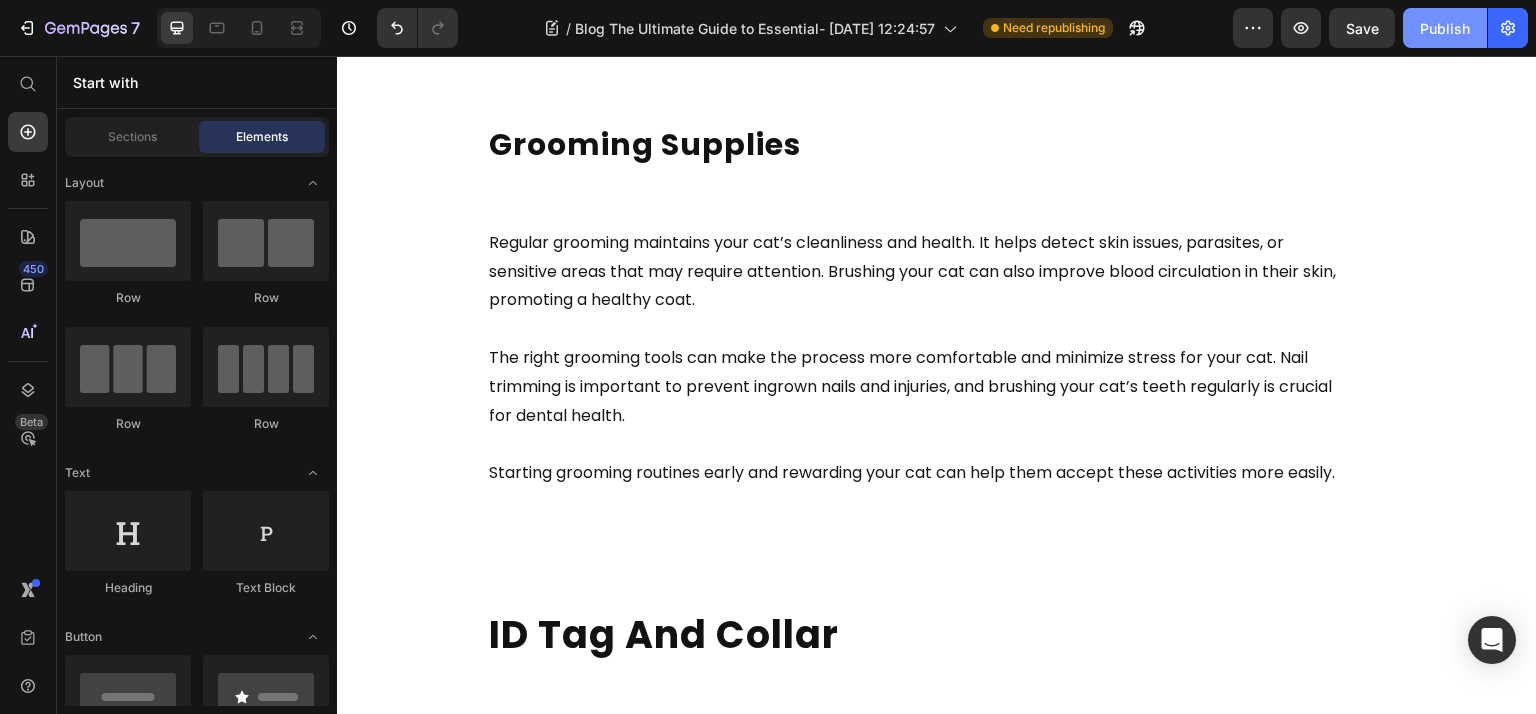 click on "Publish" at bounding box center (1445, 28) 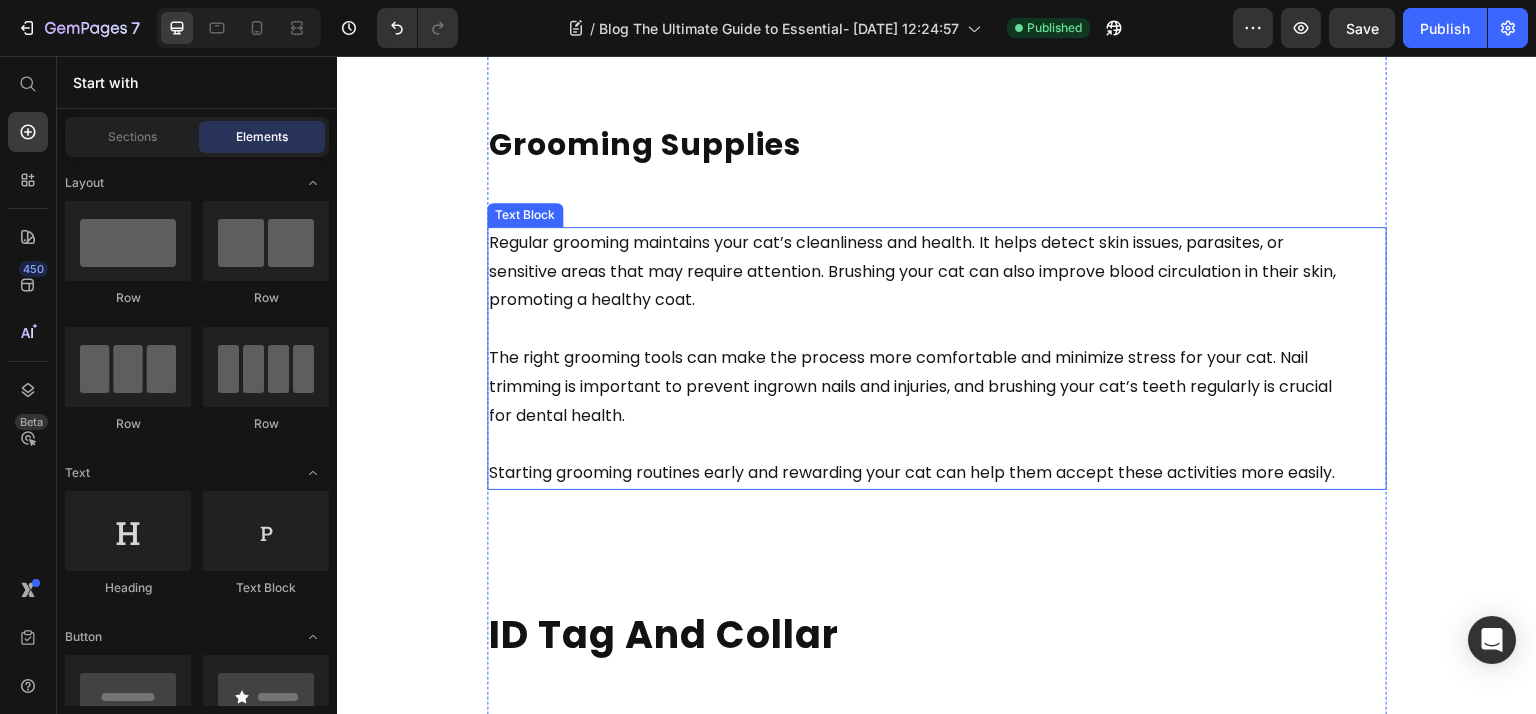 click on "promoting a healthy coat." at bounding box center [592, 299] 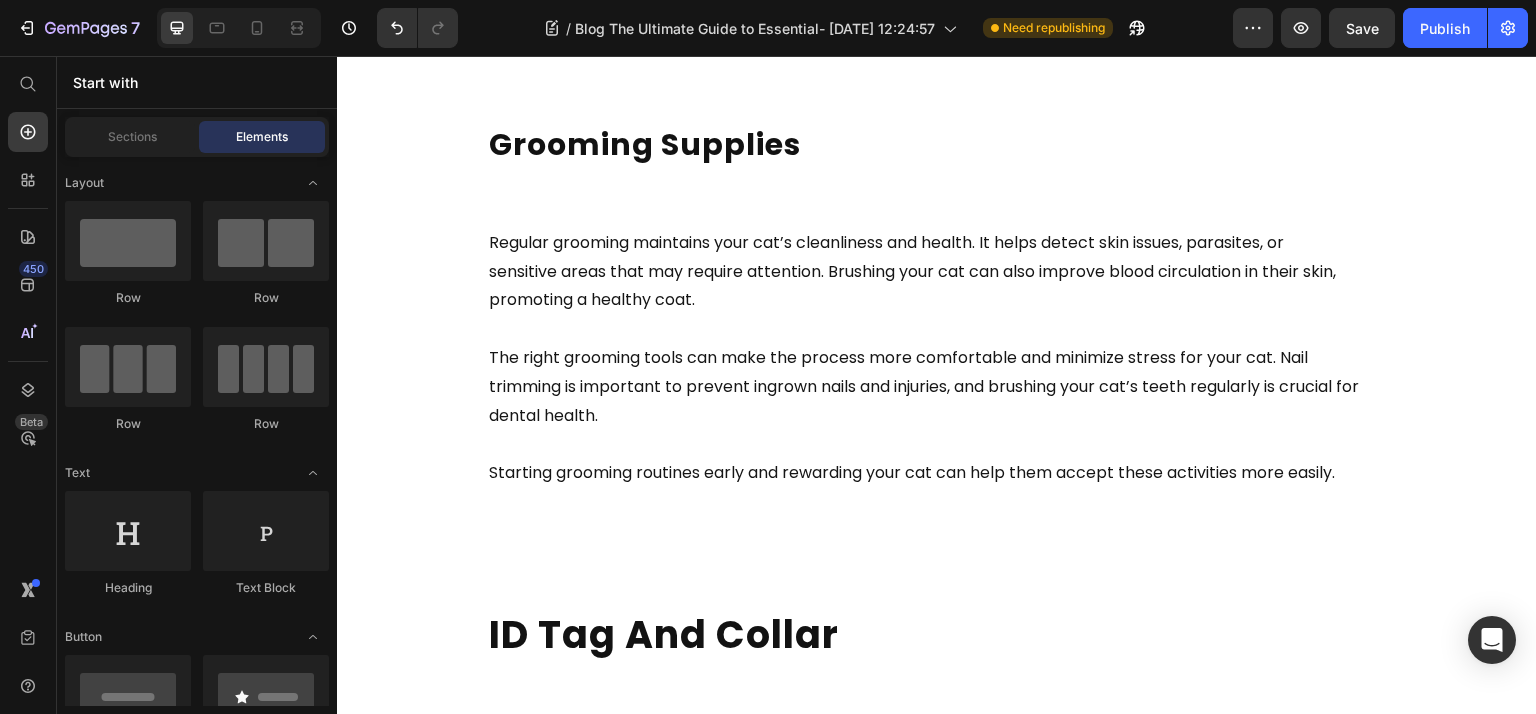click on "[DATE] Text Block The Ultimate Guide to Essential Supplies for a  Cat Heading Getting a new cat? This guide covers all the essential supplies for a cat, from carriers and litter boxes to  grooming tools and toys. Read on to ensure you have everything needed for your new furry friend. Text Block Key Takeaways Heading A cat carrier is essential for safe travel, with hard-sided options being highly recommended for their durability and security features. Maintaining a clean environment with one litter box per cat plus one extra, and using unscented, clumping litter can significantly enhance your cat’s comfort. Regular vet visits, microchipping, and proper hydration through advanced water fountains are crucial for maintaining your kitten’s overall health and safety. Text Block Cat Carrier Heading Having an appropriately sized carrier will significantly ease your feline friend’s transition into a new cat  environment. Text Block Litter Boxes Heading Text Block Cat Litter Heading Text Block Heading" at bounding box center [937, 1186] 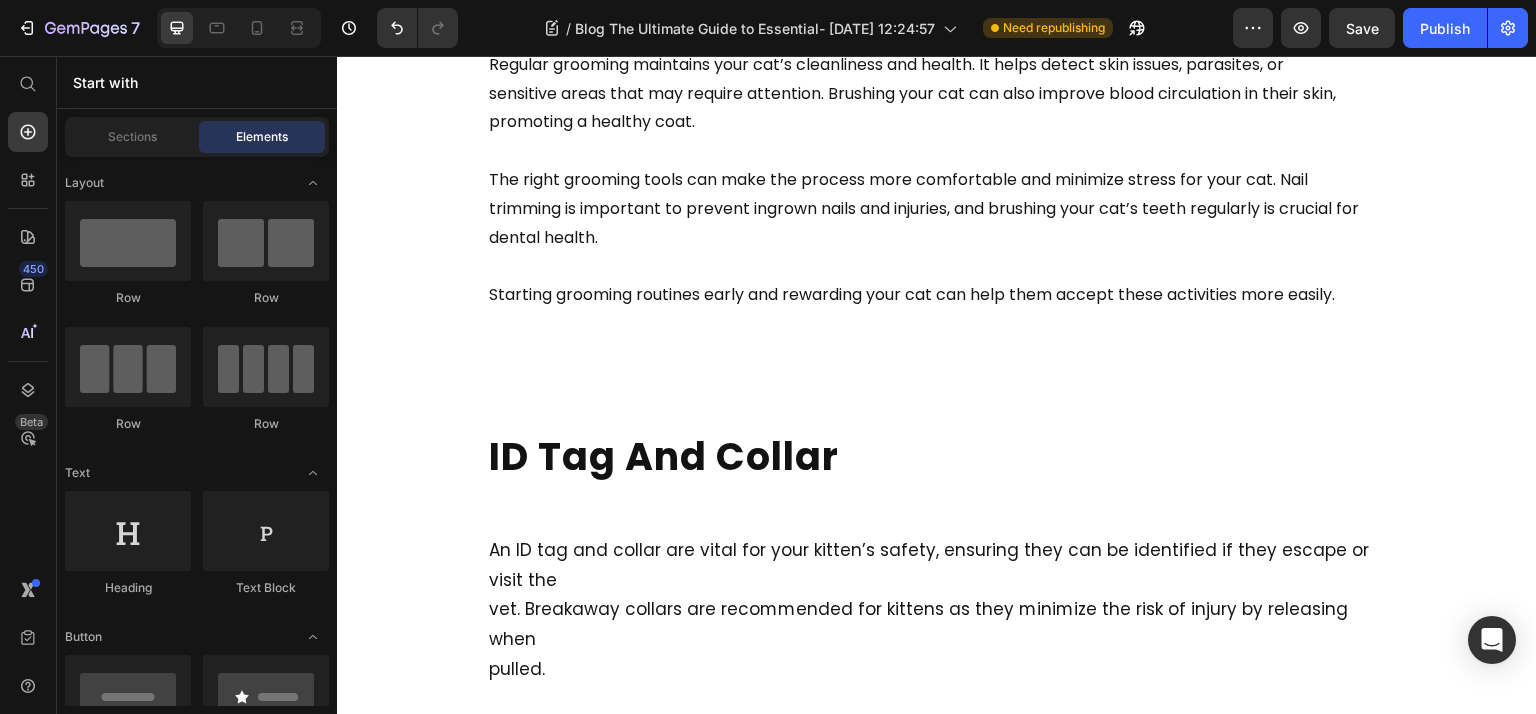 scroll, scrollTop: 4544, scrollLeft: 0, axis: vertical 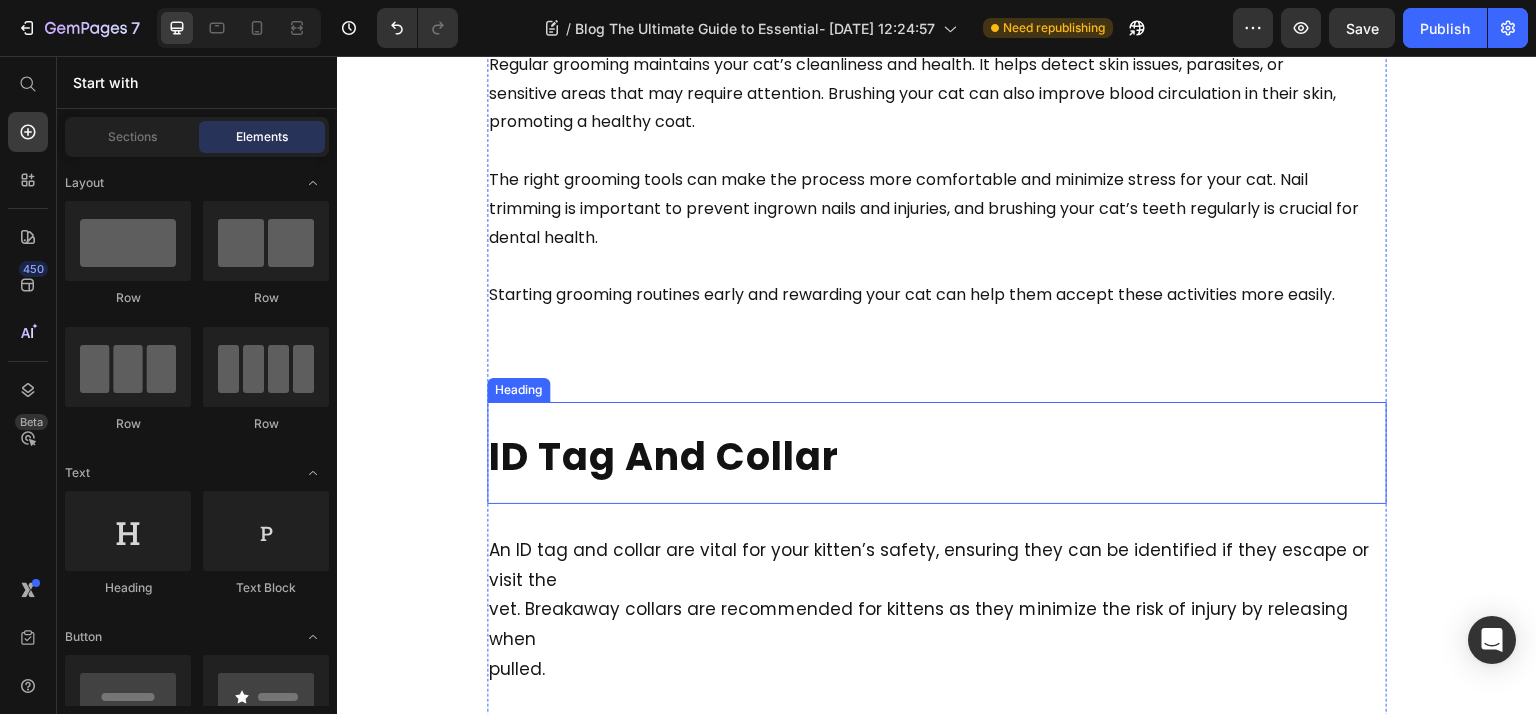 click on "ID Tag and Collar" at bounding box center (664, 456) 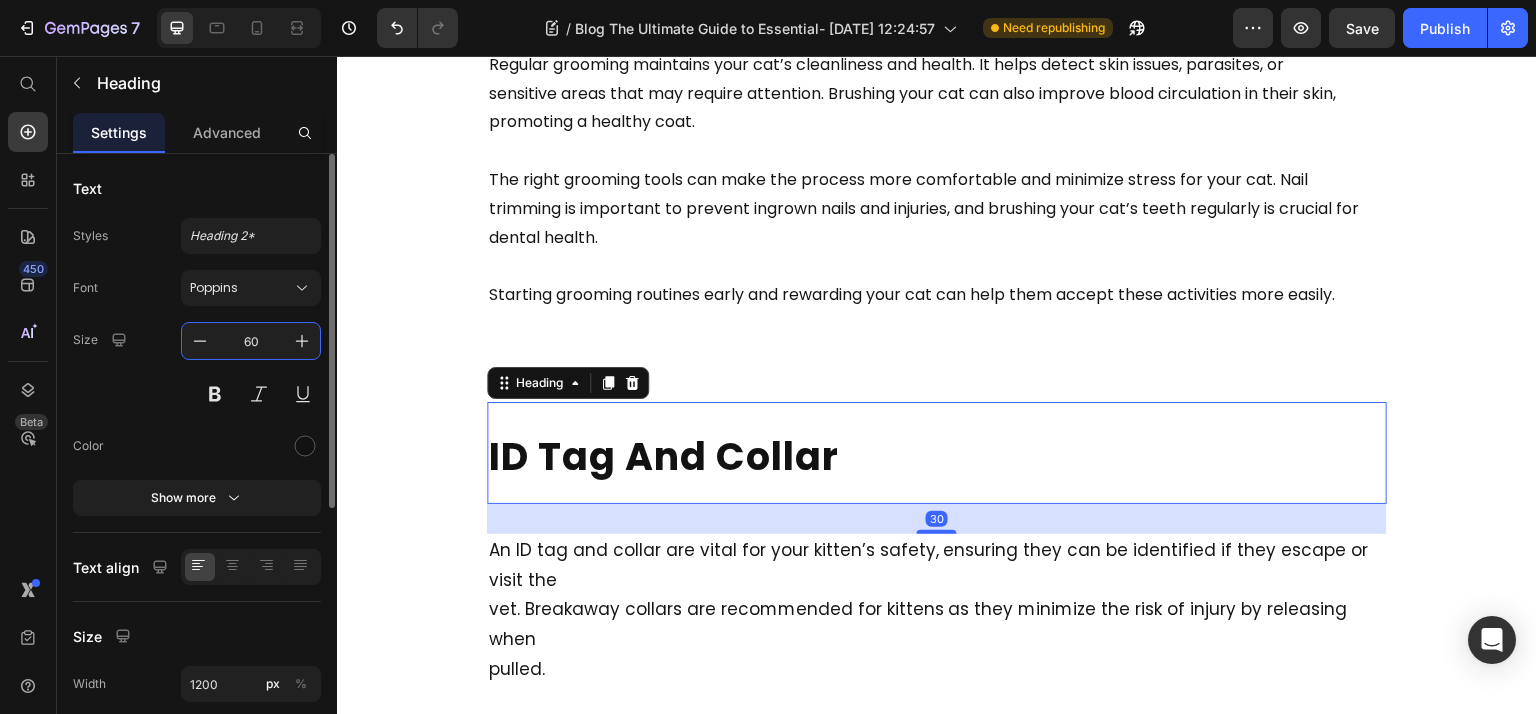 click on "60" at bounding box center (251, 341) 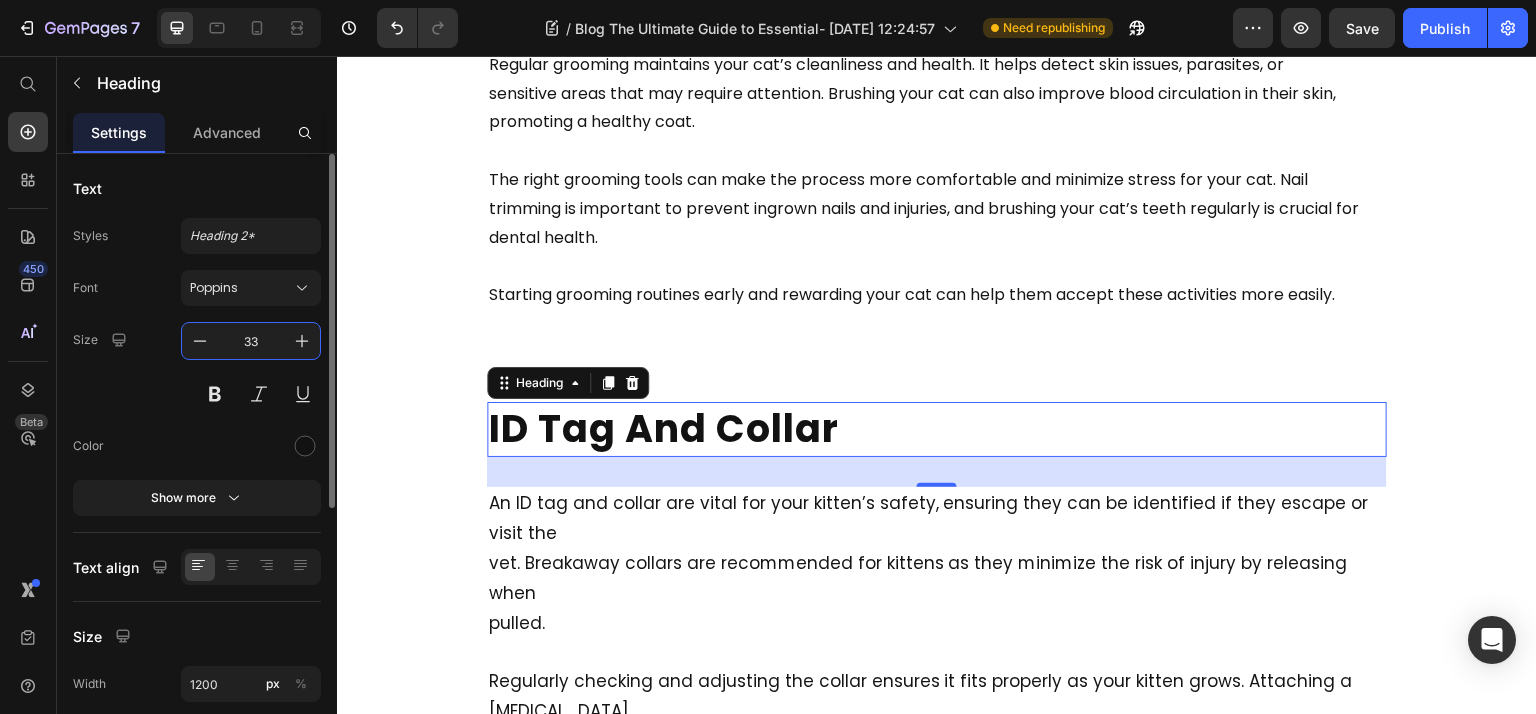 type on "33" 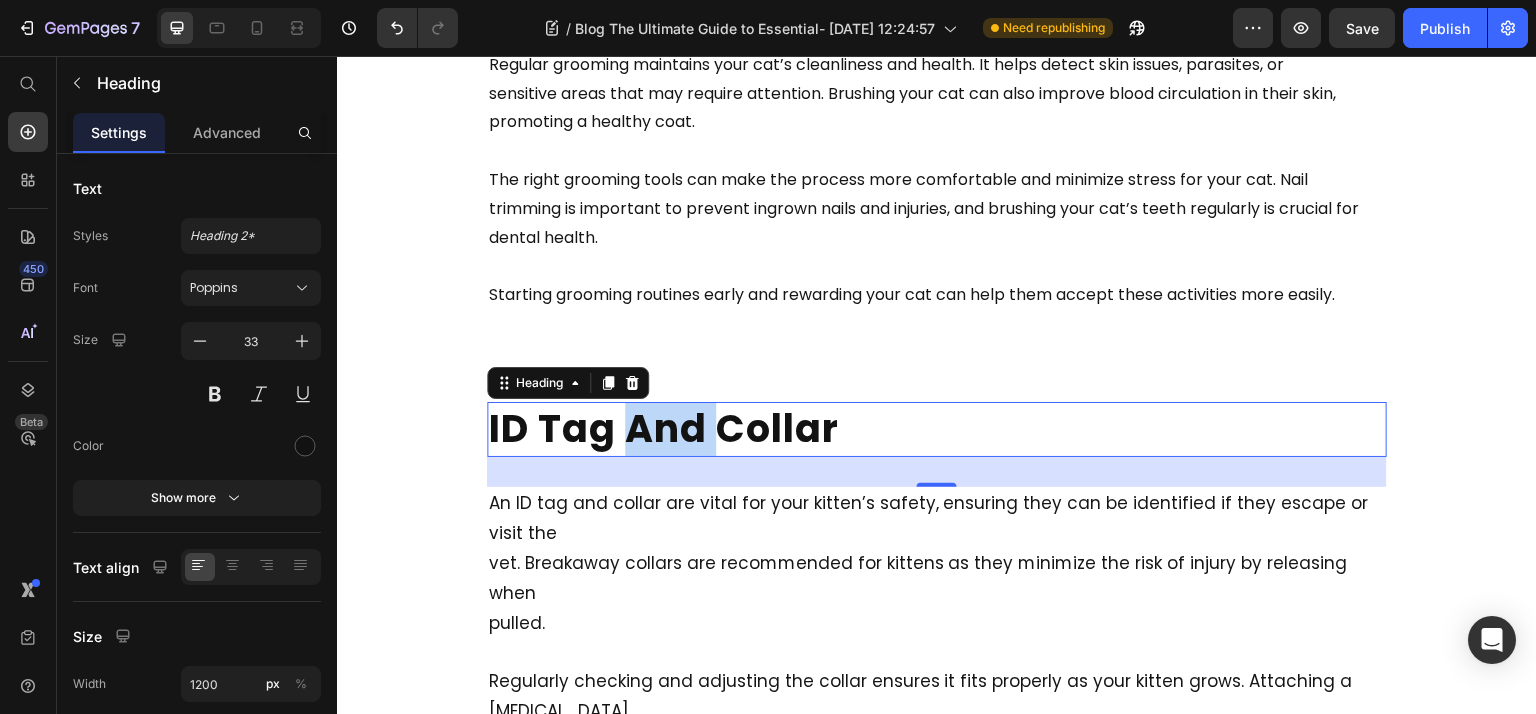 click on "ID Tag and Collar" at bounding box center [664, 428] 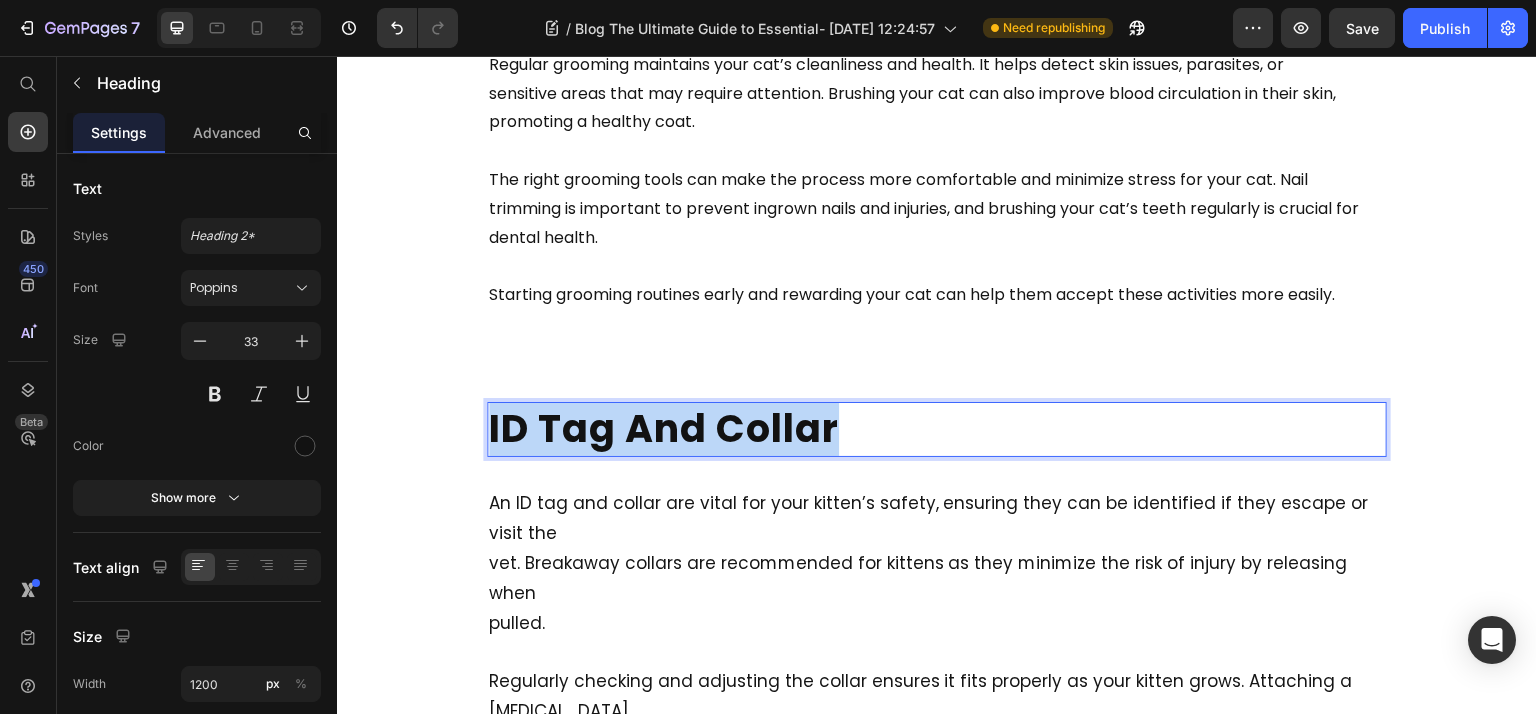 click on "ID Tag and Collar" at bounding box center (664, 428) 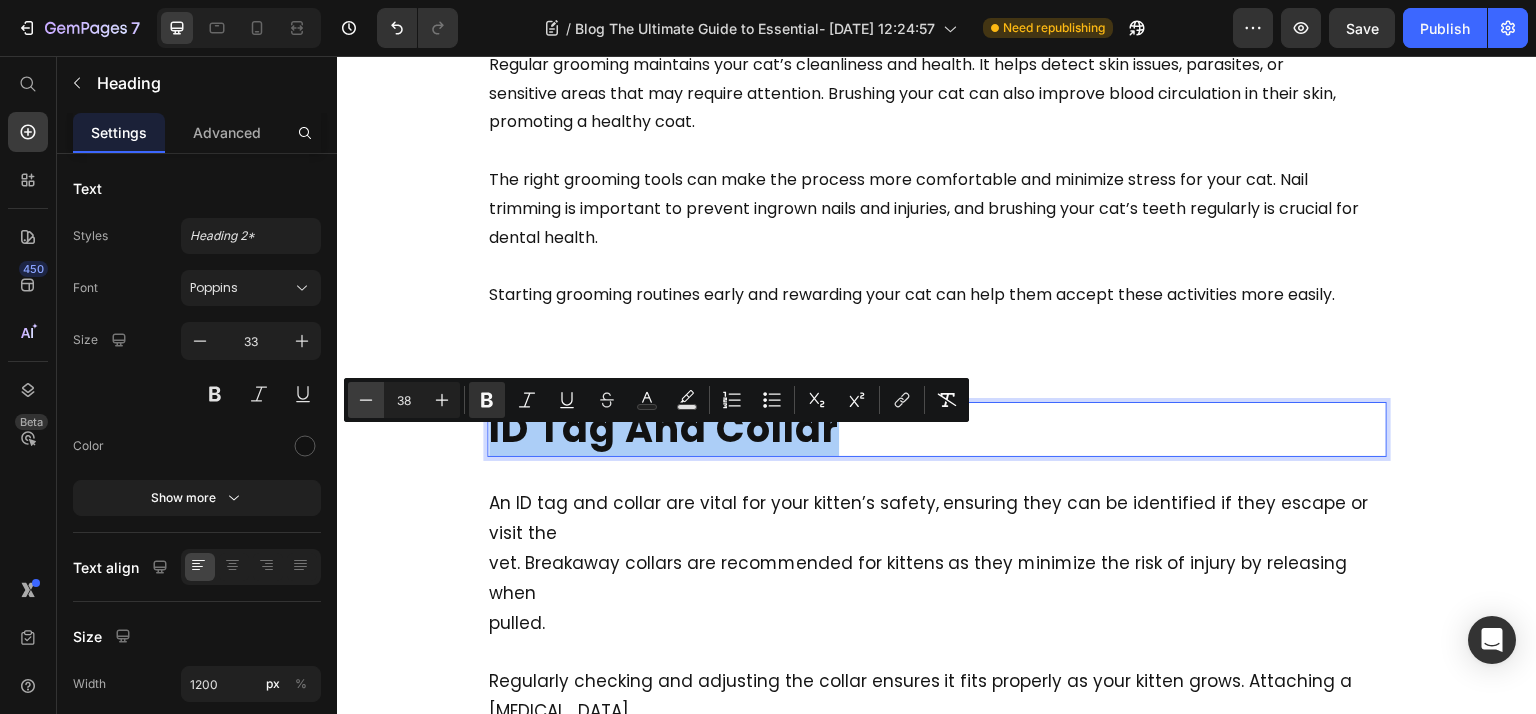 click 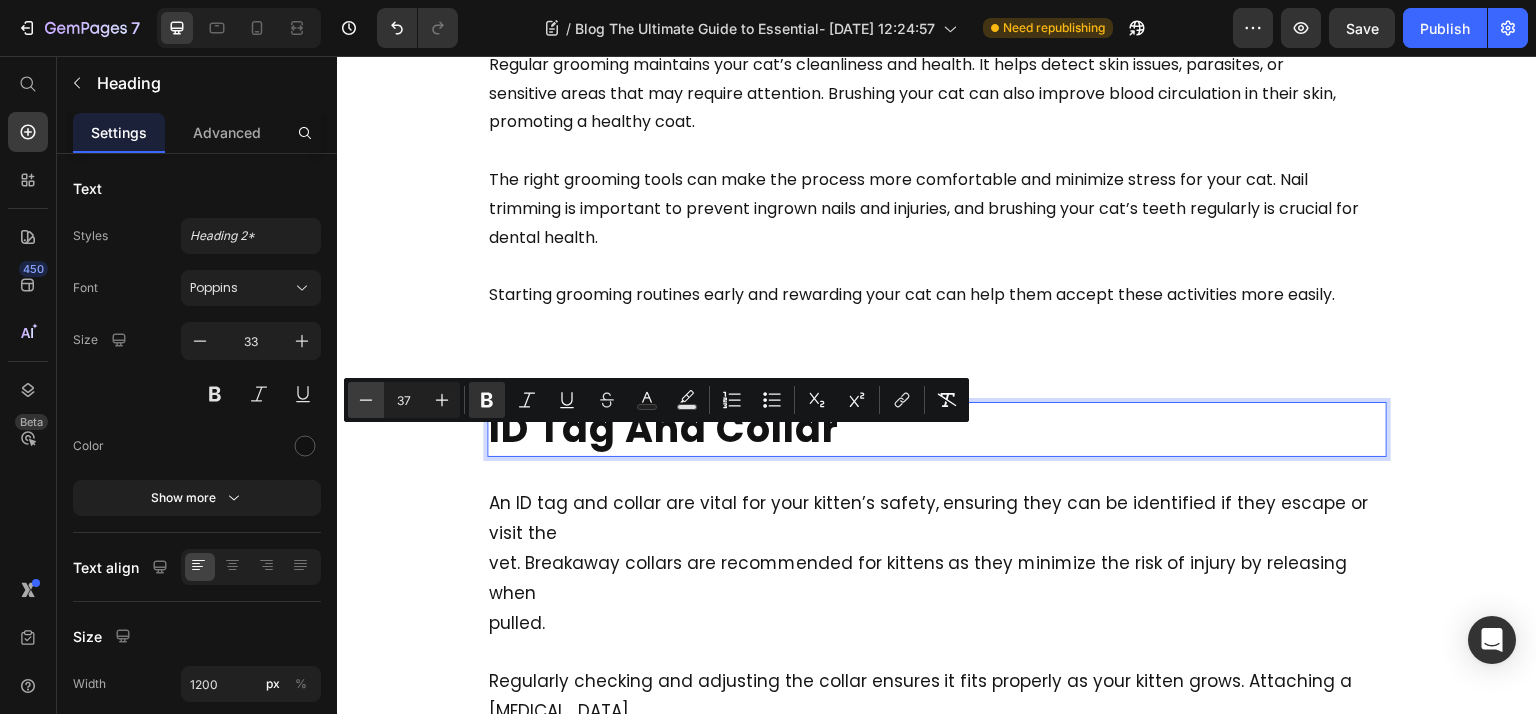 click 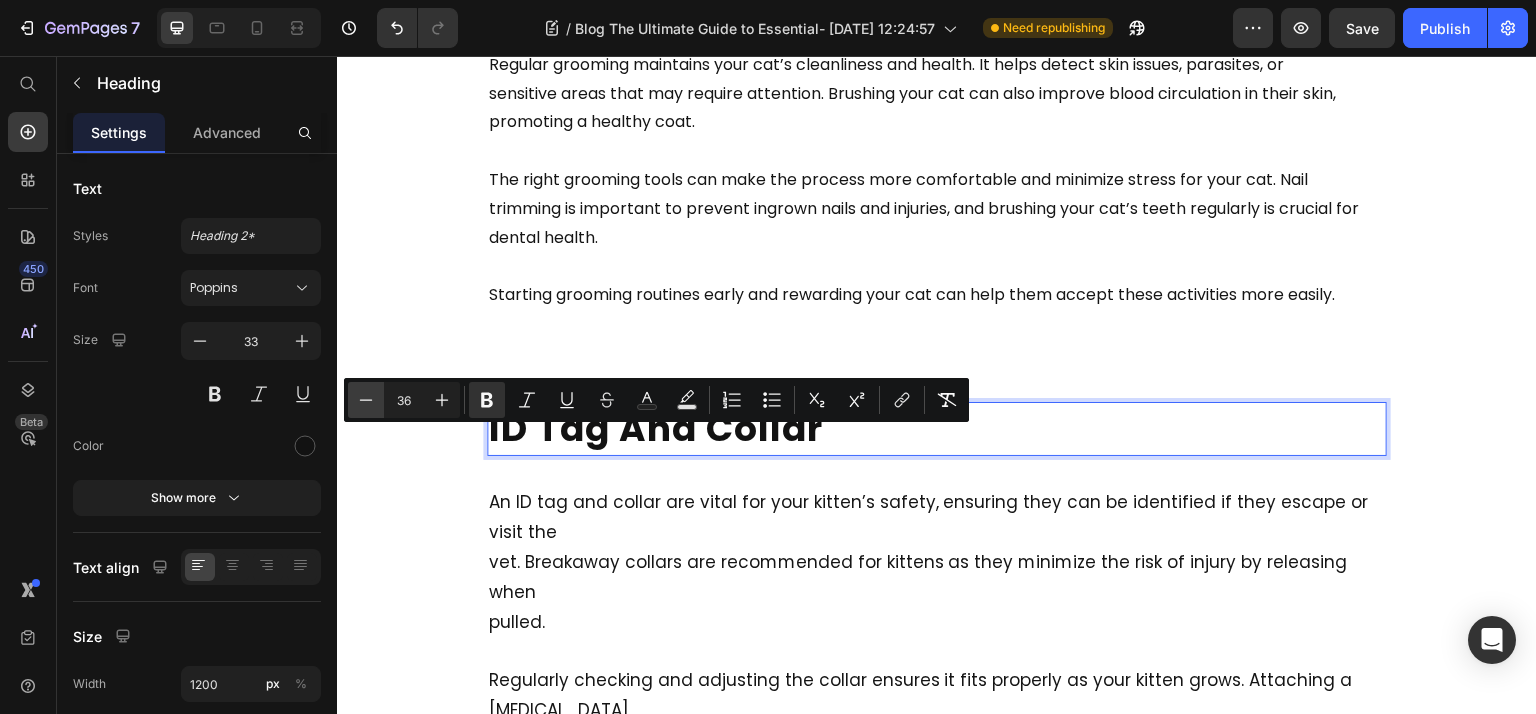 click 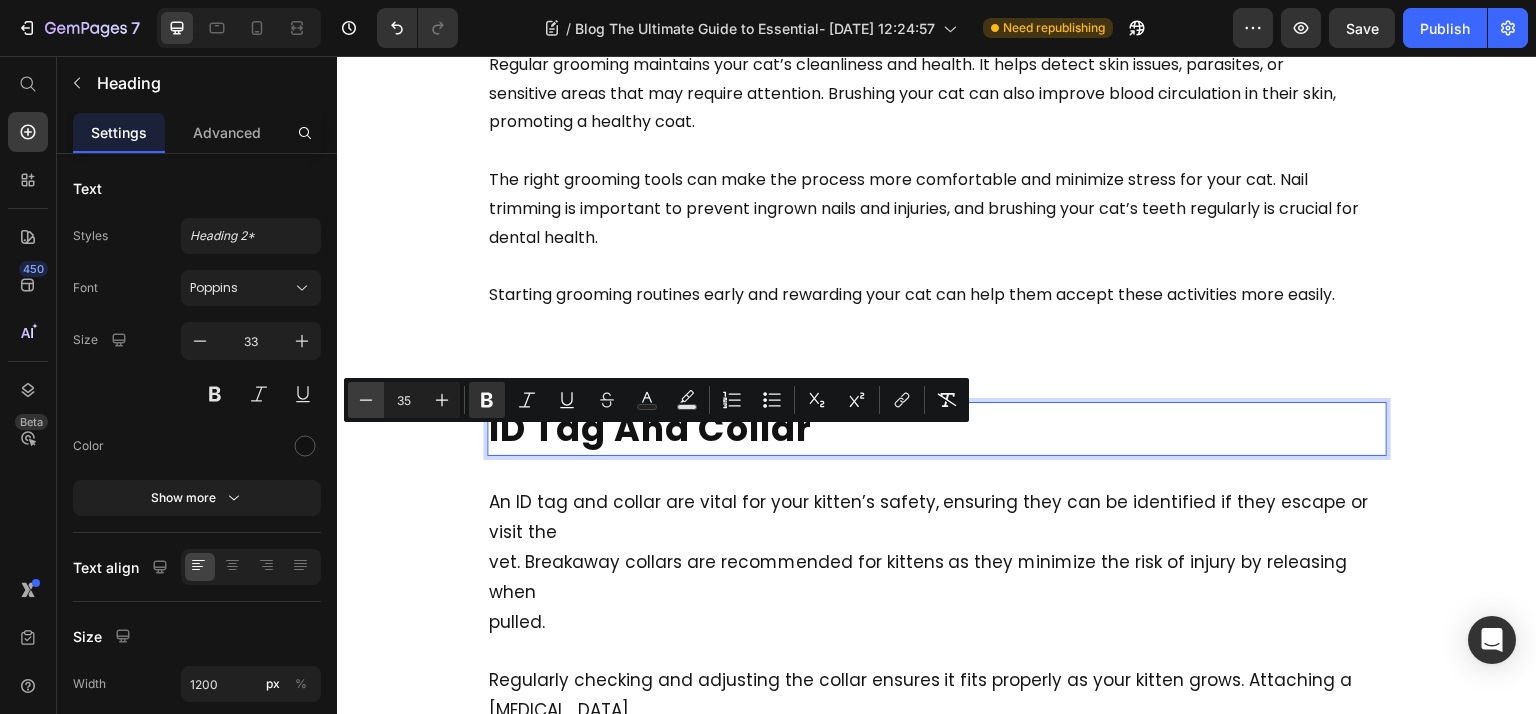 click 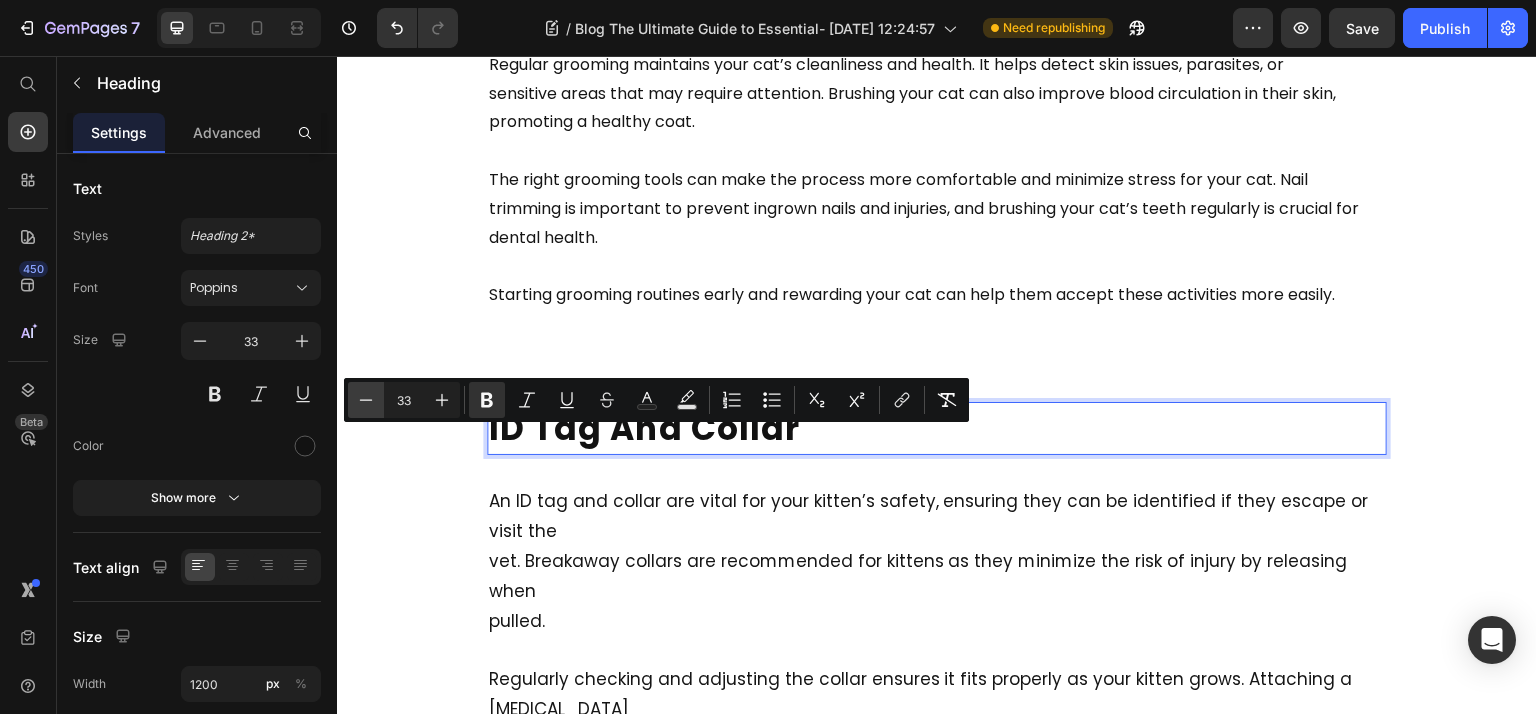 click 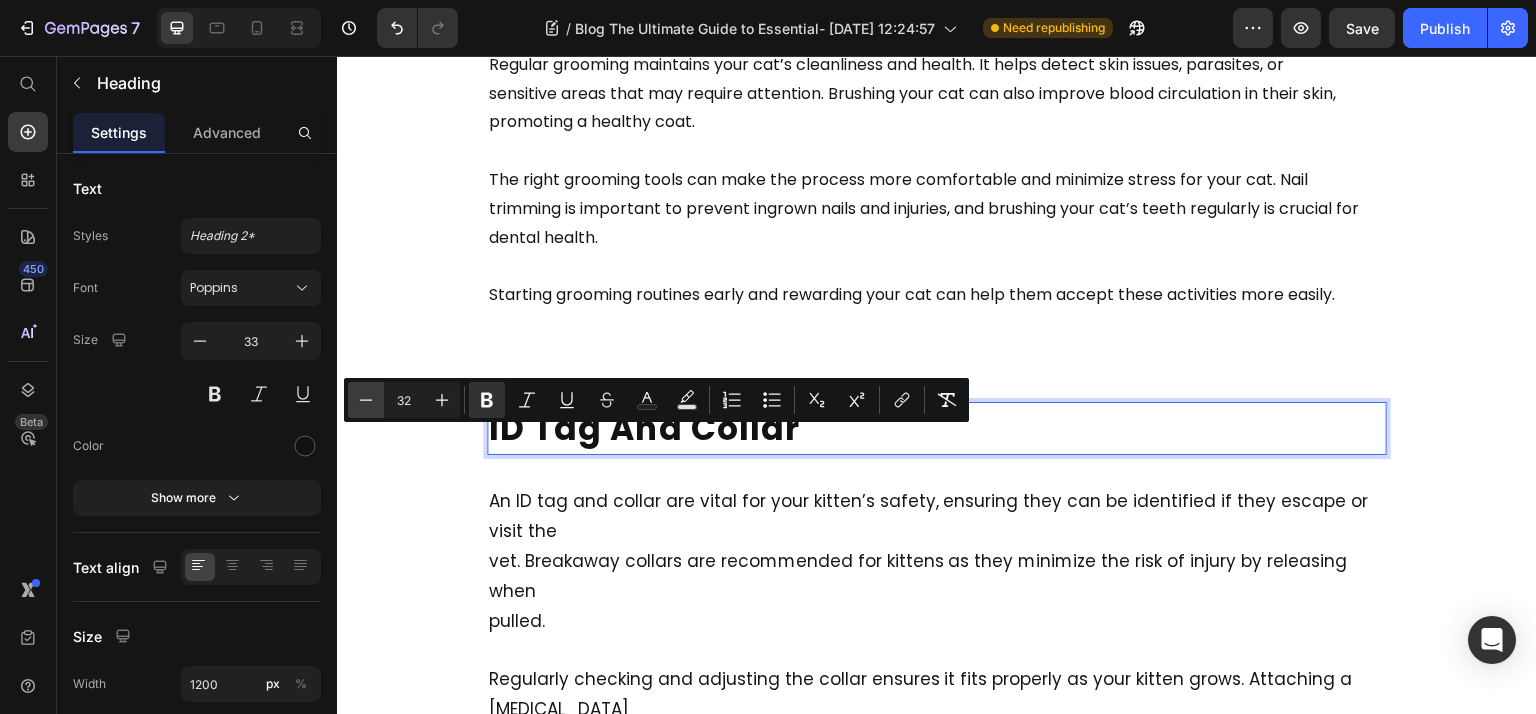 click 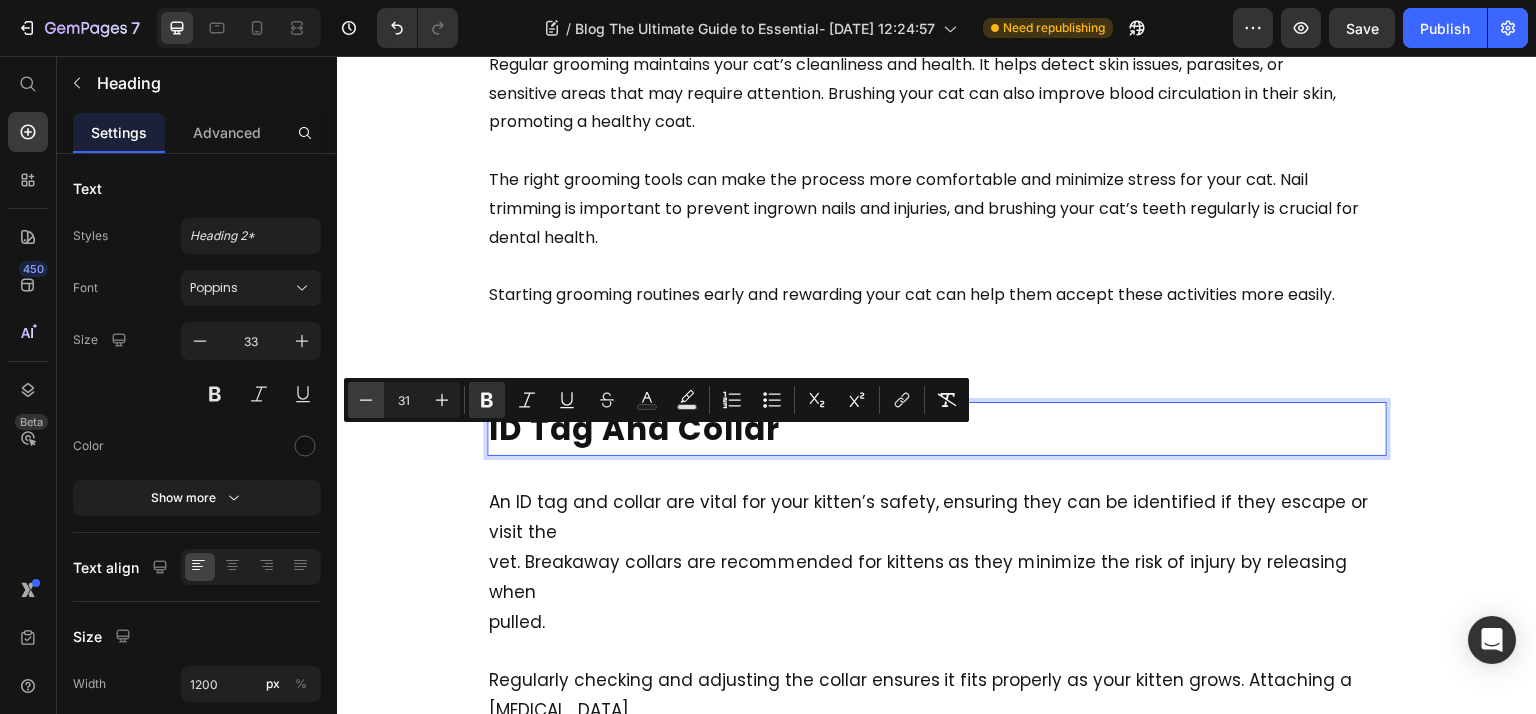 click 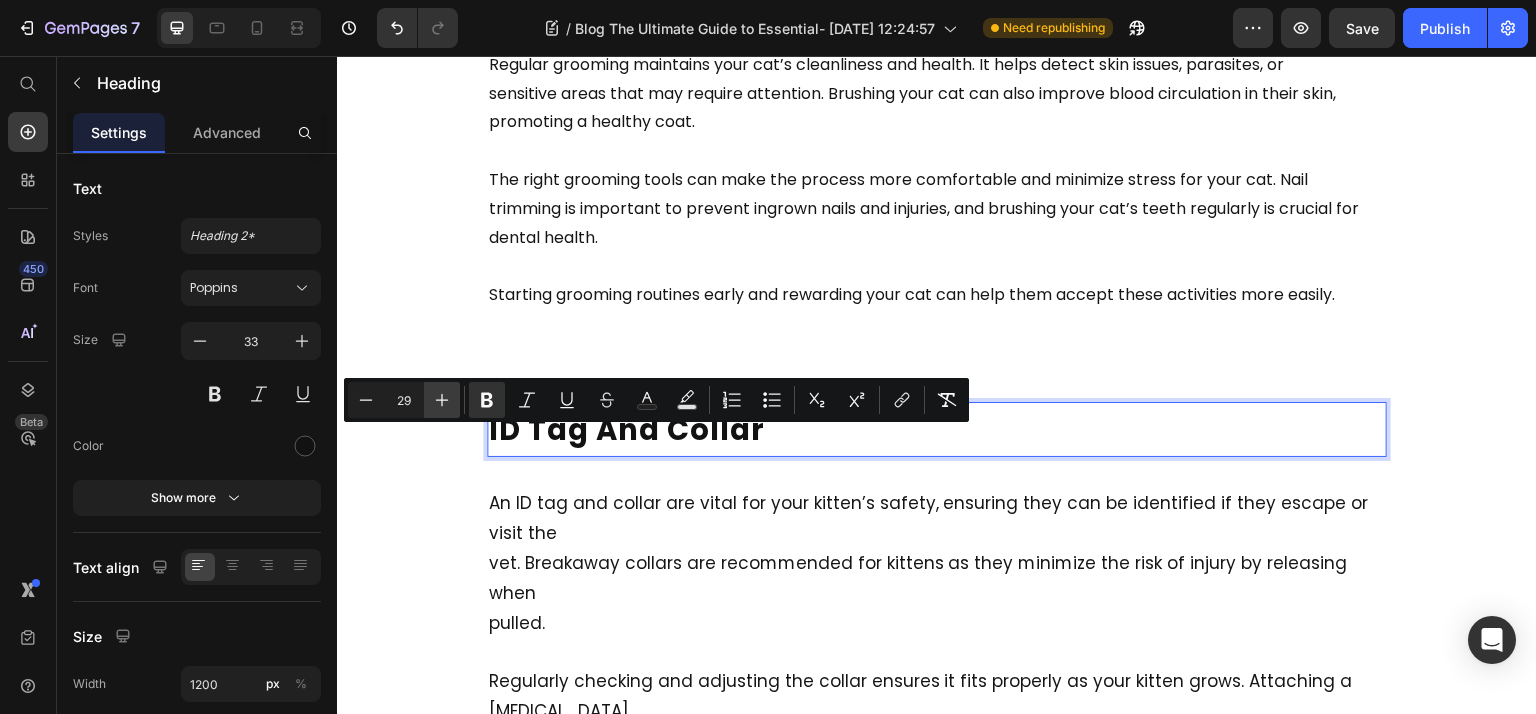 click on "Plus" at bounding box center (442, 400) 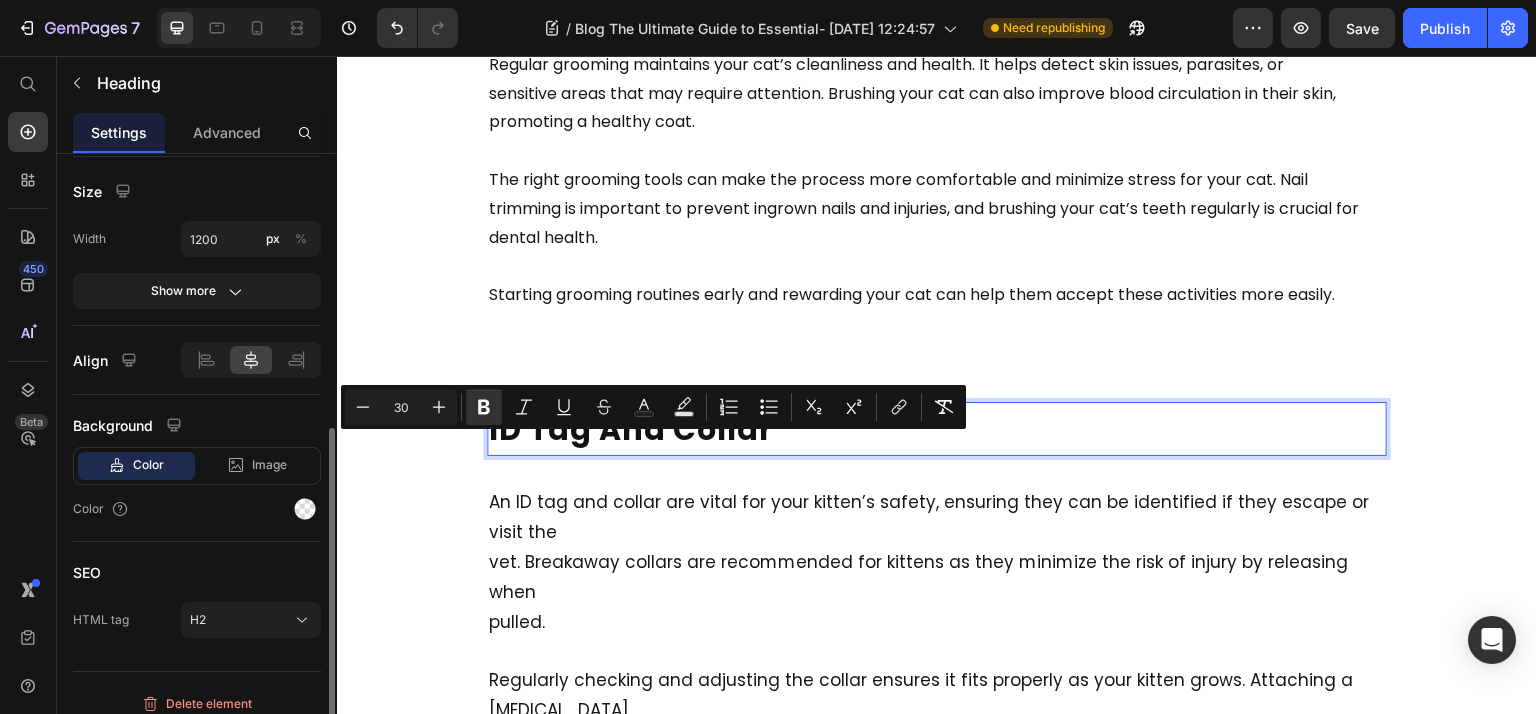 scroll, scrollTop: 457, scrollLeft: 0, axis: vertical 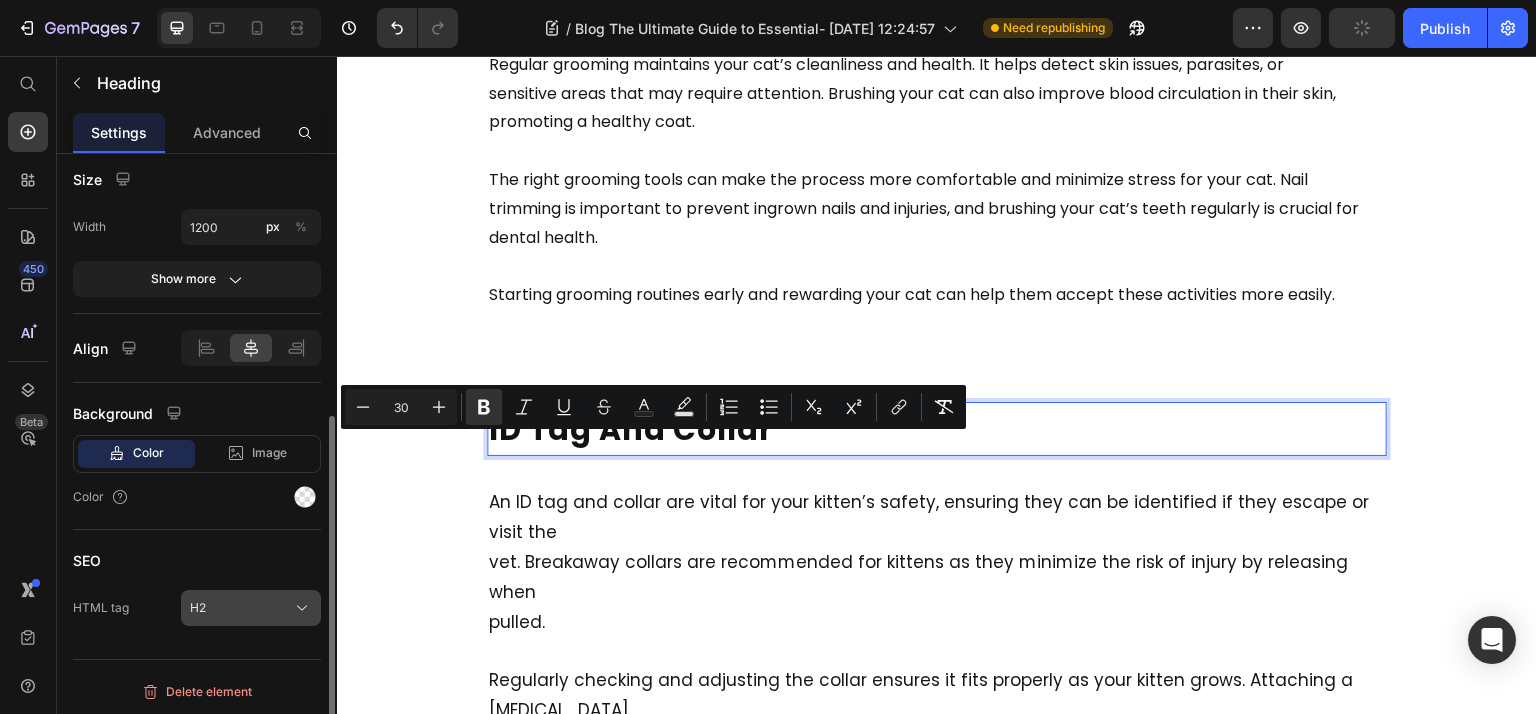 click on "H2" at bounding box center (251, 608) 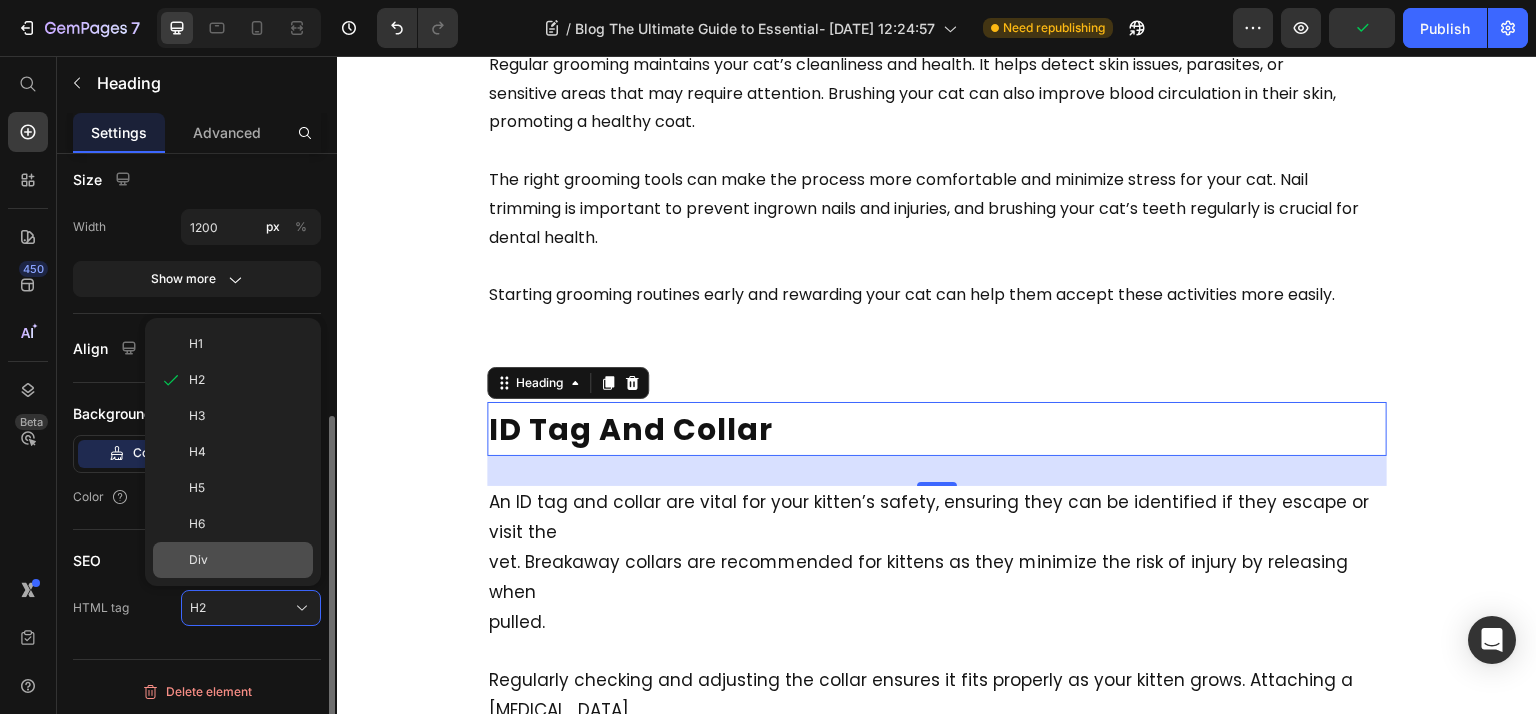 click on "Div" at bounding box center [247, 560] 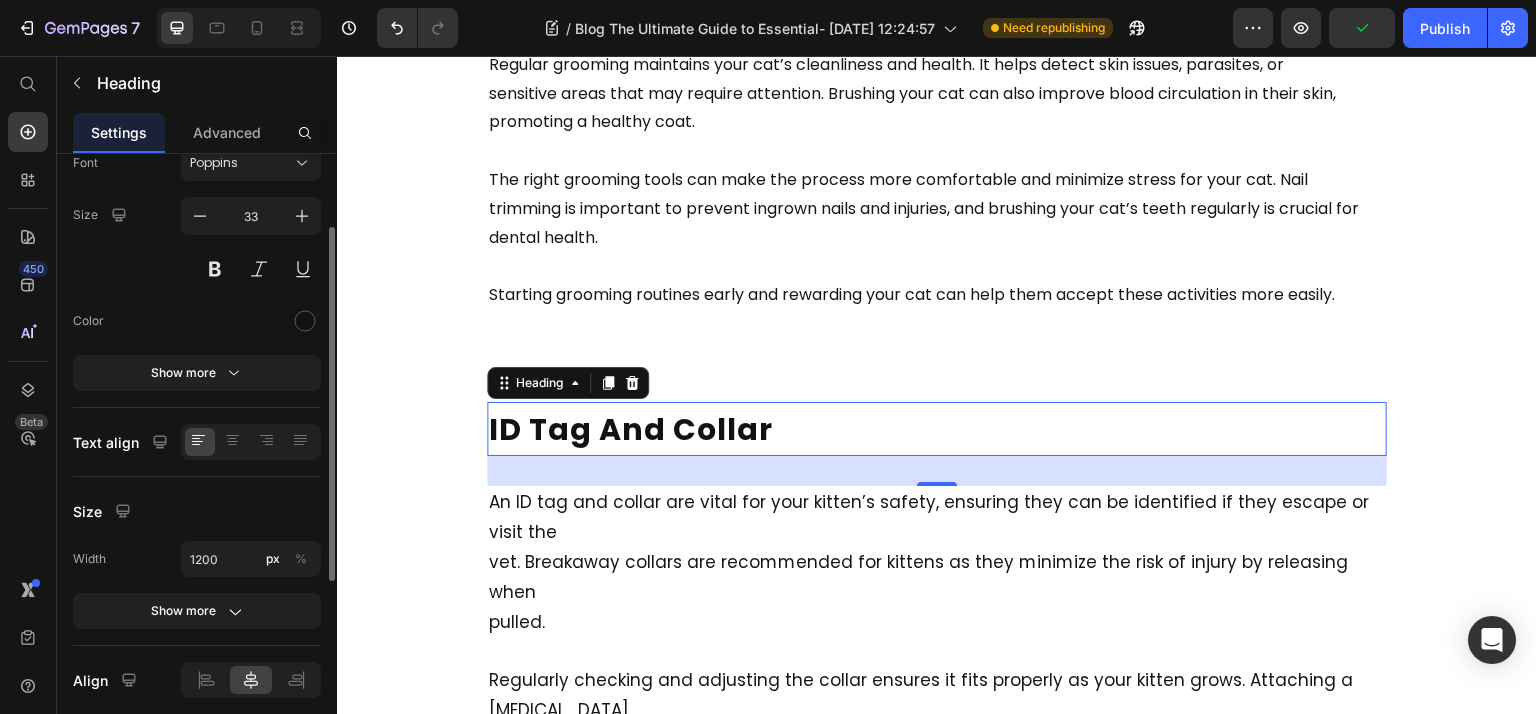 scroll, scrollTop: 124, scrollLeft: 0, axis: vertical 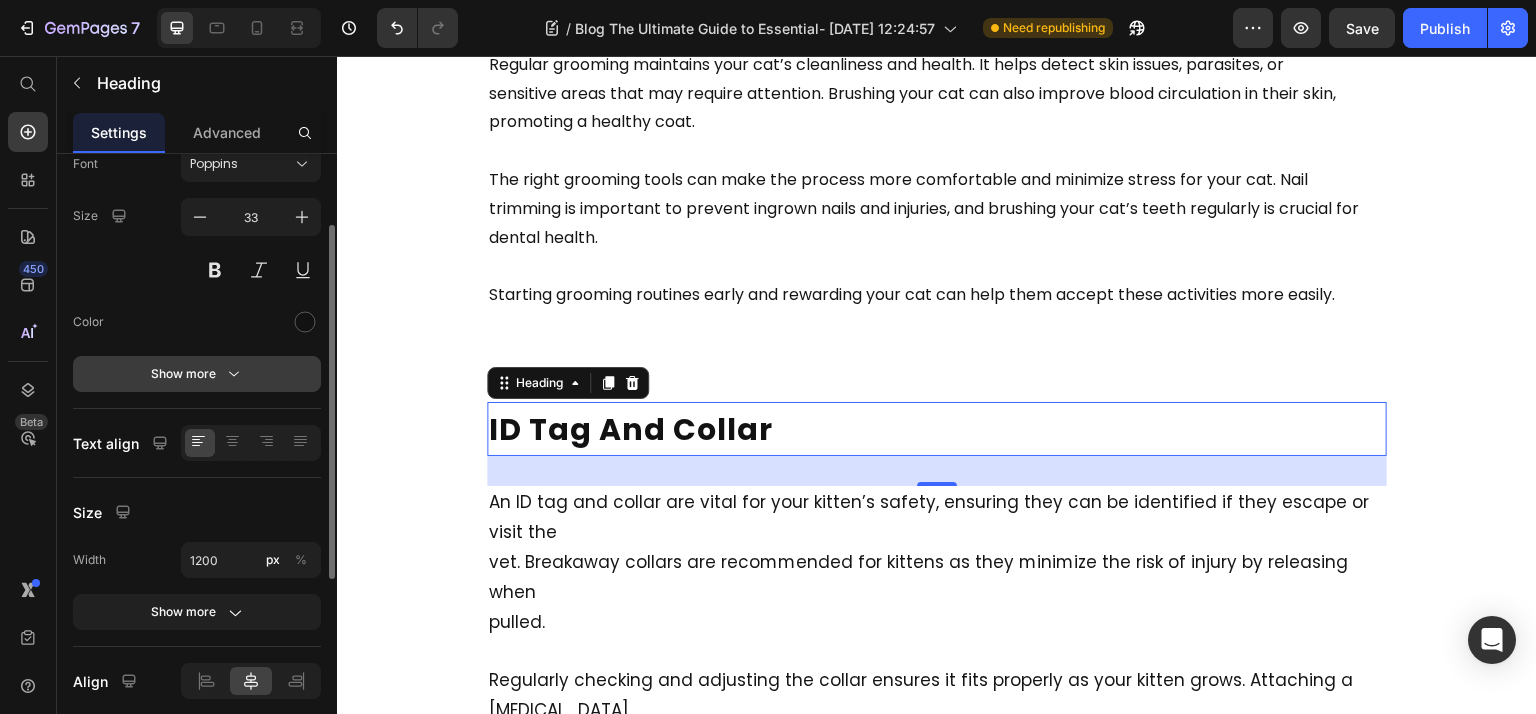 click on "Show more" at bounding box center (197, 374) 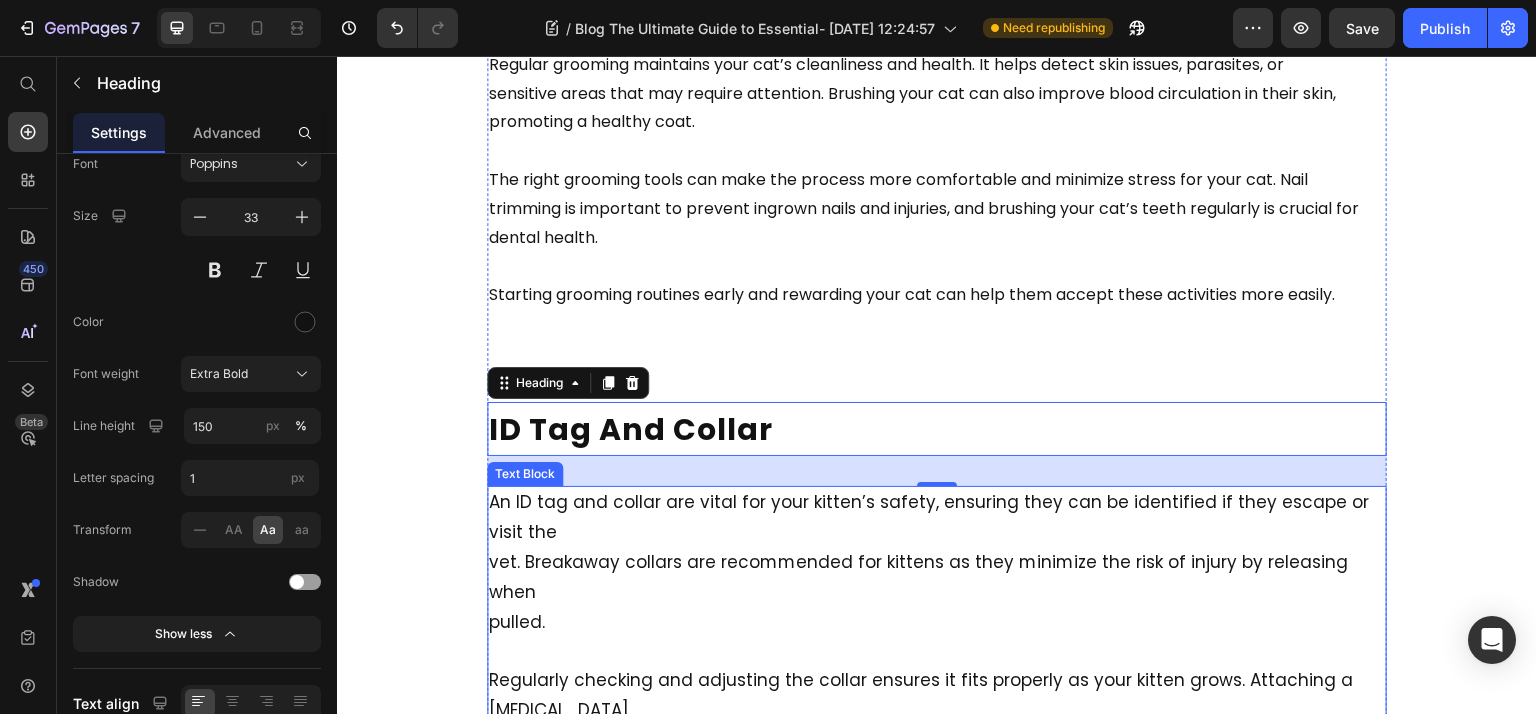 click on "An ID tag and collar are vital for your kitten’s safety, ensuring they can be identified if they escape or visit the" at bounding box center [929, 517] 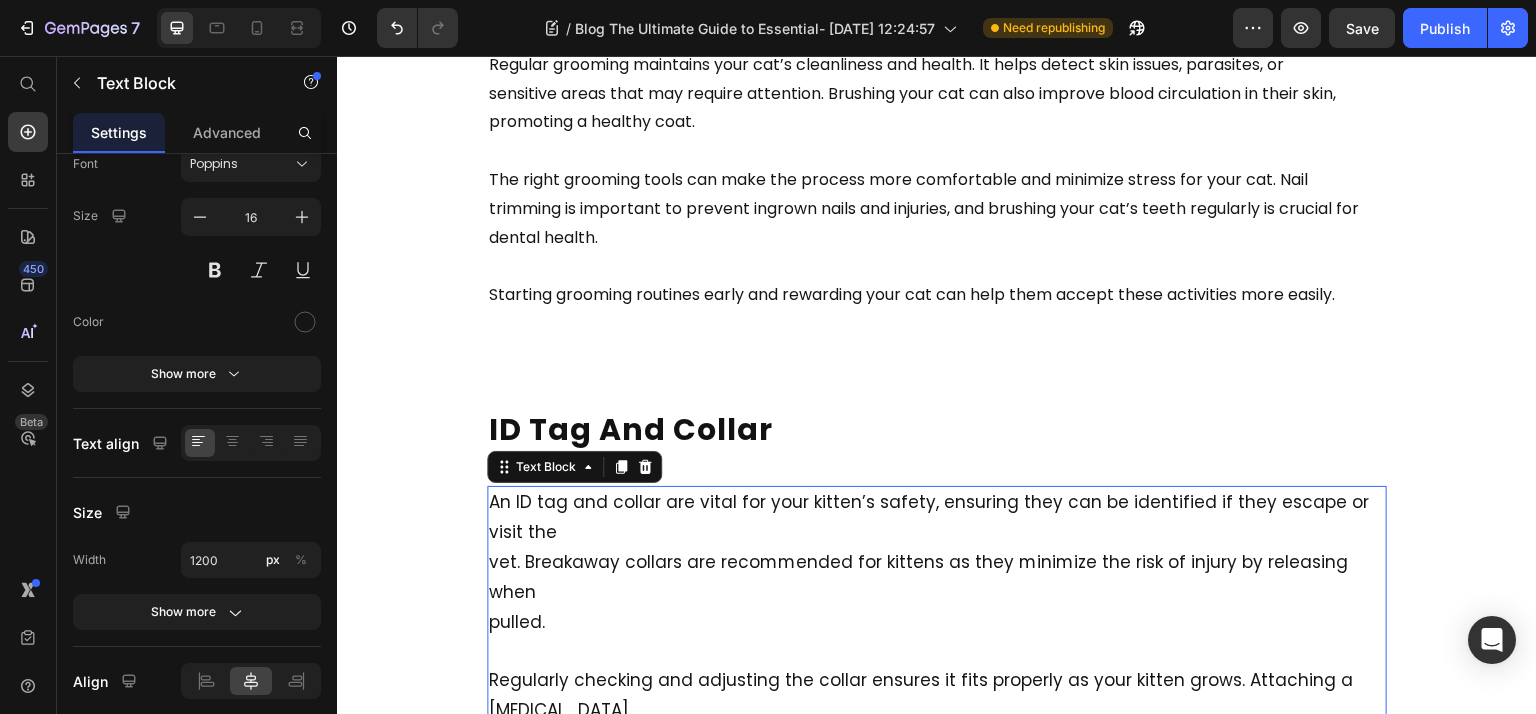 scroll, scrollTop: 0, scrollLeft: 0, axis: both 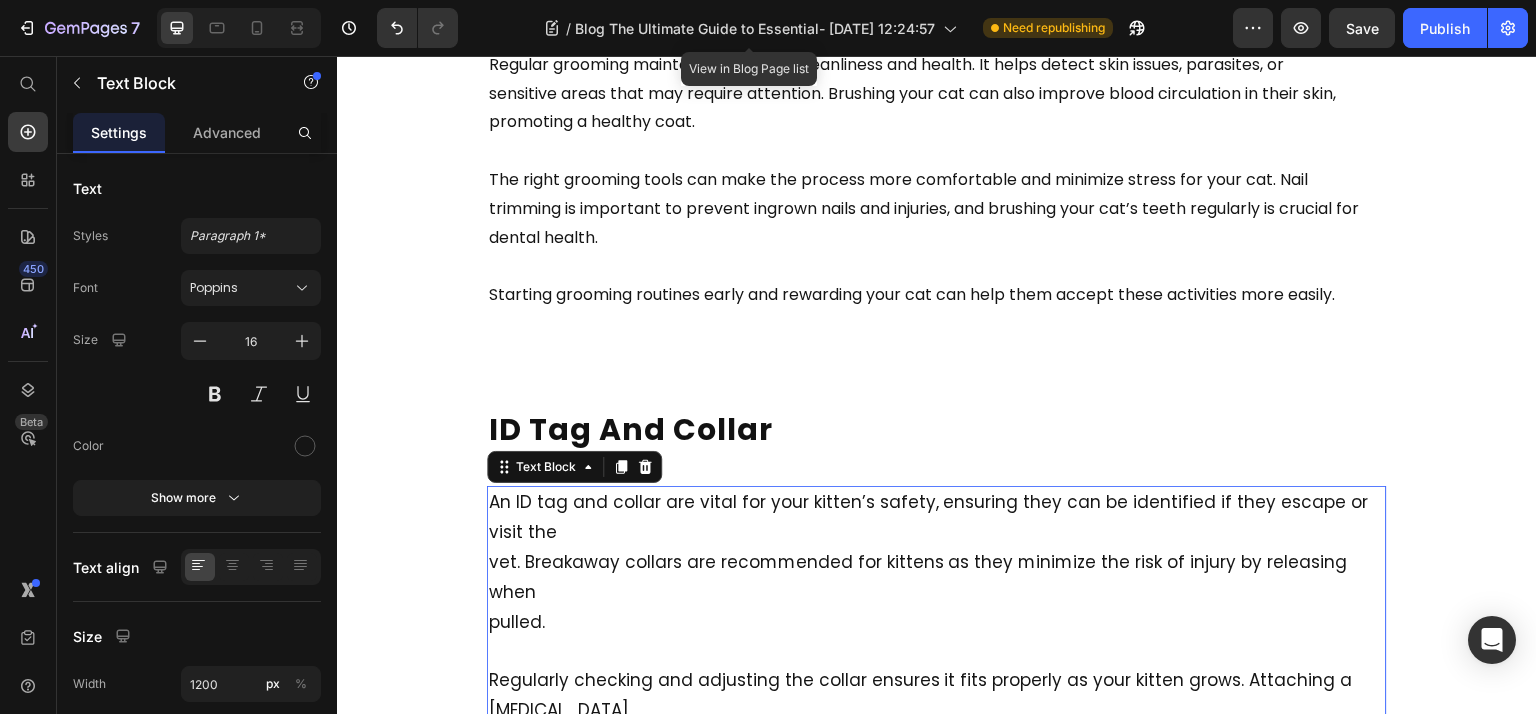 click on "sensitive areas that may require attention. Brushing your cat can also improve blood circulation in their skin, promoting a healthy coat." at bounding box center (912, 108) 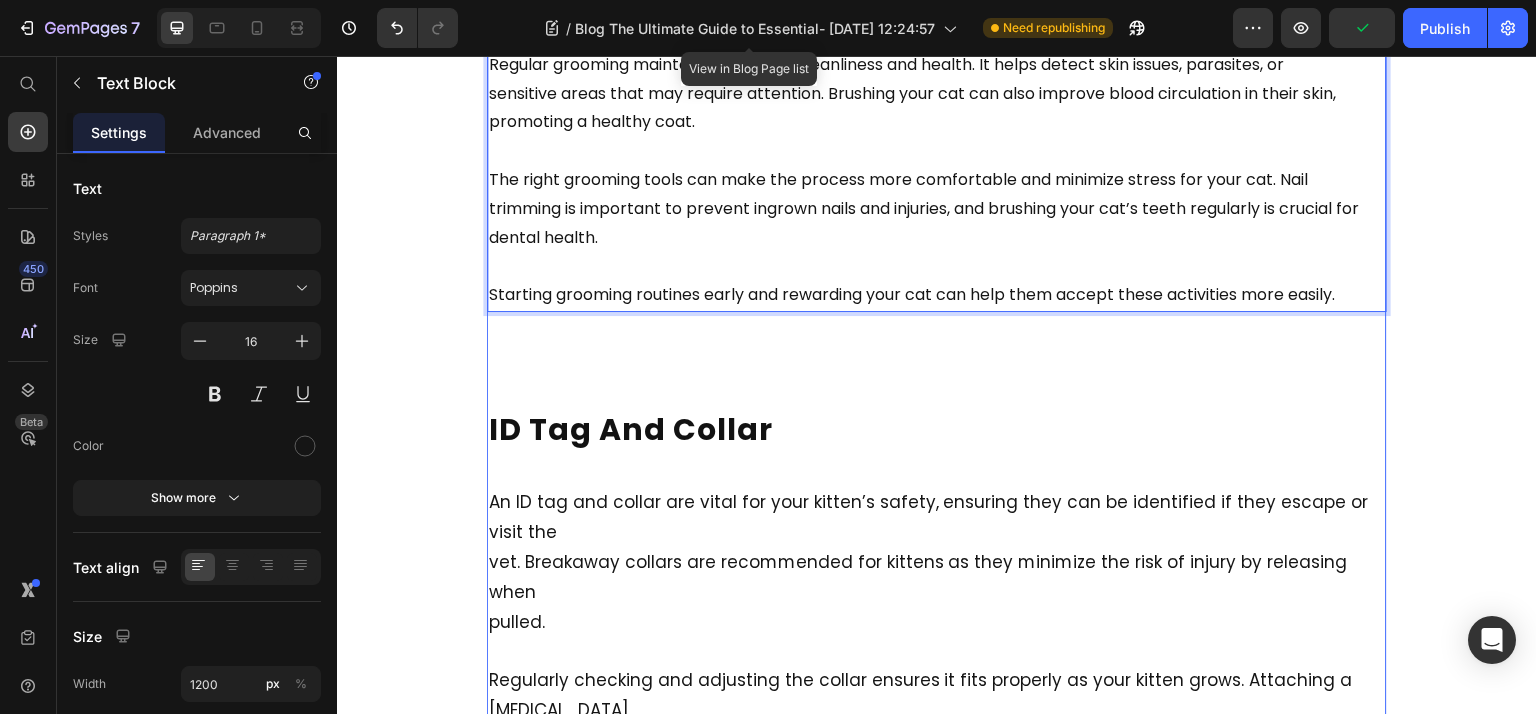click on "[DATE] Text Block The Ultimate Guide to Essential Supplies for a  Cat Heading Getting a new cat? This guide covers all the essential supplies for a cat, from carriers and litter boxes to  grooming tools and toys. Read on to ensure you have everything needed for your new furry friend. Text Block Key Takeaways Heading A cat carrier is essential for safe travel, with hard-sided options being highly recommended for their durability and security features. Maintaining a clean environment with one litter box per cat plus one extra, and using unscented, clumping litter can significantly enhance your cat’s comfort. Regular vet visits, microchipping, and proper hydration through advanced water fountains are crucial for maintaining your kitten’s overall health and safety. Text Block Cat Carrier Heading Having an appropriately sized carrier will significantly ease your feline friend’s transition into a new cat  environment. Text Block Litter Boxes Heading Text Block Cat Litter Heading Text Block Heading" at bounding box center [937, 984] 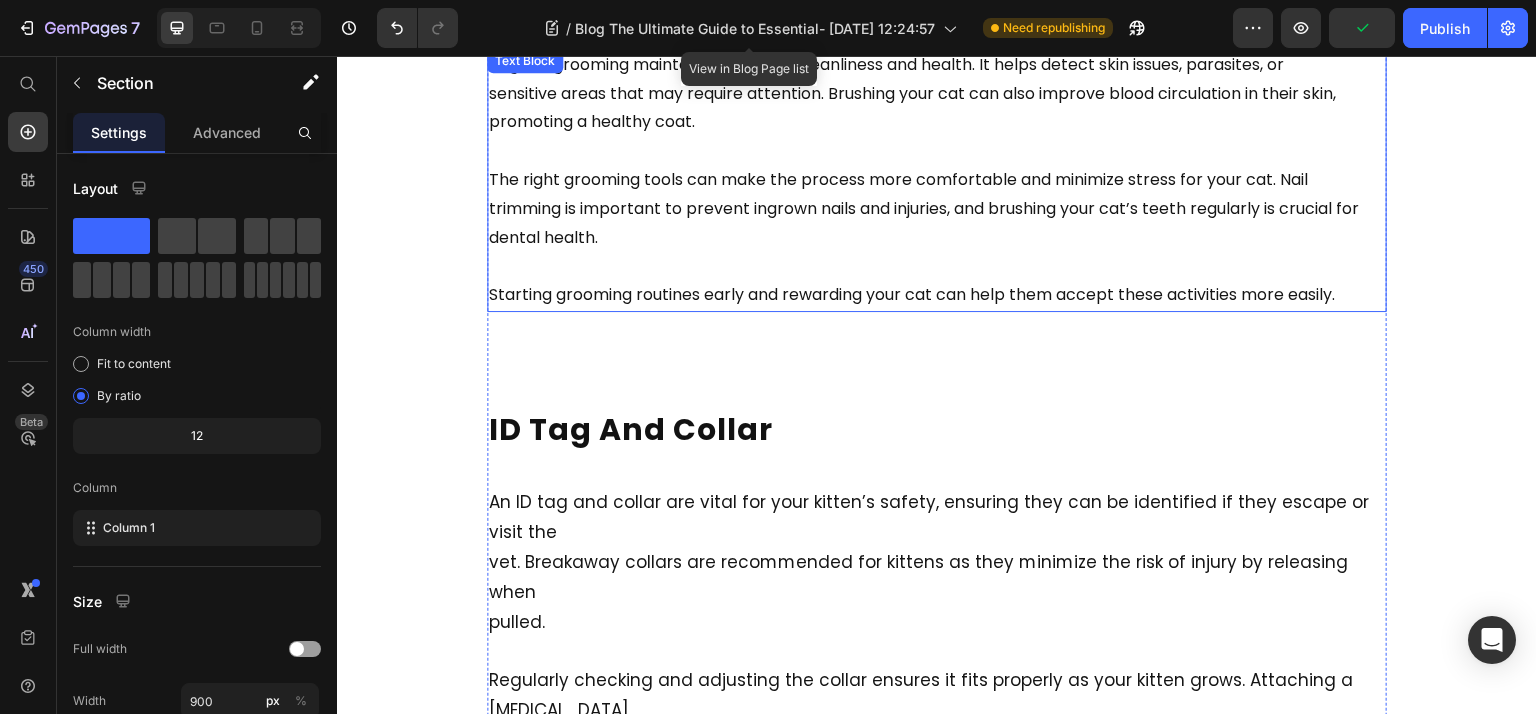 click on "The right grooming tools can make the process more comfortable and minimize stress for your cat. Nail  trimming is important to prevent ingrown nails and injuries, and brushing your cat’s teeth regularly is crucial for dental health." at bounding box center [937, 194] 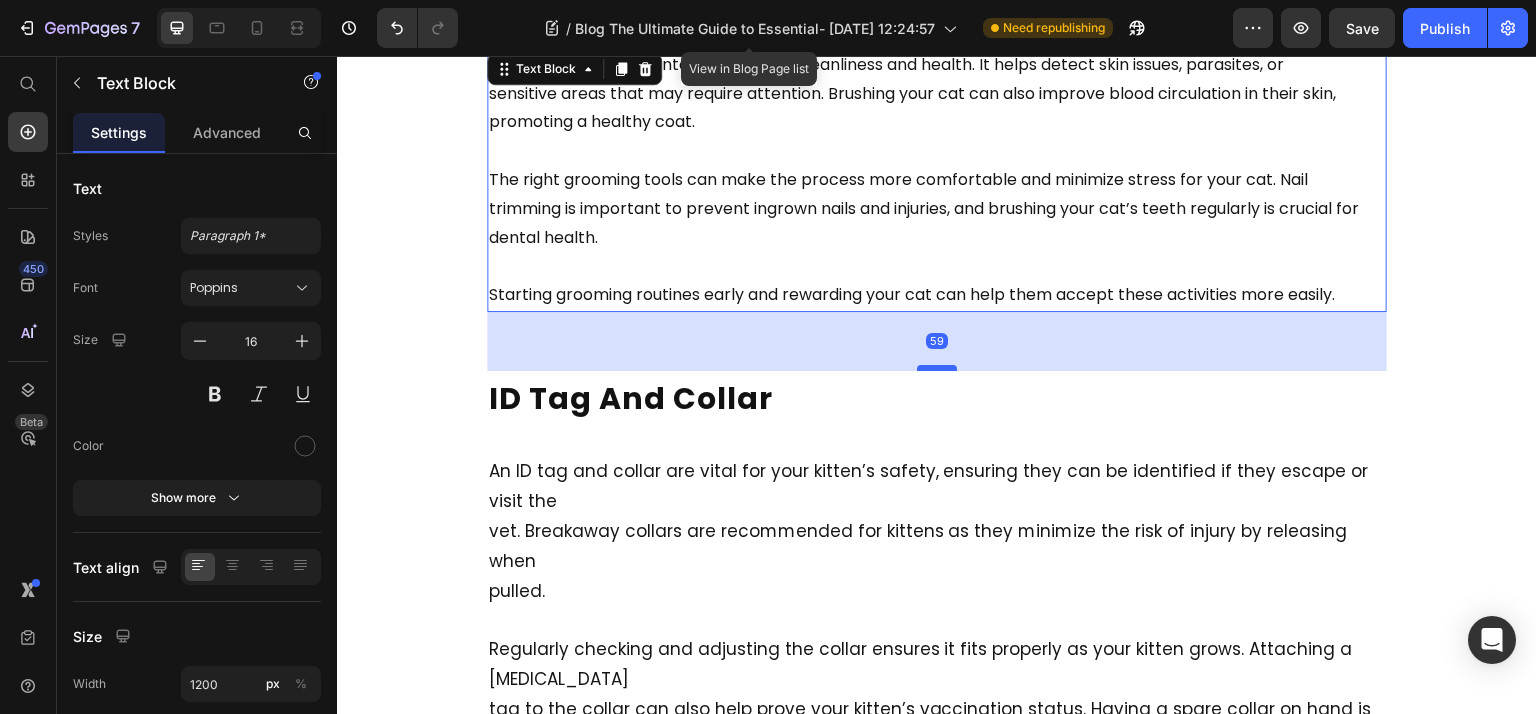 drag, startPoint x: 934, startPoint y: 428, endPoint x: 945, endPoint y: 397, distance: 32.89377 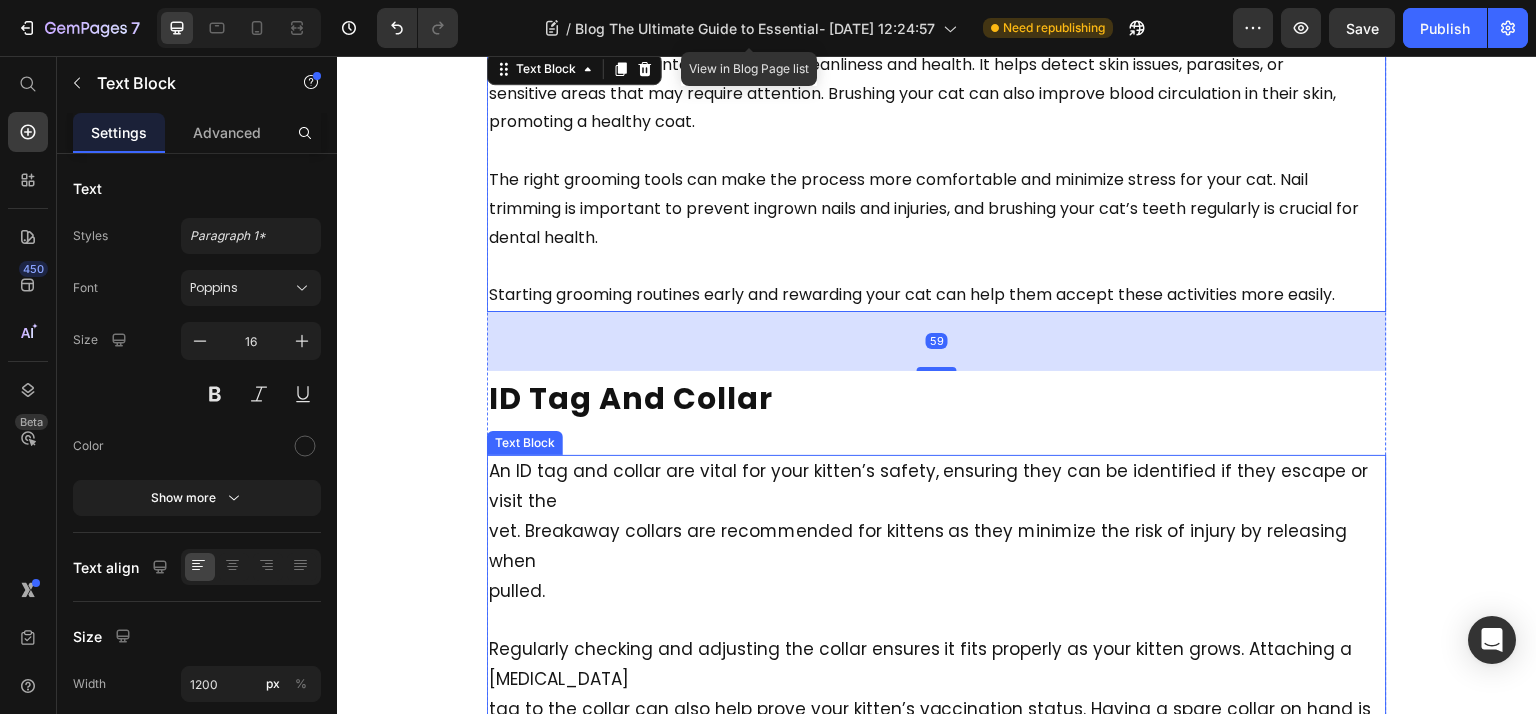 click on "An ID tag and collar are vital for your kitten’s safety, ensuring they can be identified if they escape or visit the  vet. Breakaway collars are recommended for kittens as they minimize the risk of injury by releasing when  pulled." at bounding box center [937, 531] 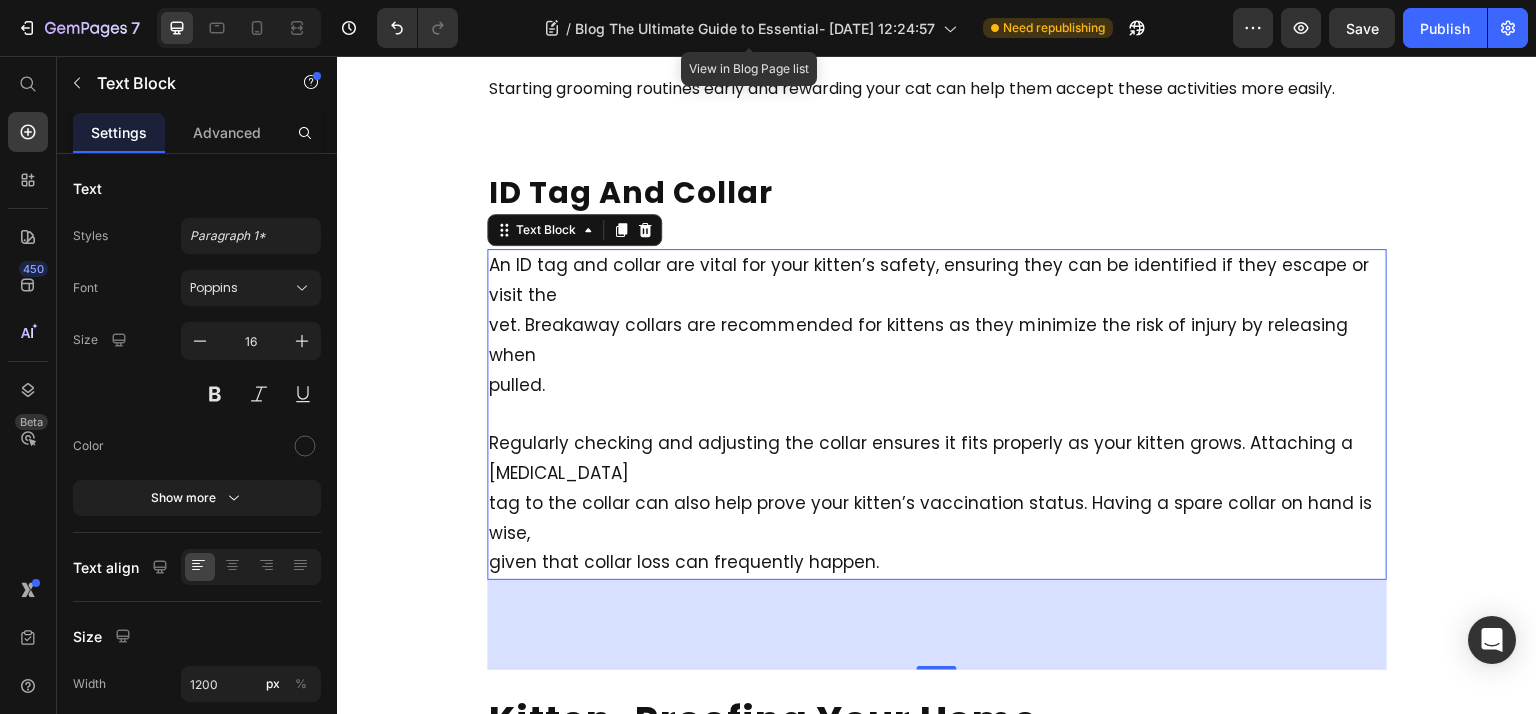 scroll, scrollTop: 4762, scrollLeft: 0, axis: vertical 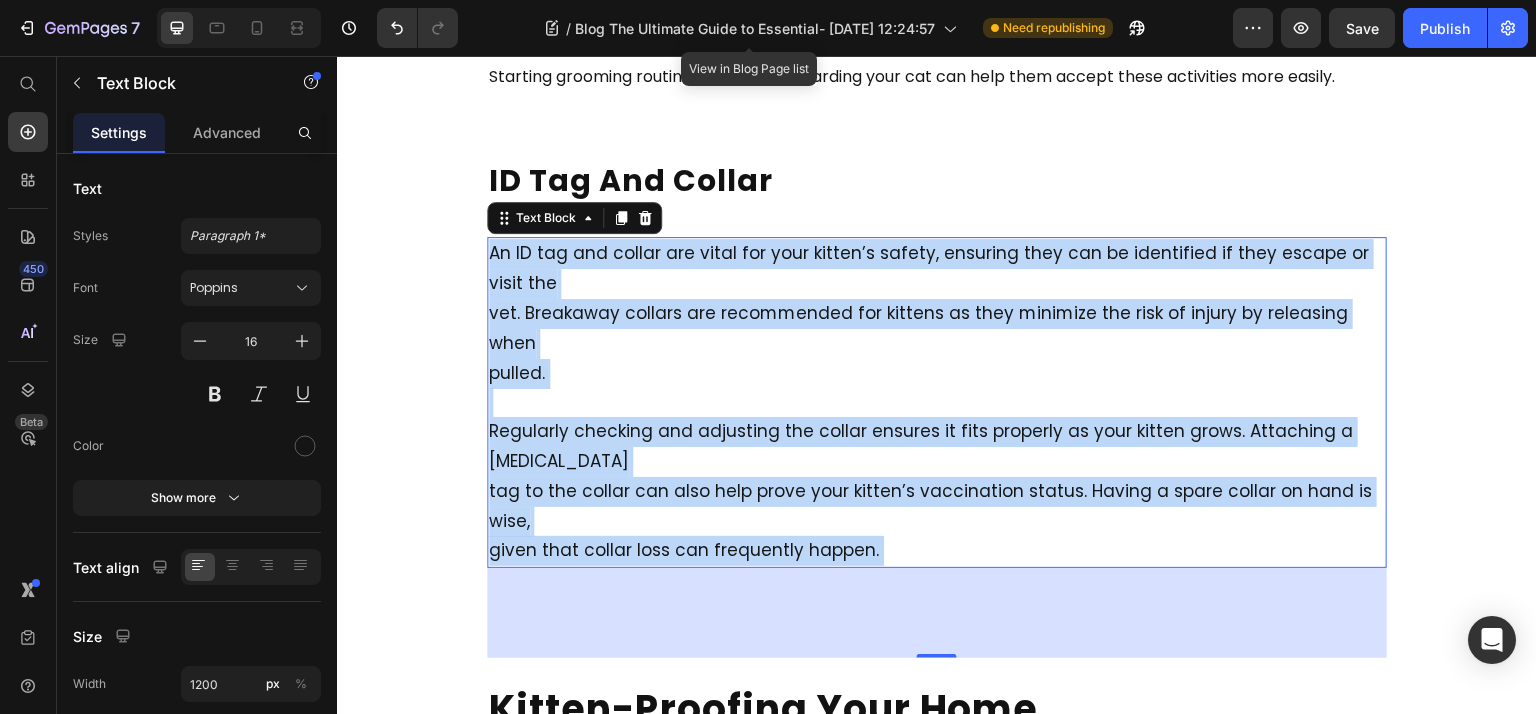 click on "Regularly checking and adjusting the collar ensures it fits properly as your kitten grows. Attaching a [MEDICAL_DATA]  tag to the collar can also help prove your kitten’s vaccination status. Having a spare collar on hand is wise,  given that collar loss can frequently happen." at bounding box center (937, 477) 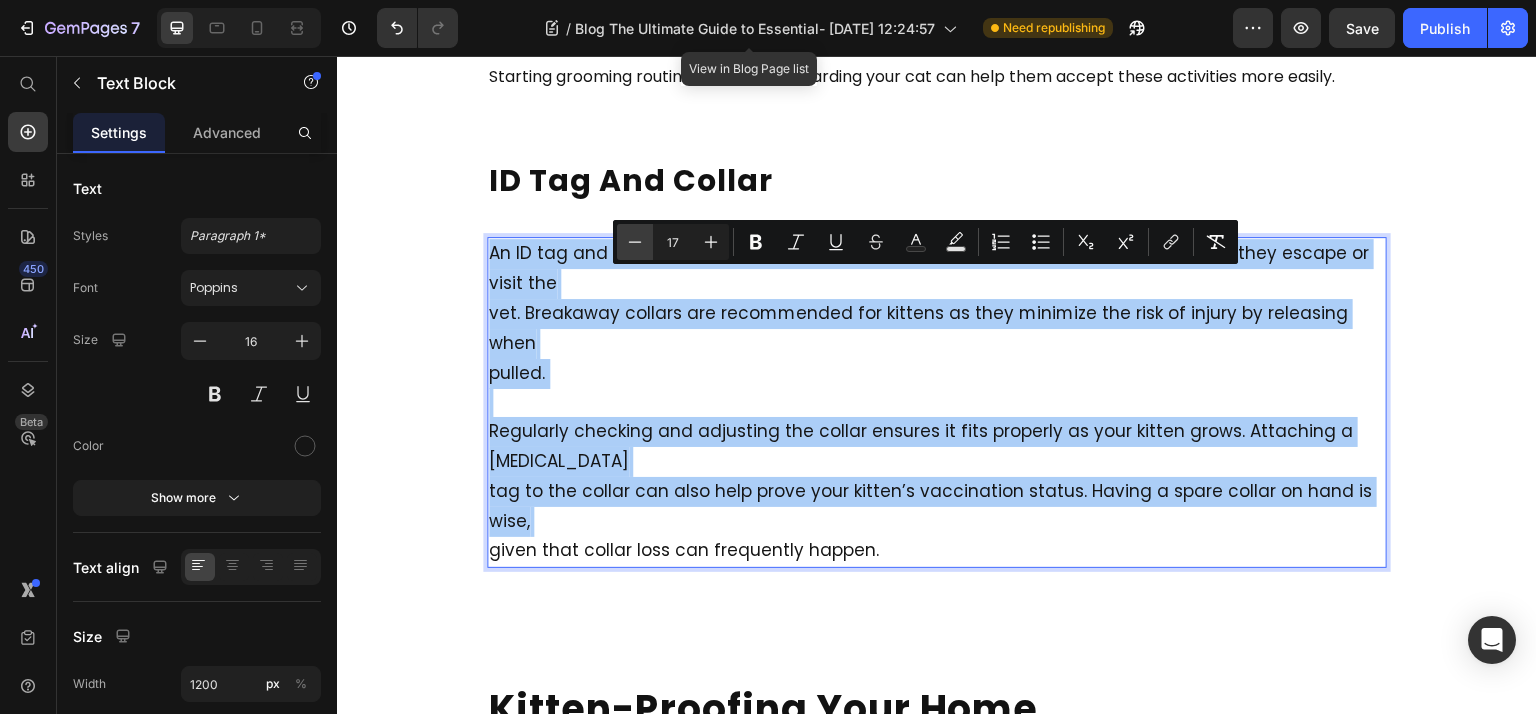 click 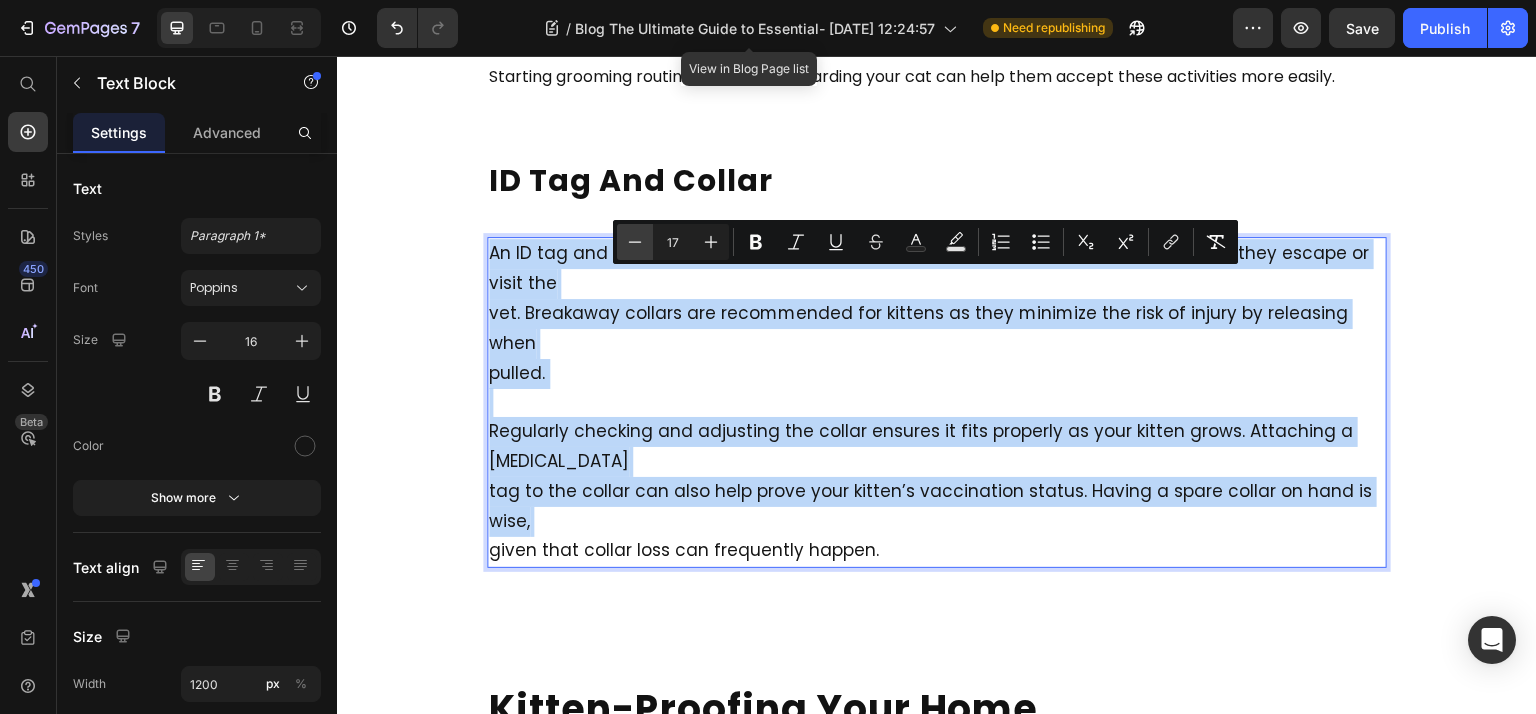type on "16" 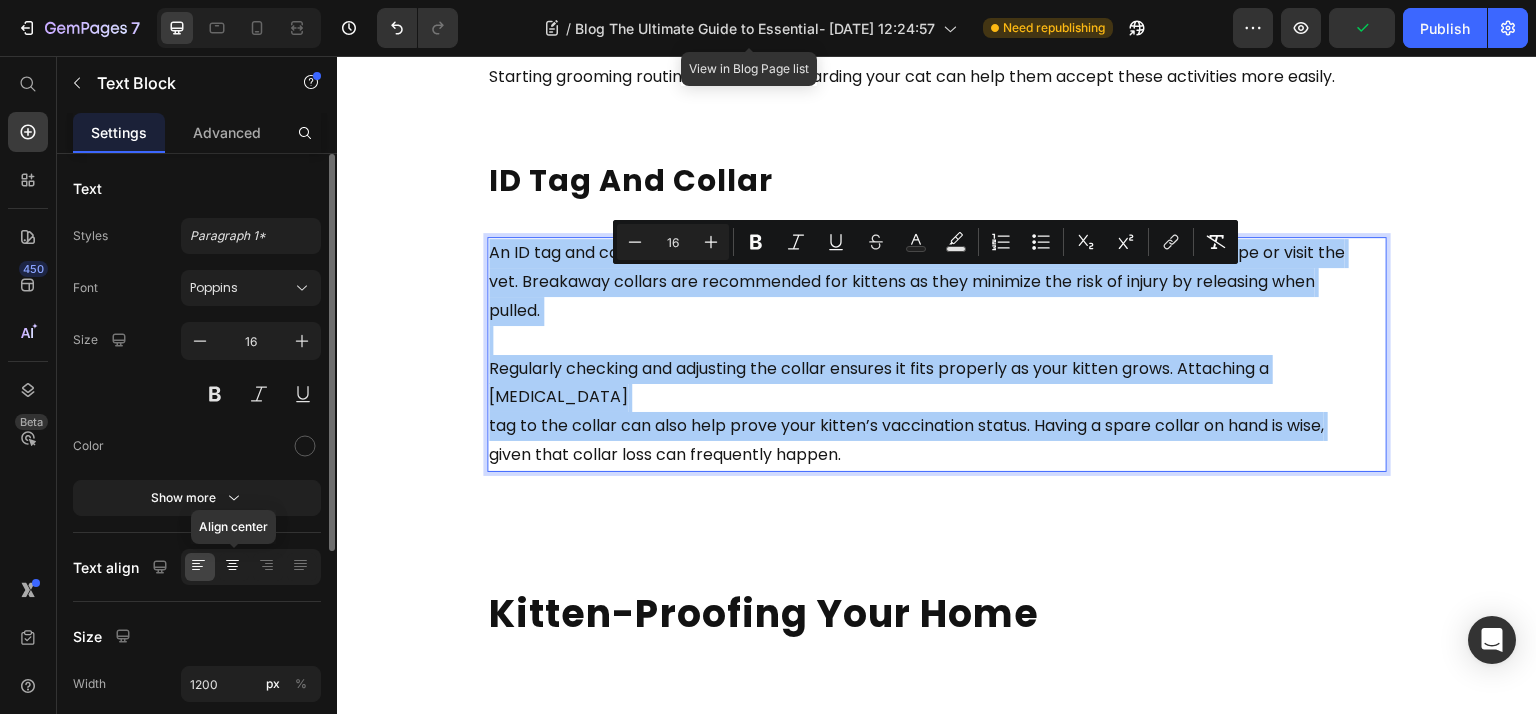 click 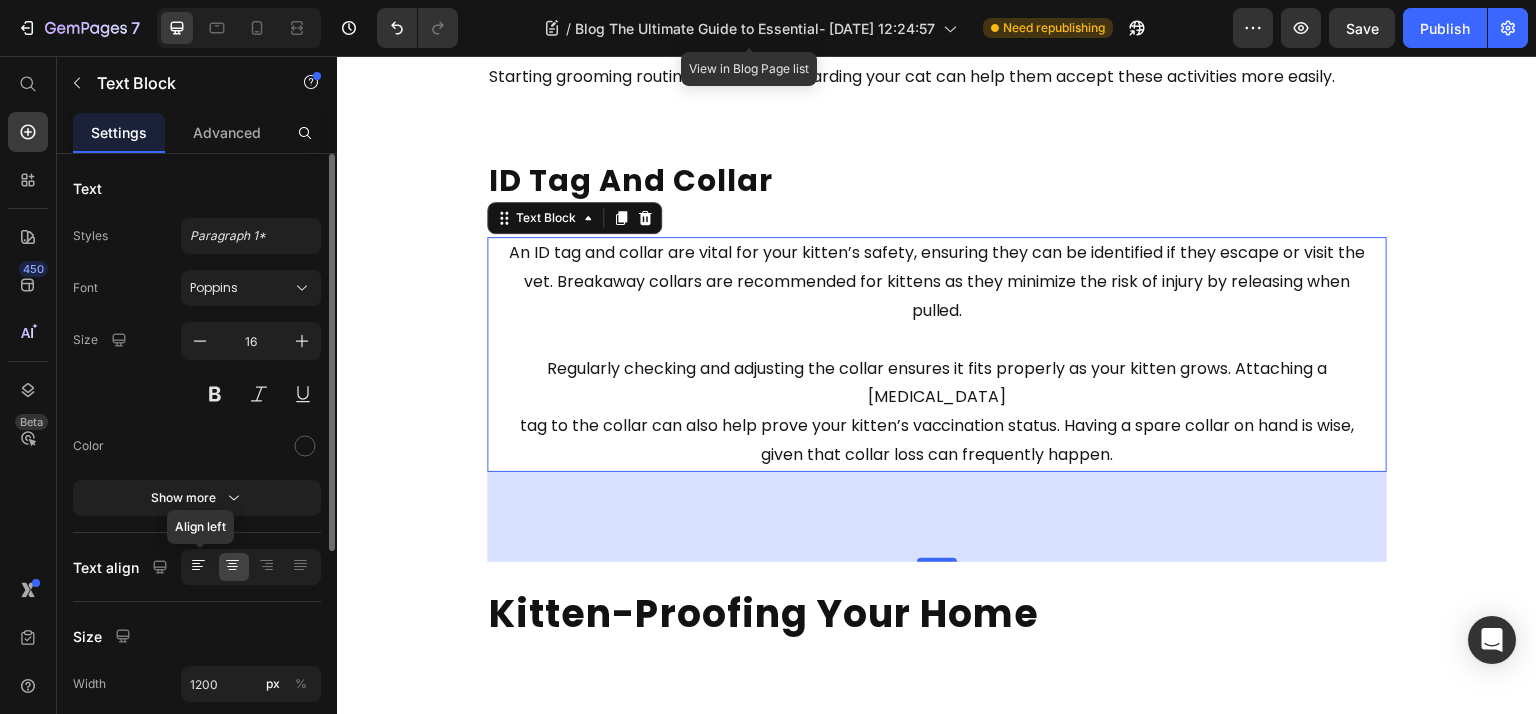 click 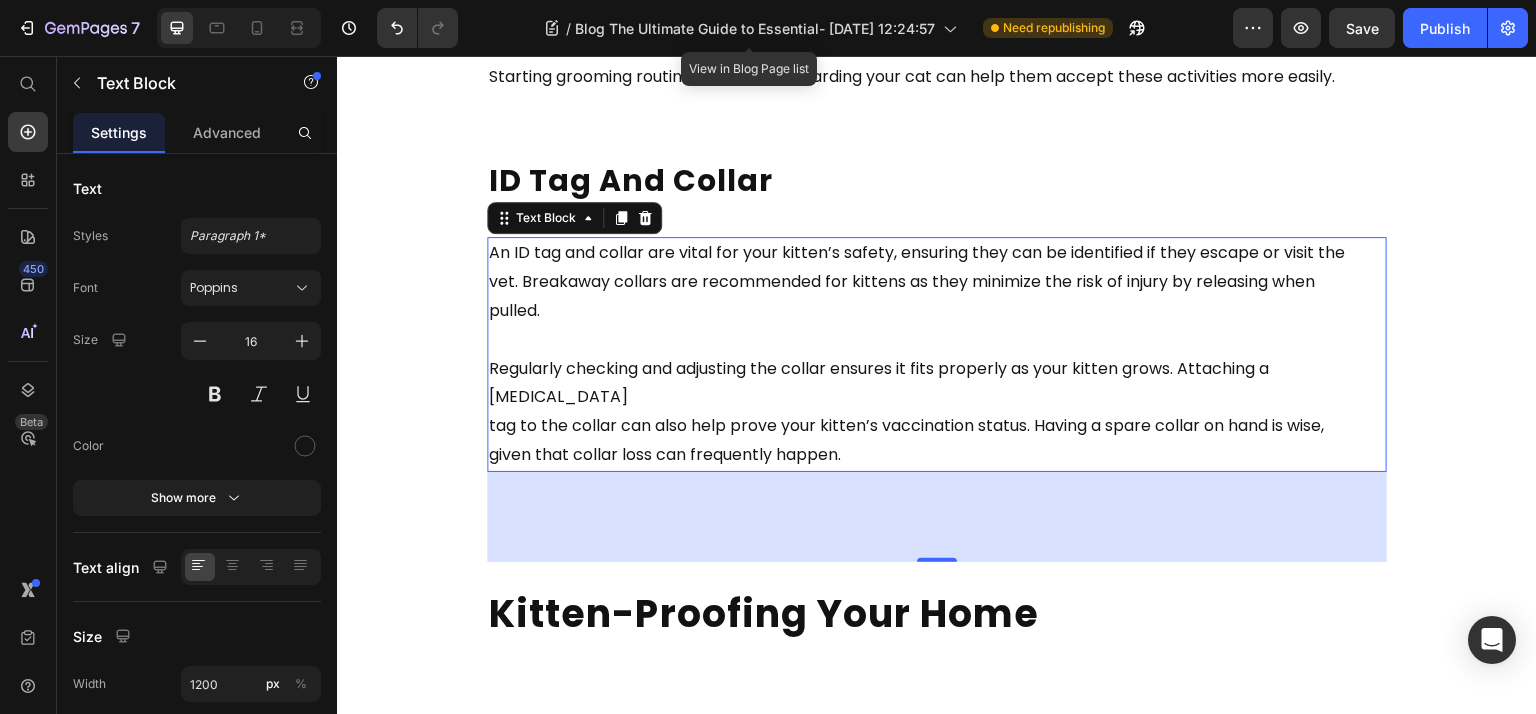 click on "vet. Breakaway collars are recommended for kittens as they minimize the risk of injury by releasing when" at bounding box center (902, 281) 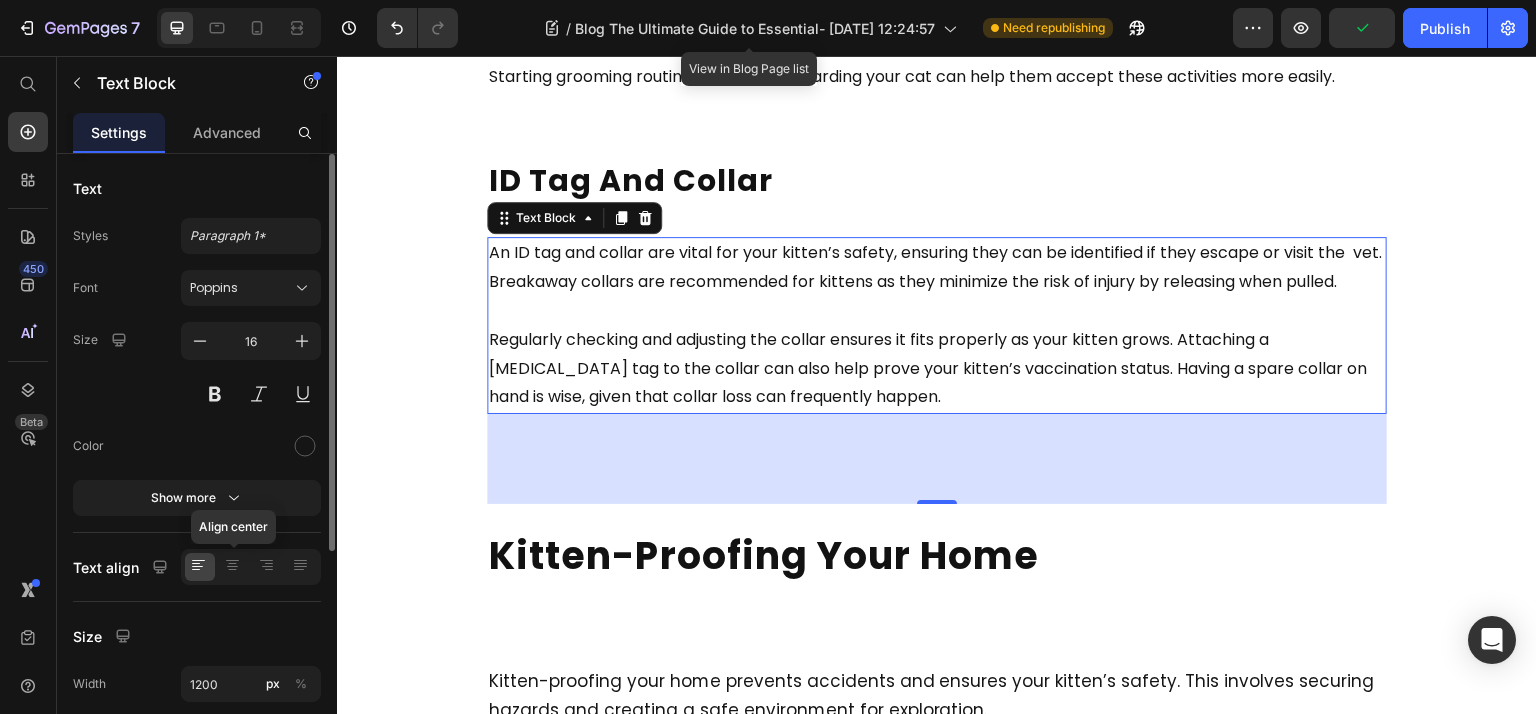 drag, startPoint x: 229, startPoint y: 569, endPoint x: 207, endPoint y: 563, distance: 22.803509 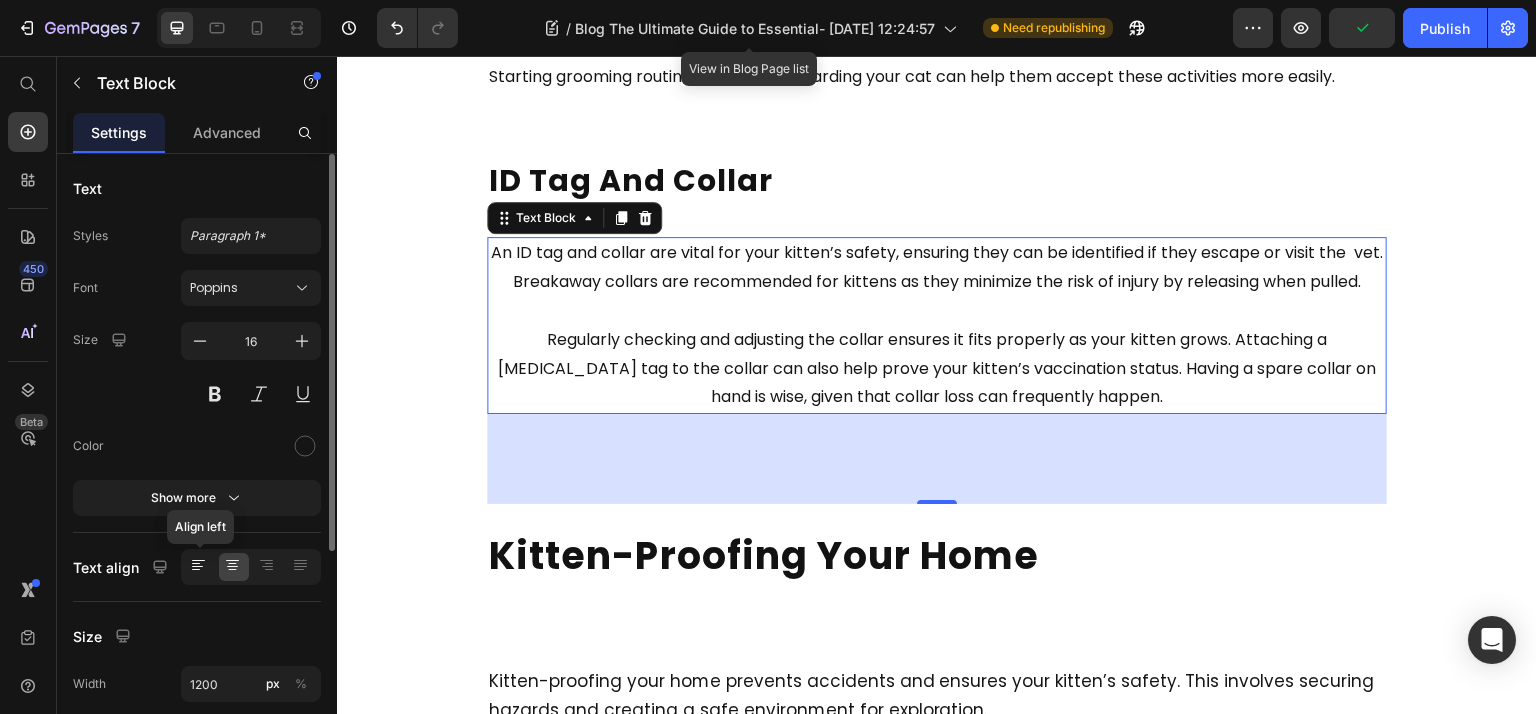 click 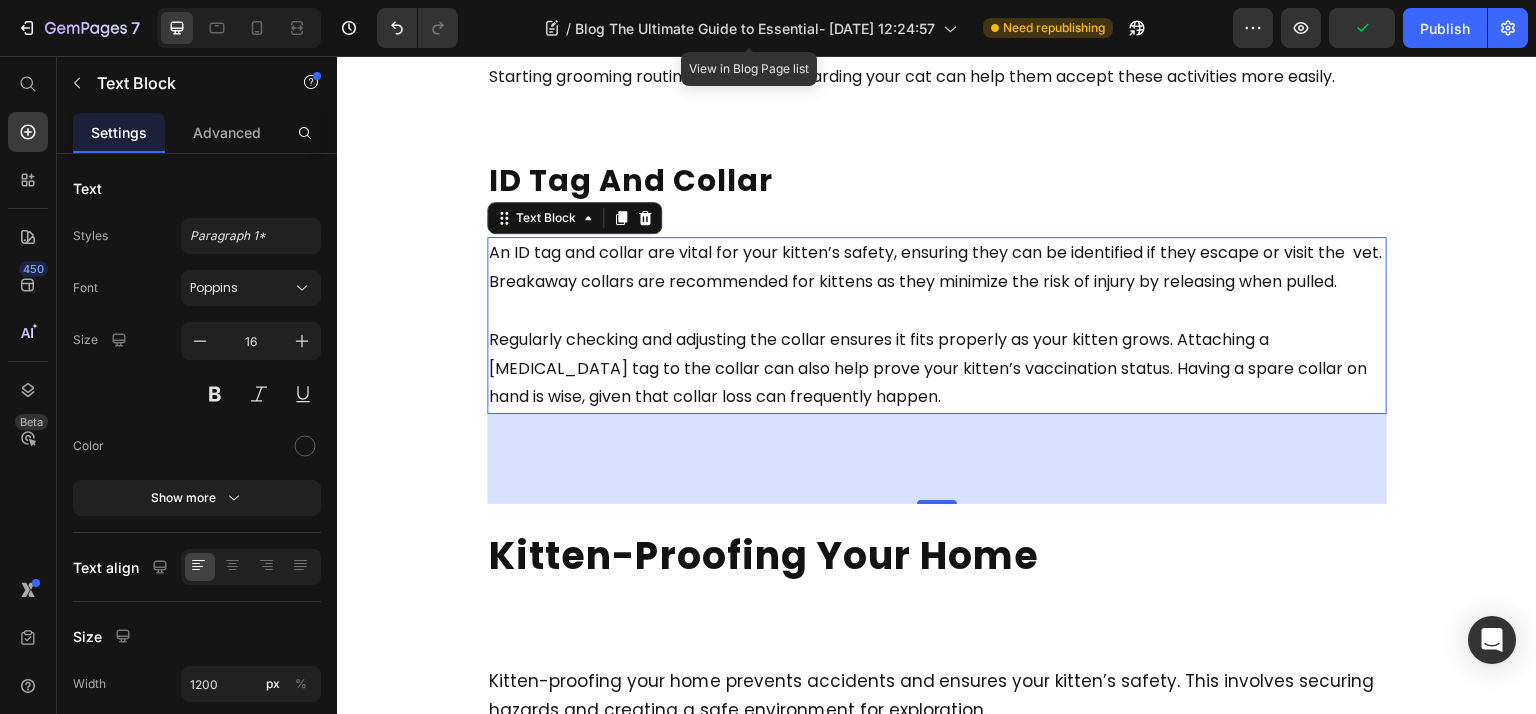 click on "[DATE] Text Block The Ultimate Guide to Essential Supplies for a  Cat Heading Getting a new cat? This guide covers all the essential supplies for a cat, from carriers and litter boxes to  grooming tools and toys. Read on to ensure you have everything needed for your new furry friend. Text Block Key Takeaways Heading A cat carrier is essential for safe travel, with hard-sided options being highly recommended for their durability and security features. Maintaining a clean environment with one litter box per cat plus one extra, and using unscented, clumping litter can significantly enhance your cat’s comfort. Regular vet visits, microchipping, and proper hydration through advanced water fountains are crucial for maintaining your kitten’s overall health and safety. Text Block Cat Carrier Heading Having an appropriately sized carrier will significantly ease your feline friend’s transition into a new cat  environment. Text Block Litter Boxes Heading Text Block Cat Litter Heading Text Block Heading" at bounding box center (937, 674) 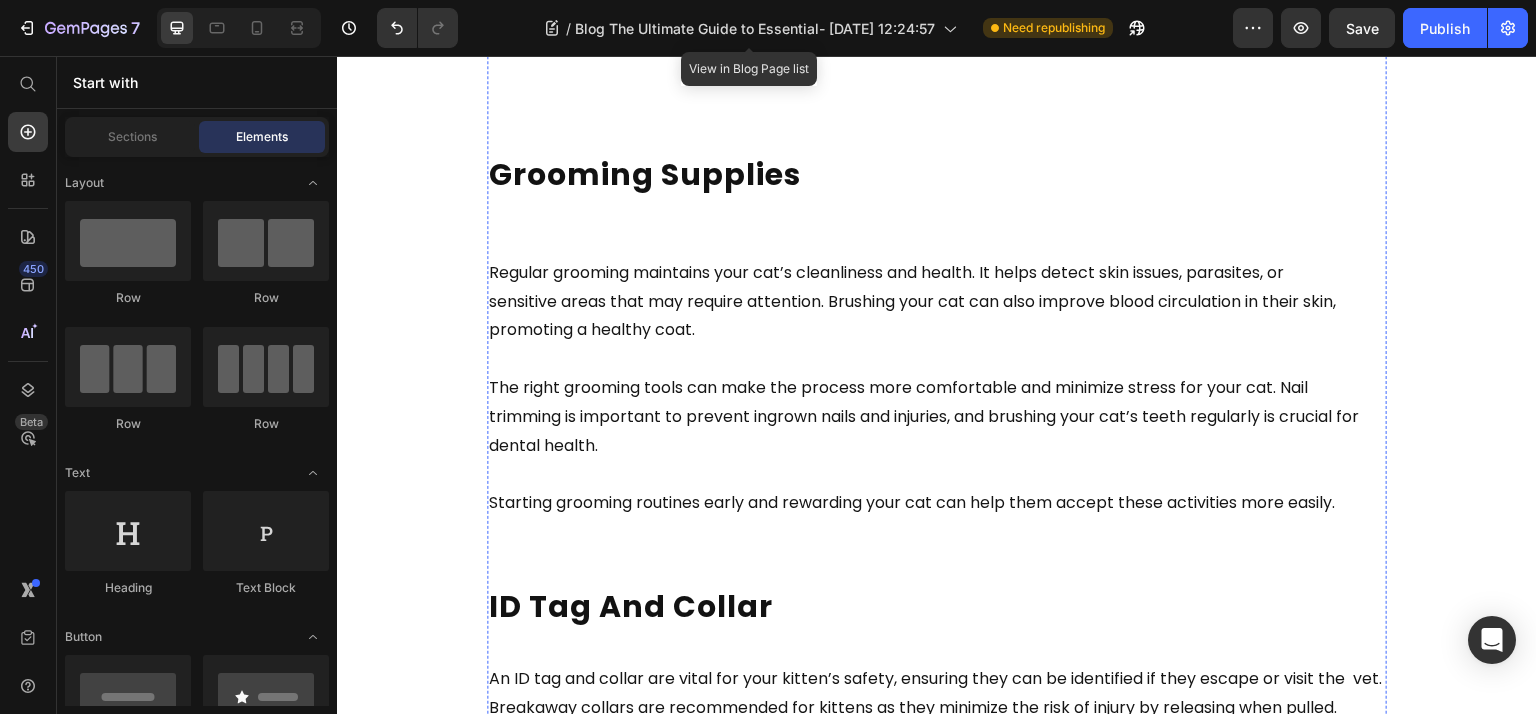 scroll, scrollTop: 4348, scrollLeft: 0, axis: vertical 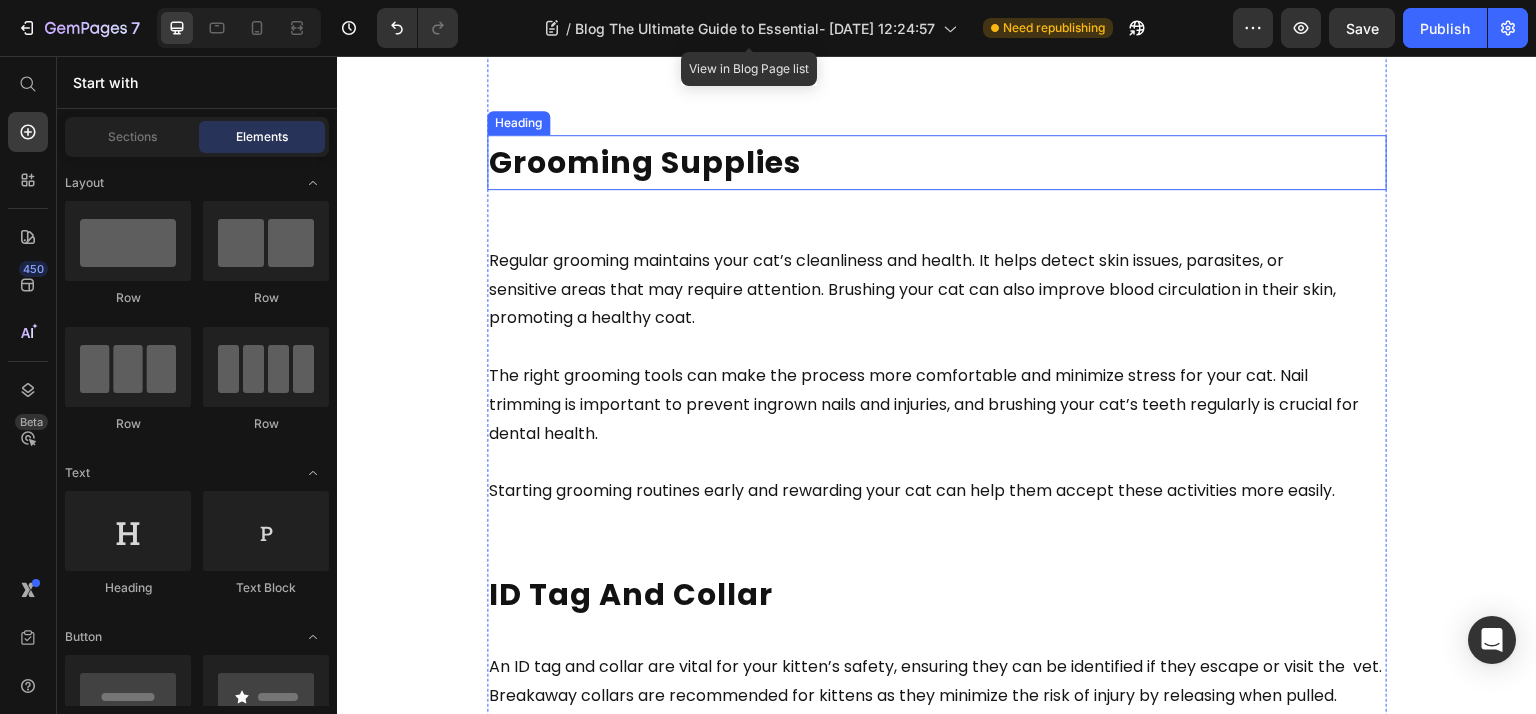 click on "Grooming Supplies" at bounding box center (645, 162) 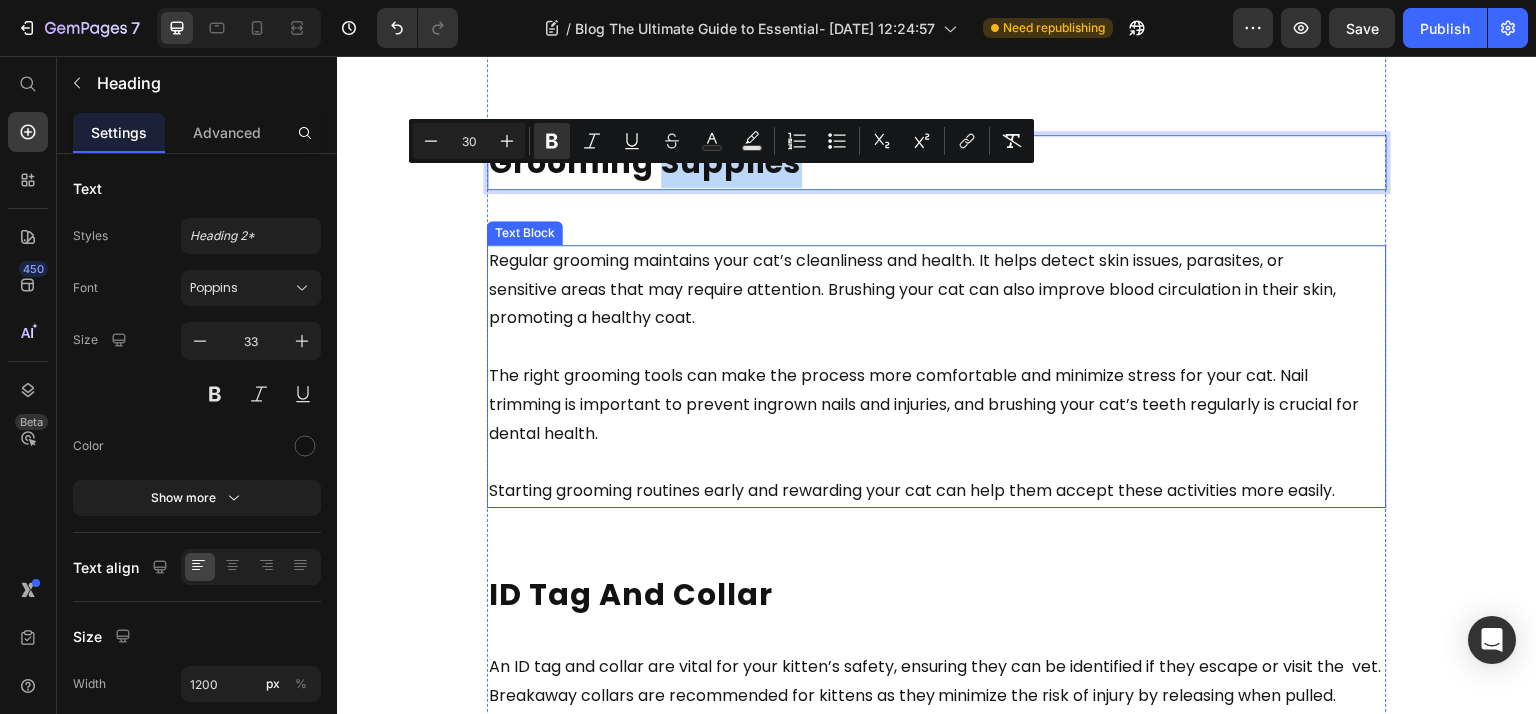 click on "Starting grooming routines early and rewarding your cat can help them accept these activities more easily." at bounding box center (937, 477) 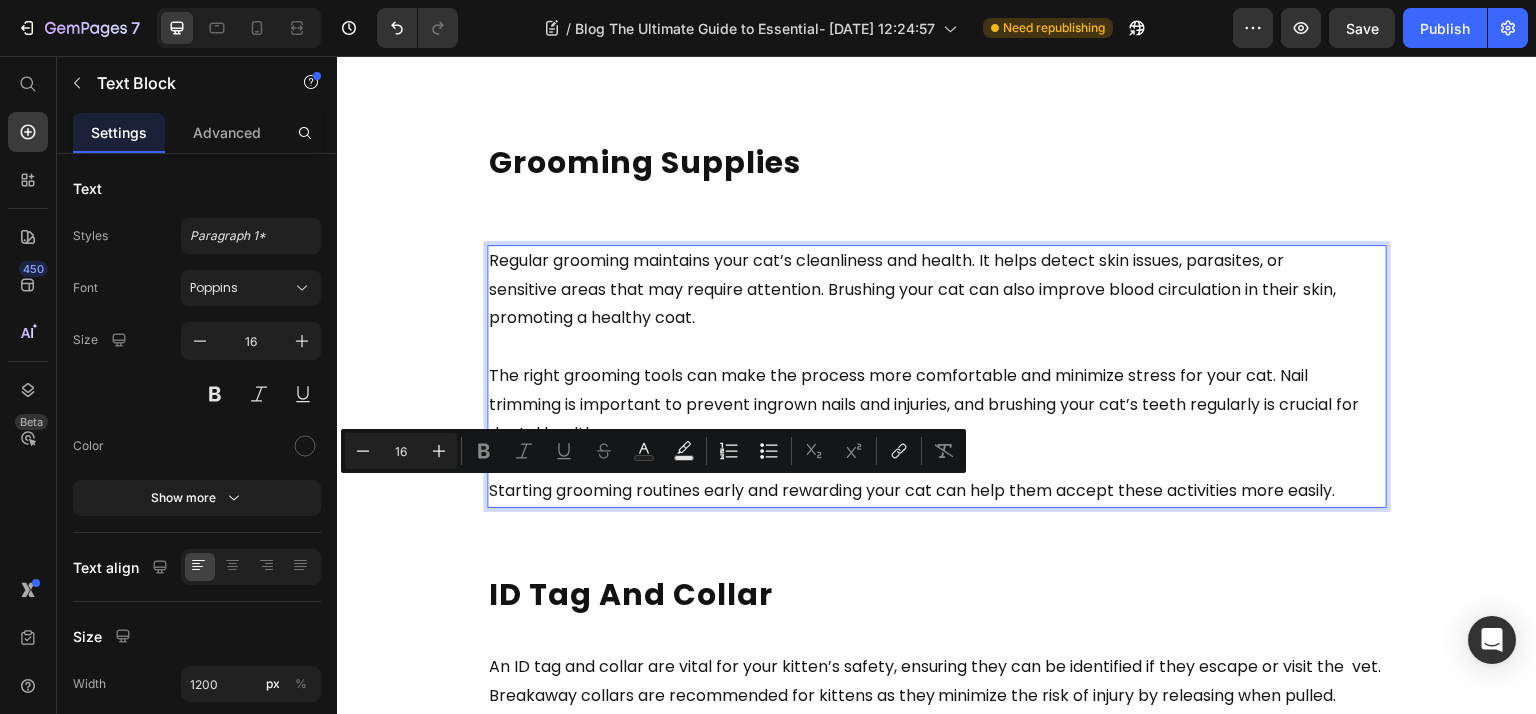 click on "[DATE] Text Block The Ultimate Guide to Essential Supplies for a  Cat Heading Getting a new cat? This guide covers all the essential supplies for a cat, from carriers and litter boxes to  grooming tools and toys. Read on to ensure you have everything needed for your new furry friend. Text Block Key Takeaways Heading A cat carrier is essential for safe travel, with hard-sided options being highly recommended for their durability and security features. Maintaining a clean environment with one litter box per cat plus one extra, and using unscented, clumping litter can significantly enhance your cat’s comfort. Regular vet visits, microchipping, and proper hydration through advanced water fountains are crucial for maintaining your kitten’s overall health and safety. Text Block Cat Carrier Heading Having an appropriately sized carrier will significantly ease your feline friend’s transition into a new cat  environment. Text Block Litter Boxes Heading Text Block Cat Litter Heading Text Block Heading" at bounding box center [937, 1088] 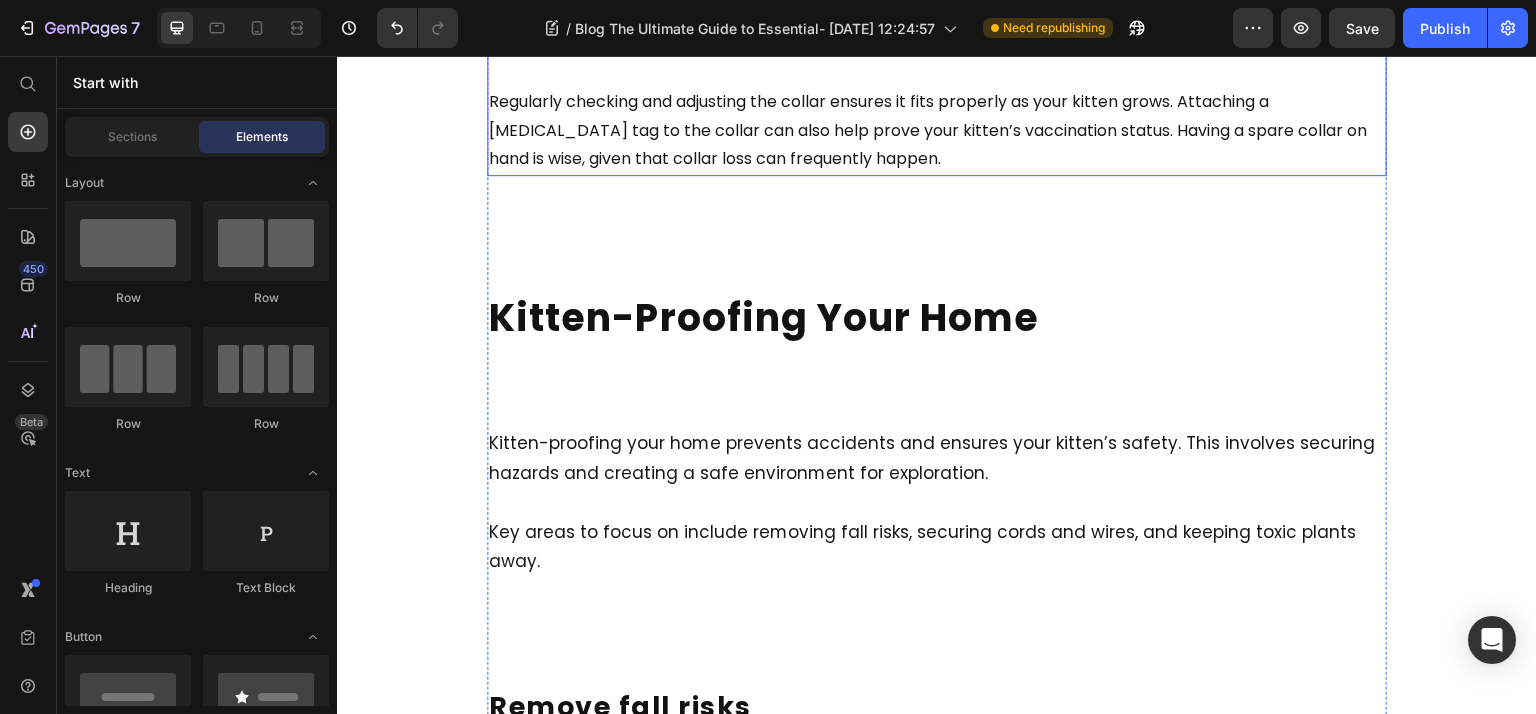 scroll, scrollTop: 5035, scrollLeft: 0, axis: vertical 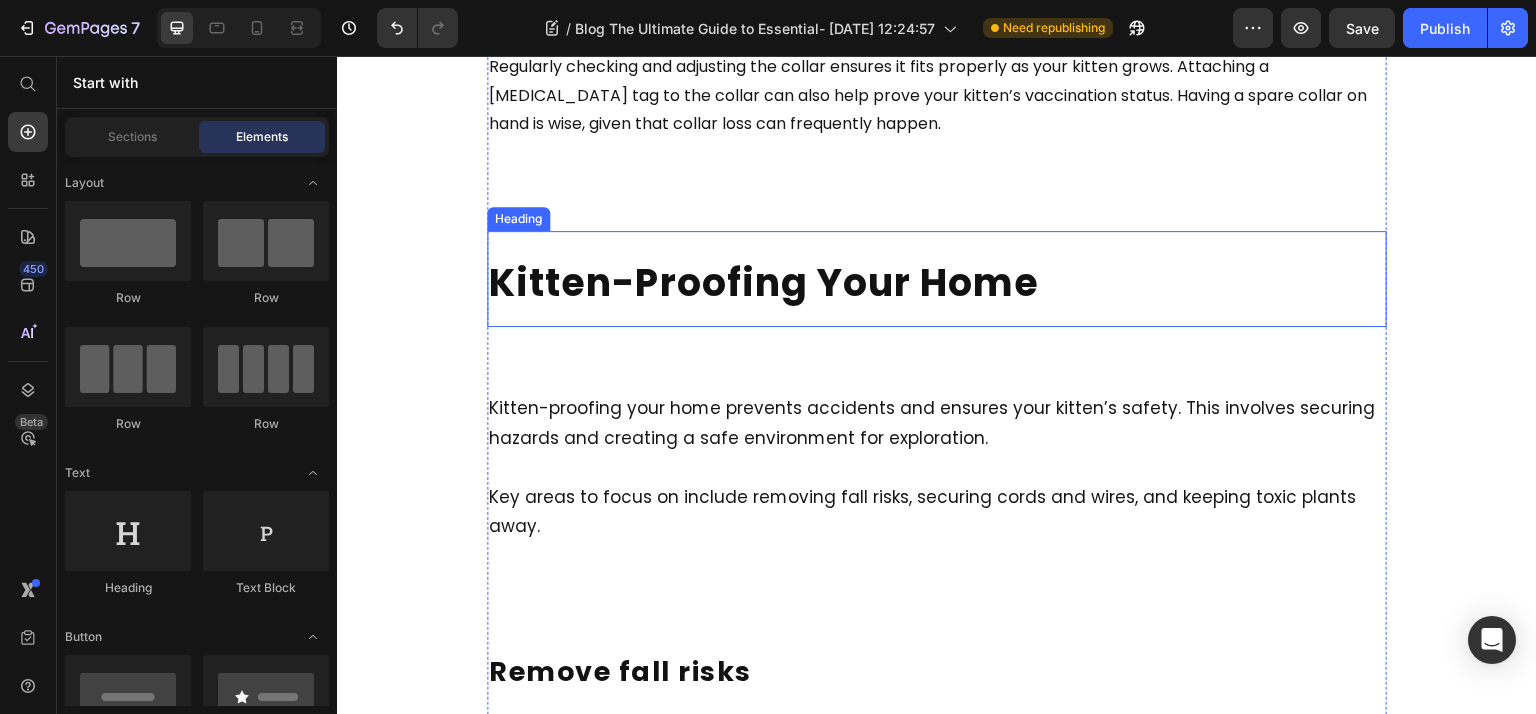 drag, startPoint x: 692, startPoint y: 336, endPoint x: 418, endPoint y: 293, distance: 277.35358 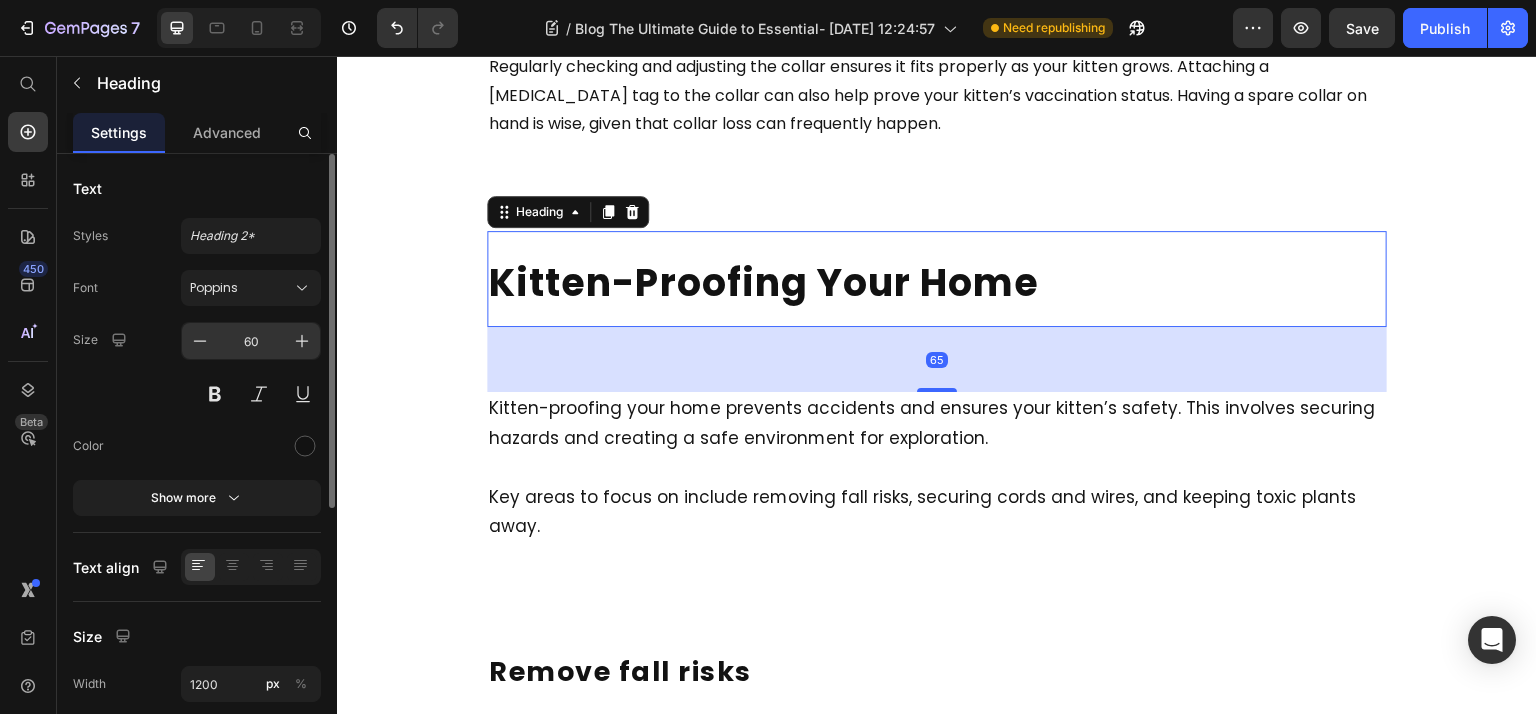click on "60" at bounding box center (251, 341) 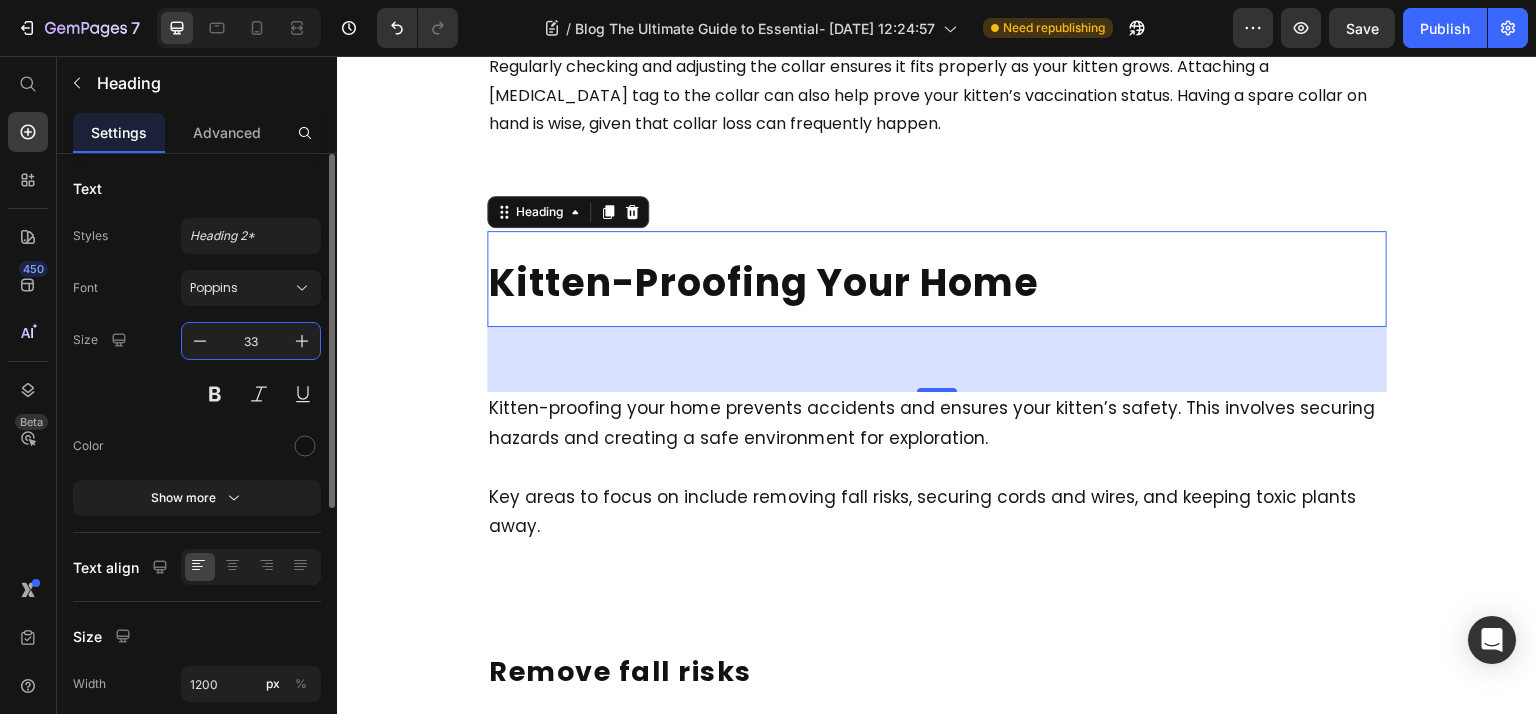 type on "33" 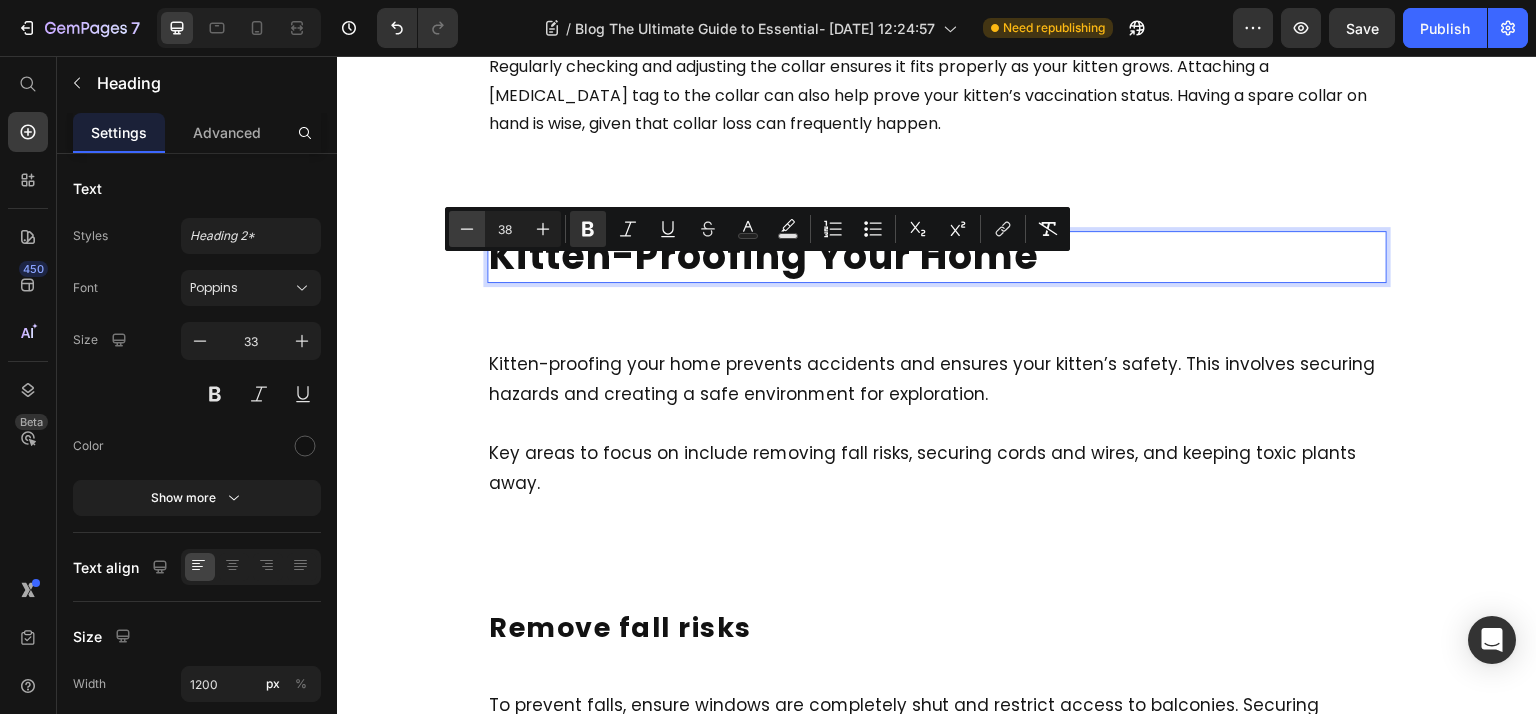 click on "Minus" at bounding box center (467, 229) 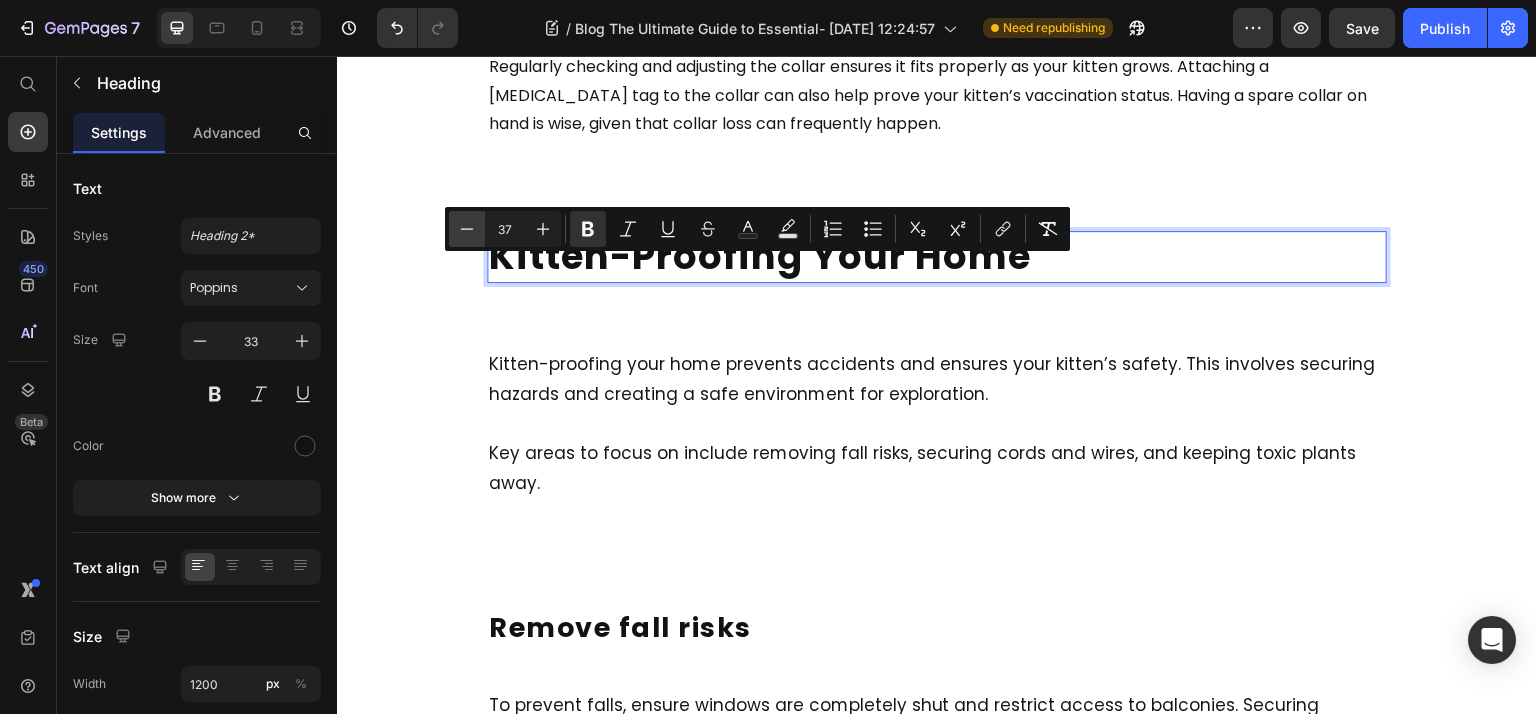 click on "Minus" at bounding box center (467, 229) 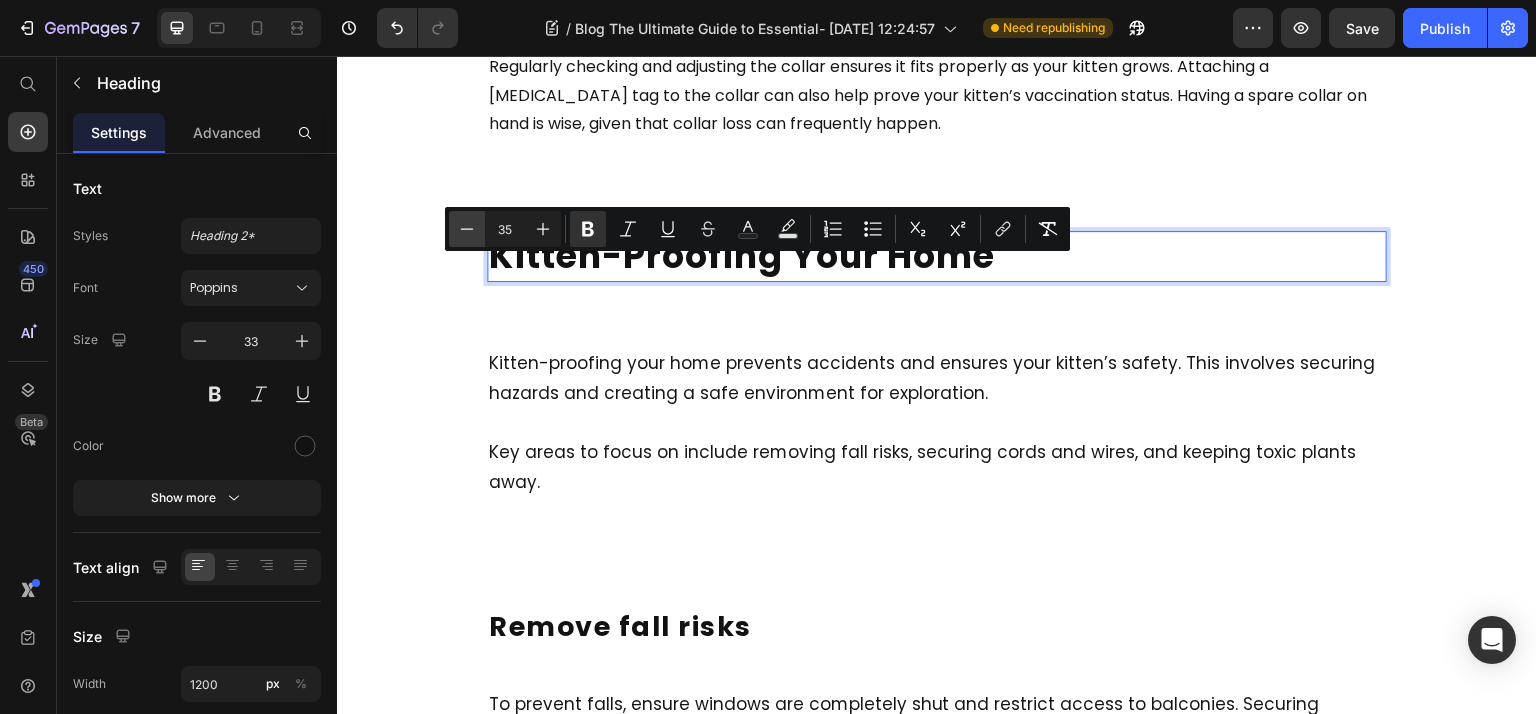click on "Minus" at bounding box center [467, 229] 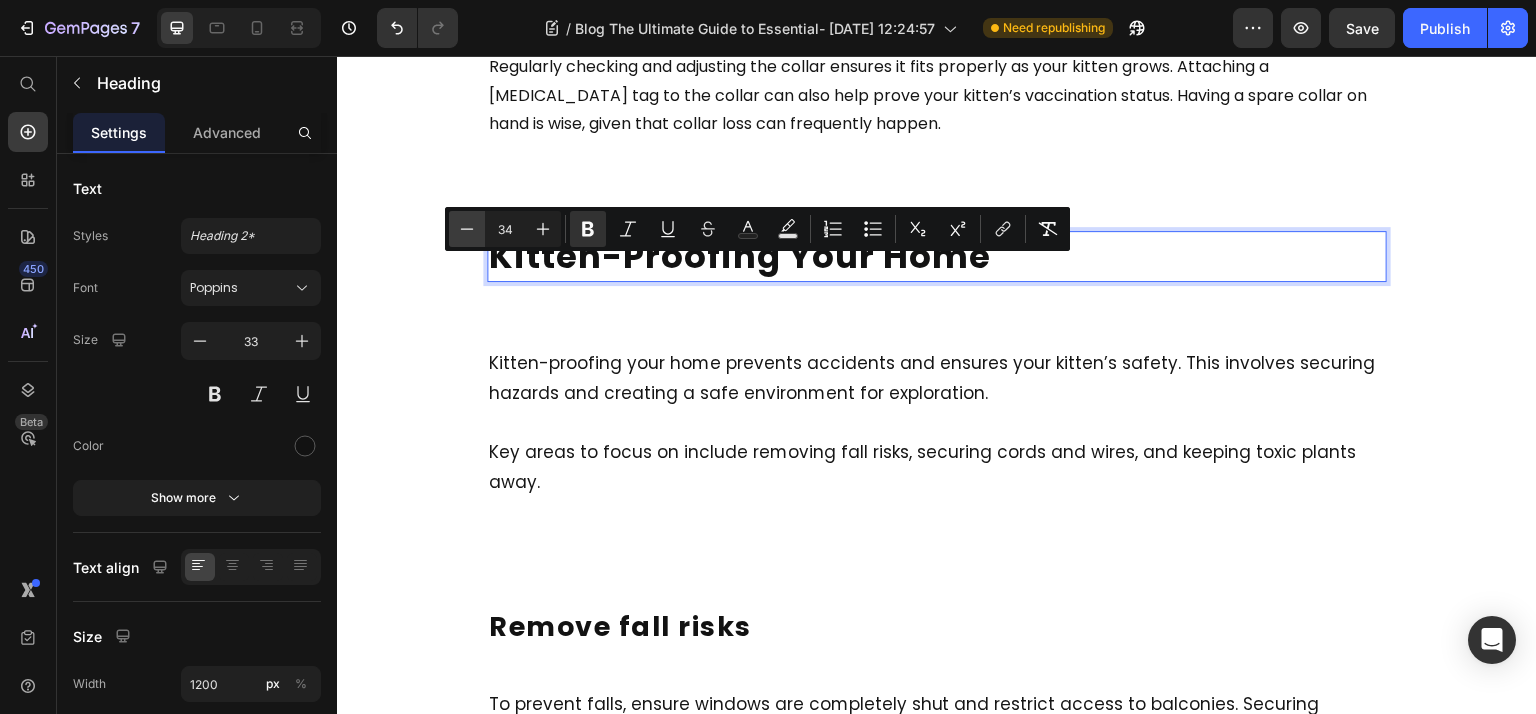 click on "Minus" at bounding box center [467, 229] 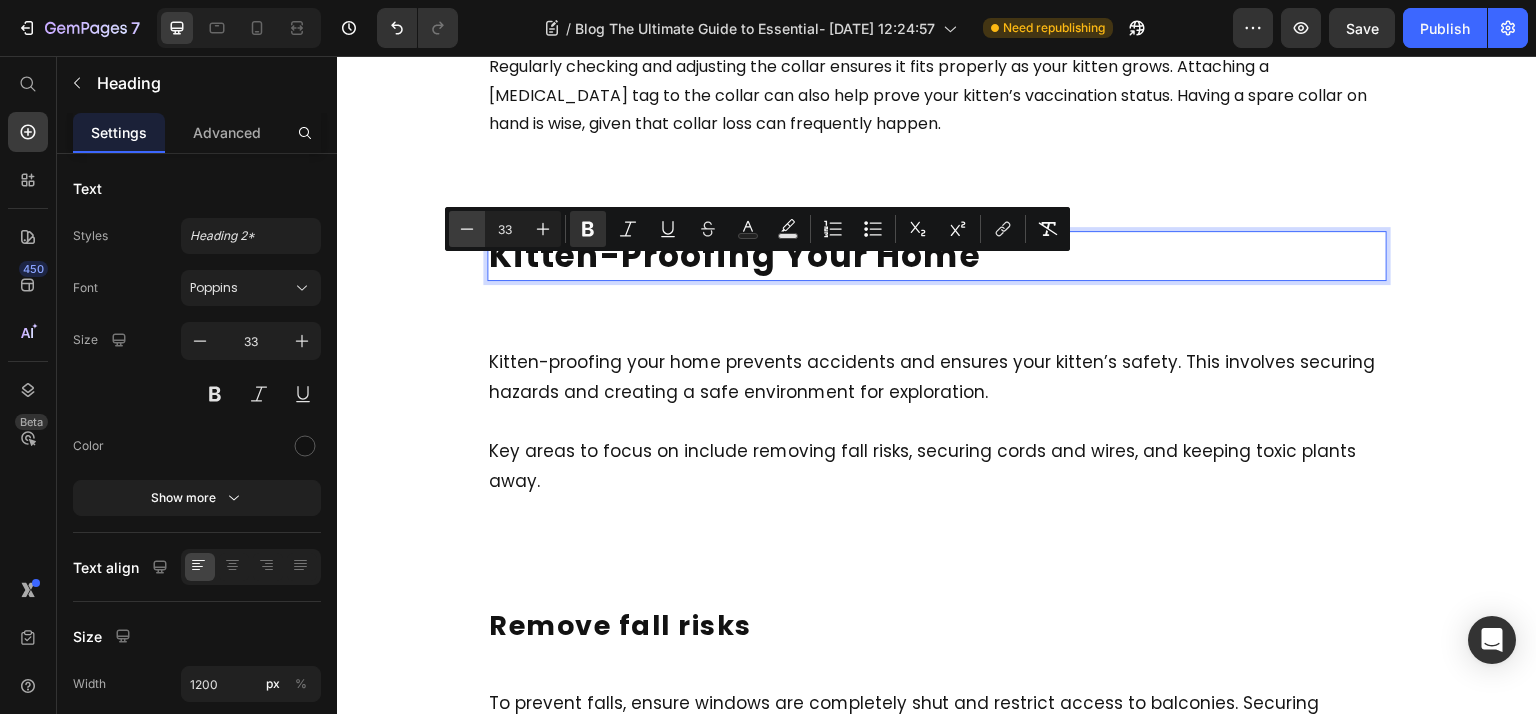click on "Minus" at bounding box center [467, 229] 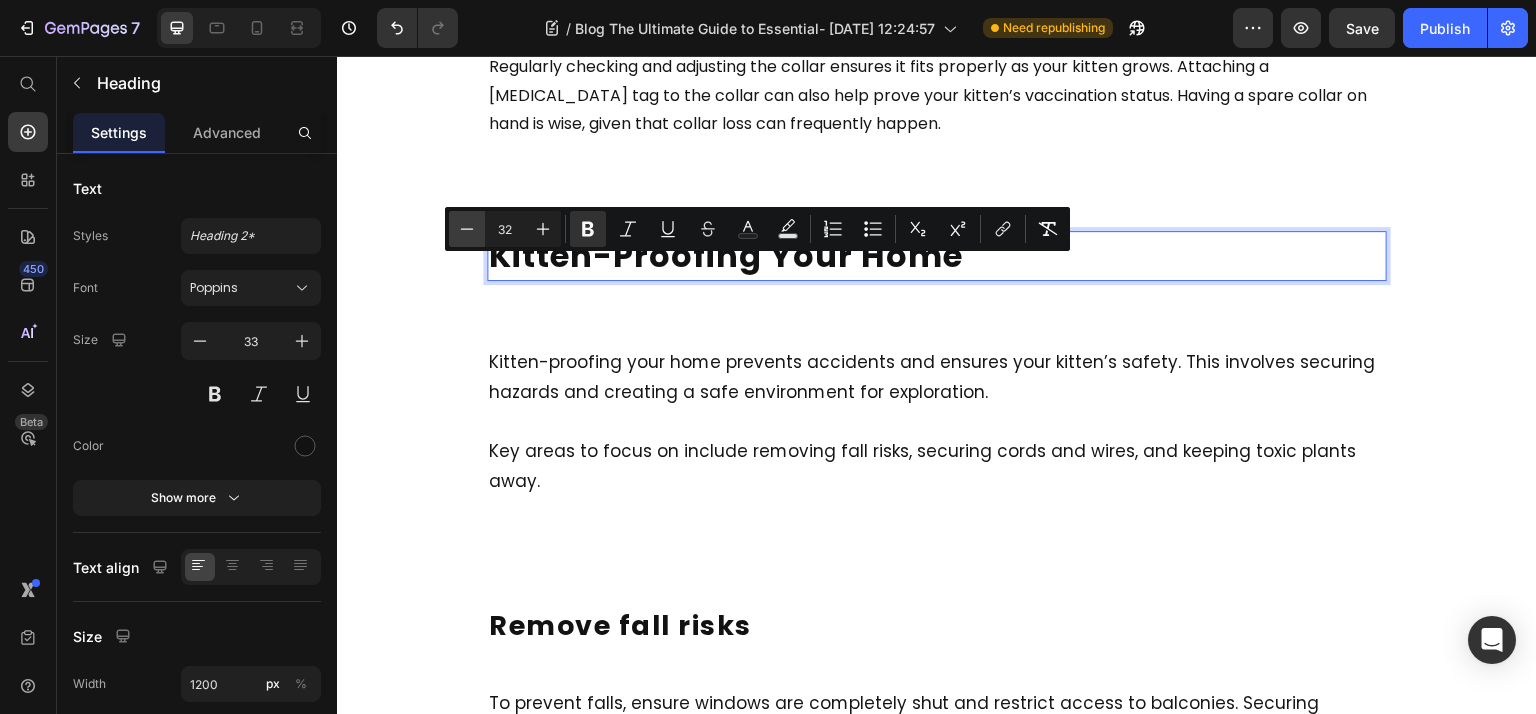 click on "Minus" at bounding box center (467, 229) 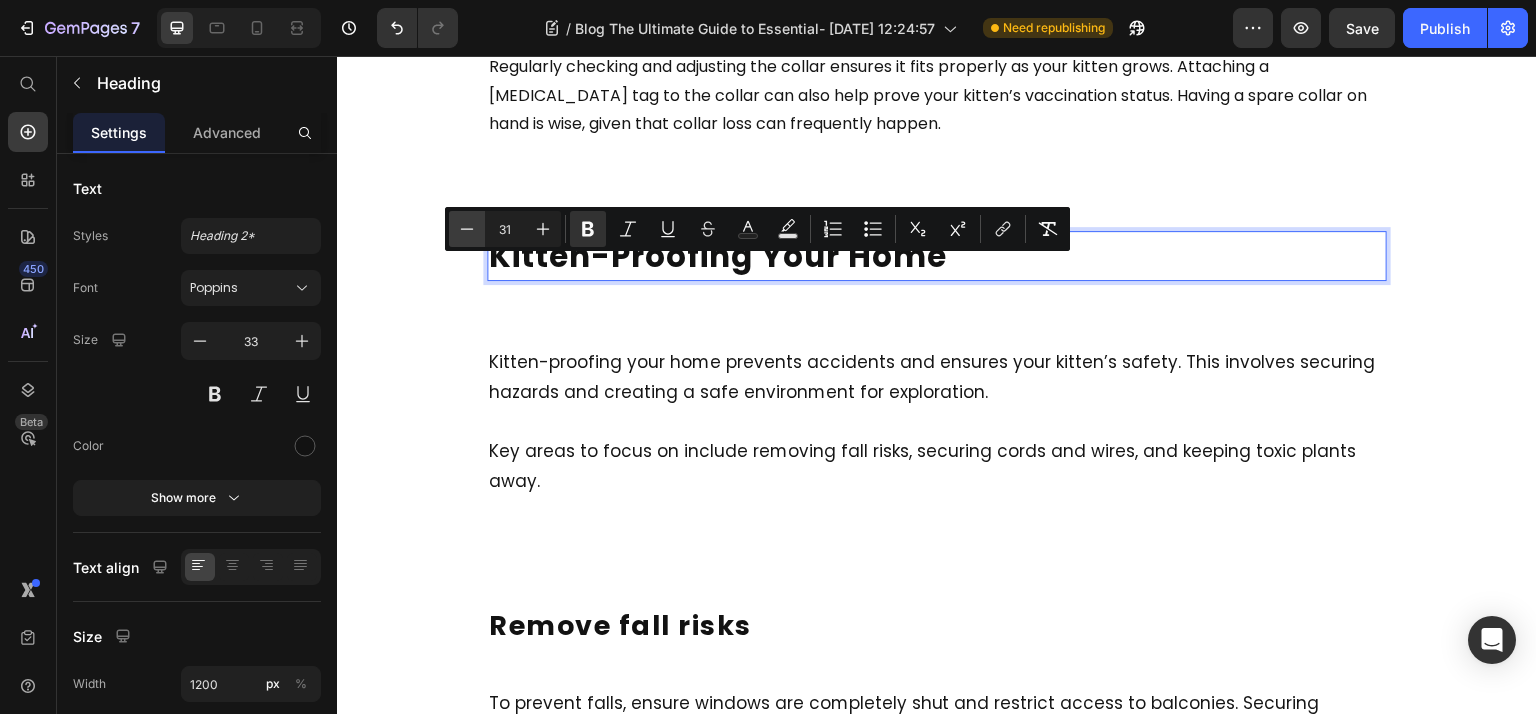 click on "Minus" at bounding box center [467, 229] 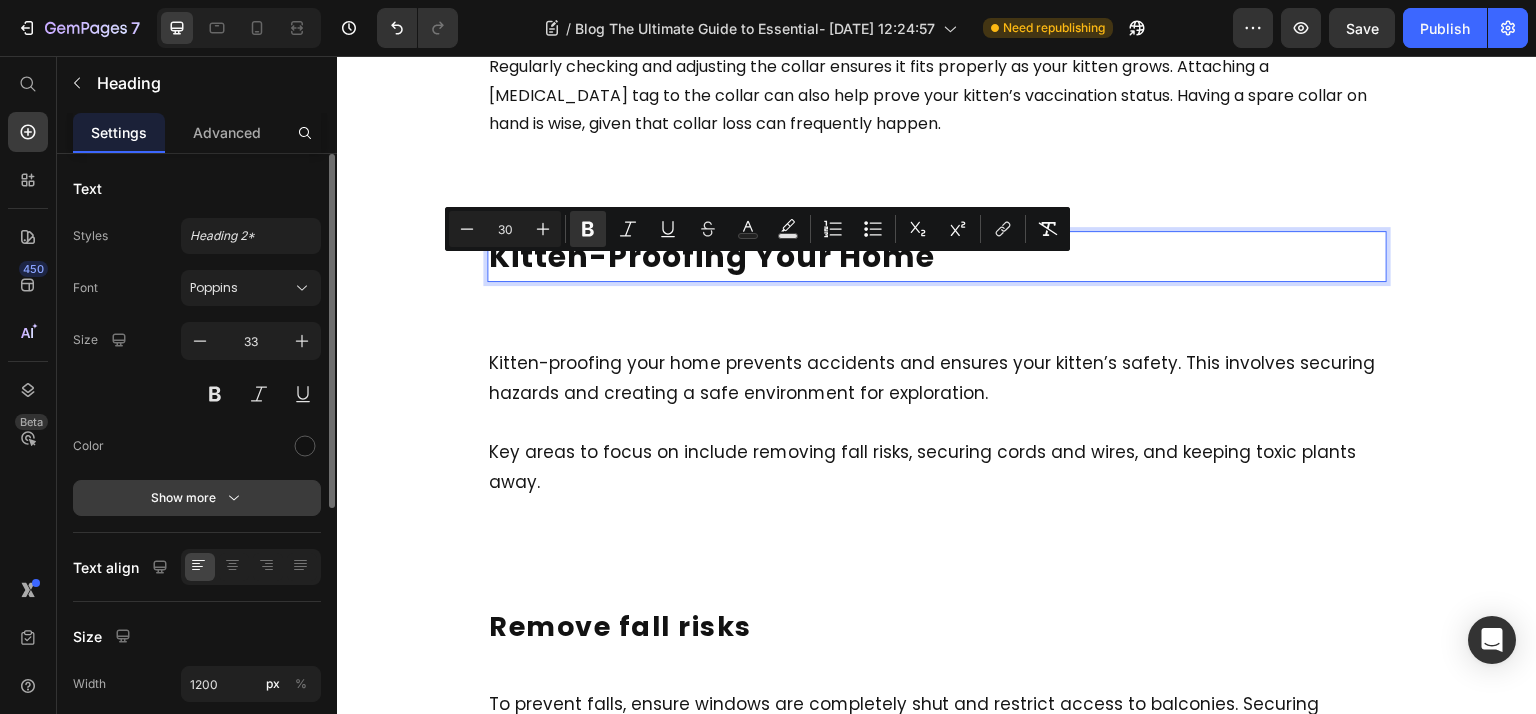 scroll, scrollTop: 457, scrollLeft: 0, axis: vertical 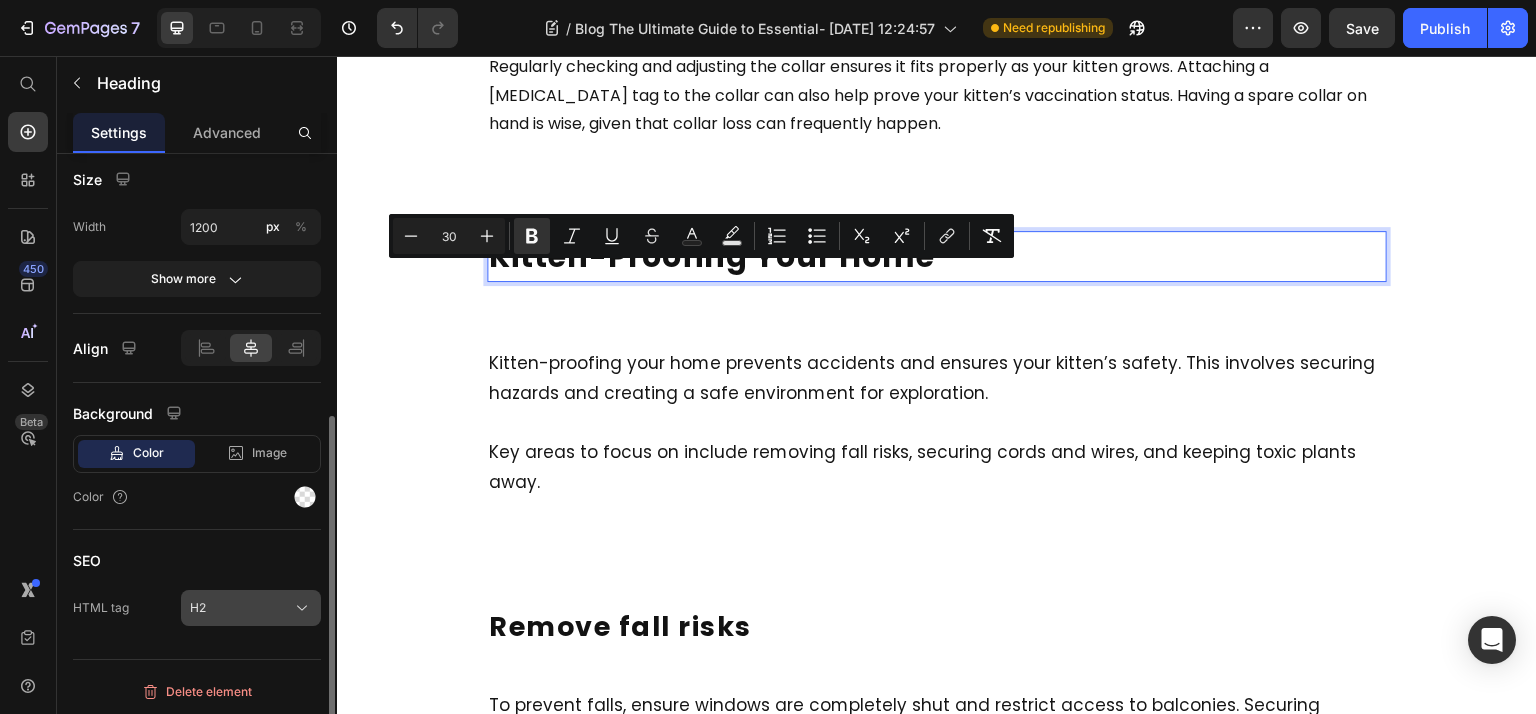 click on "H2" at bounding box center [251, 608] 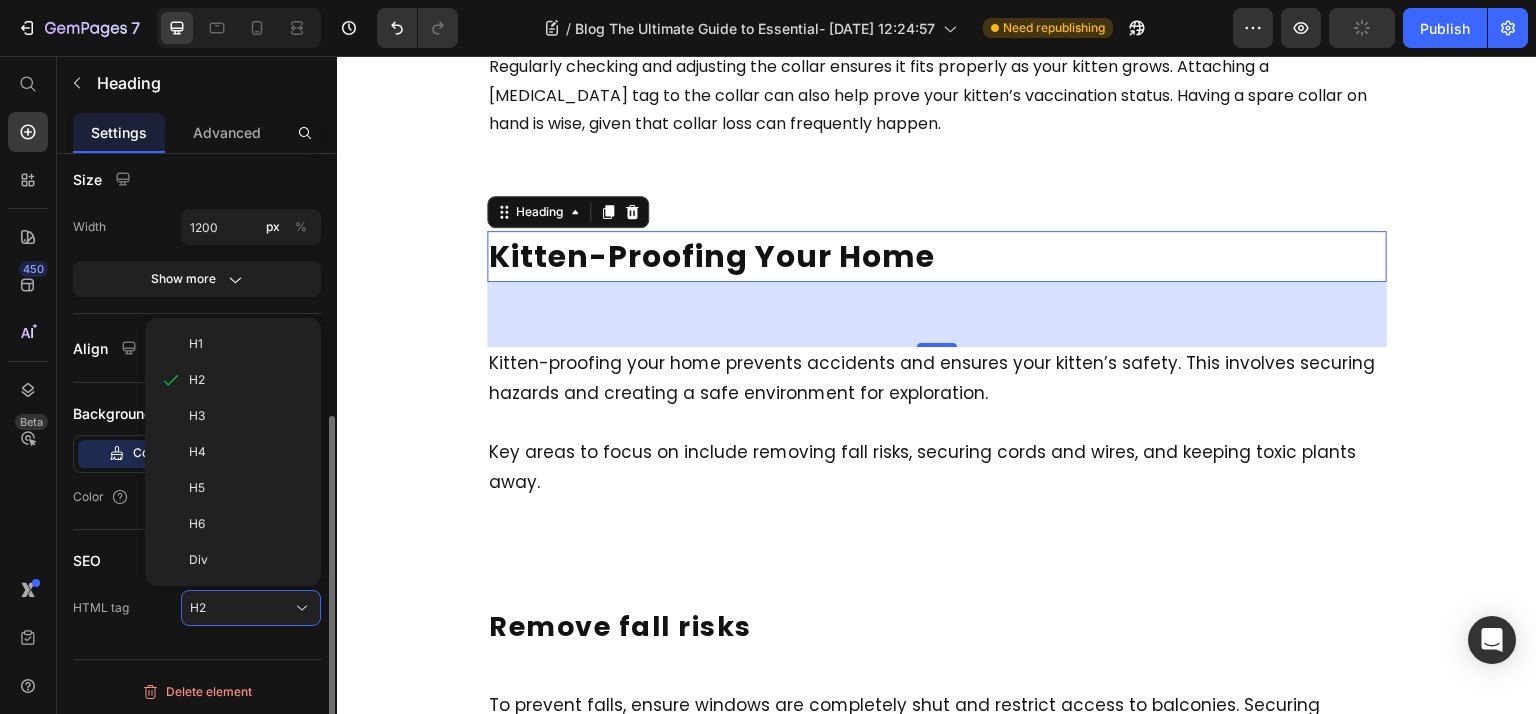 click on "Div" at bounding box center (247, 560) 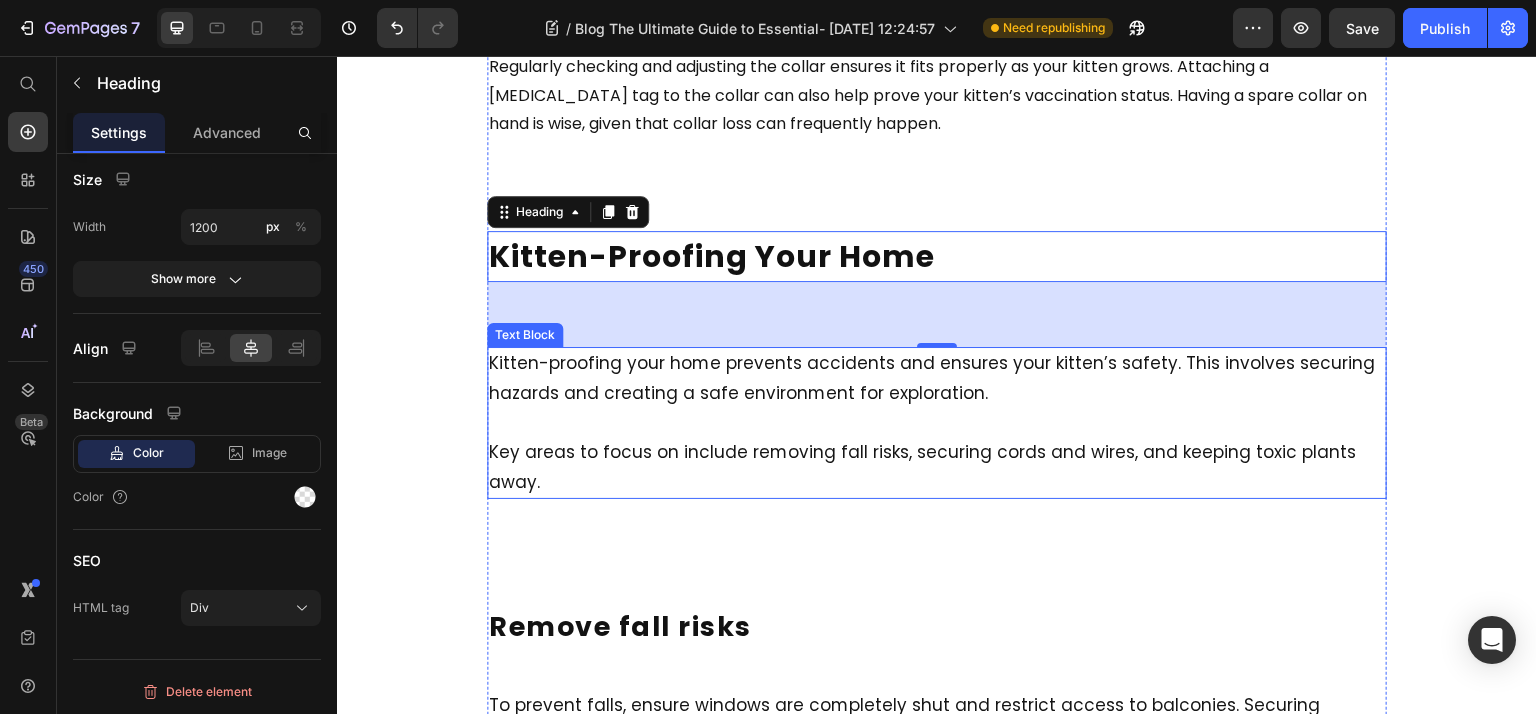 click on "Key areas to focus on include removing fall risks, securing cords and wires, and keeping toxic plants away." at bounding box center [937, 453] 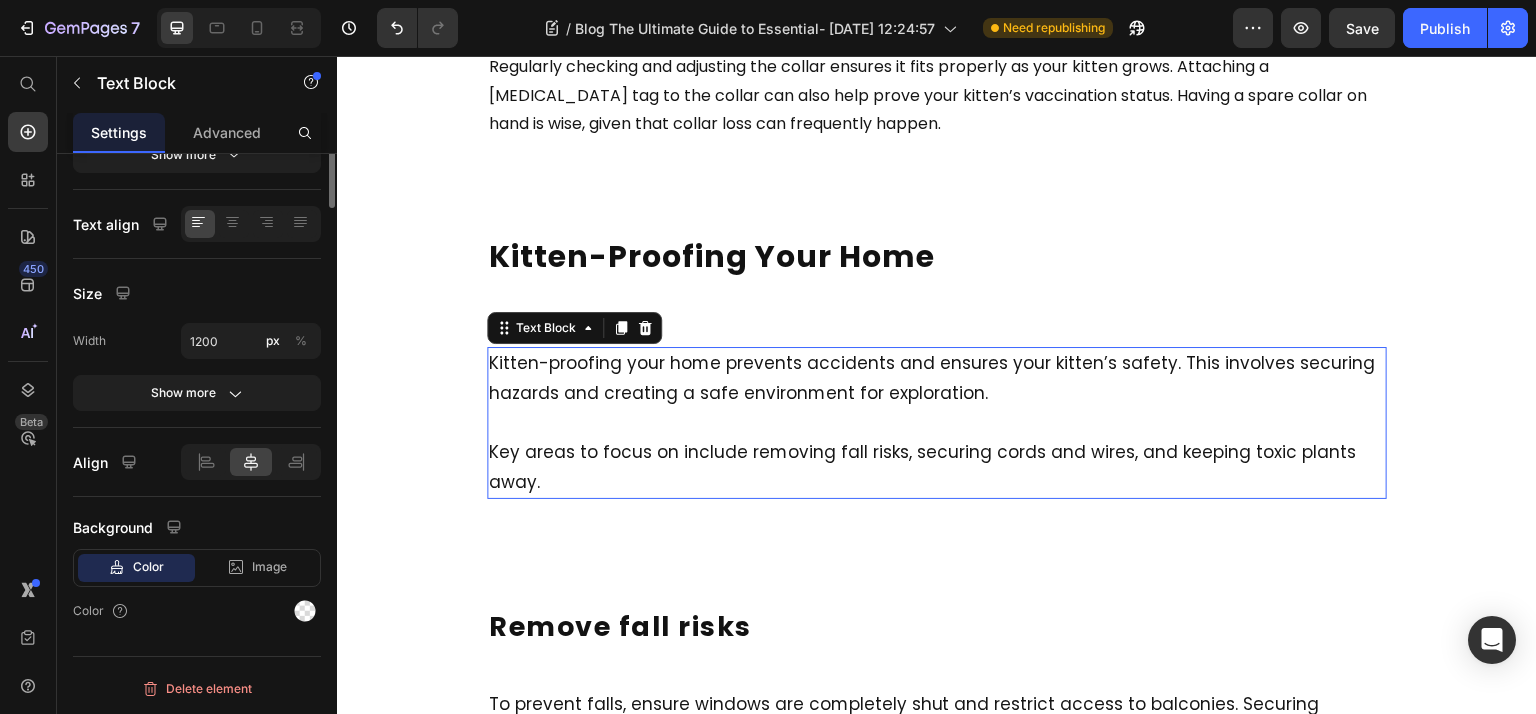 scroll, scrollTop: 0, scrollLeft: 0, axis: both 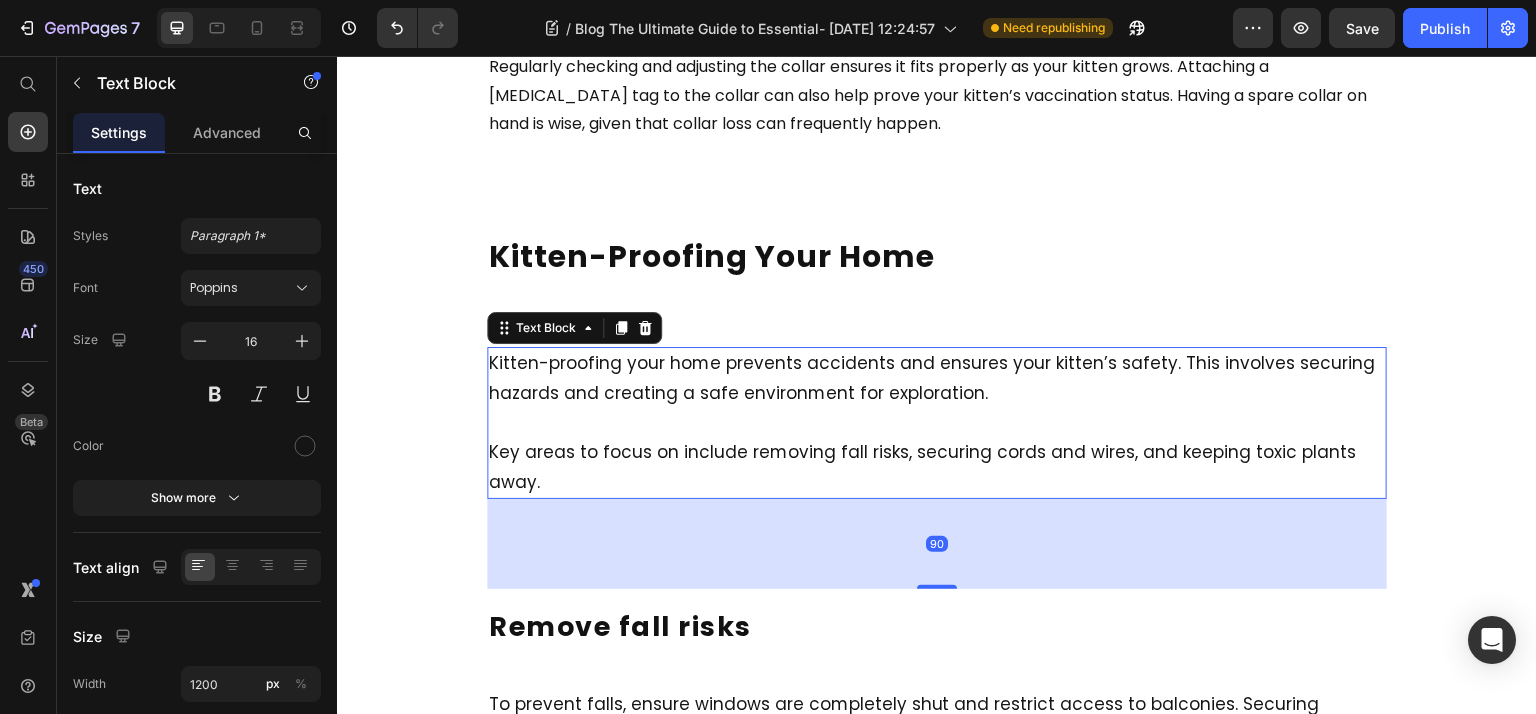 click on "Key areas to focus on include removing fall risks, securing cords and wires, and keeping toxic plants away." at bounding box center [937, 453] 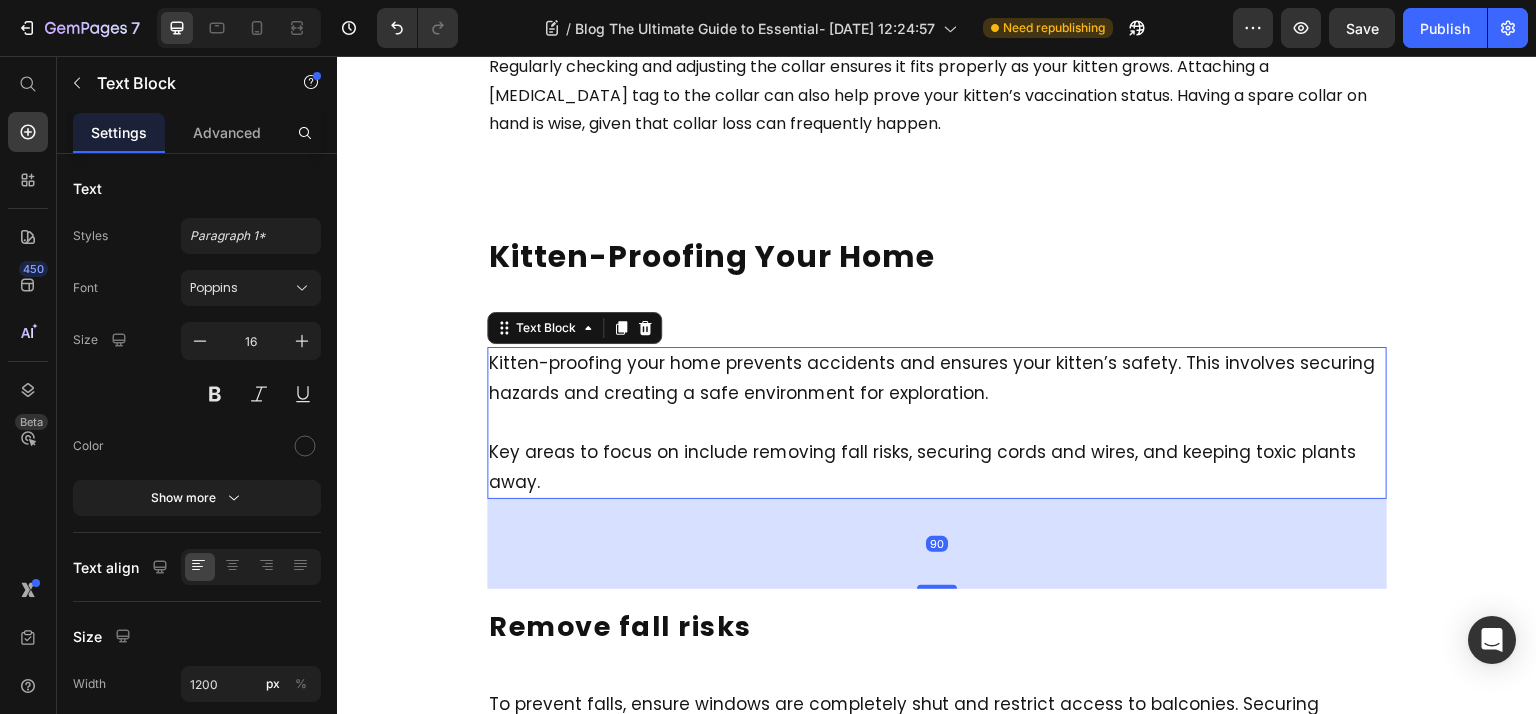 click on "Key areas to focus on include removing fall risks, securing cords and wires, and keeping toxic plants away." at bounding box center [937, 453] 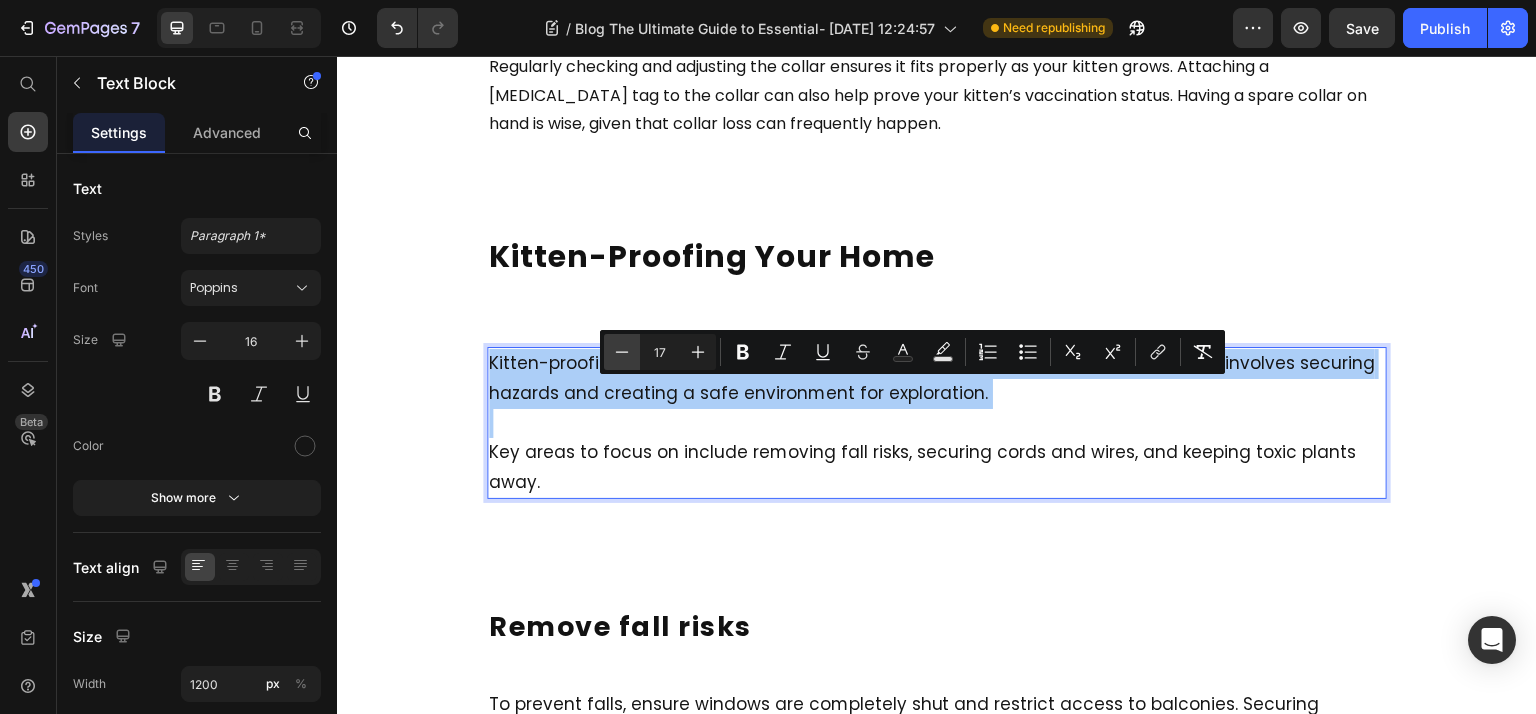 click 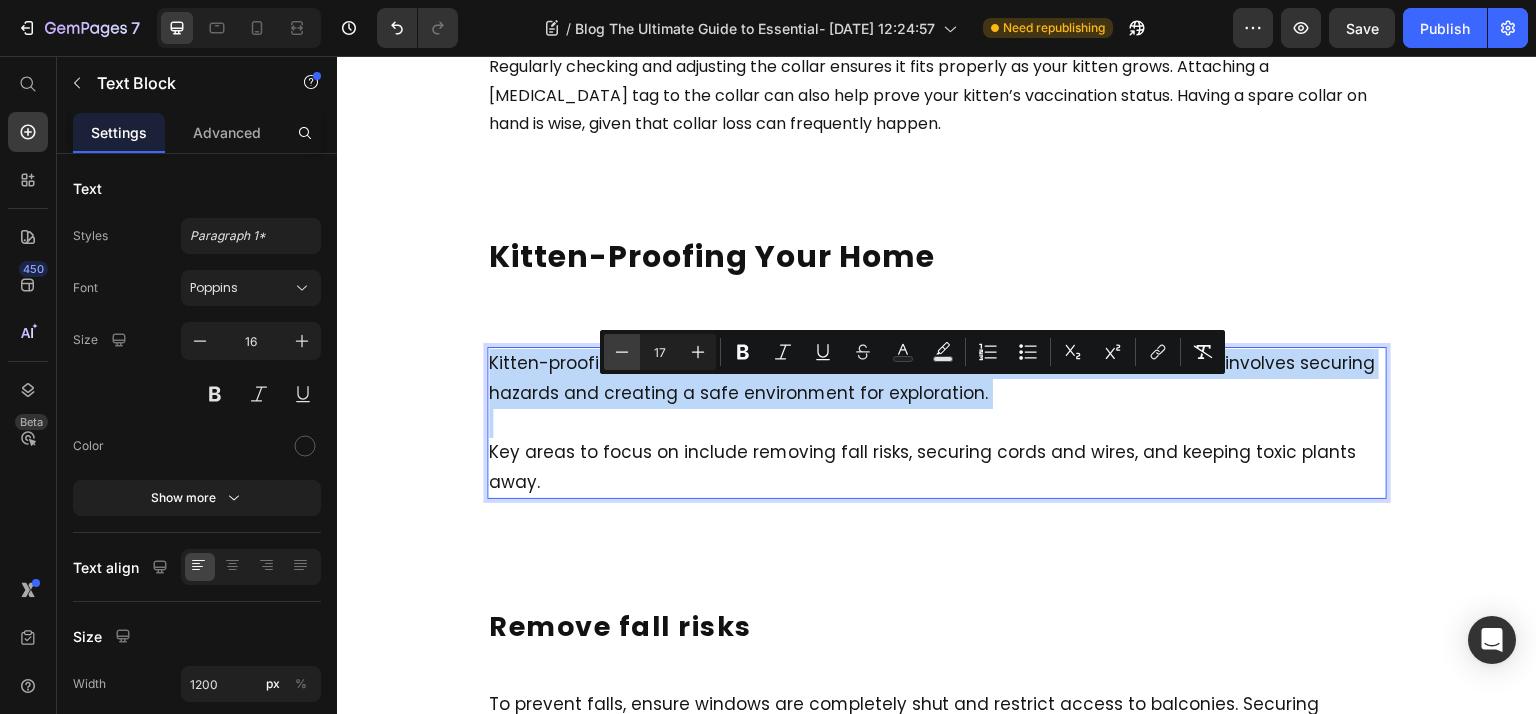 type on "16" 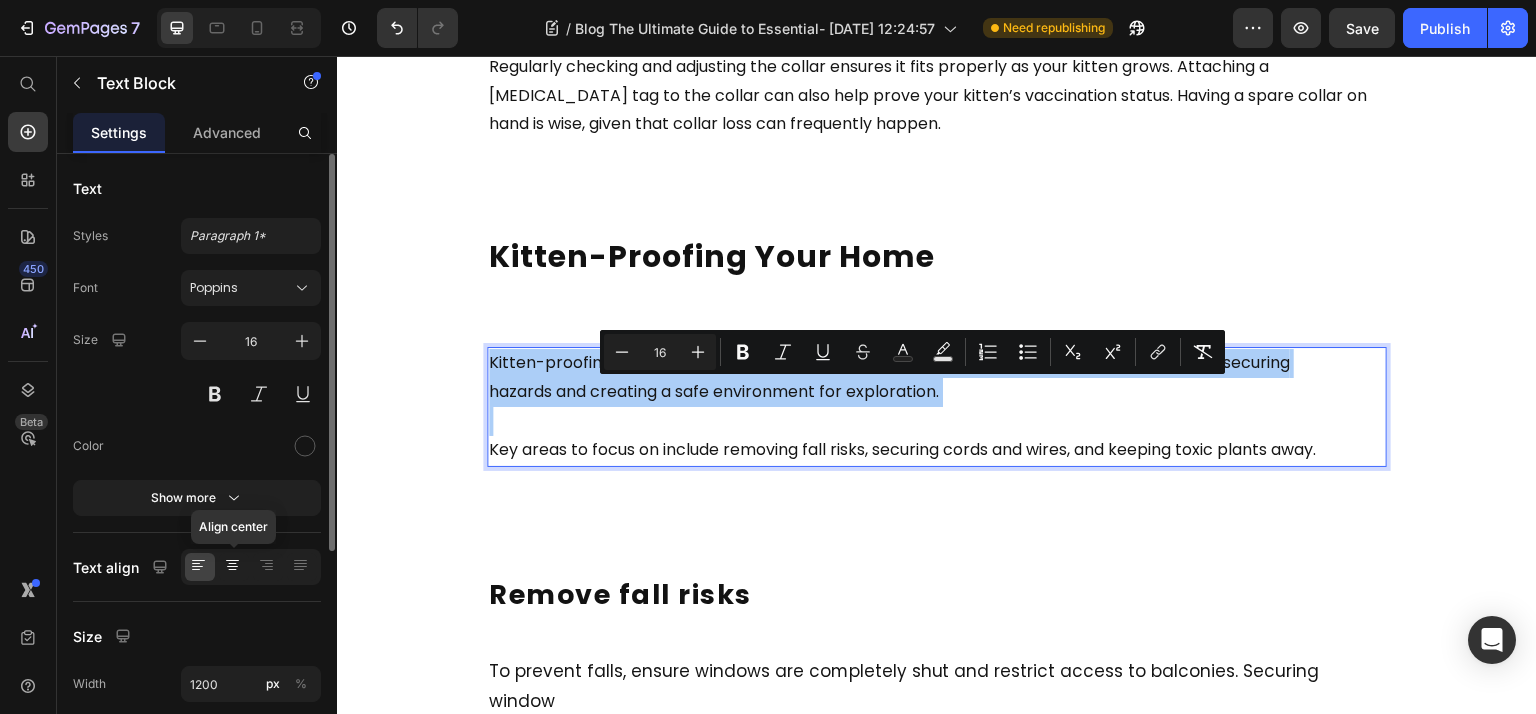 click 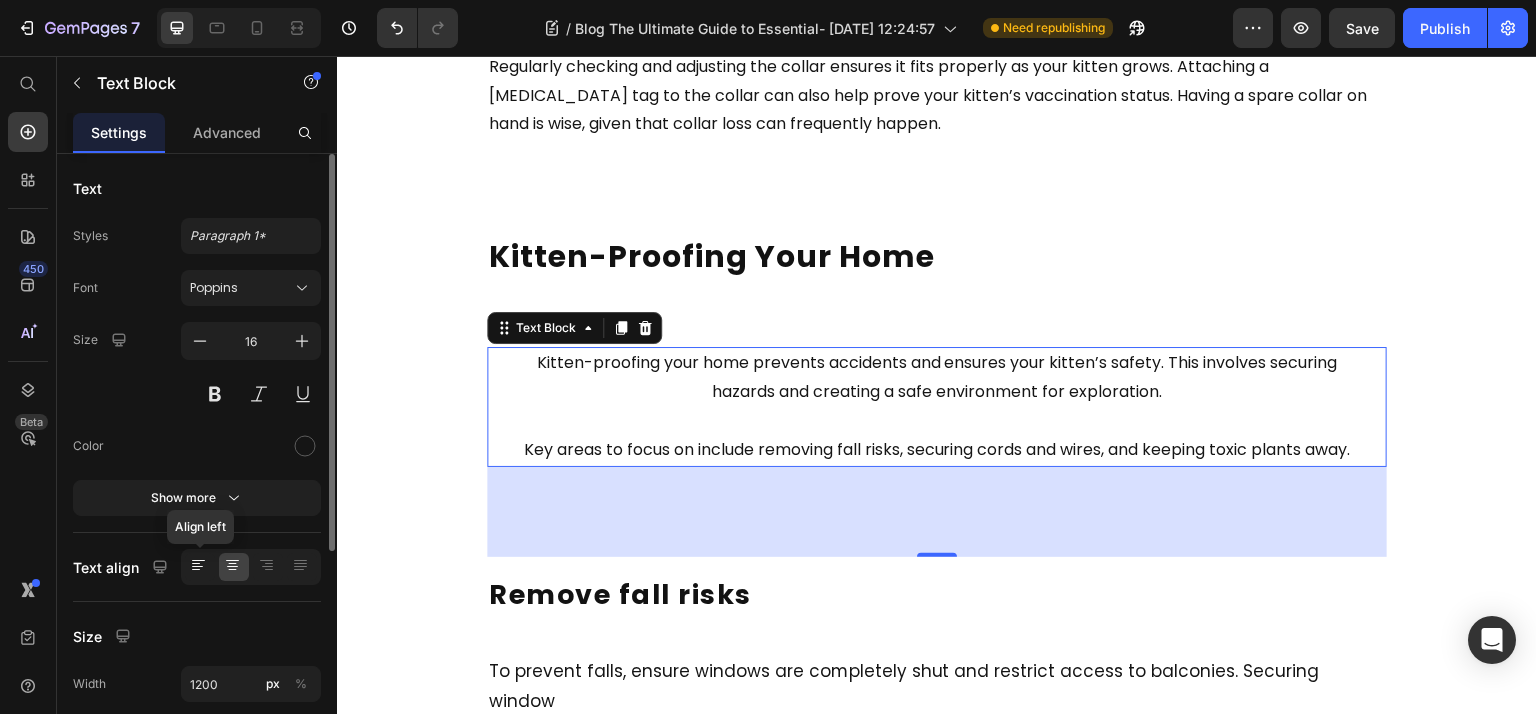 click 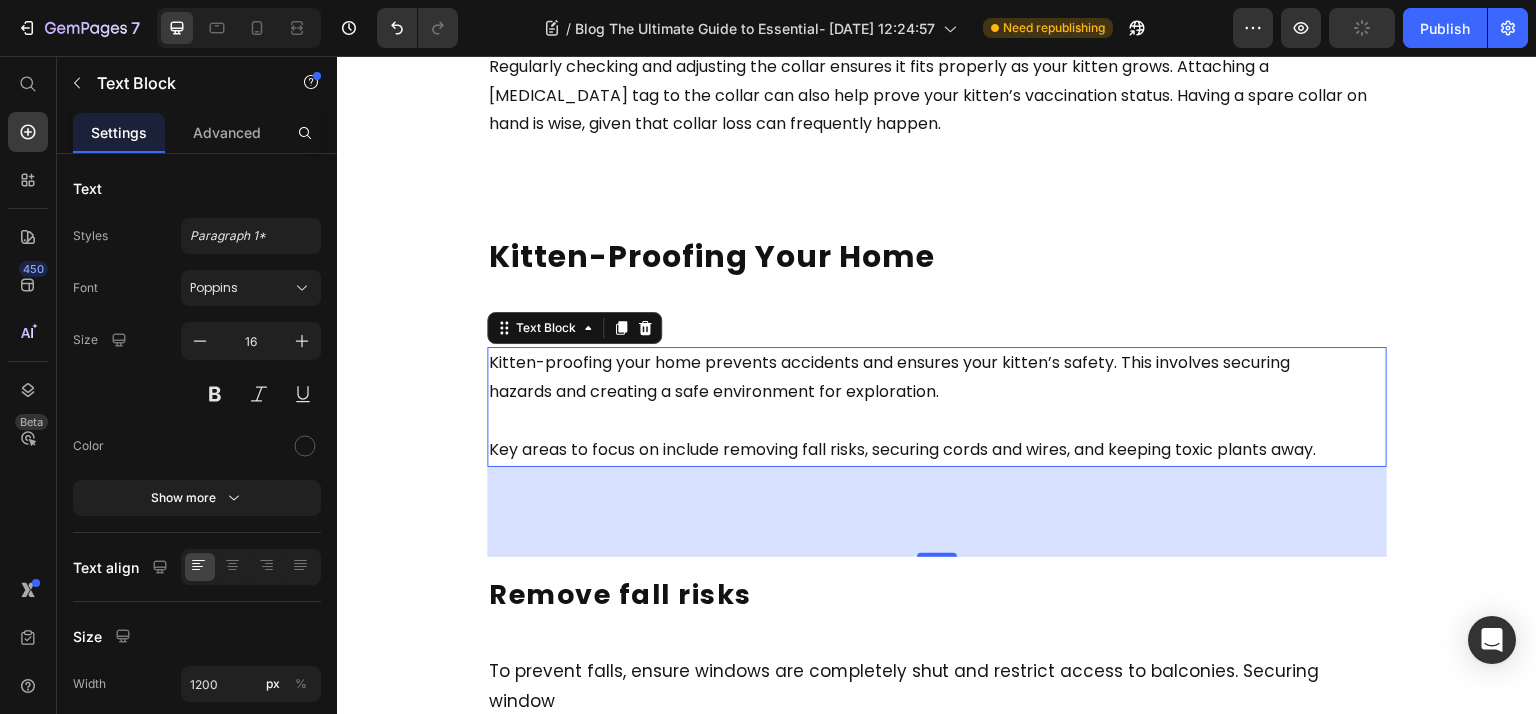 click on "hazards and creating a safe environment for exploration." at bounding box center (714, 391) 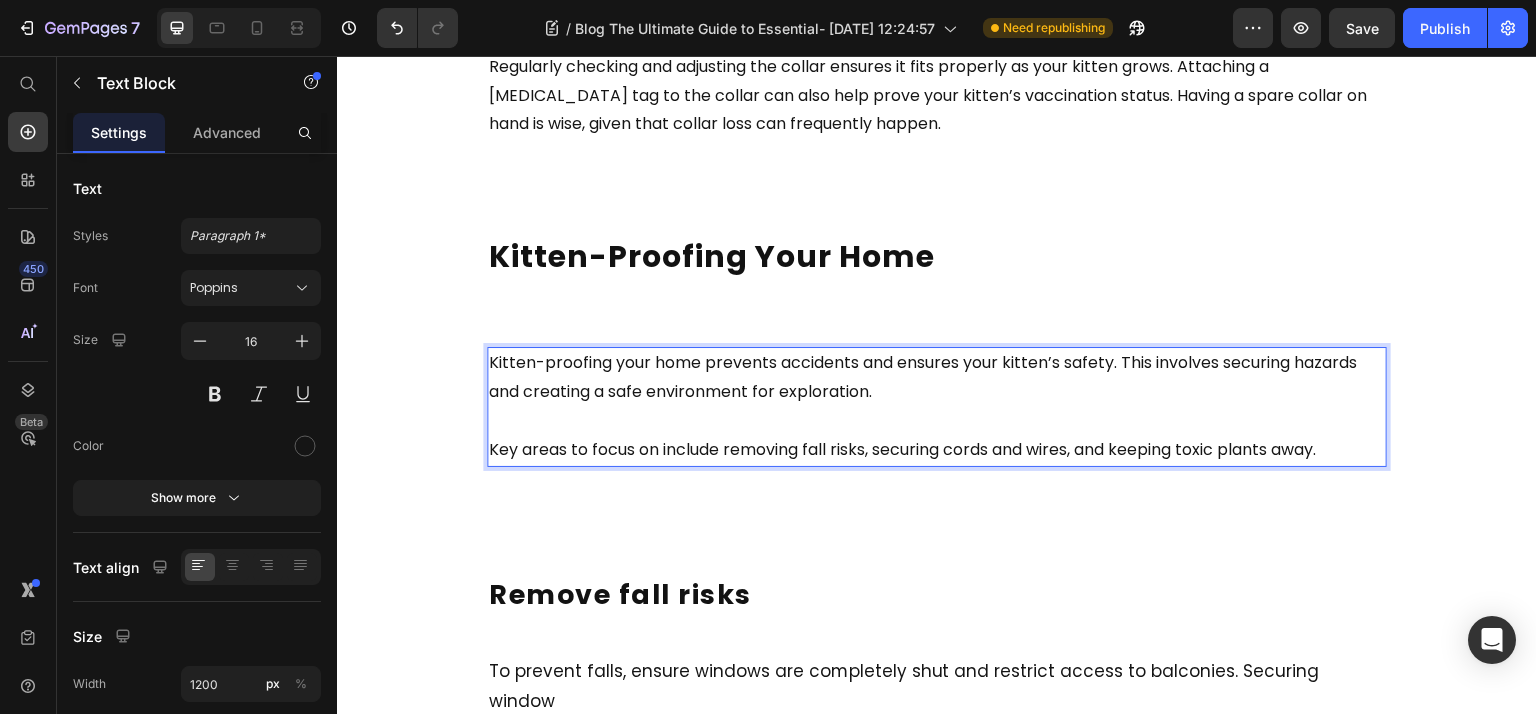 drag, startPoint x: 372, startPoint y: 412, endPoint x: 392, endPoint y: 408, distance: 20.396078 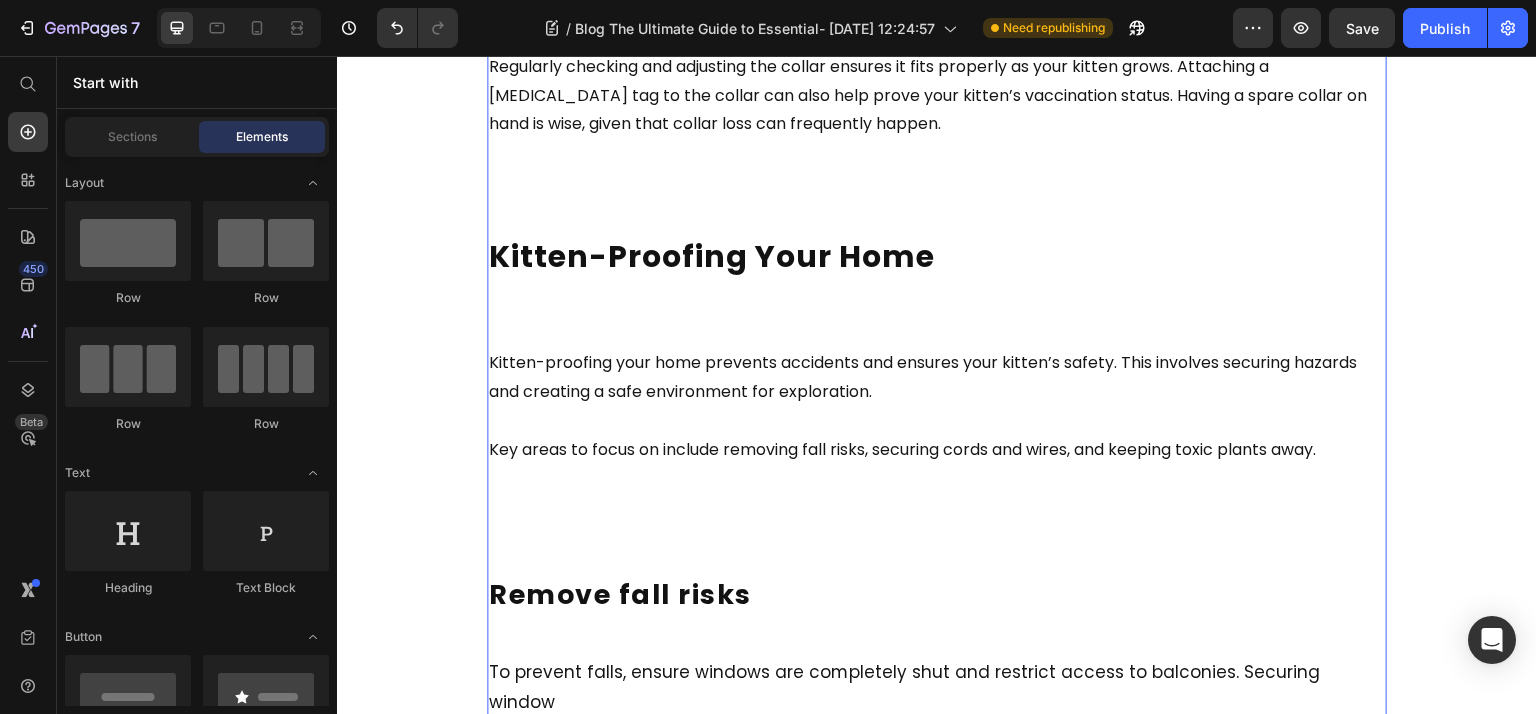 scroll, scrollTop: 5224, scrollLeft: 0, axis: vertical 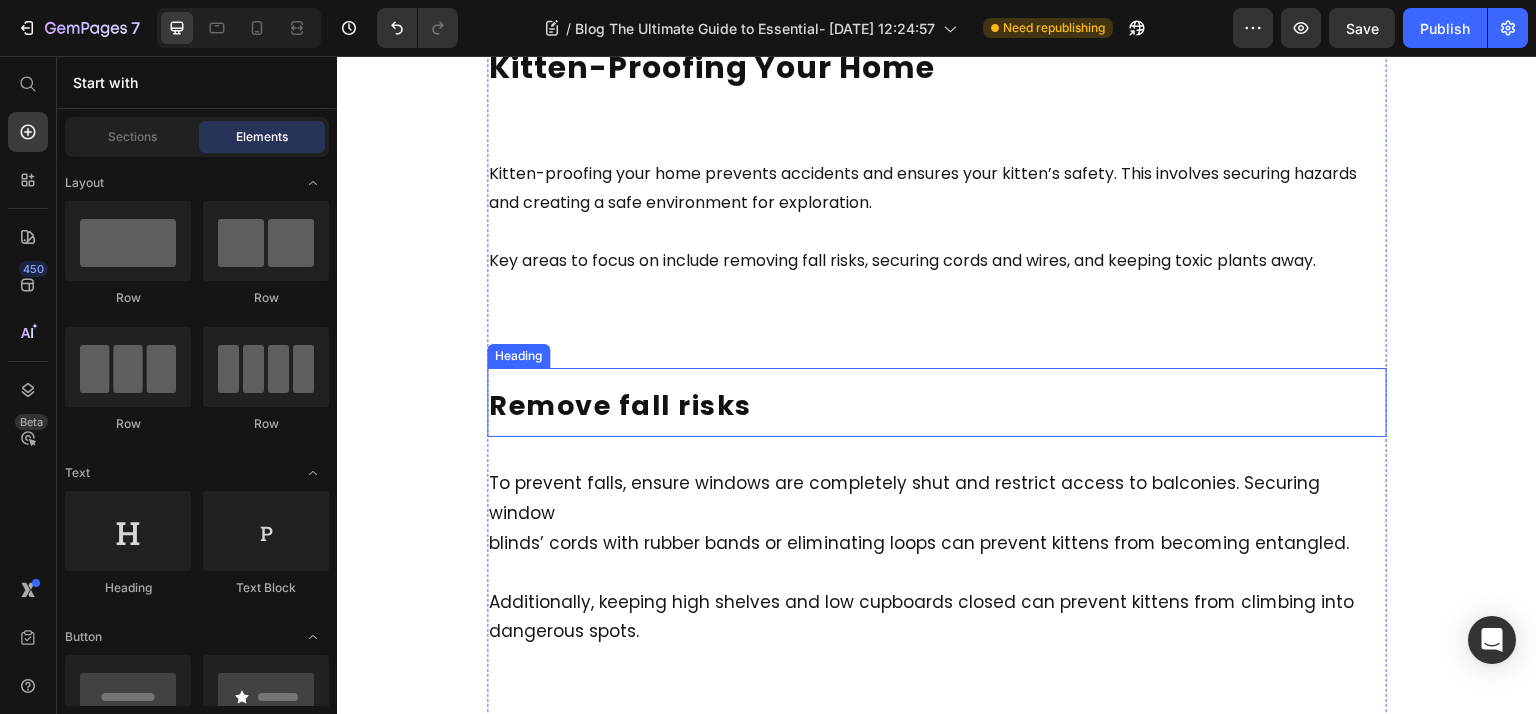 click on "Remove fall risks" at bounding box center [620, 405] 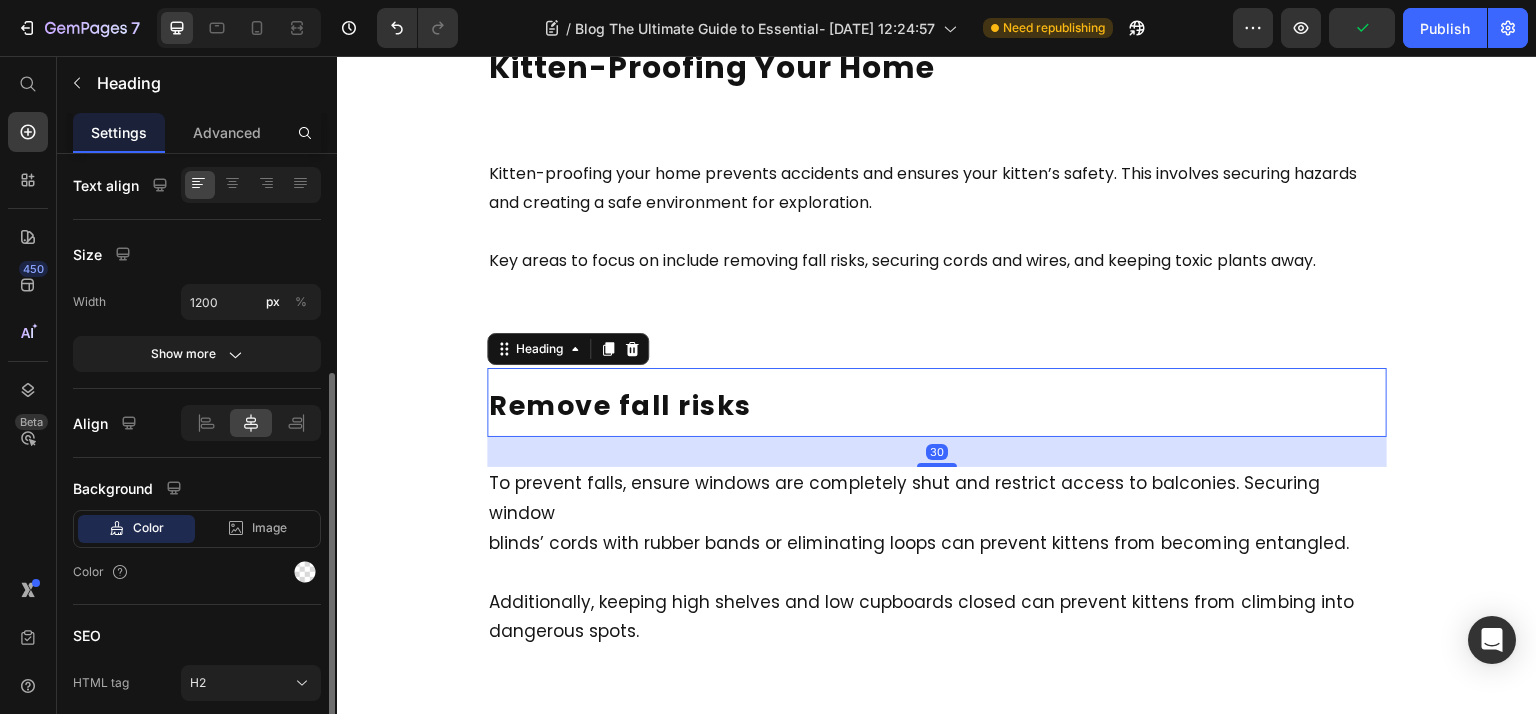scroll, scrollTop: 383, scrollLeft: 0, axis: vertical 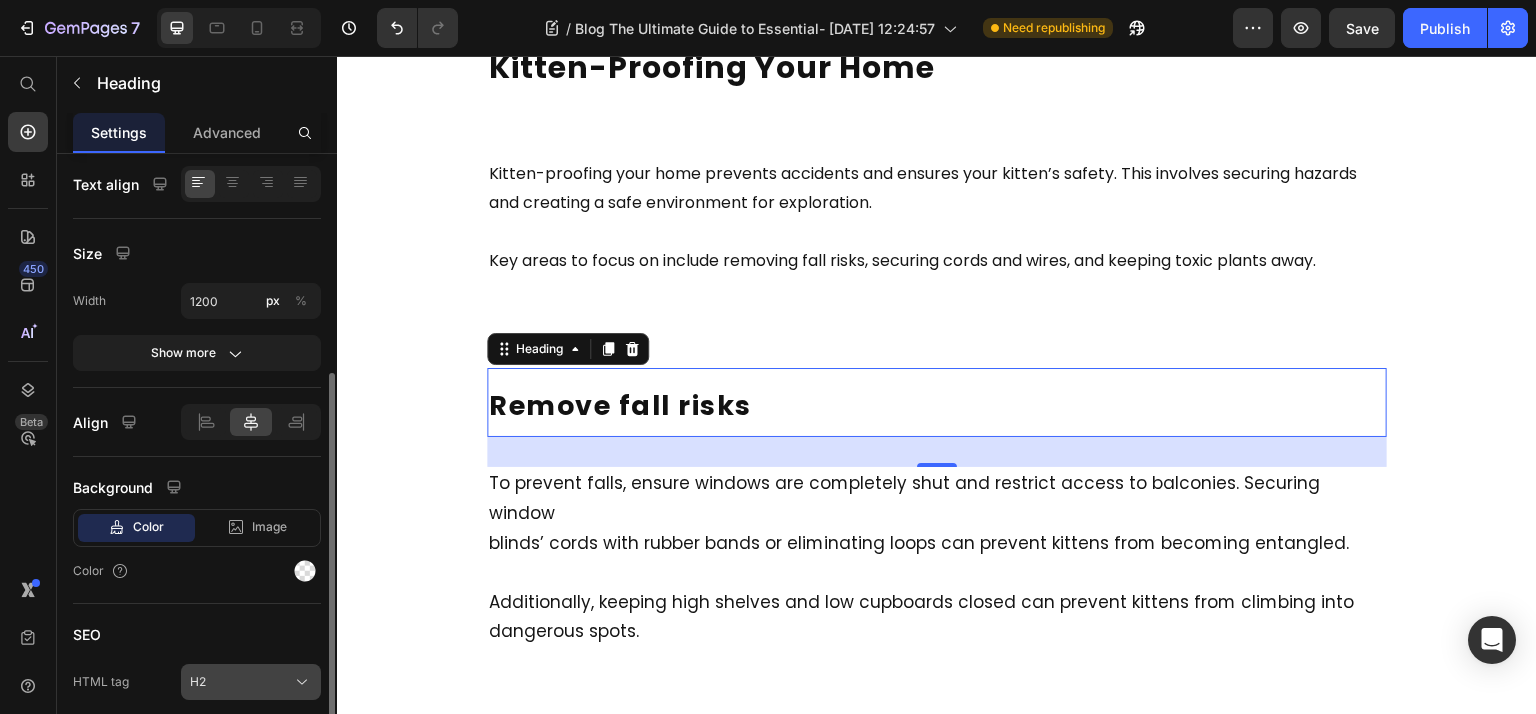 click on "H2" at bounding box center (251, 682) 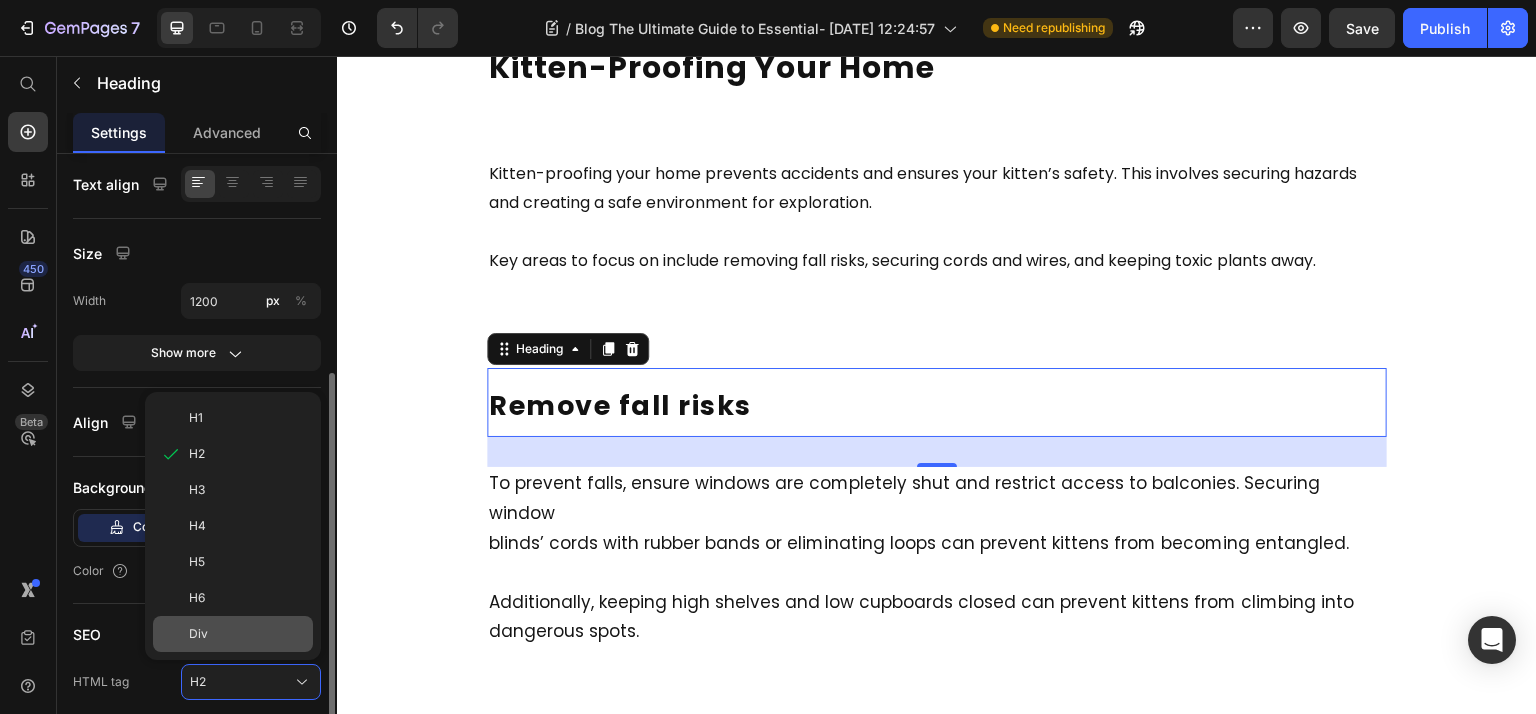 click on "Div" at bounding box center (247, 634) 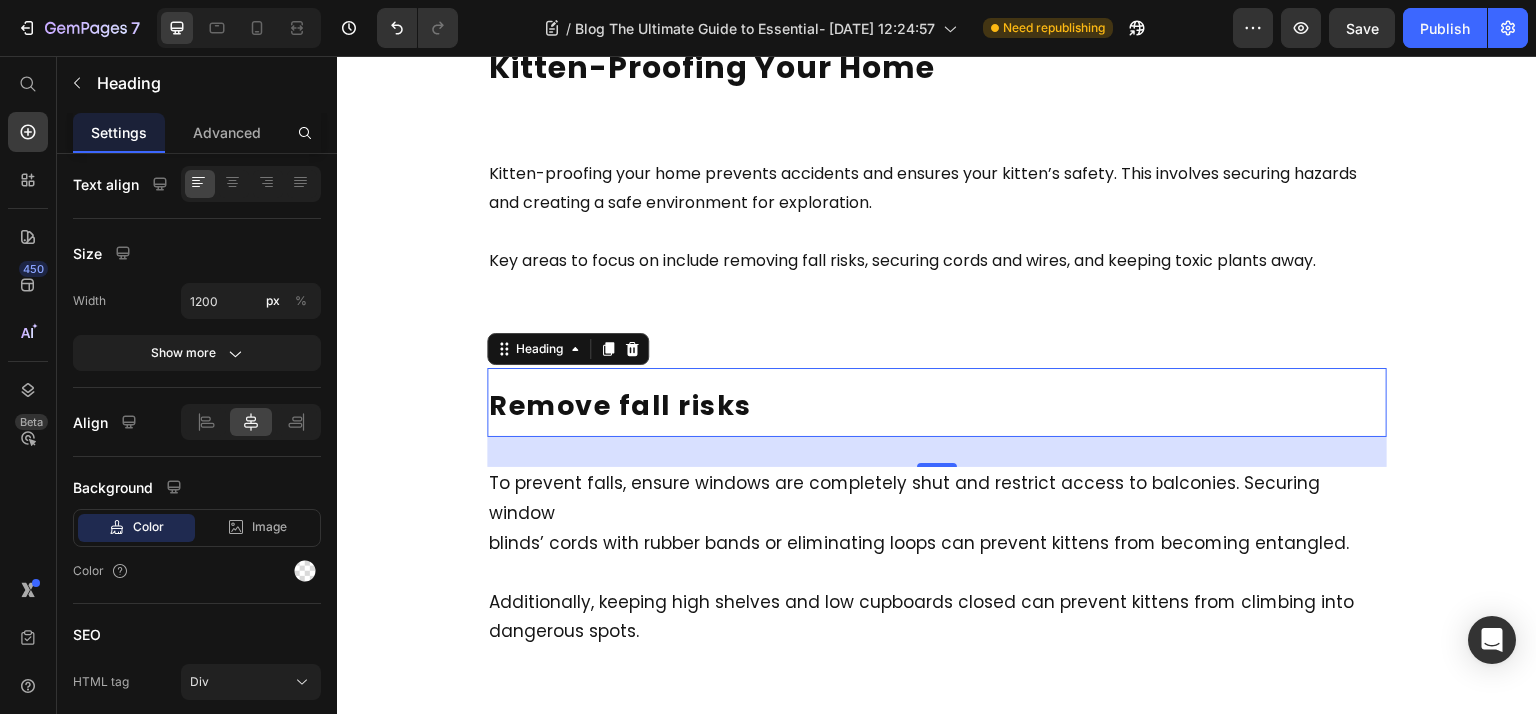 scroll, scrollTop: 0, scrollLeft: 0, axis: both 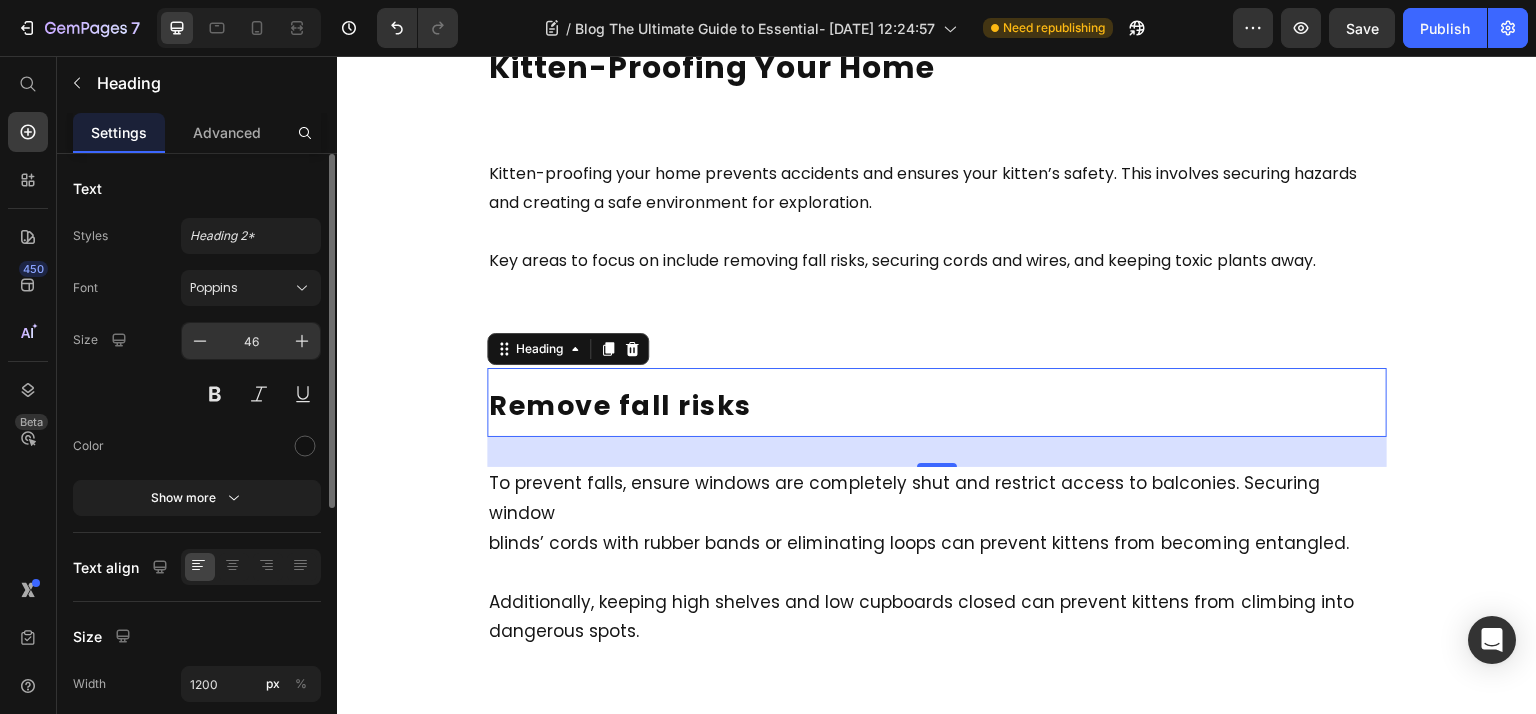 click on "46" at bounding box center [251, 341] 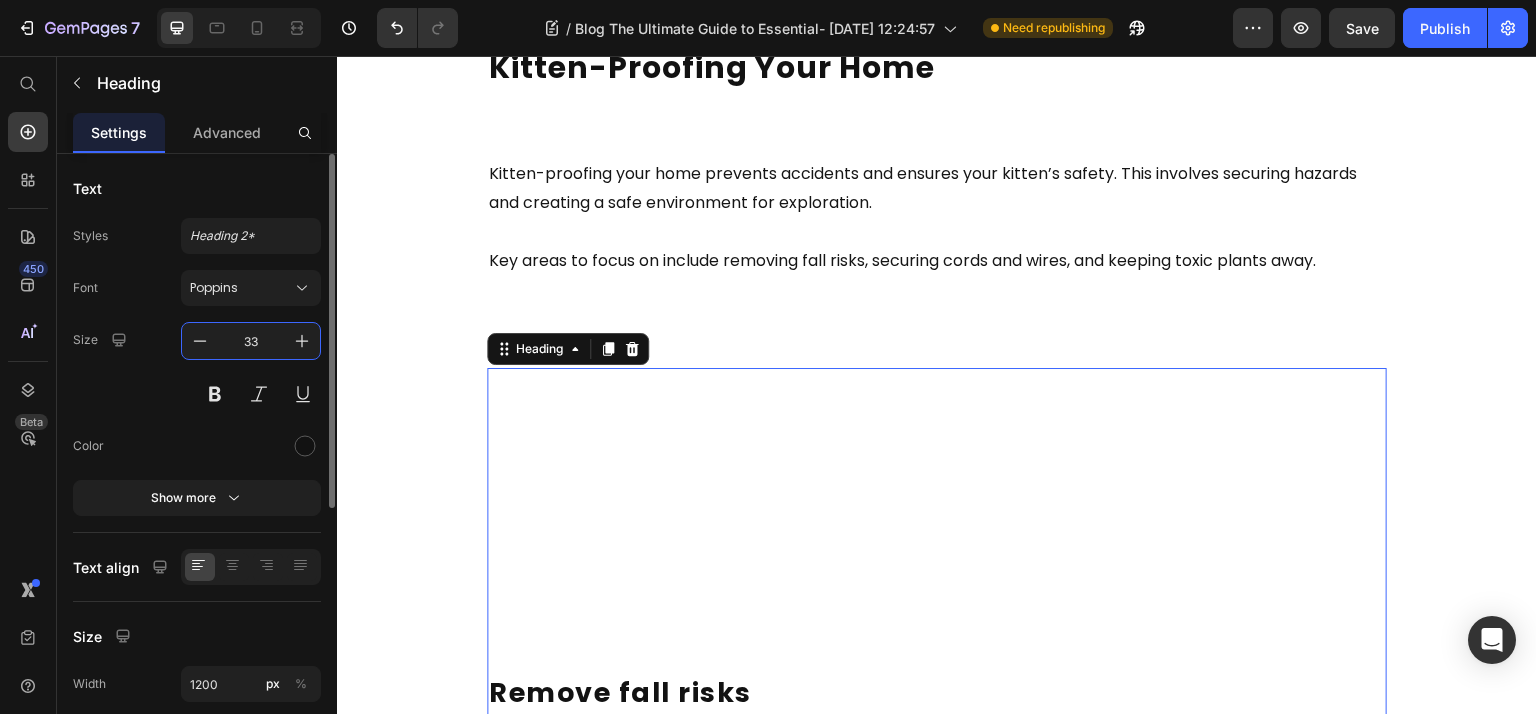 type on "33" 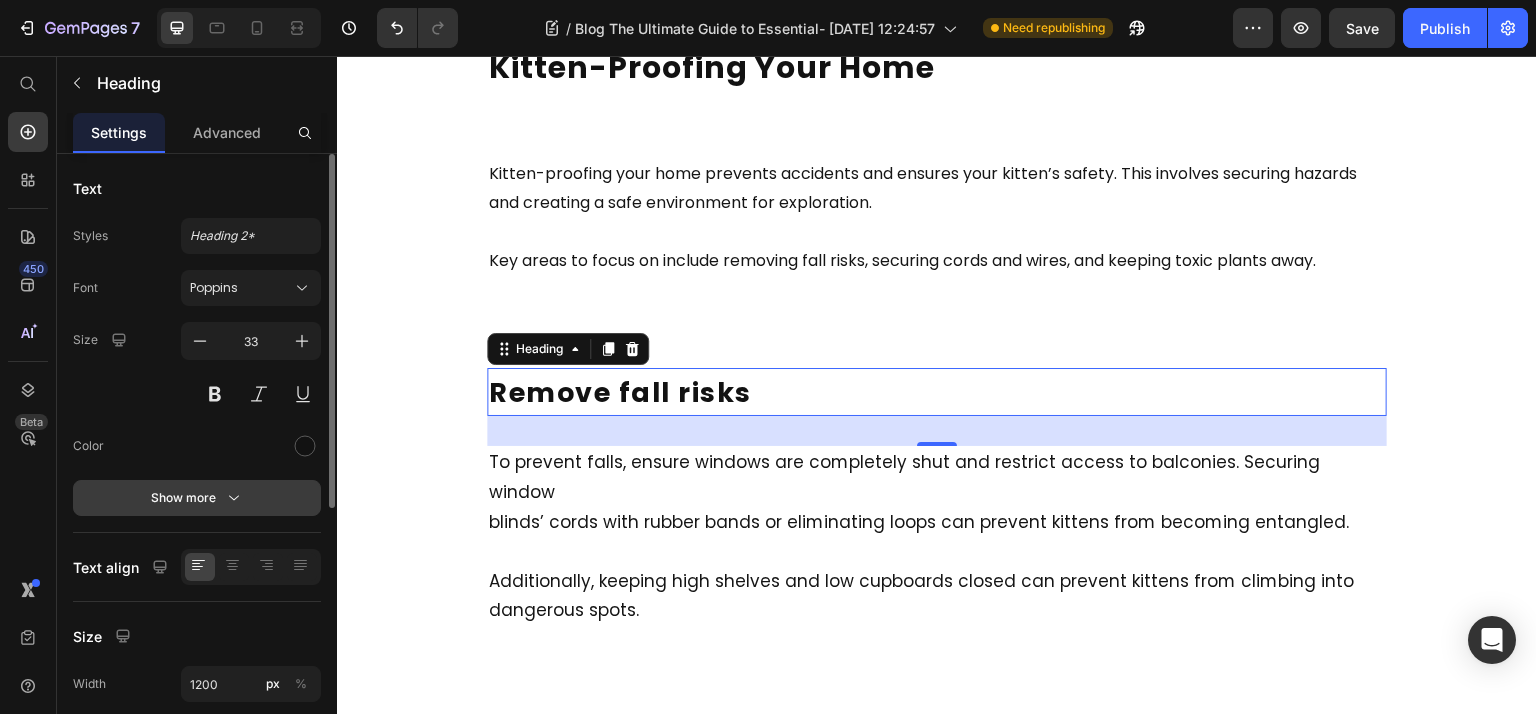 drag, startPoint x: 211, startPoint y: 526, endPoint x: 220, endPoint y: 498, distance: 29.410883 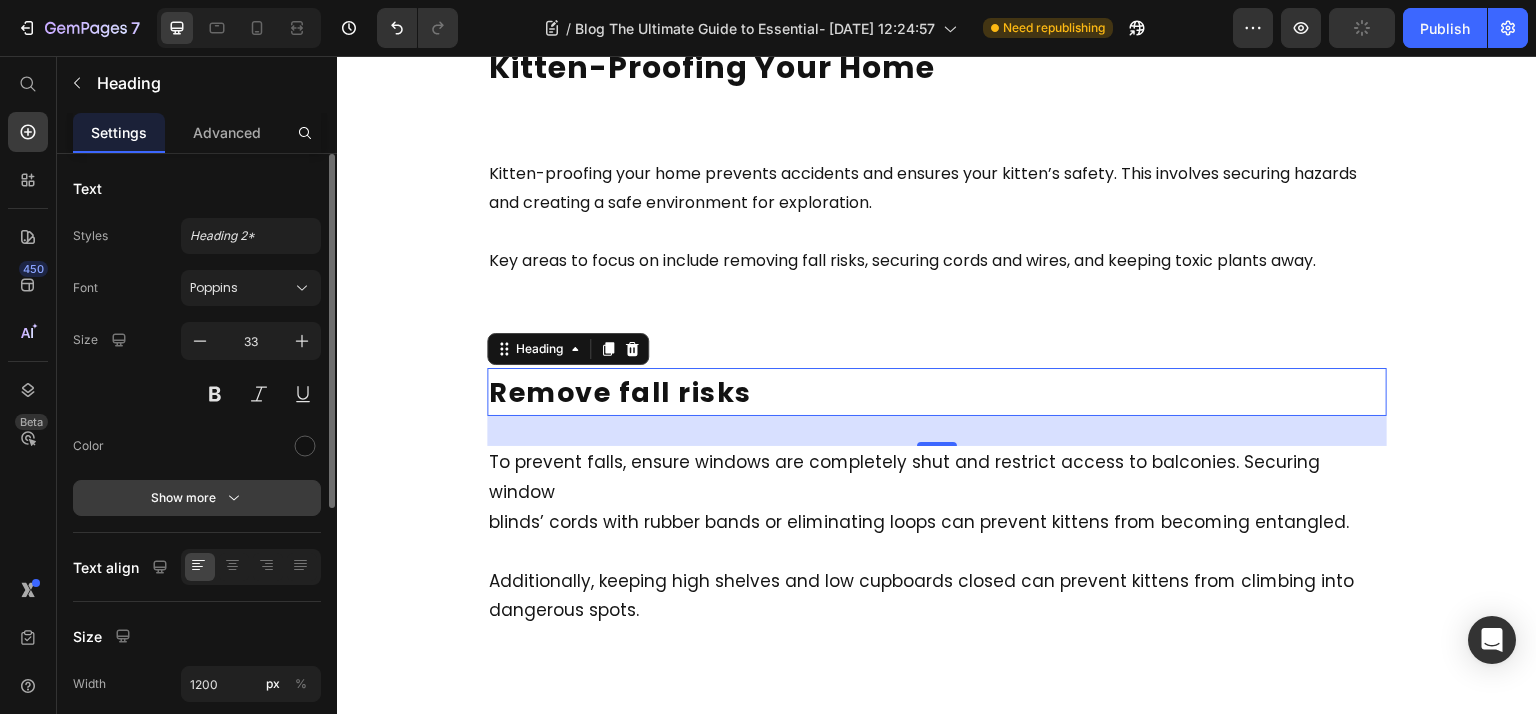 click on "Show more" at bounding box center [197, 498] 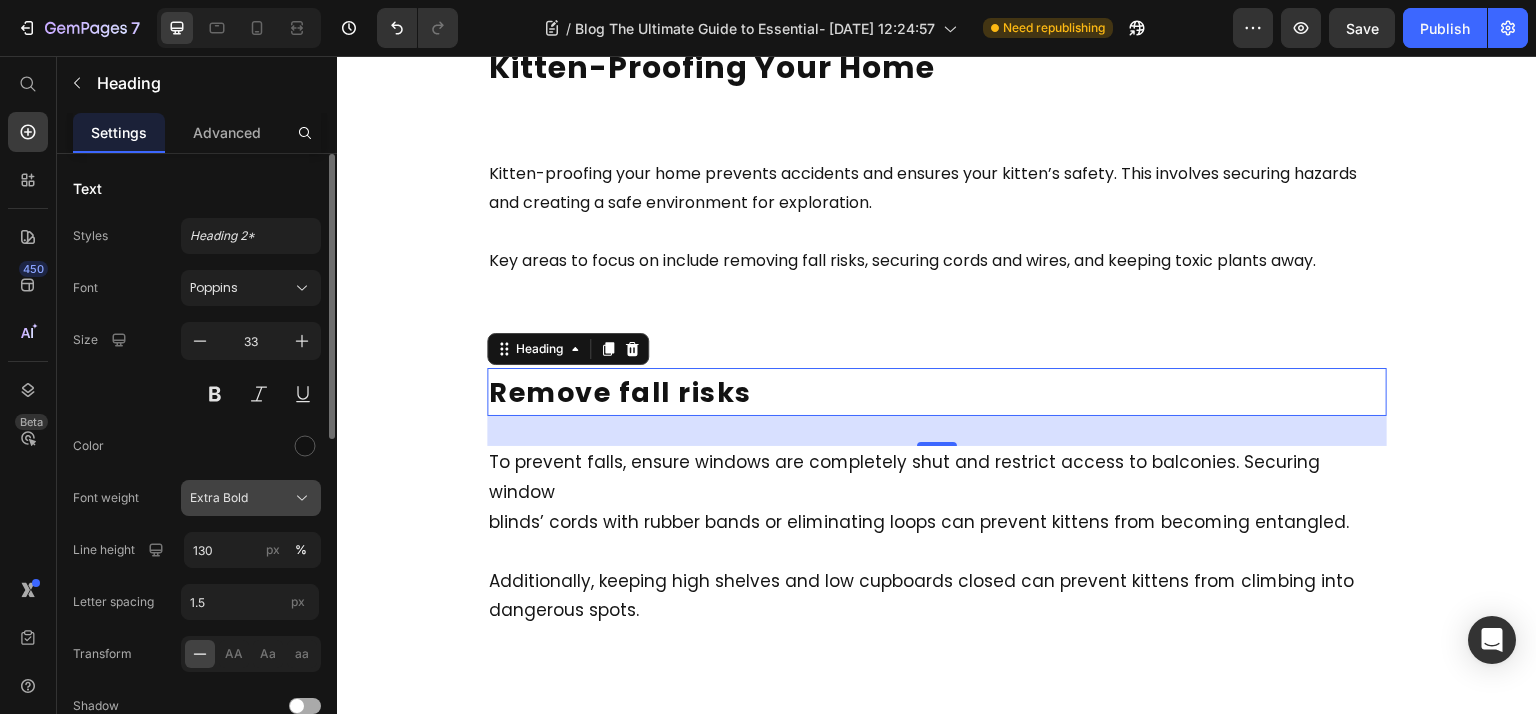 scroll, scrollTop: 717, scrollLeft: 0, axis: vertical 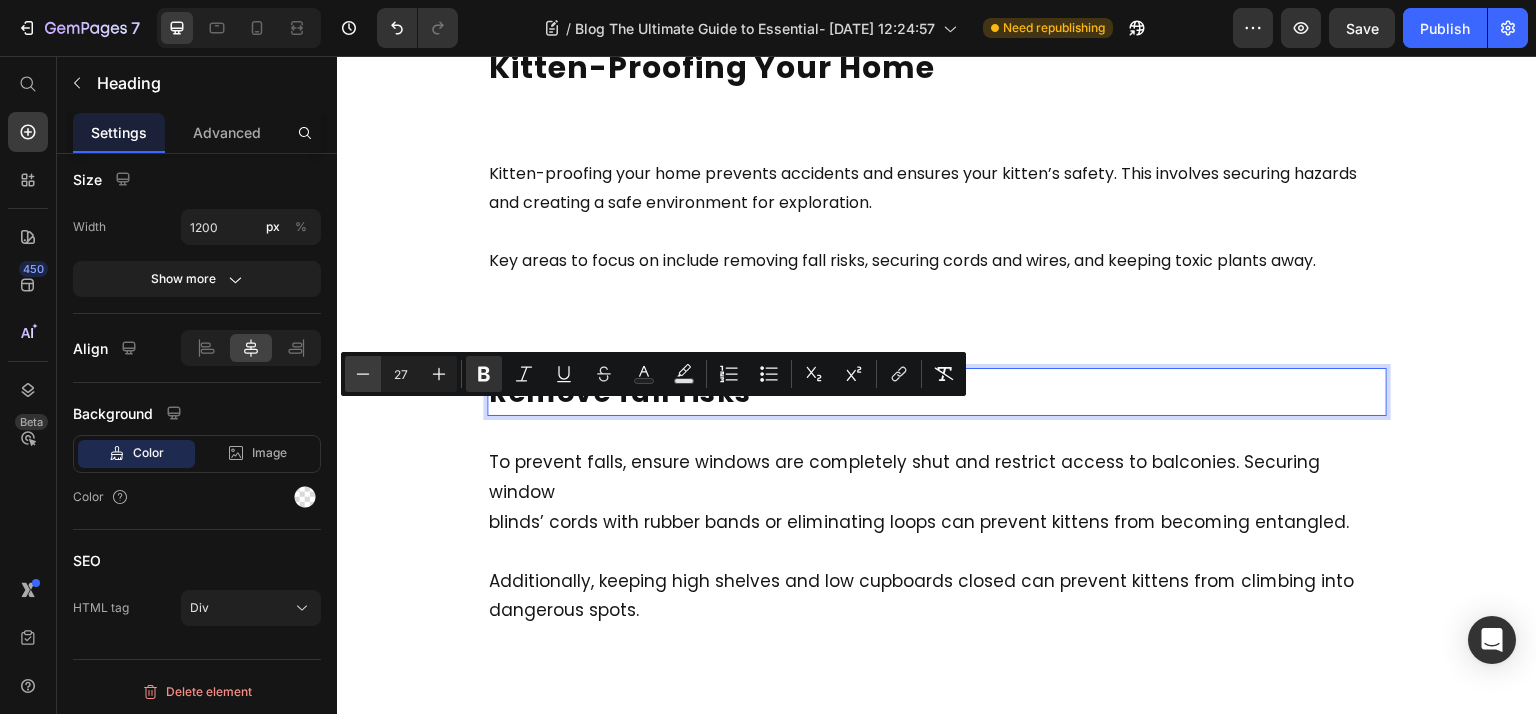 click on "Minus" at bounding box center [363, 374] 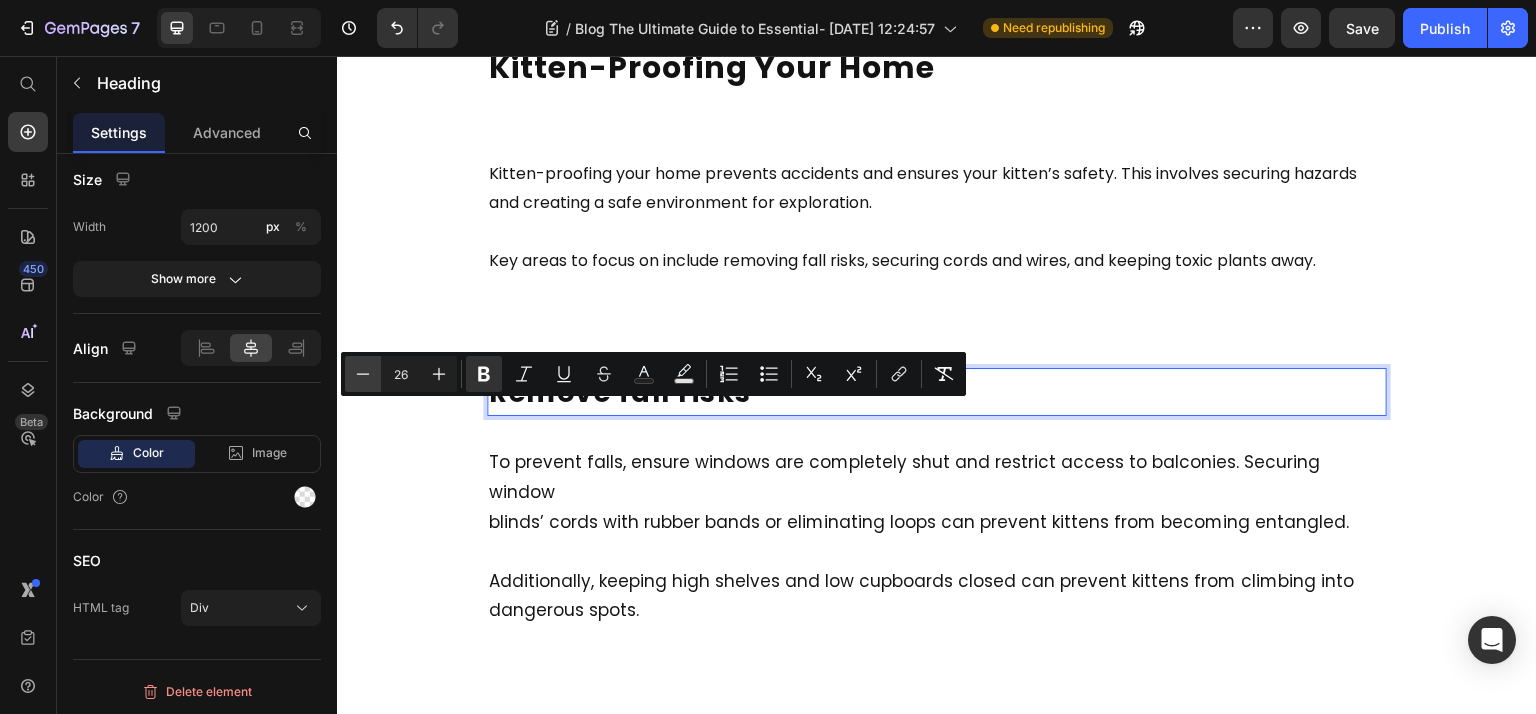 click on "Minus" at bounding box center (363, 374) 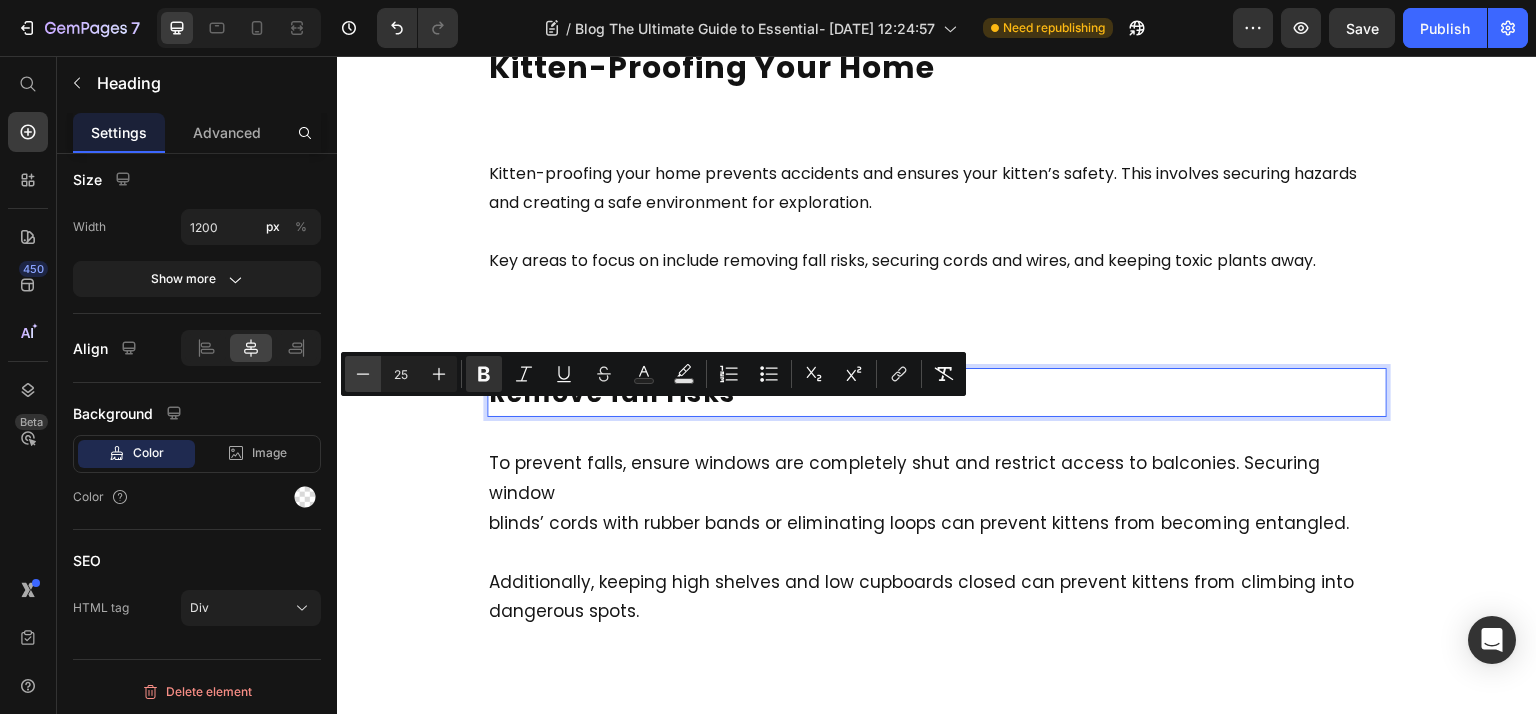 click on "Minus" at bounding box center [363, 374] 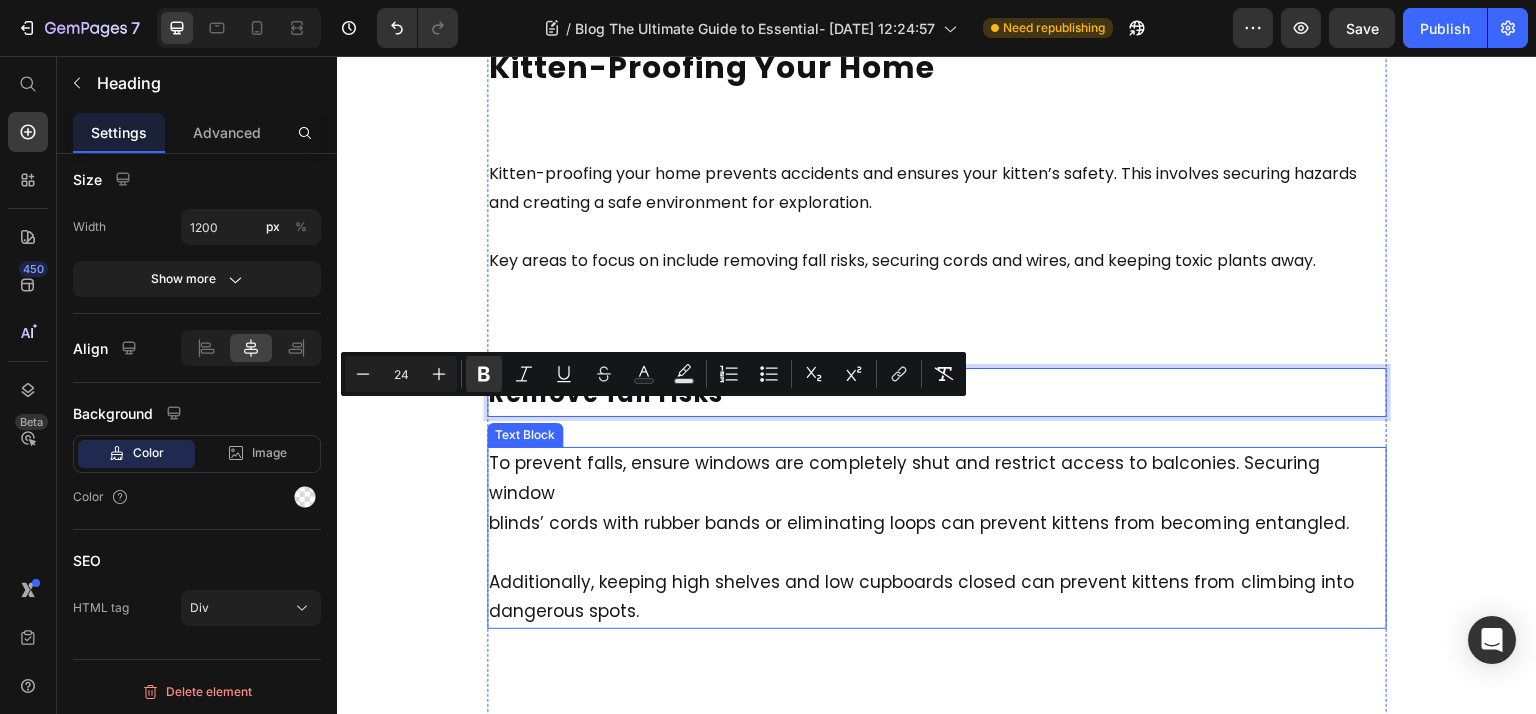 click on "blinds’ cords with rubber bands or eliminating loops can prevent kittens from becoming entangled." at bounding box center (919, 523) 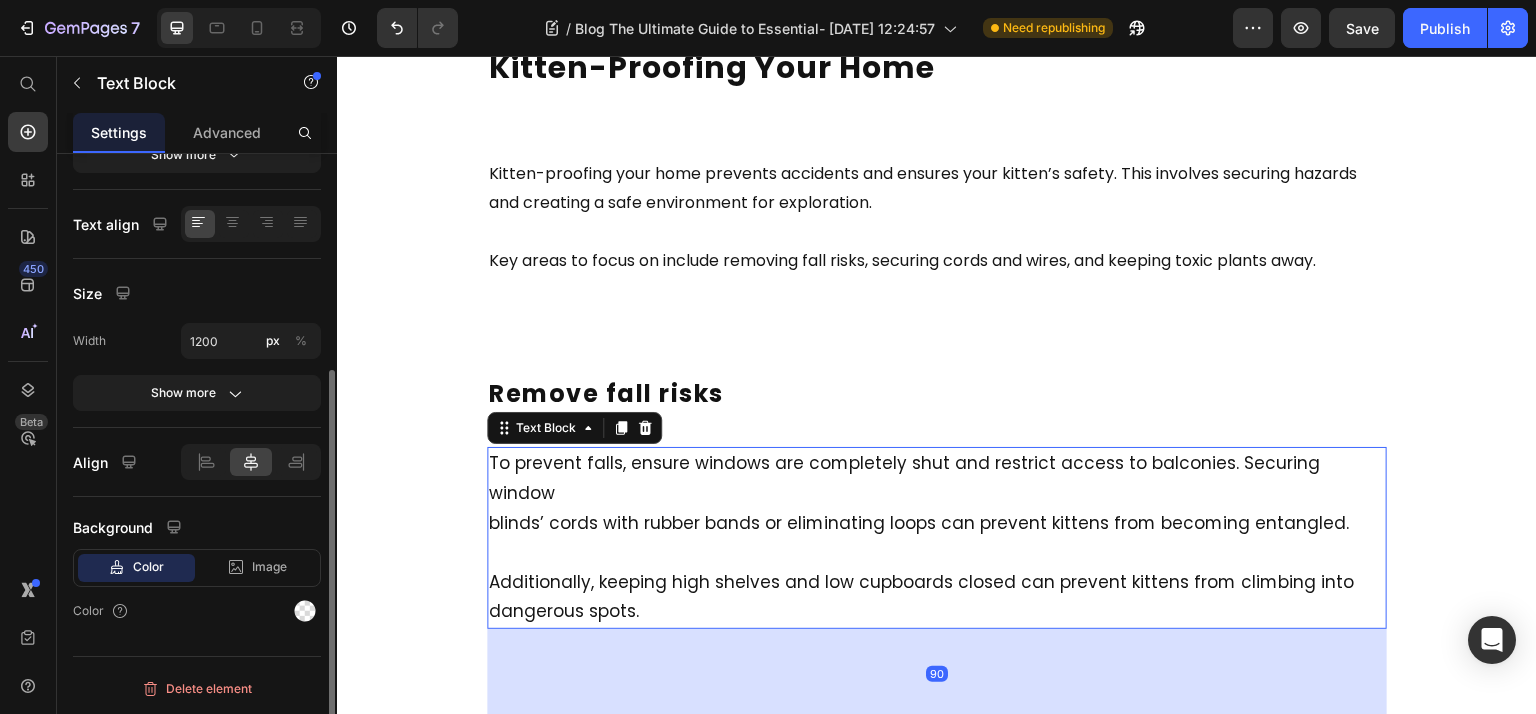 scroll, scrollTop: 0, scrollLeft: 0, axis: both 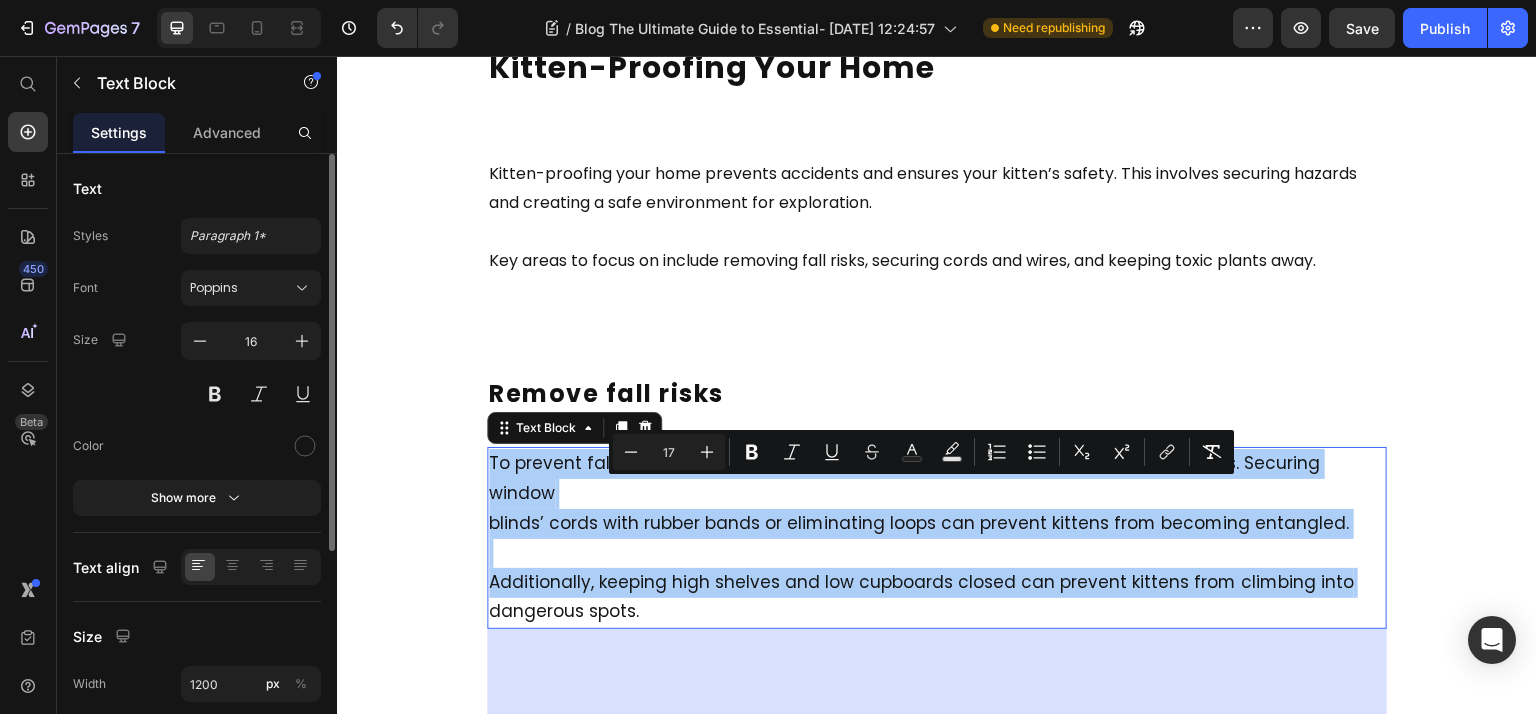drag, startPoint x: 631, startPoint y: 451, endPoint x: 275, endPoint y: 544, distance: 367.94702 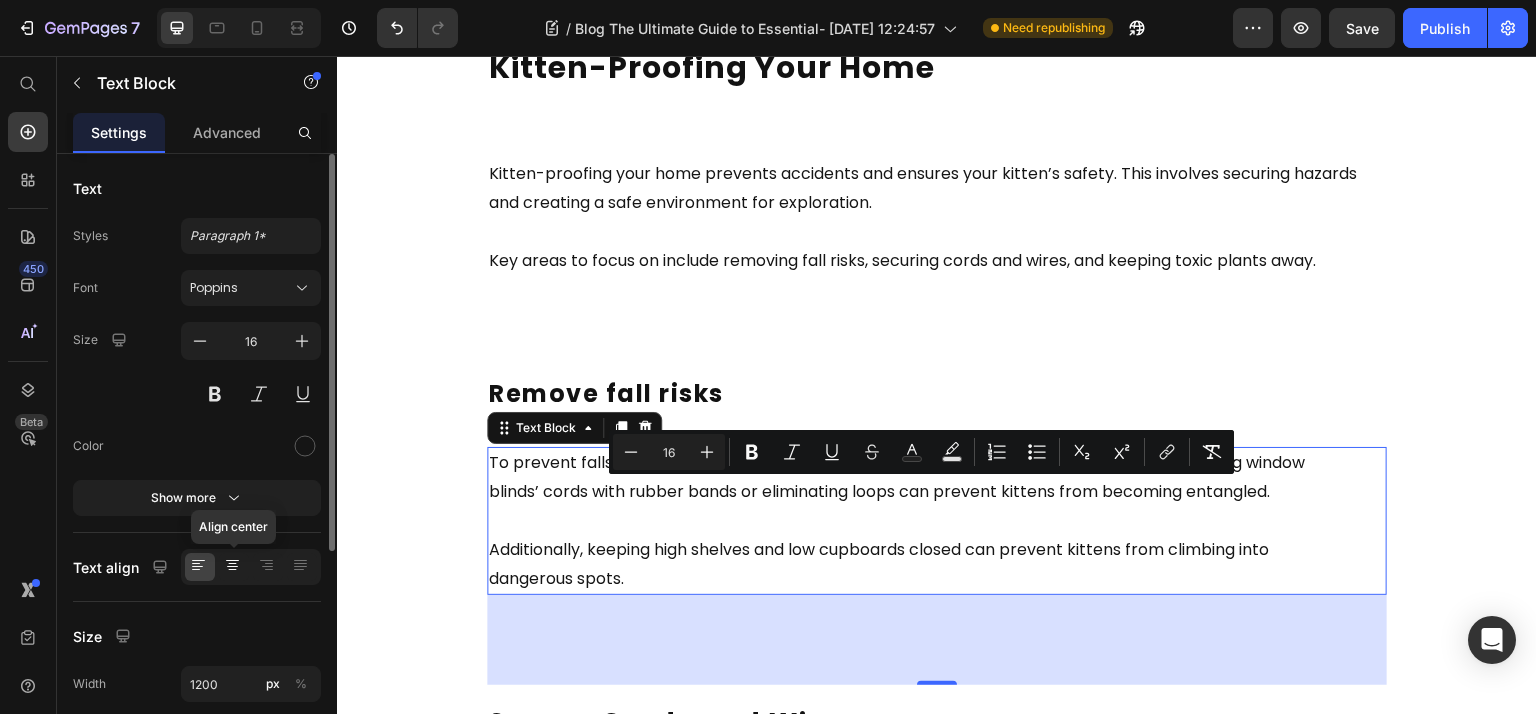 click 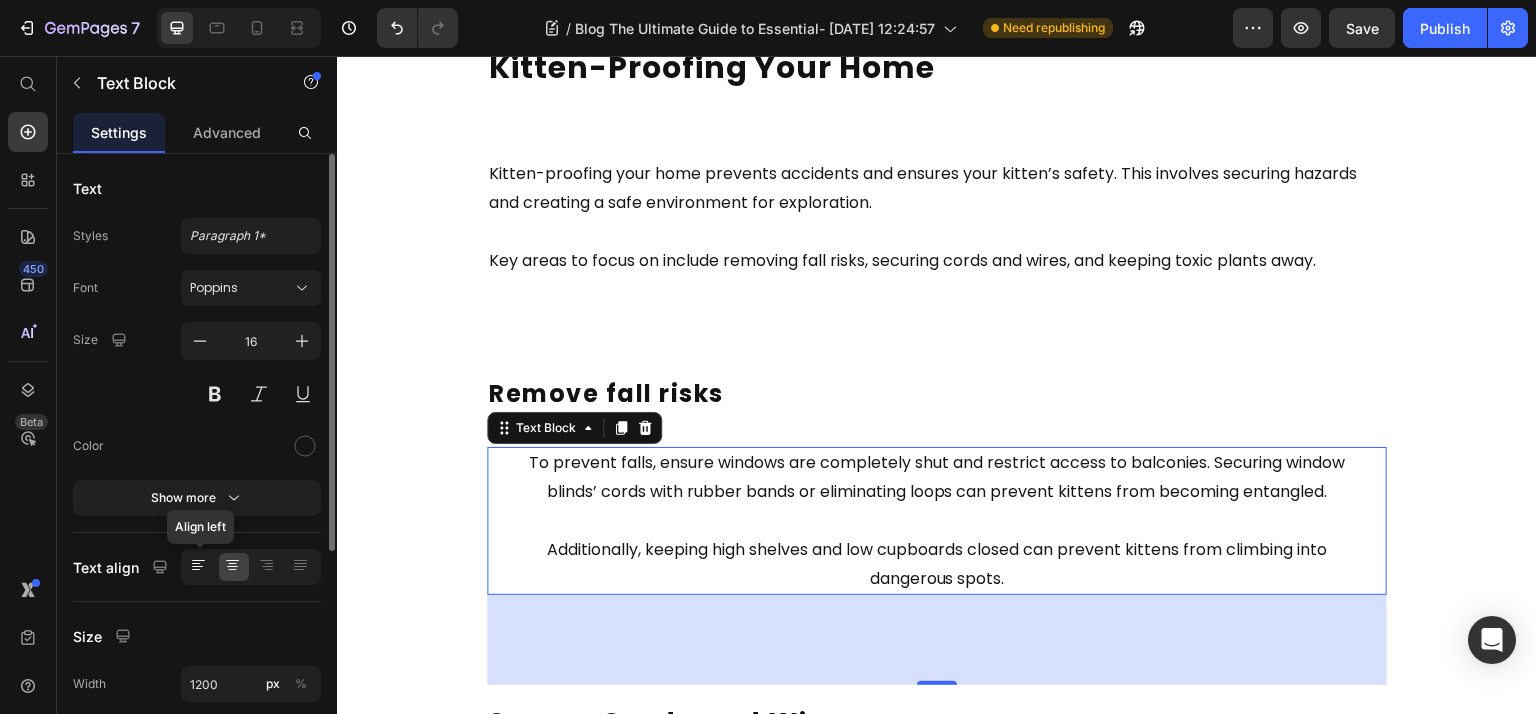 click 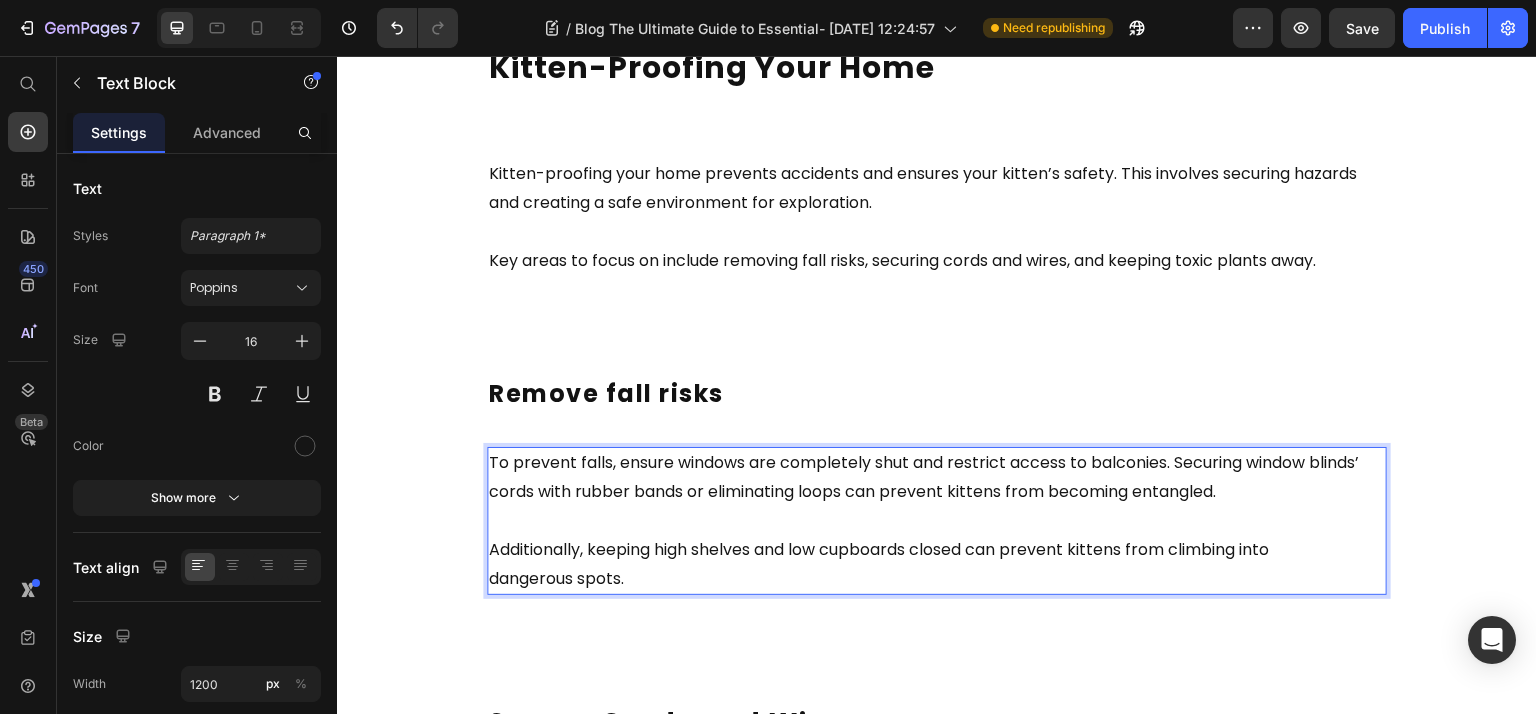 click on "dangerous spots." at bounding box center [556, 578] 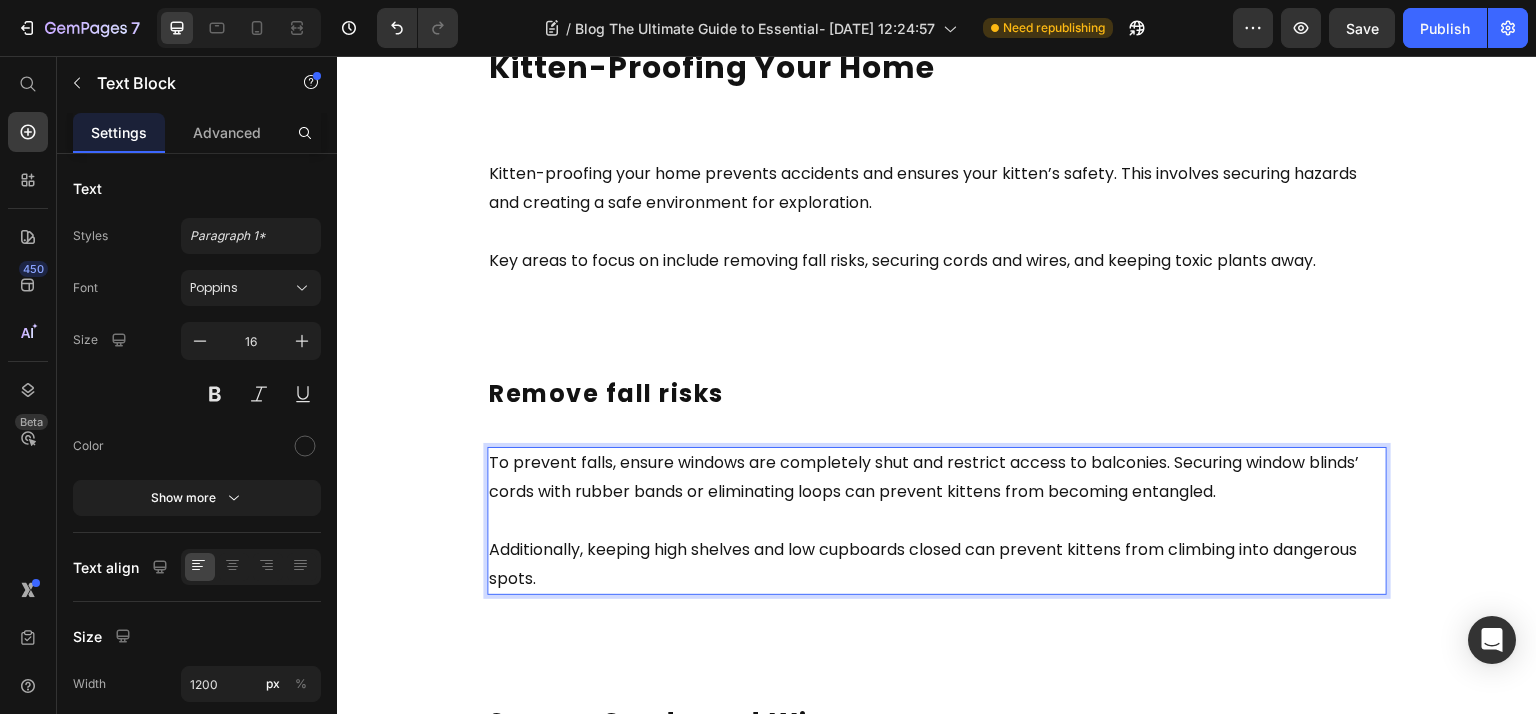 click on "[DATE] Text Block The Ultimate Guide to Essential Supplies for a  Cat Heading Getting a new cat? This guide covers all the essential supplies for a cat, from carriers and litter boxes to  grooming tools and toys. Read on to ensure you have everything needed for your new furry friend. Text Block Key Takeaways Heading A cat carrier is essential for safe travel, with hard-sided options being highly recommended for their durability and security features. Maintaining a clean environment with one litter box per cat plus one extra, and using unscented, clumping litter can significantly enhance your cat’s comfort. Regular vet visits, microchipping, and proper hydration through advanced water fountains are crucial for maintaining your kitten’s overall health and safety. Text Block Cat Carrier Heading Having an appropriately sized carrier will significantly ease your feline friend’s transition into a new cat  environment. Text Block Litter Boxes Heading Text Block Cat Litter Heading Text Block Heading" at bounding box center [937, 146] 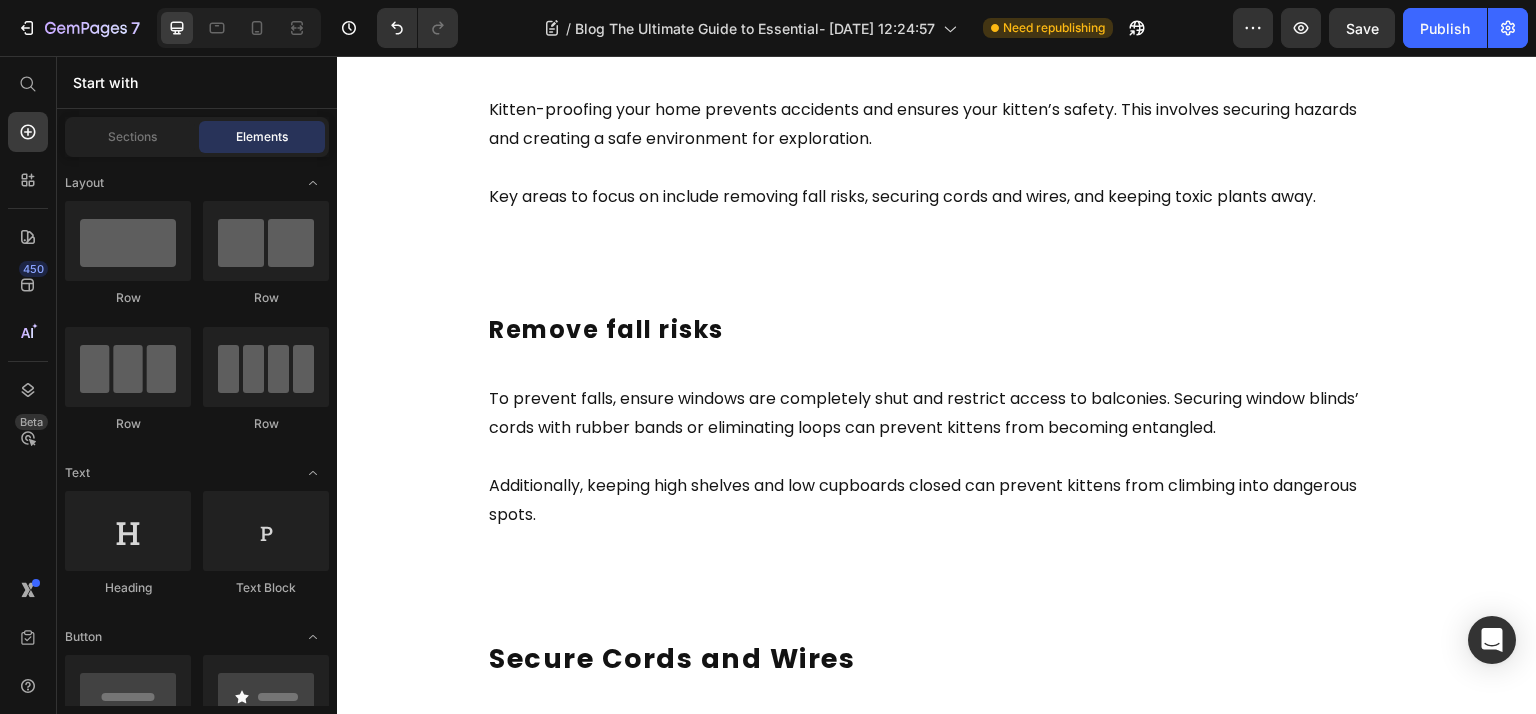 scroll, scrollTop: 5563, scrollLeft: 0, axis: vertical 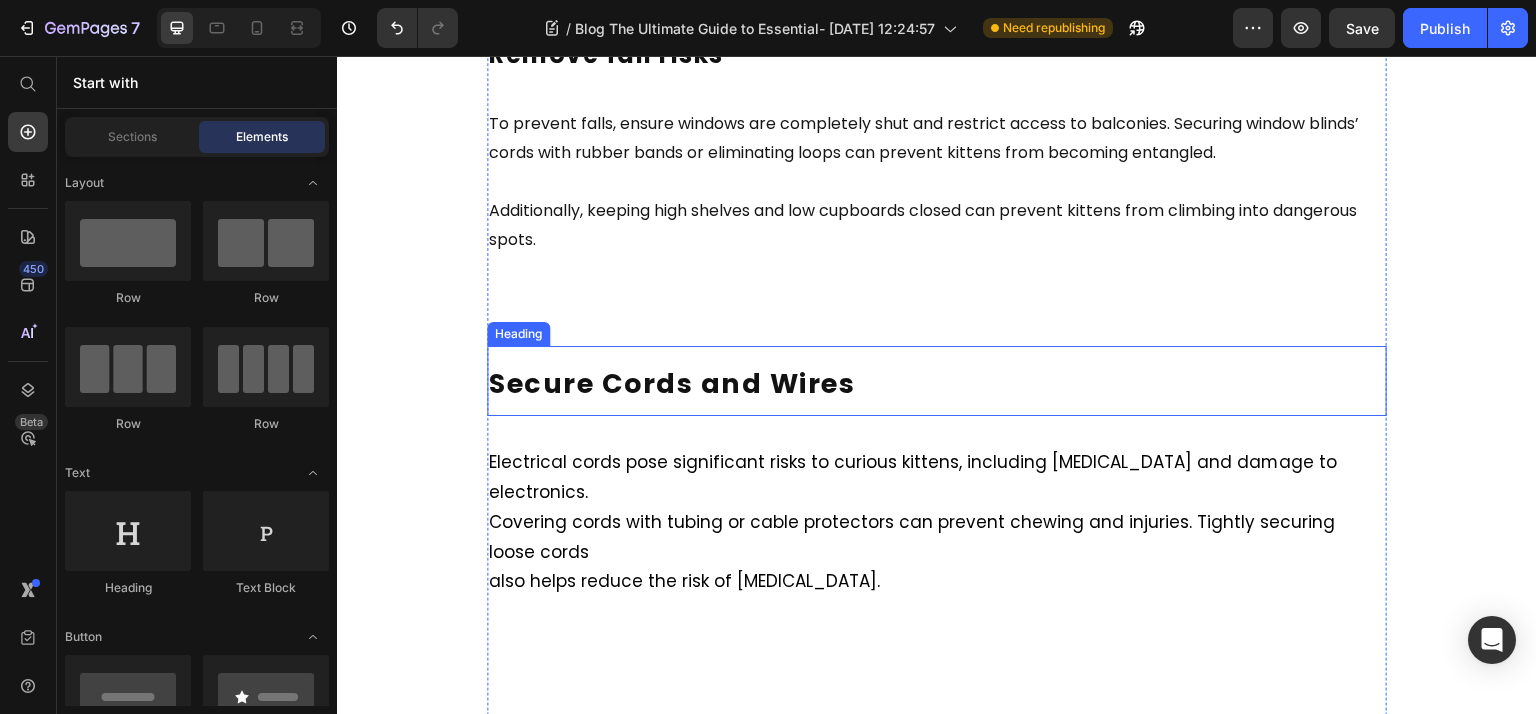 drag, startPoint x: 461, startPoint y: 595, endPoint x: 582, endPoint y: 422, distance: 211.11609 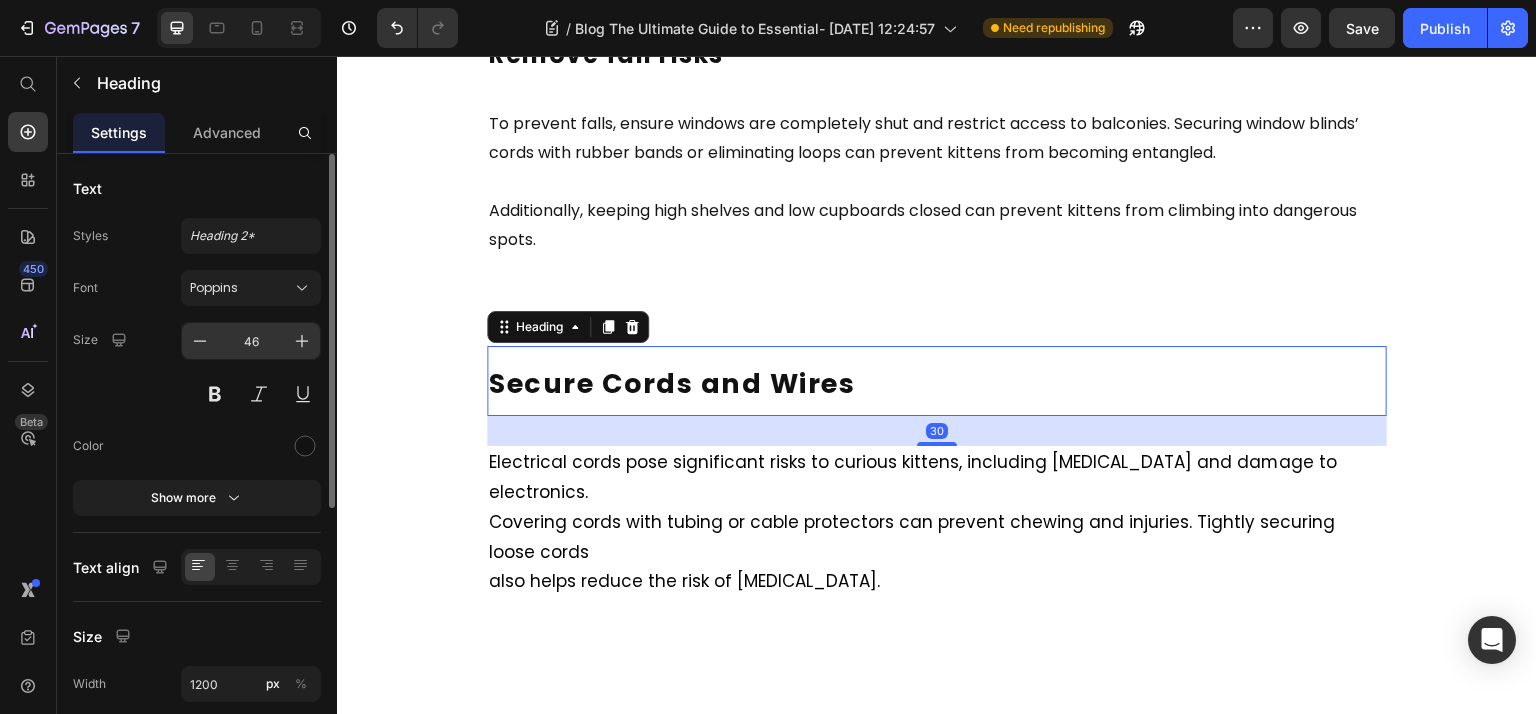 click on "46" at bounding box center [251, 341] 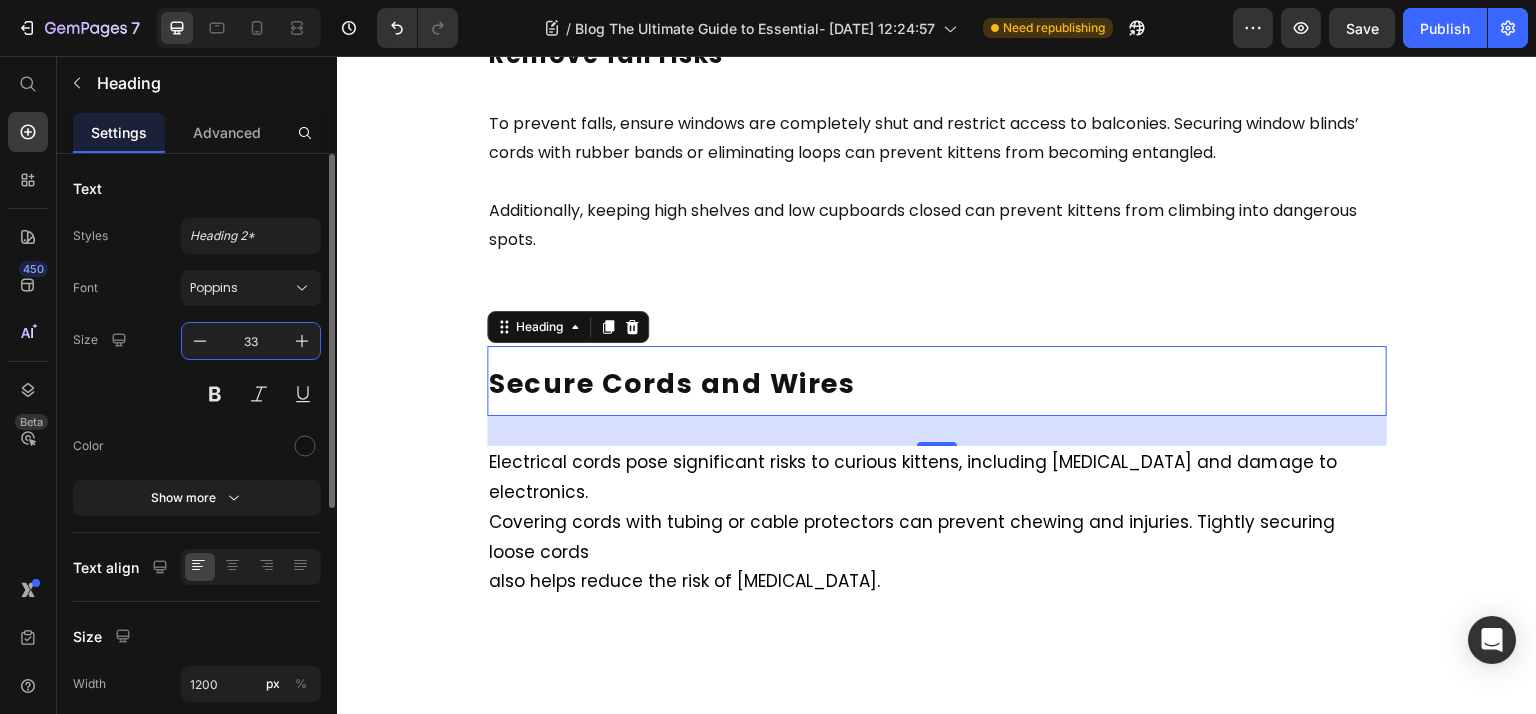 type on "33" 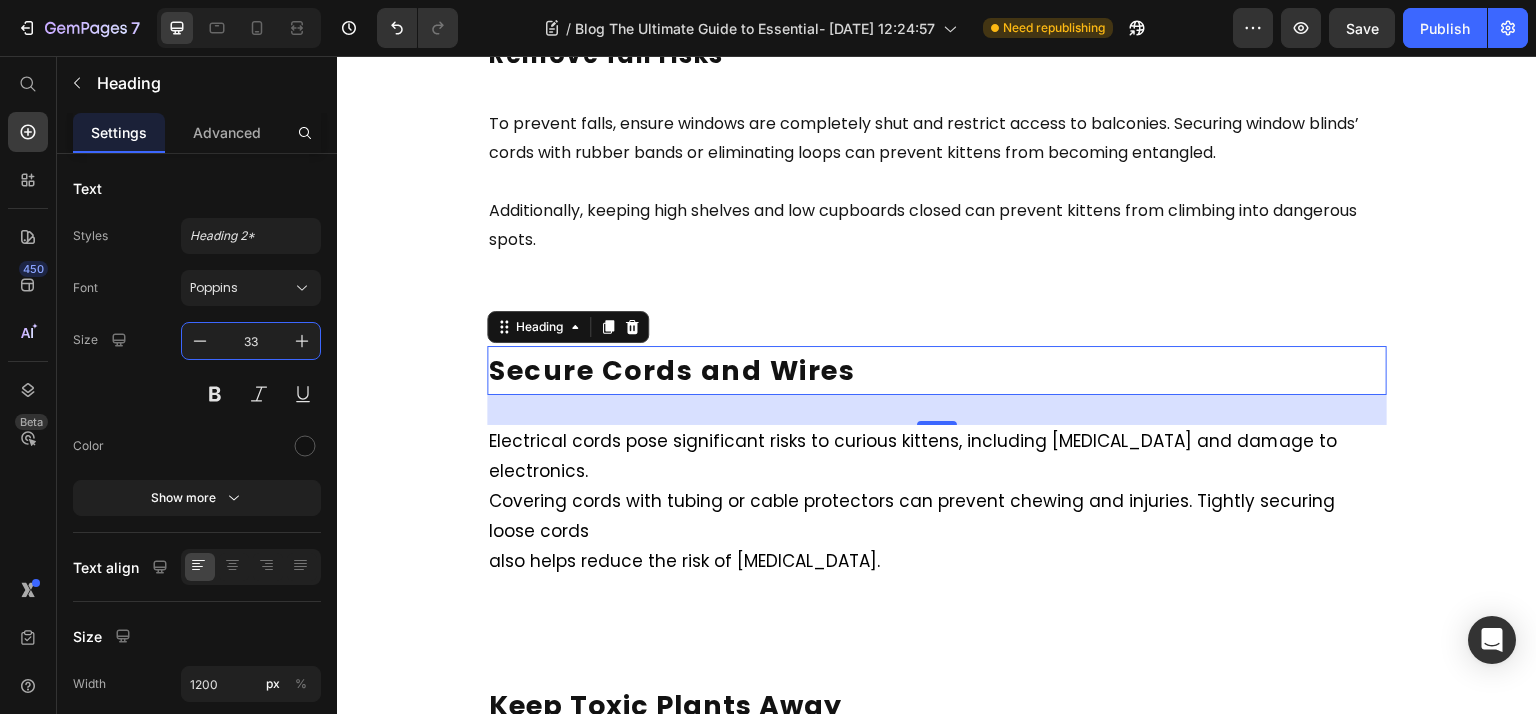 scroll, scrollTop: 457, scrollLeft: 0, axis: vertical 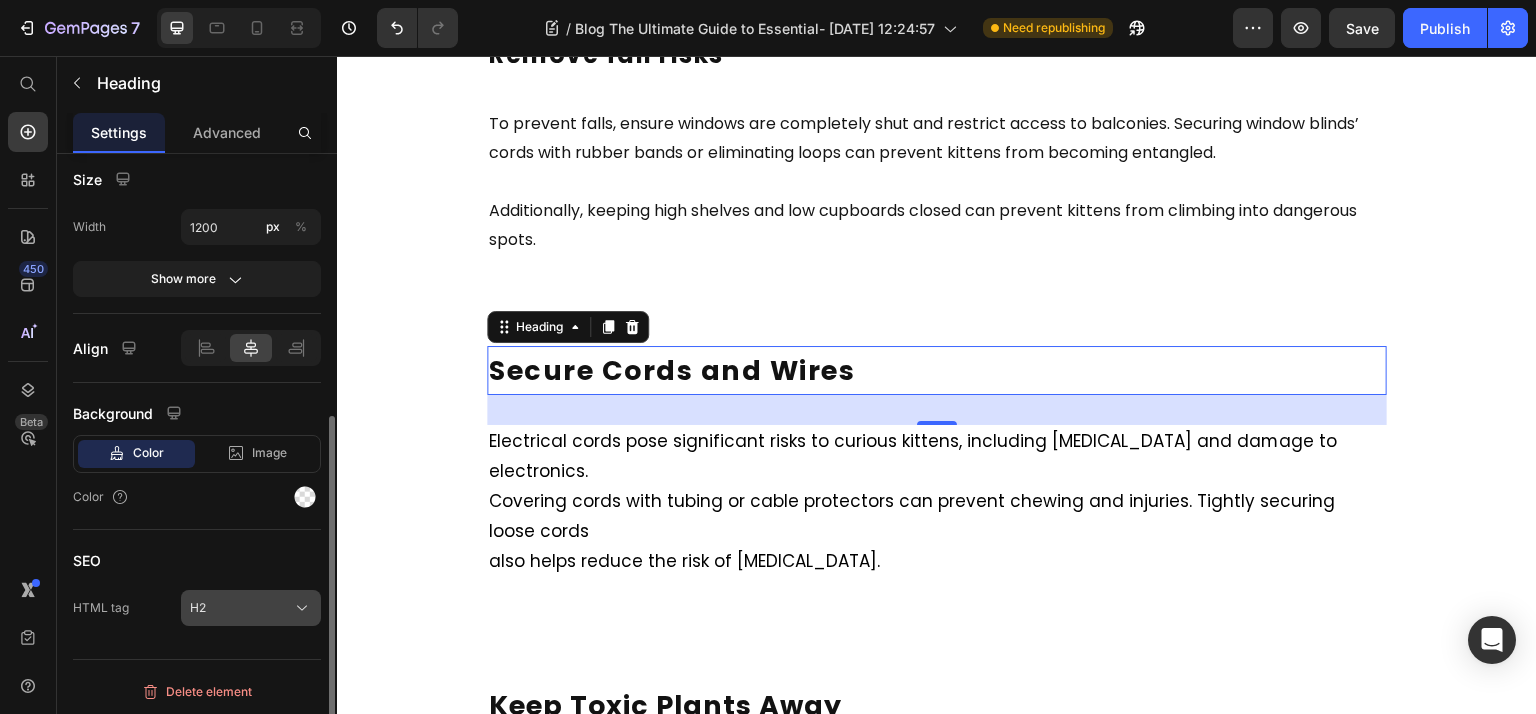 click on "H2" 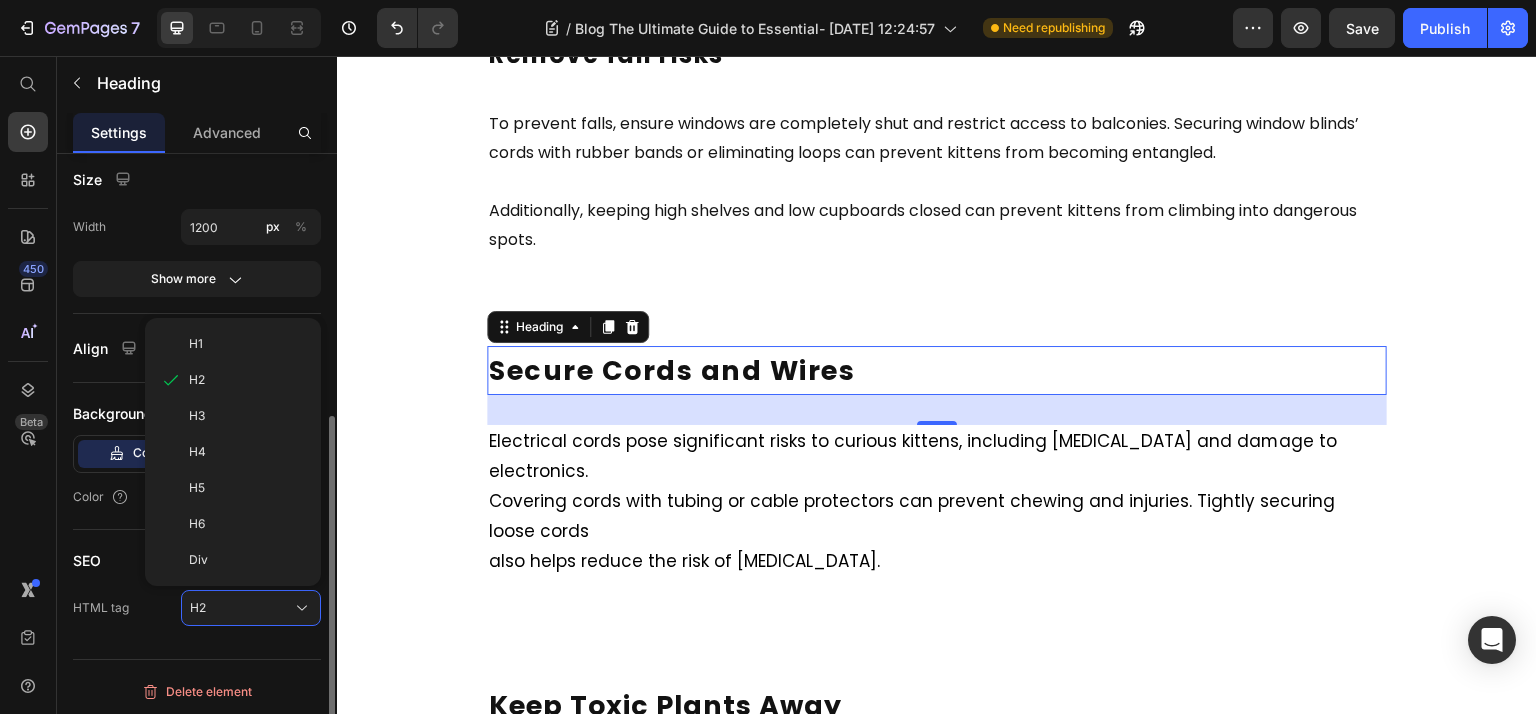 click on "Div" 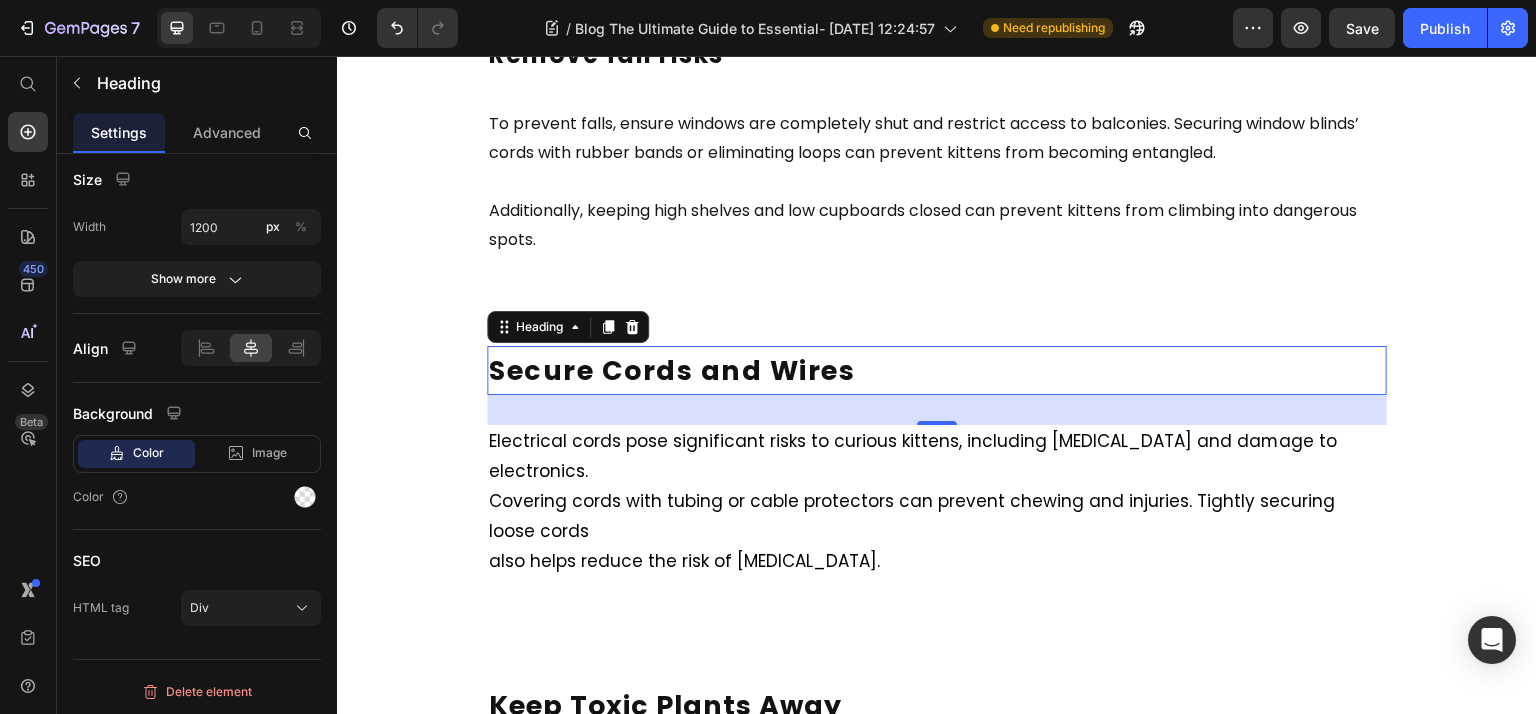 scroll, scrollTop: 0, scrollLeft: 0, axis: both 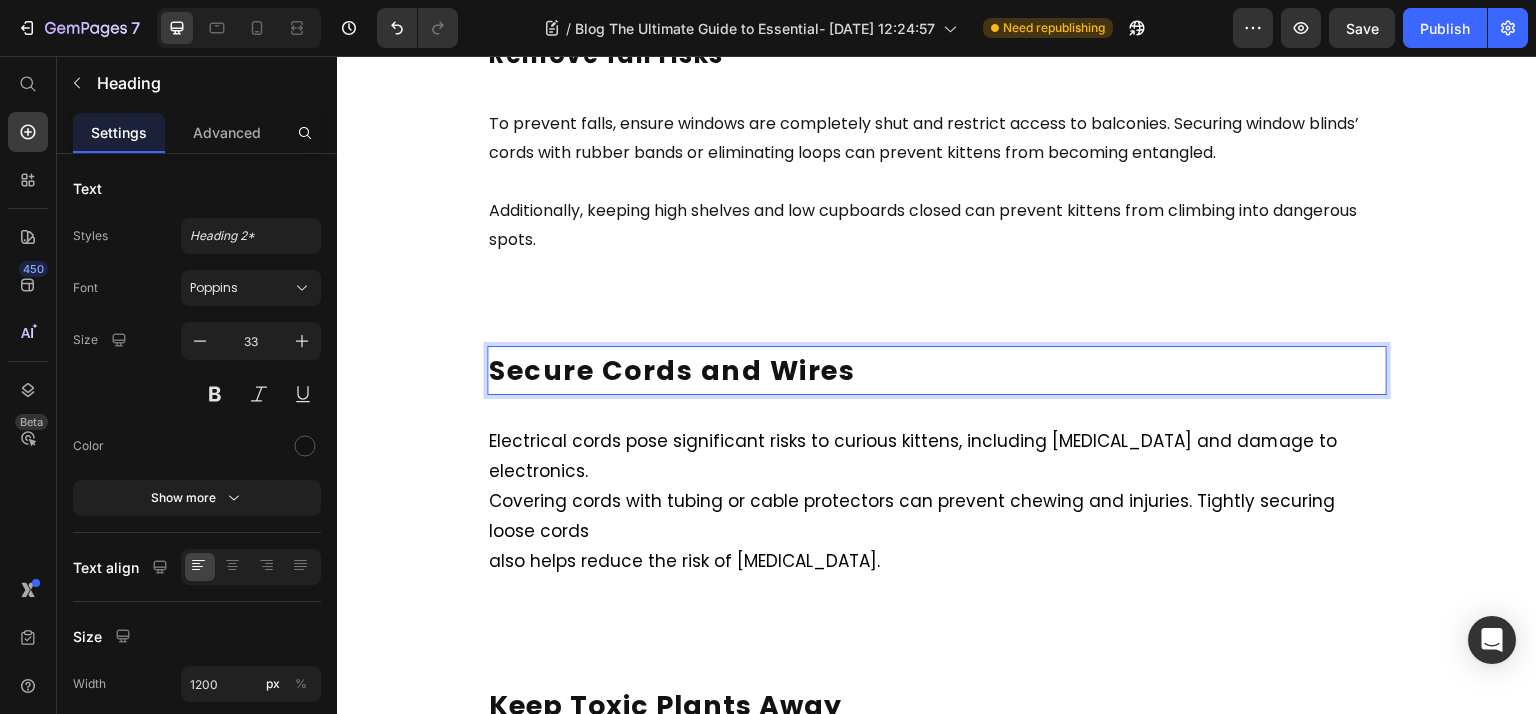 click on "Secure Cords and Wires" at bounding box center [672, 370] 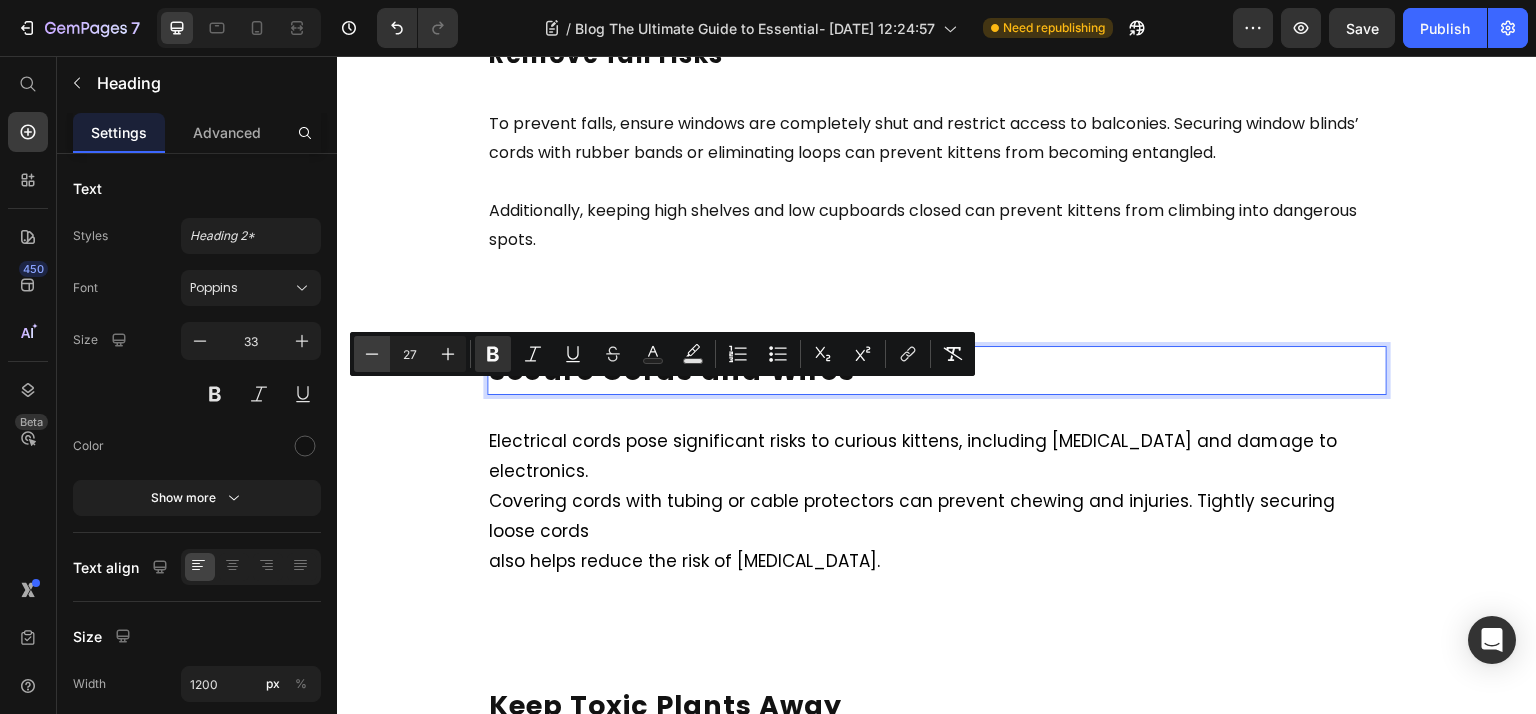 click on "Minus" at bounding box center [372, 354] 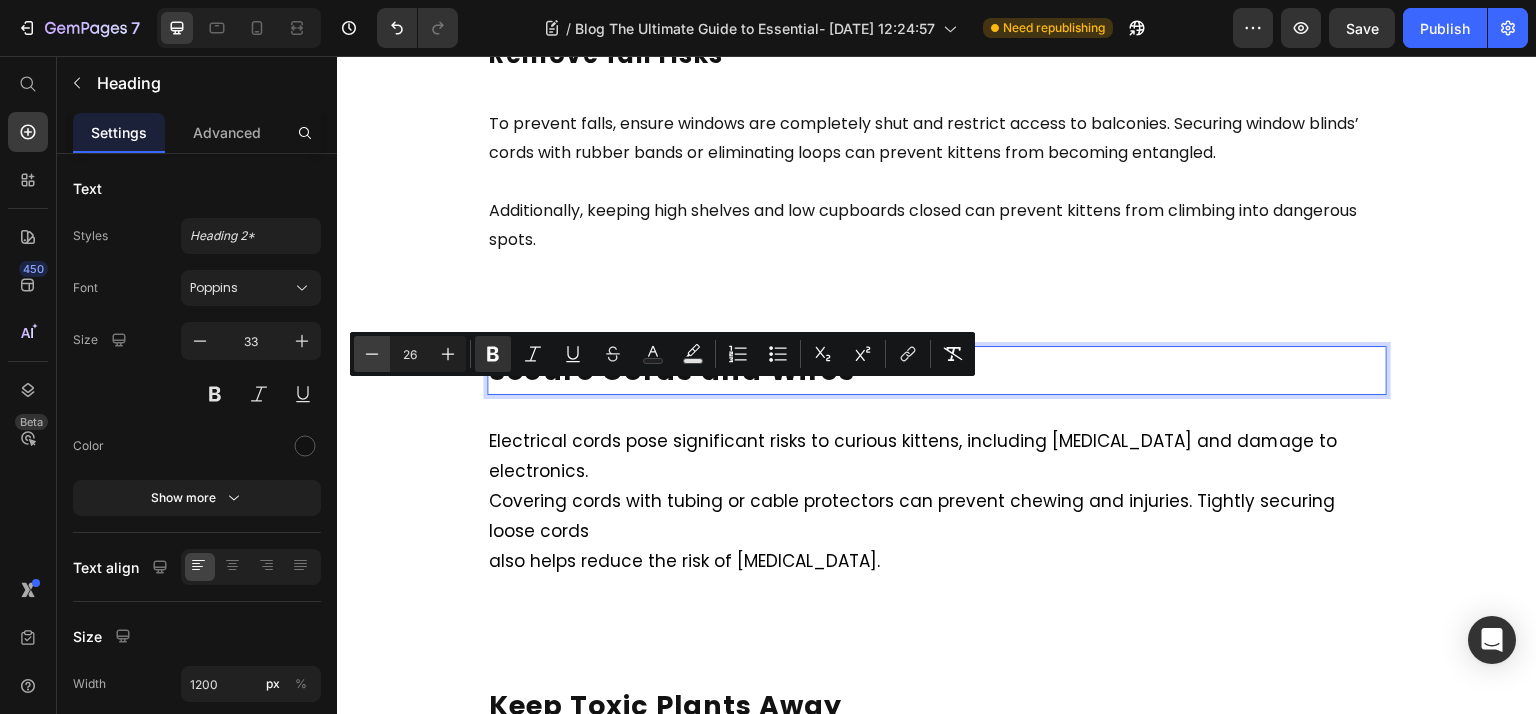 click on "Minus" at bounding box center (372, 354) 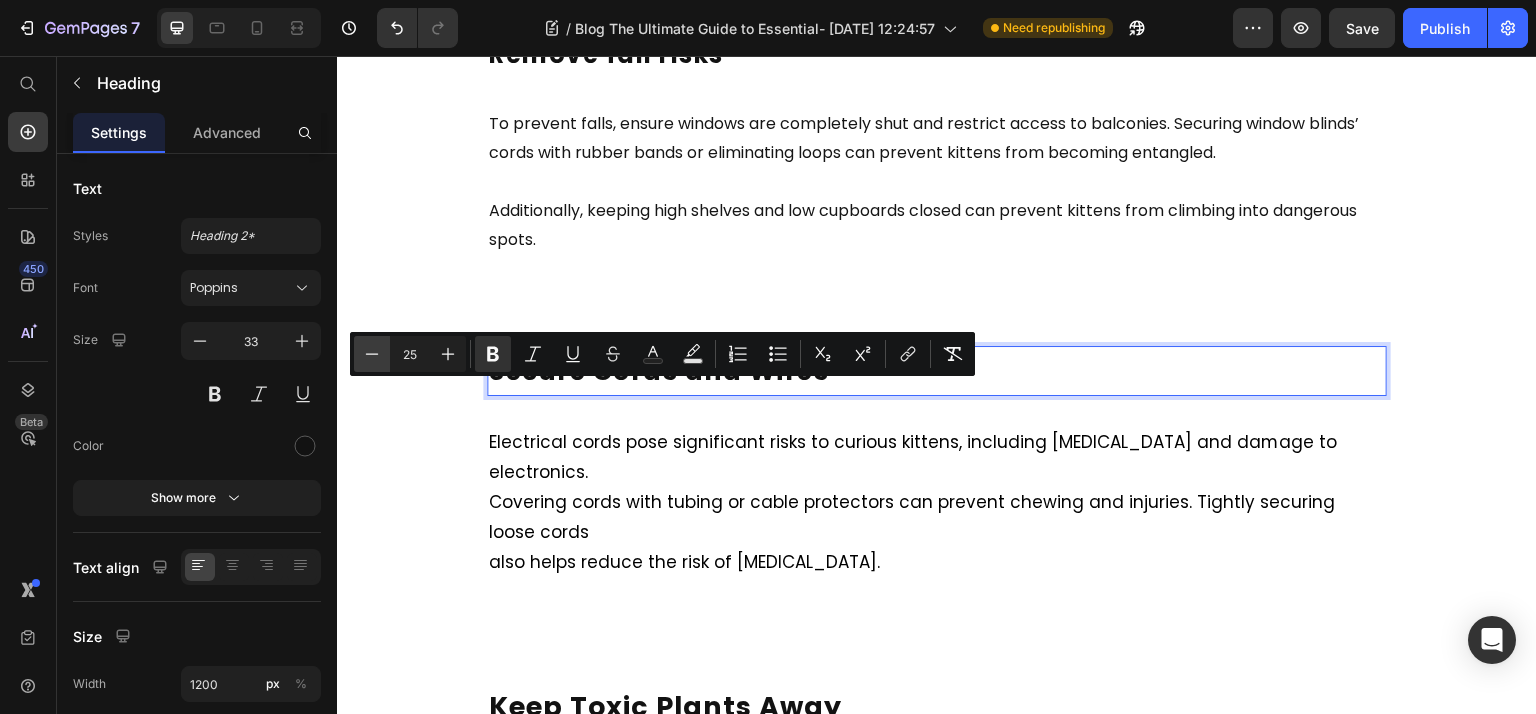 click on "Minus" at bounding box center [372, 354] 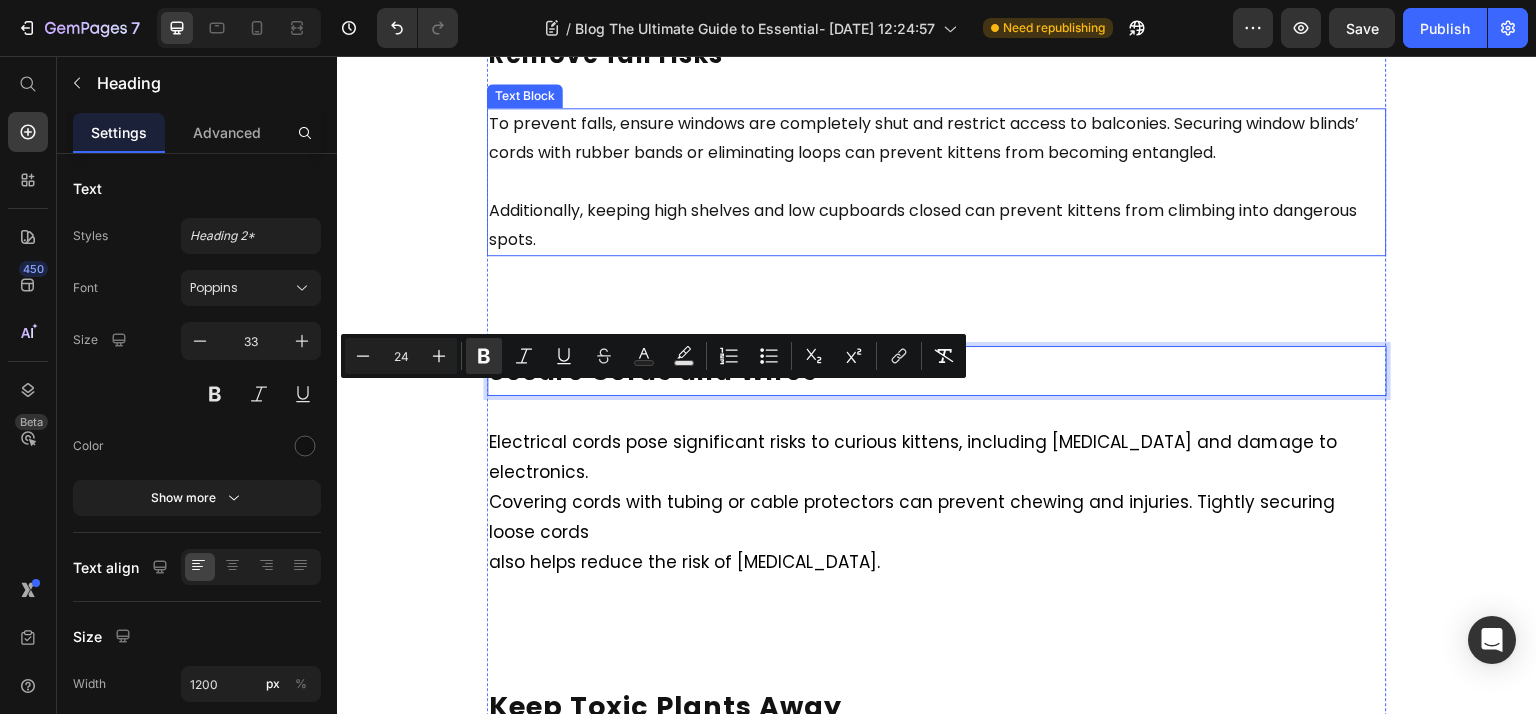 click on "Additionally, keeping high shelves and low cupboards closed can prevent kittens from climbing into dangerous spots." at bounding box center [923, 225] 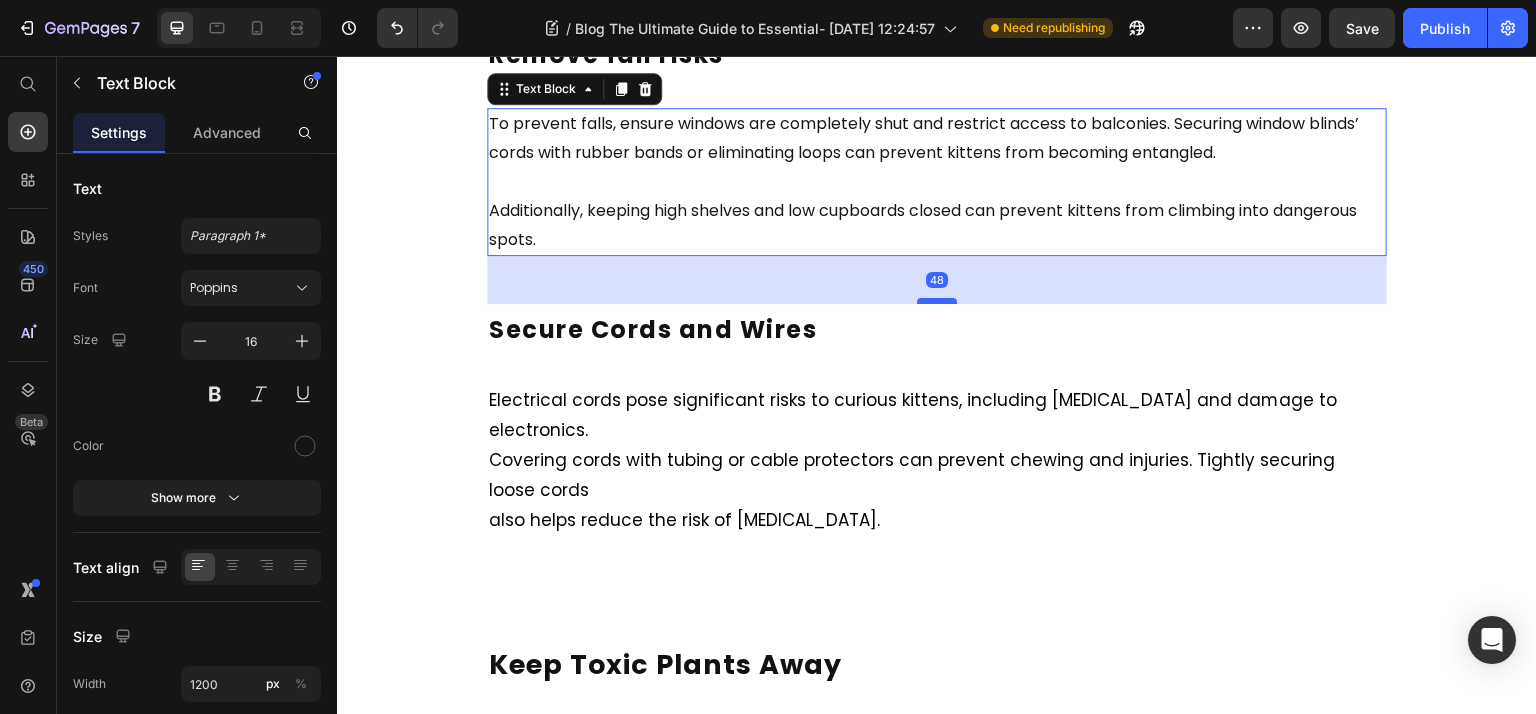 drag, startPoint x: 933, startPoint y: 374, endPoint x: 937, endPoint y: 332, distance: 42.190044 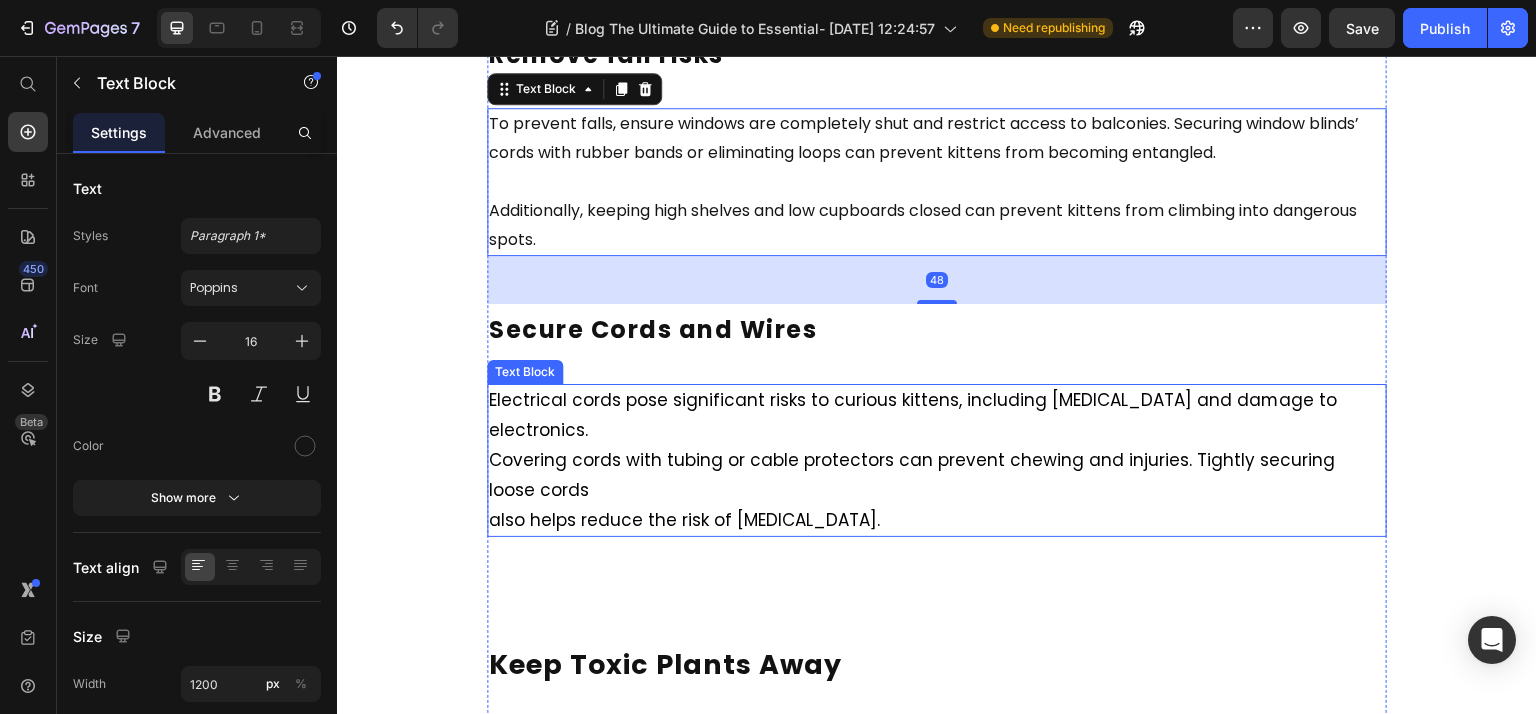 click on "Electrical cords pose significant risks to curious kittens, including [MEDICAL_DATA] and damage to electronics." at bounding box center [913, 415] 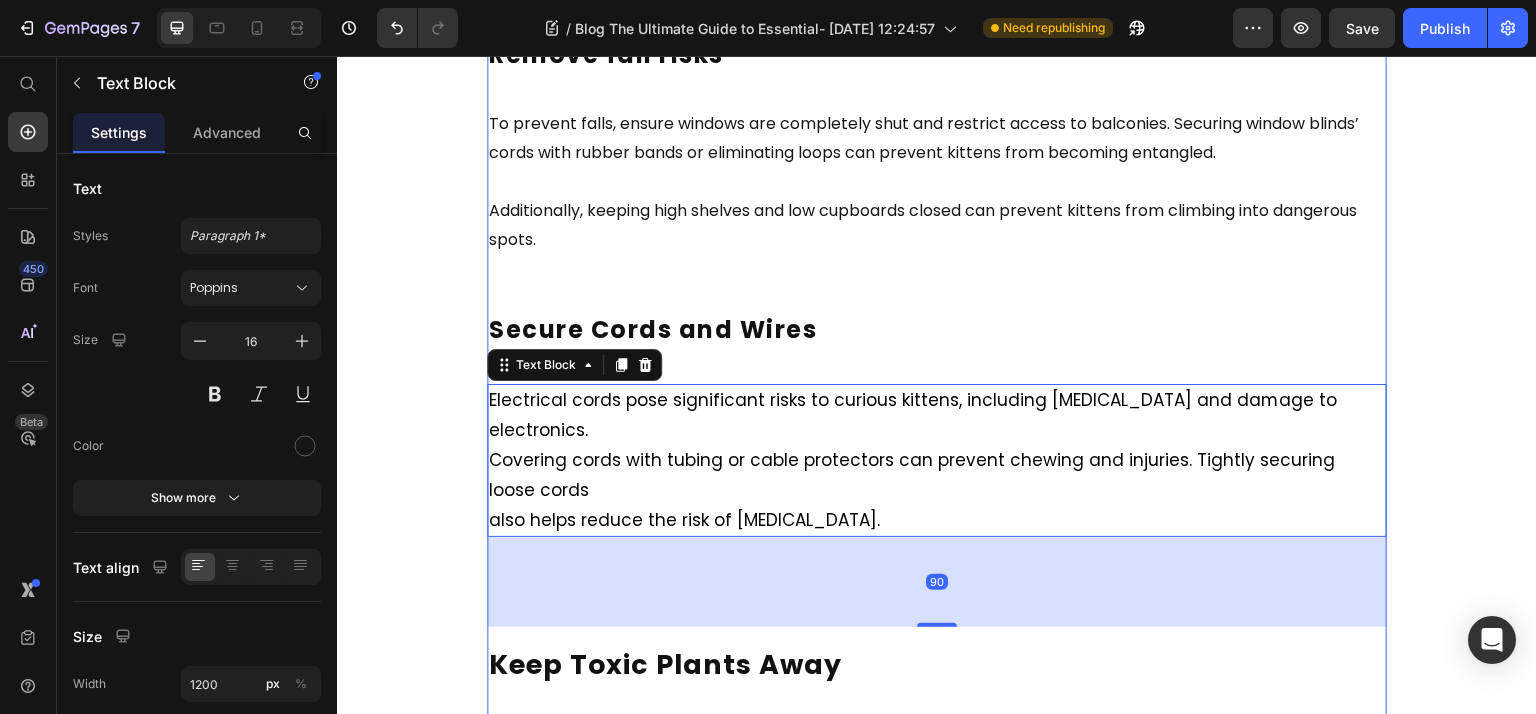 click on "⁠⁠⁠⁠⁠⁠⁠ Secure Cords and Wires" at bounding box center (937, 329) 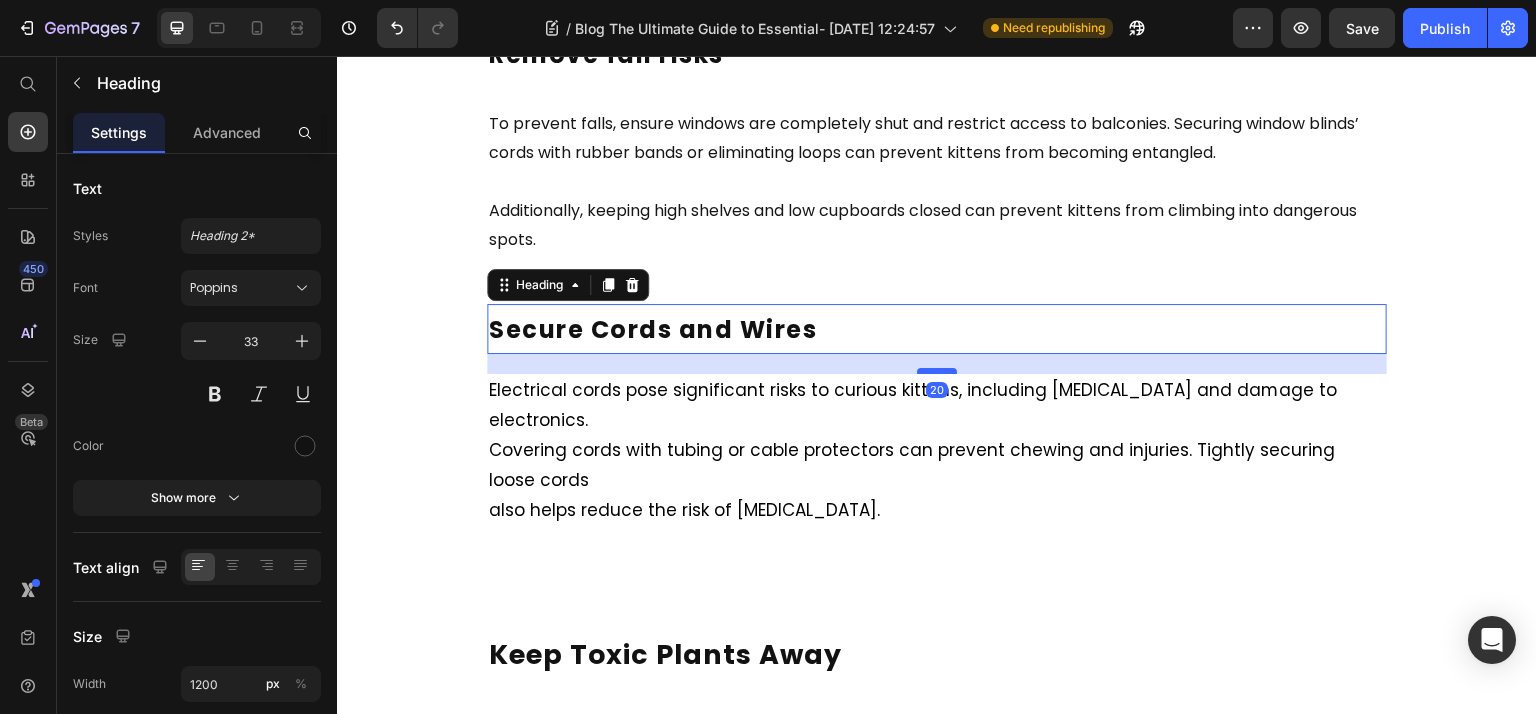 drag, startPoint x: 920, startPoint y: 412, endPoint x: 924, endPoint y: 402, distance: 10.770329 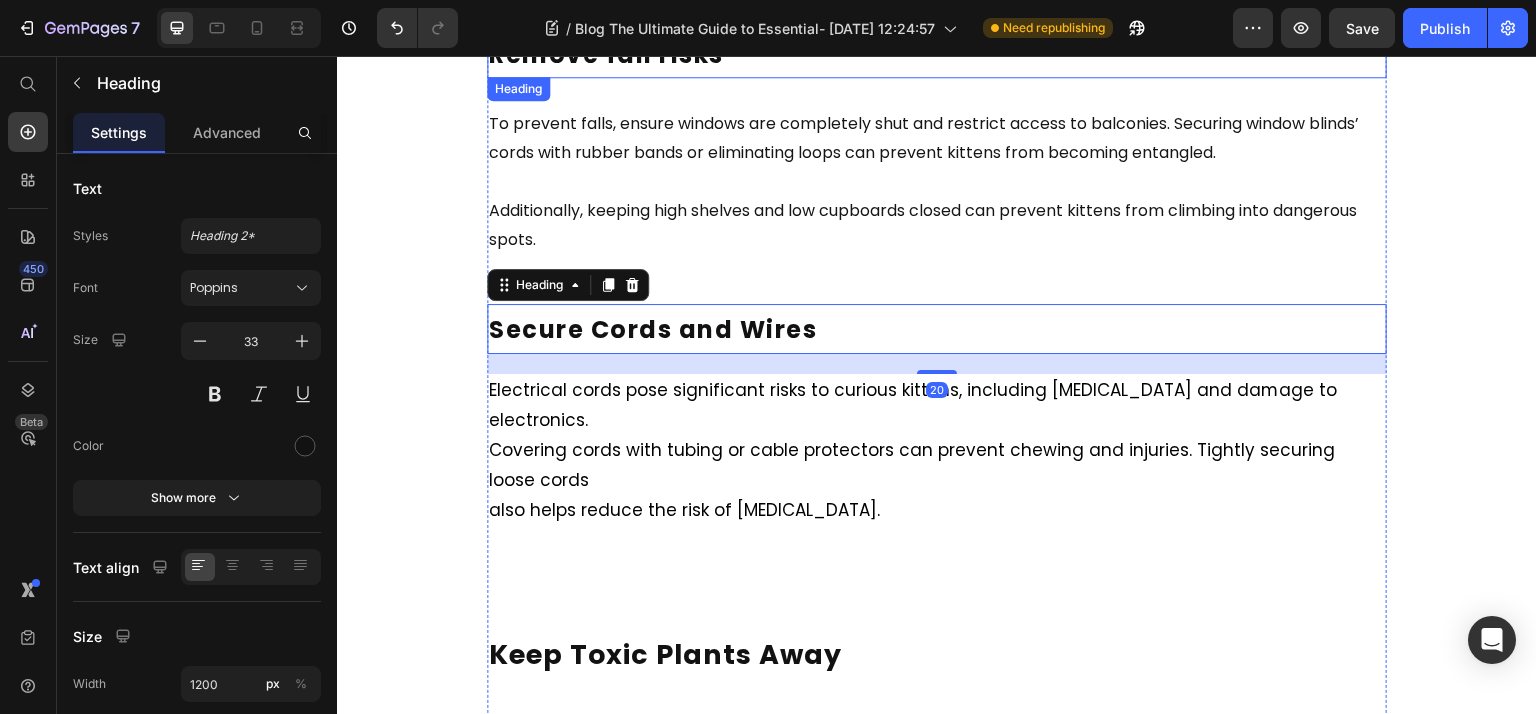 click on "⁠⁠⁠⁠⁠⁠⁠ Remove fall risks" at bounding box center [937, 54] 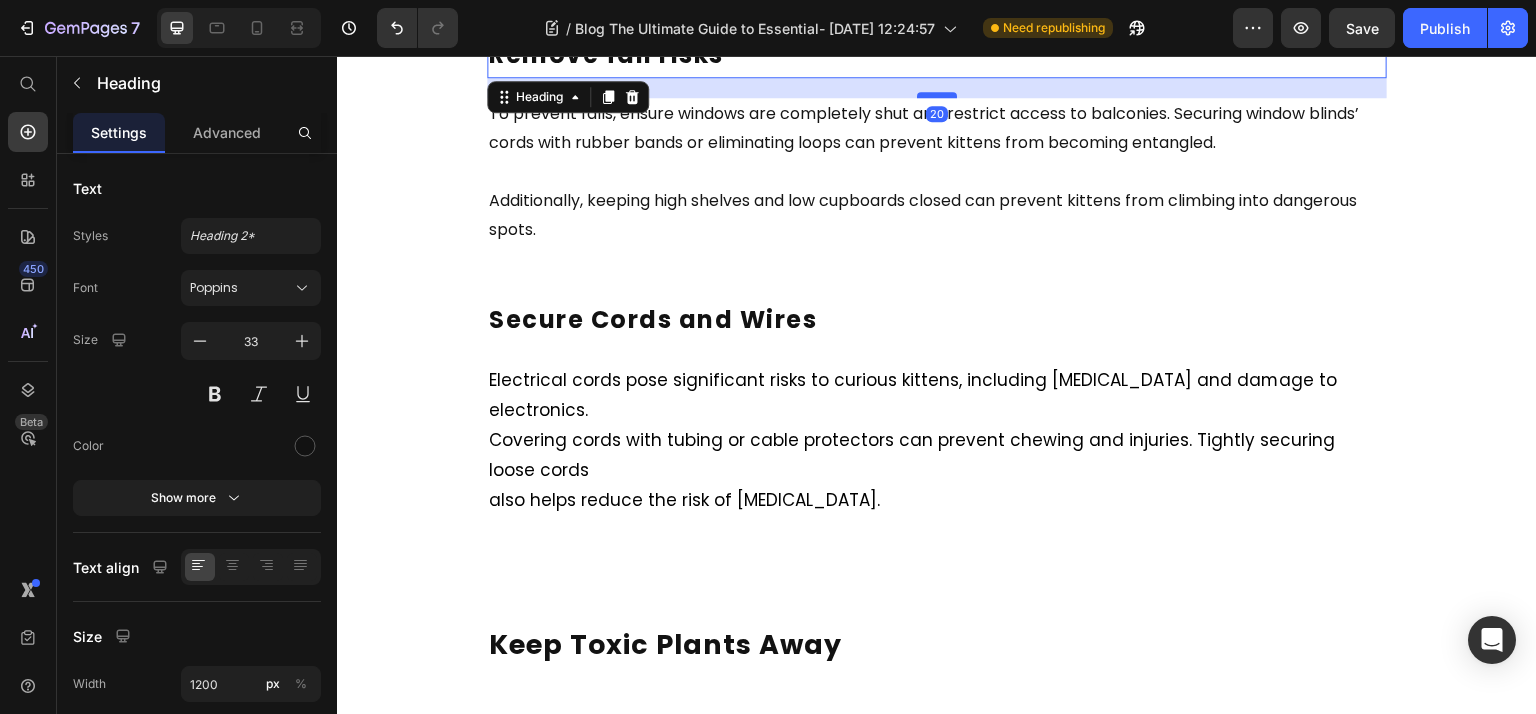 drag, startPoint x: 936, startPoint y: 137, endPoint x: 937, endPoint y: 127, distance: 10.049875 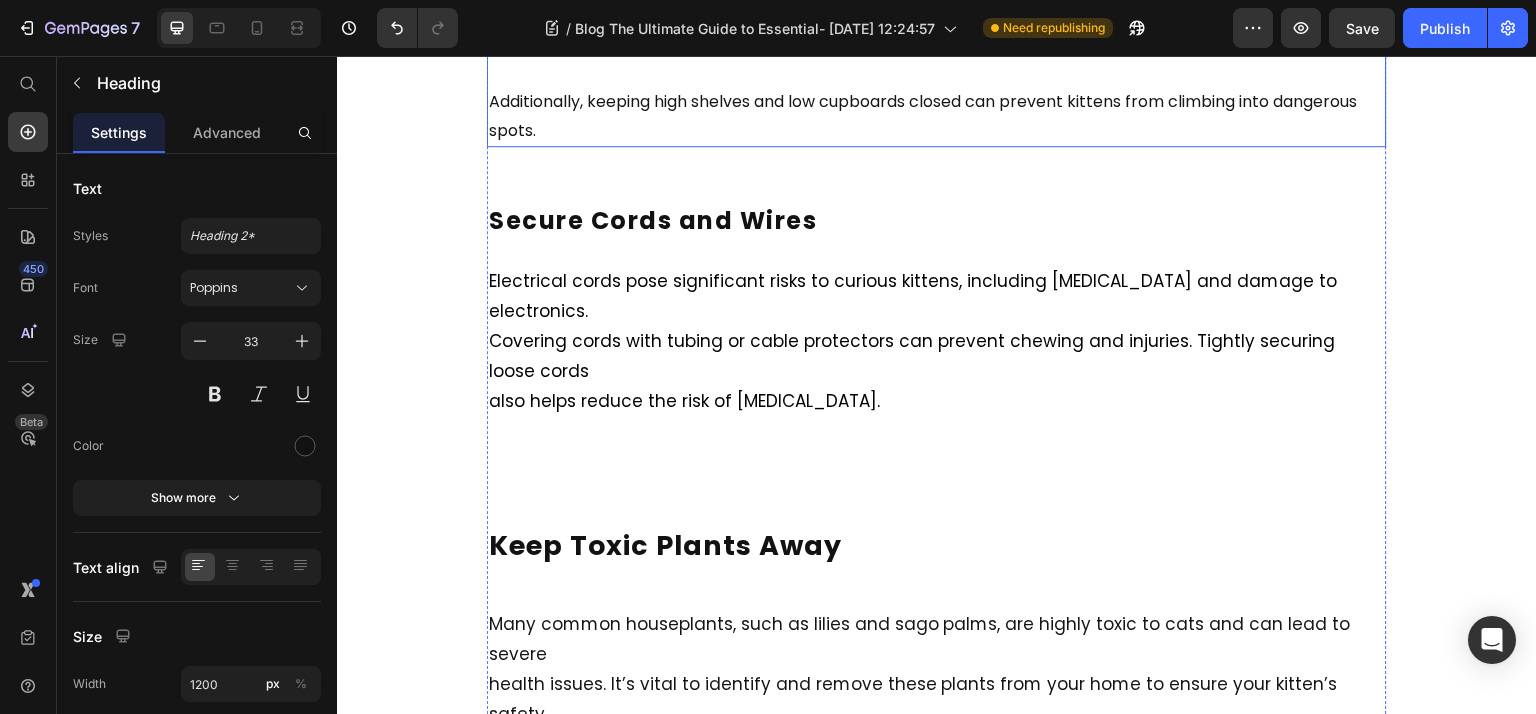 scroll, scrollTop: 5663, scrollLeft: 0, axis: vertical 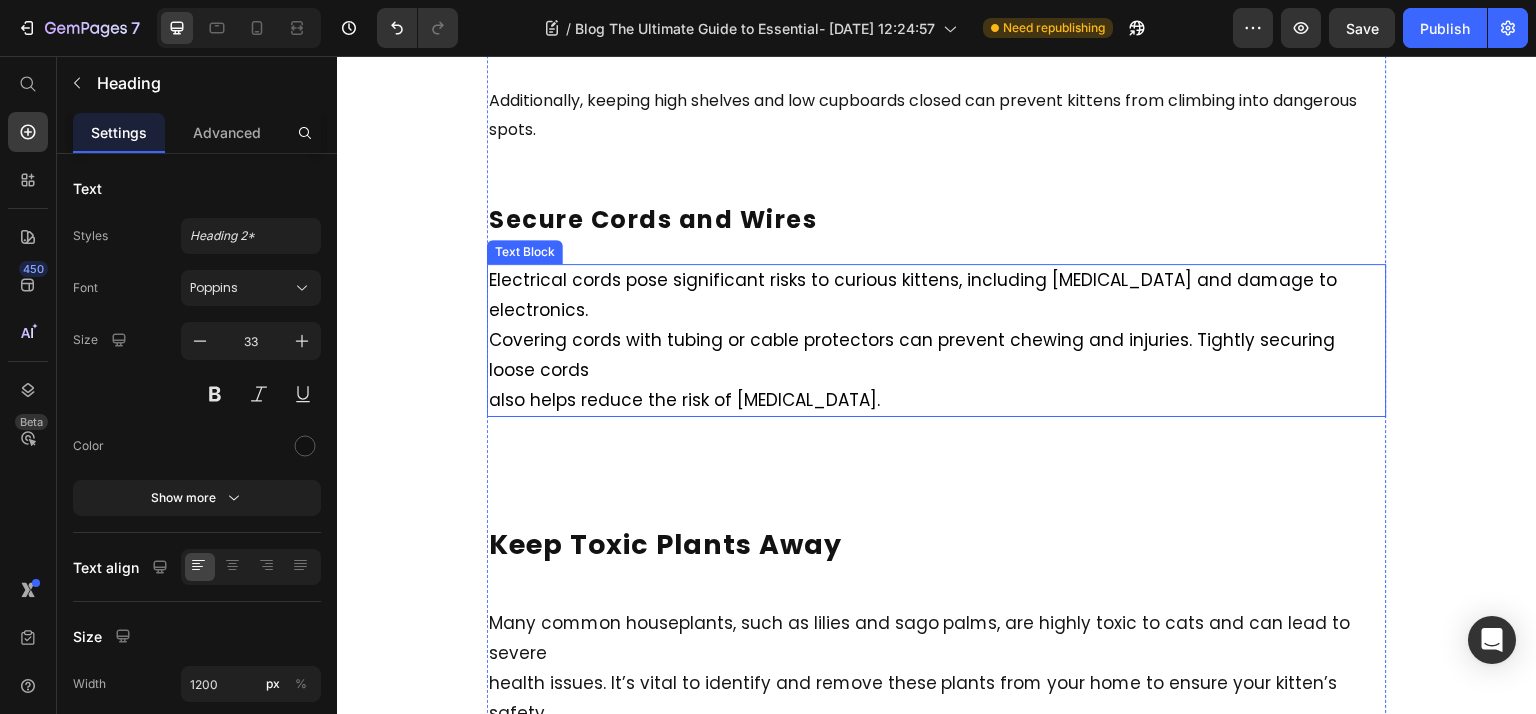 click on "Electrical cords pose significant risks to curious kittens, including [MEDICAL_DATA] and damage to electronics.  Covering cords with tubing or cable protectors can prevent chewing and injuries. Tightly securing loose cords  also helps reduce the risk of [MEDICAL_DATA]." at bounding box center [937, 340] 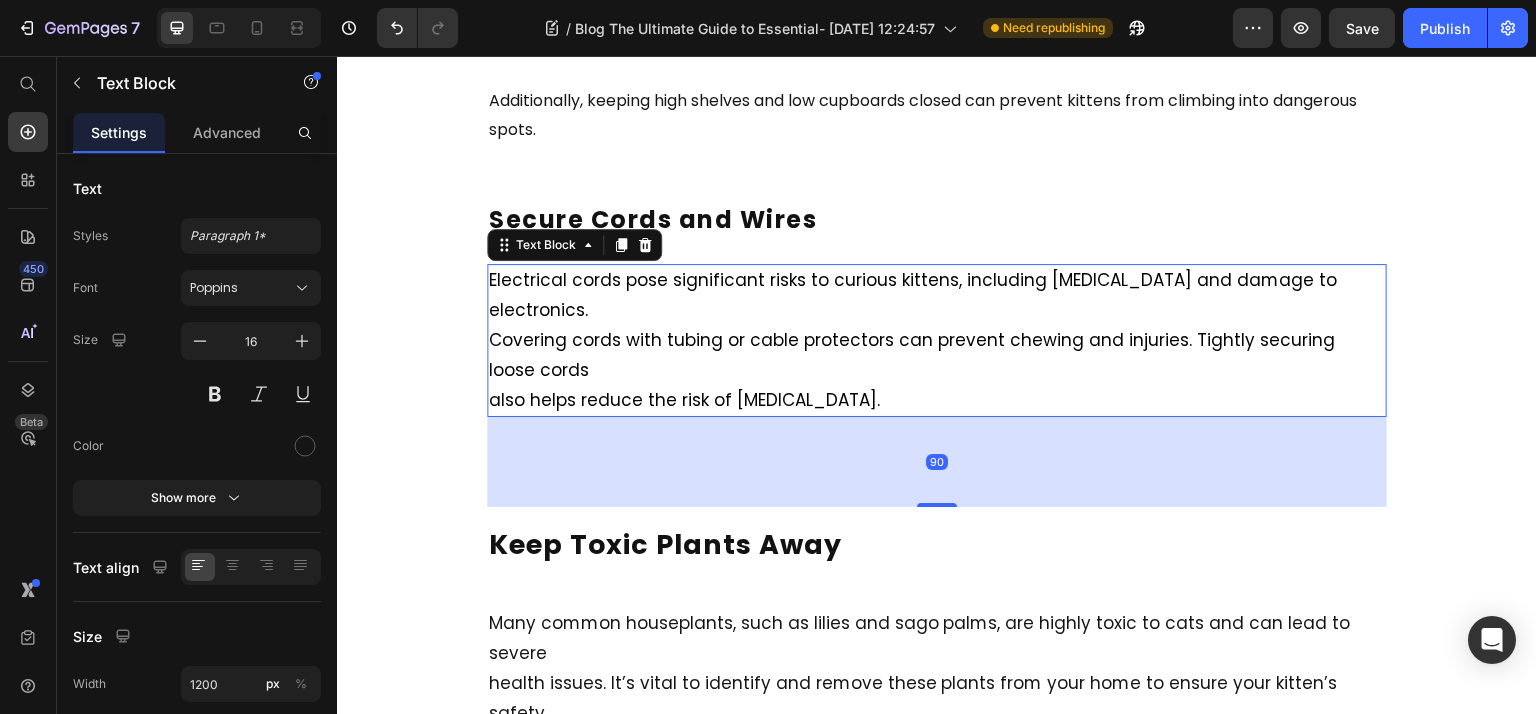 click on "Electrical cords pose significant risks to curious kittens, including [MEDICAL_DATA] and damage to electronics.  Covering cords with tubing or cable protectors can prevent chewing and injuries. Tightly securing loose cords  also helps reduce the risk of [MEDICAL_DATA]." at bounding box center (937, 340) 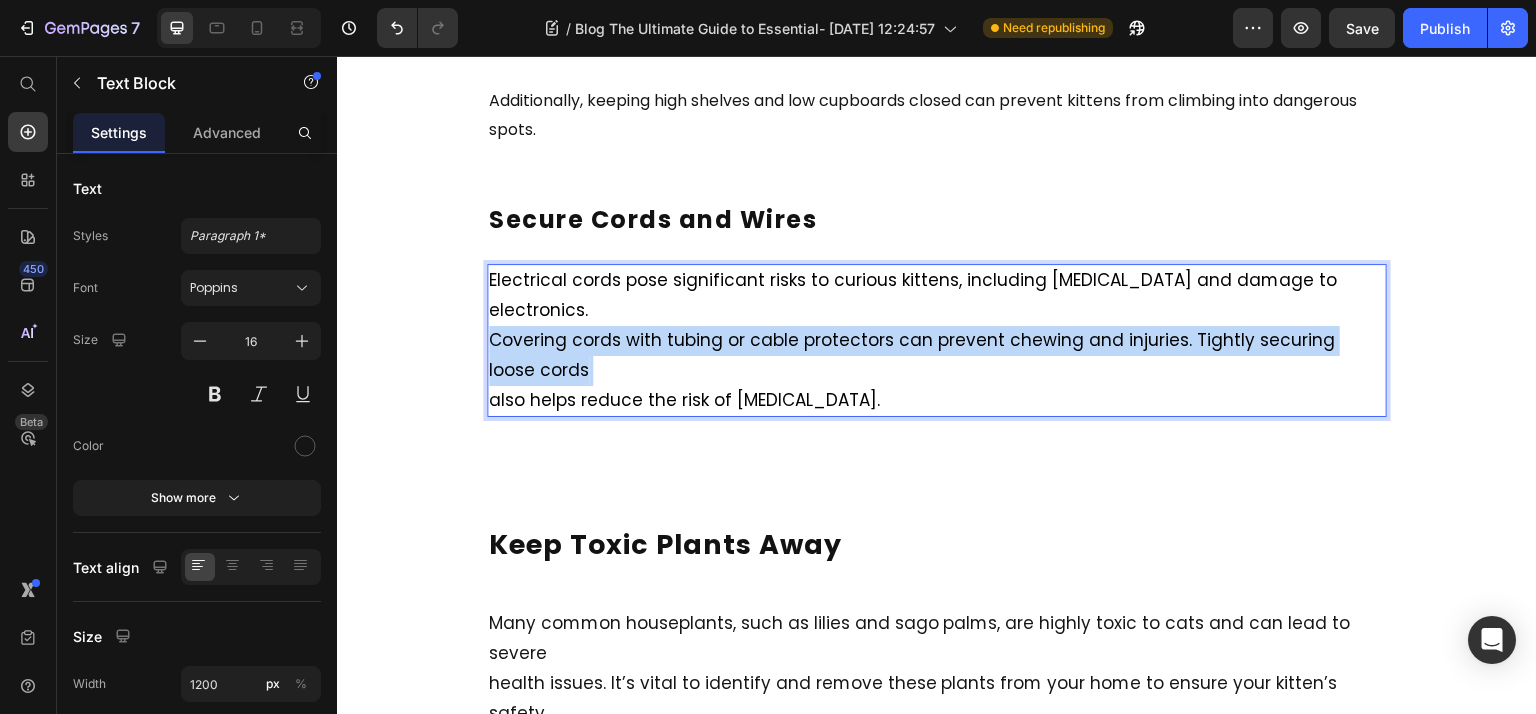 click on "Electrical cords pose significant risks to curious kittens, including [MEDICAL_DATA] and damage to electronics.  Covering cords with tubing or cable protectors can prevent chewing and injuries. Tightly securing loose cords  also helps reduce the risk of [MEDICAL_DATA]." at bounding box center [937, 340] 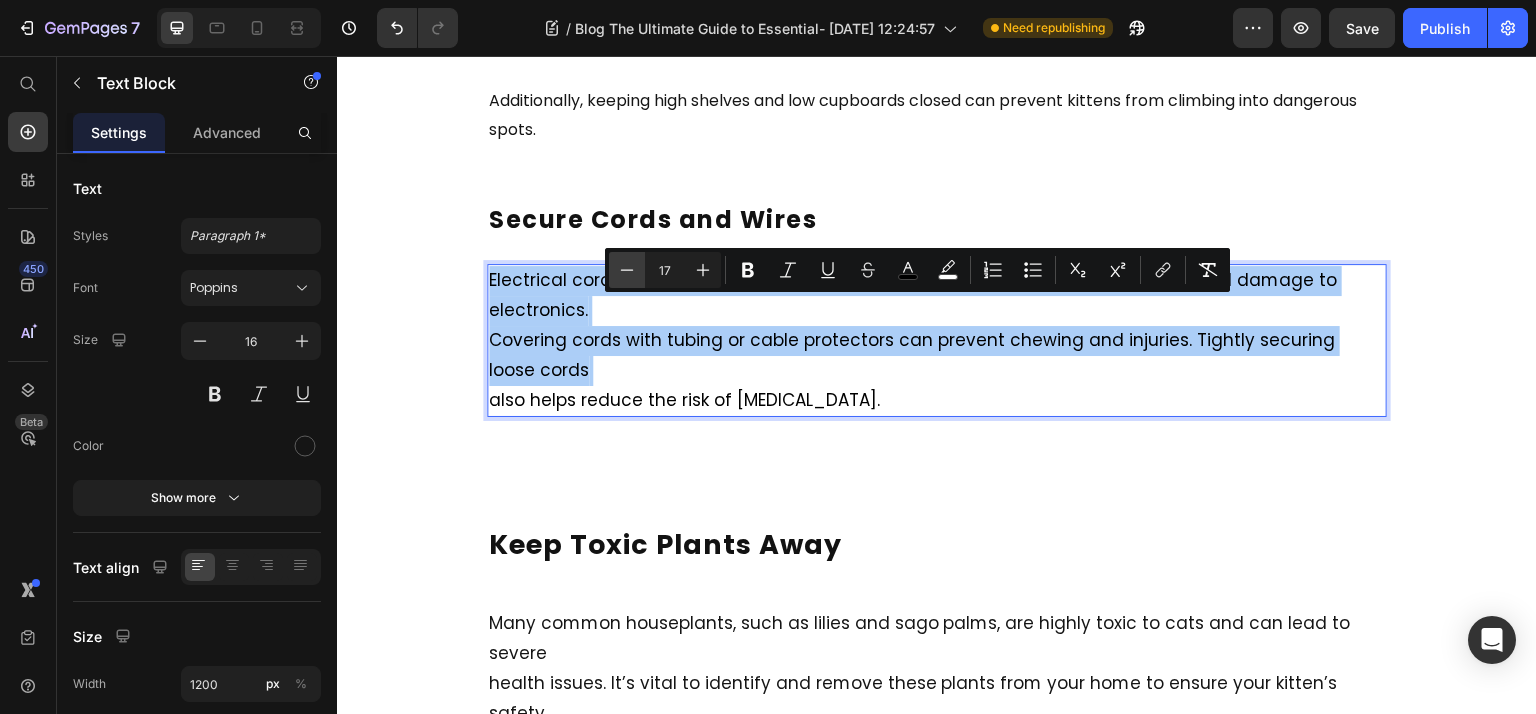 drag, startPoint x: 613, startPoint y: 277, endPoint x: 626, endPoint y: 270, distance: 14.764823 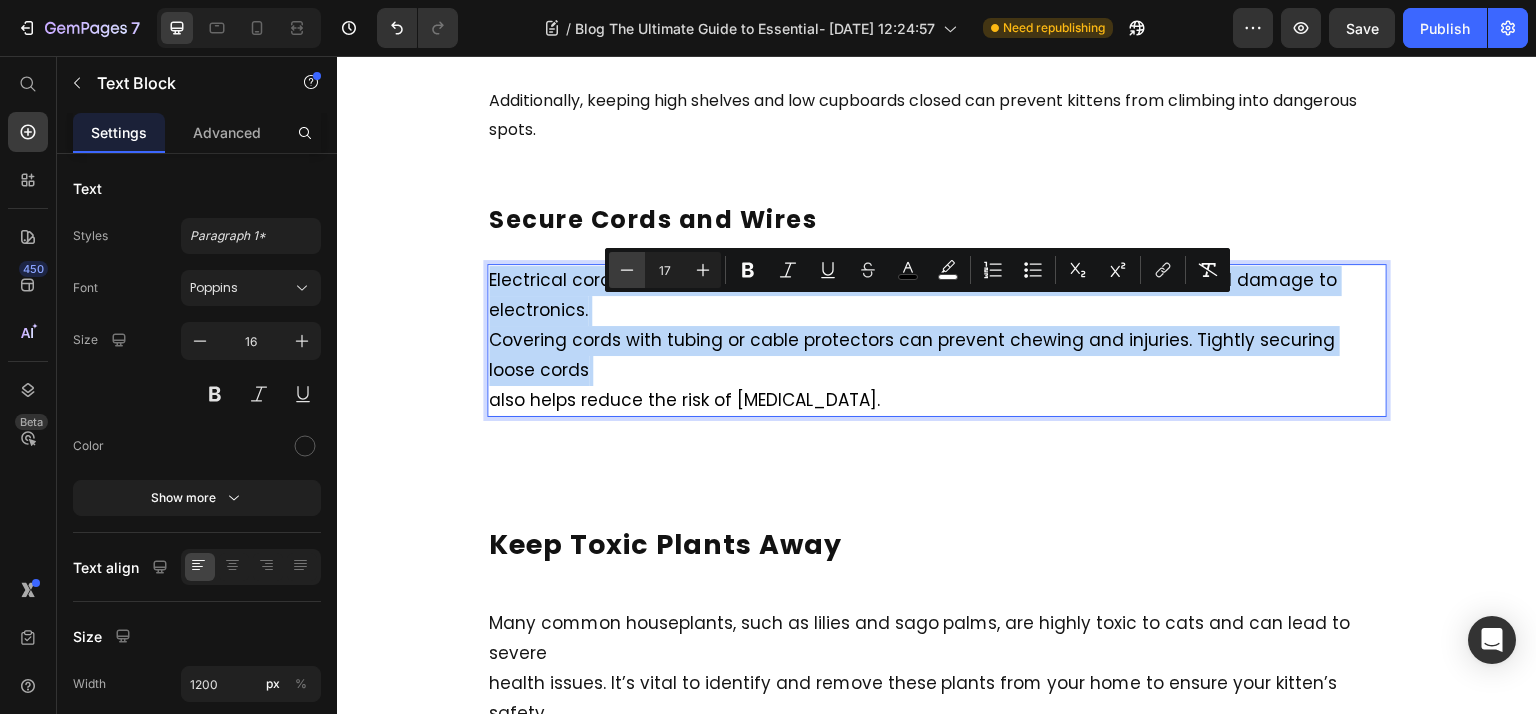 type on "16" 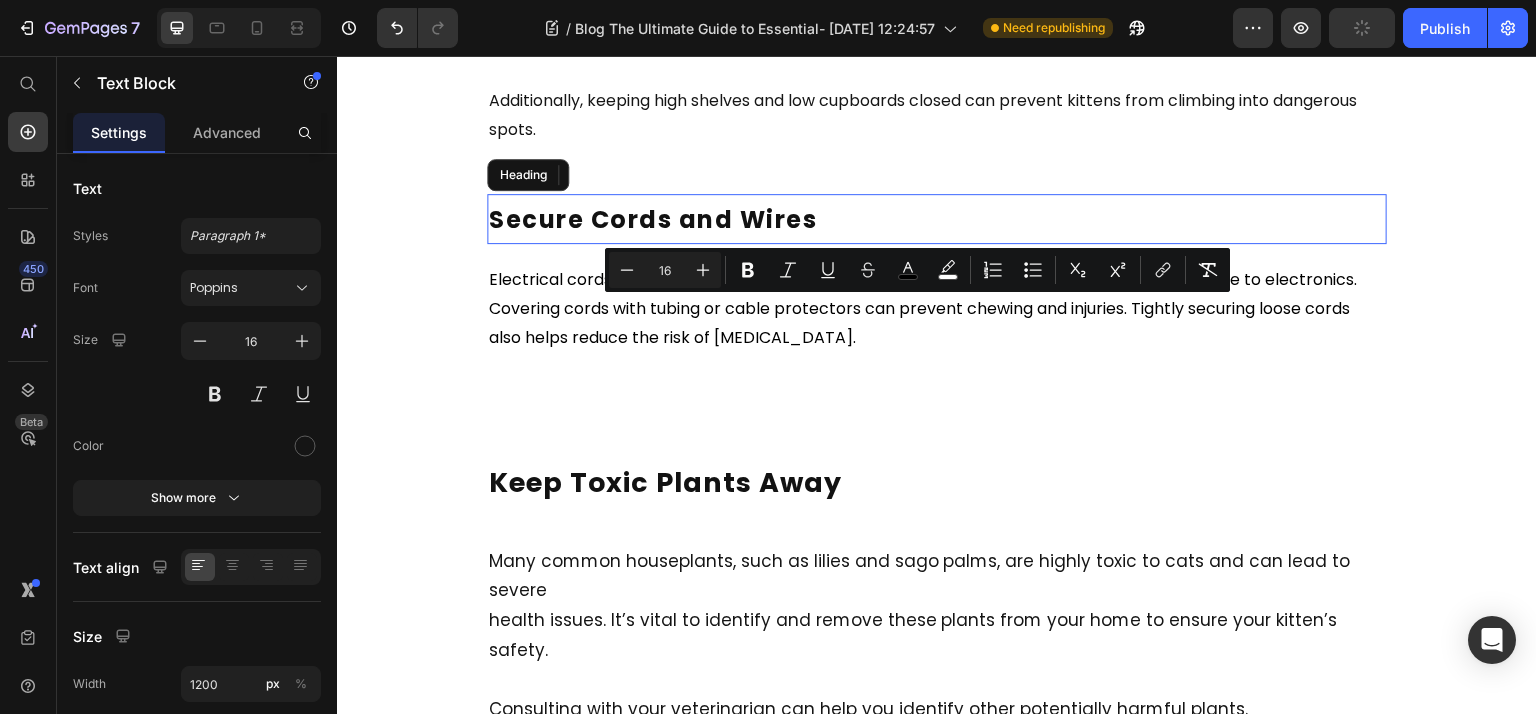 click on "⁠⁠⁠⁠⁠⁠⁠ Secure Cords and Wires" at bounding box center [937, 219] 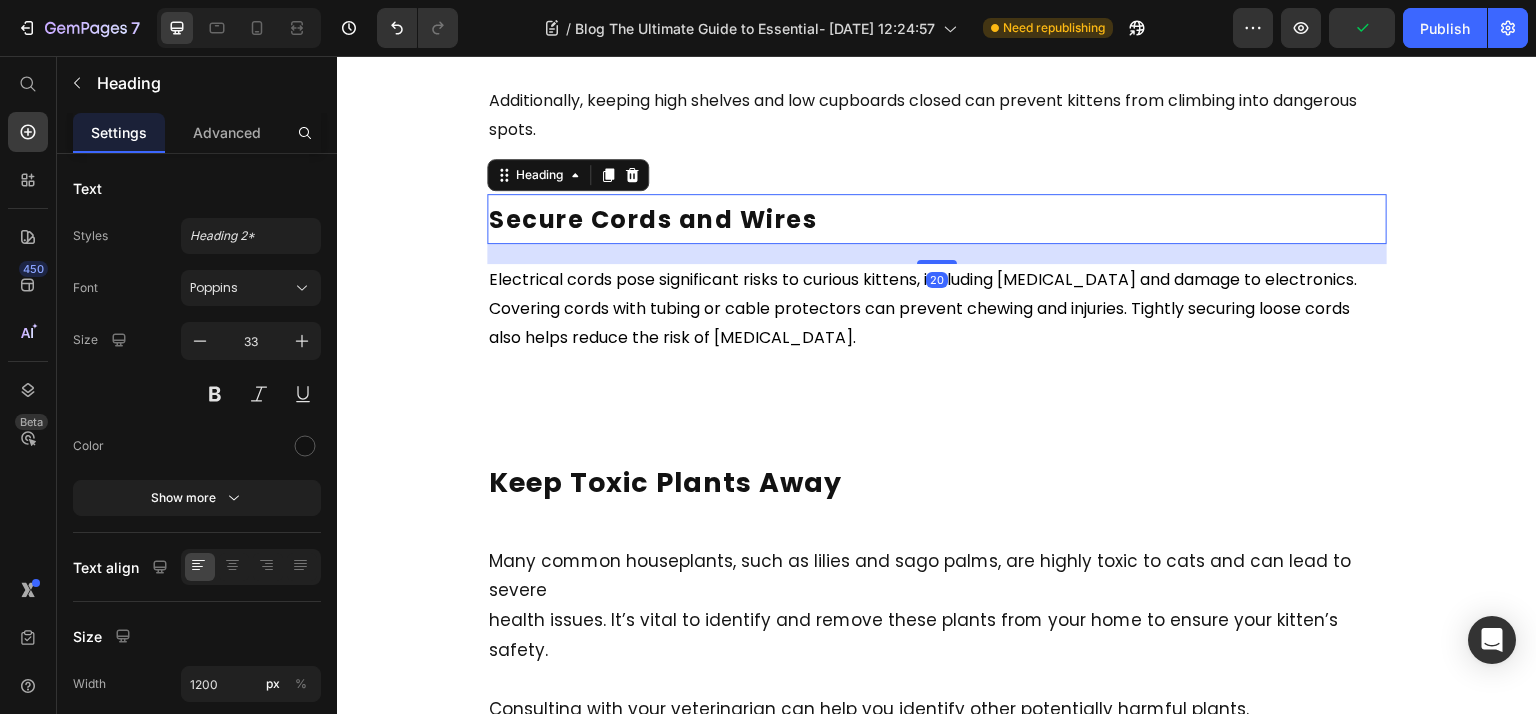 scroll, scrollTop: 457, scrollLeft: 0, axis: vertical 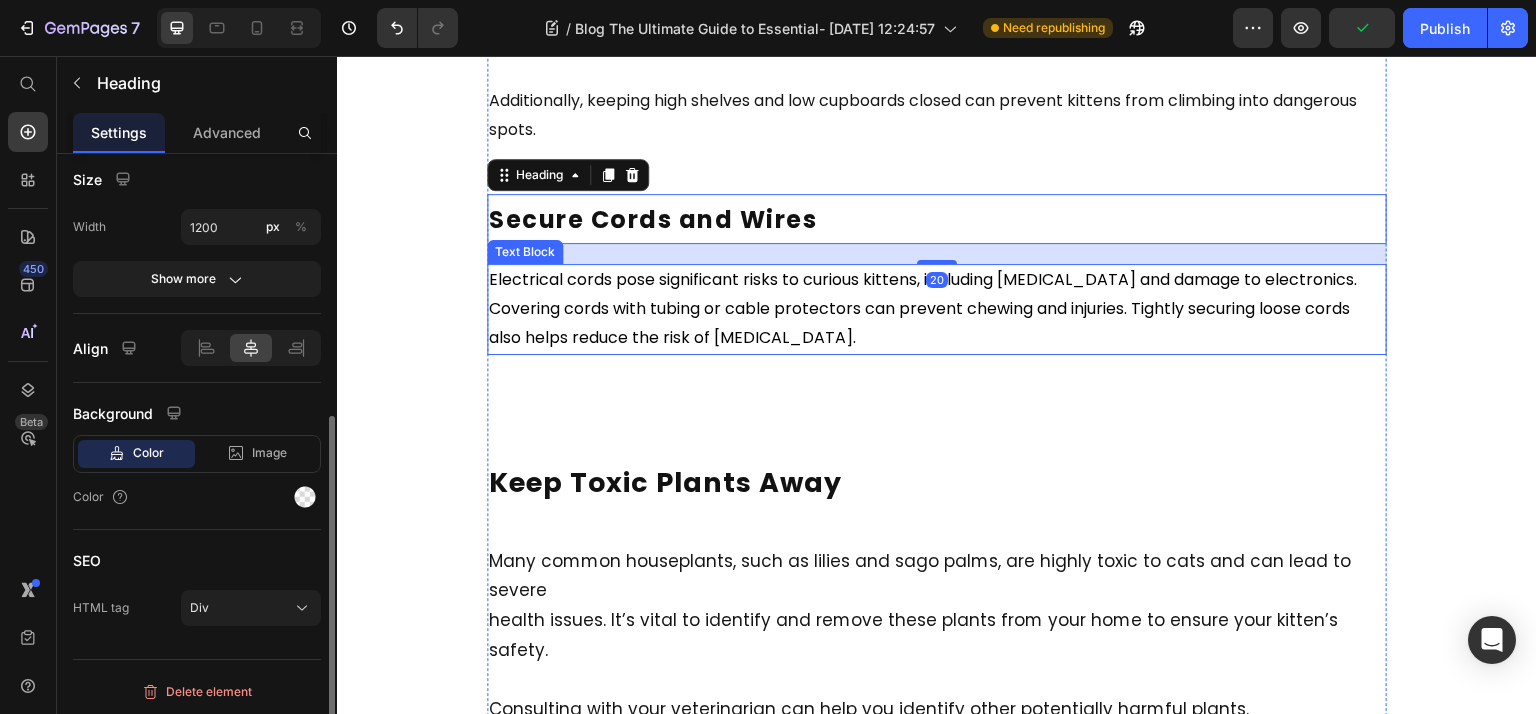 click on "Covering cords with tubing or cable protectors can prevent chewing and injuries. Tightly securing loose cords" at bounding box center [919, 308] 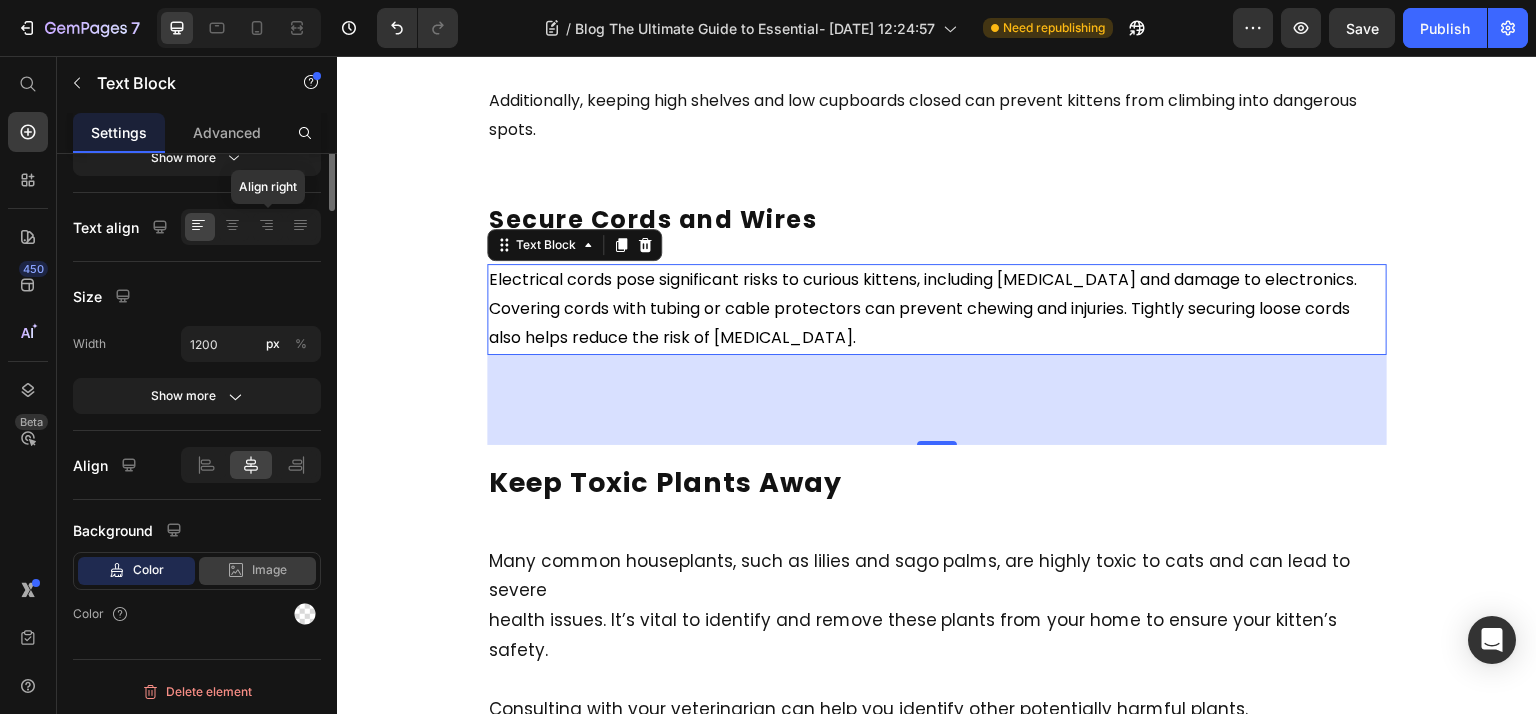 scroll, scrollTop: 0, scrollLeft: 0, axis: both 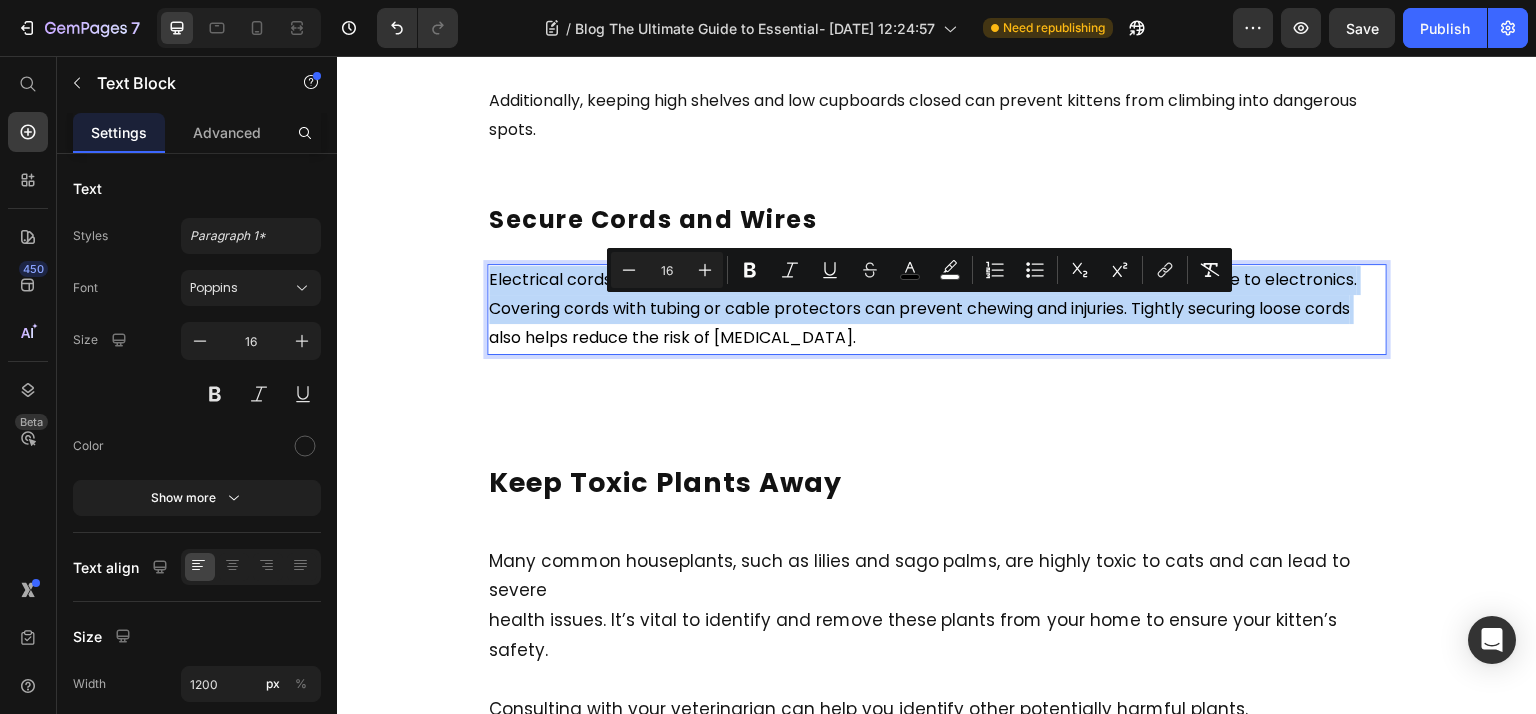 click on "Electrical cords pose significant risks to curious kittens, including [MEDICAL_DATA] and damage to electronics.  Covering cords with tubing or cable protectors can prevent chewing and injuries. Tightly securing loose cords  also helps reduce the risk of [MEDICAL_DATA]." at bounding box center (937, 309) 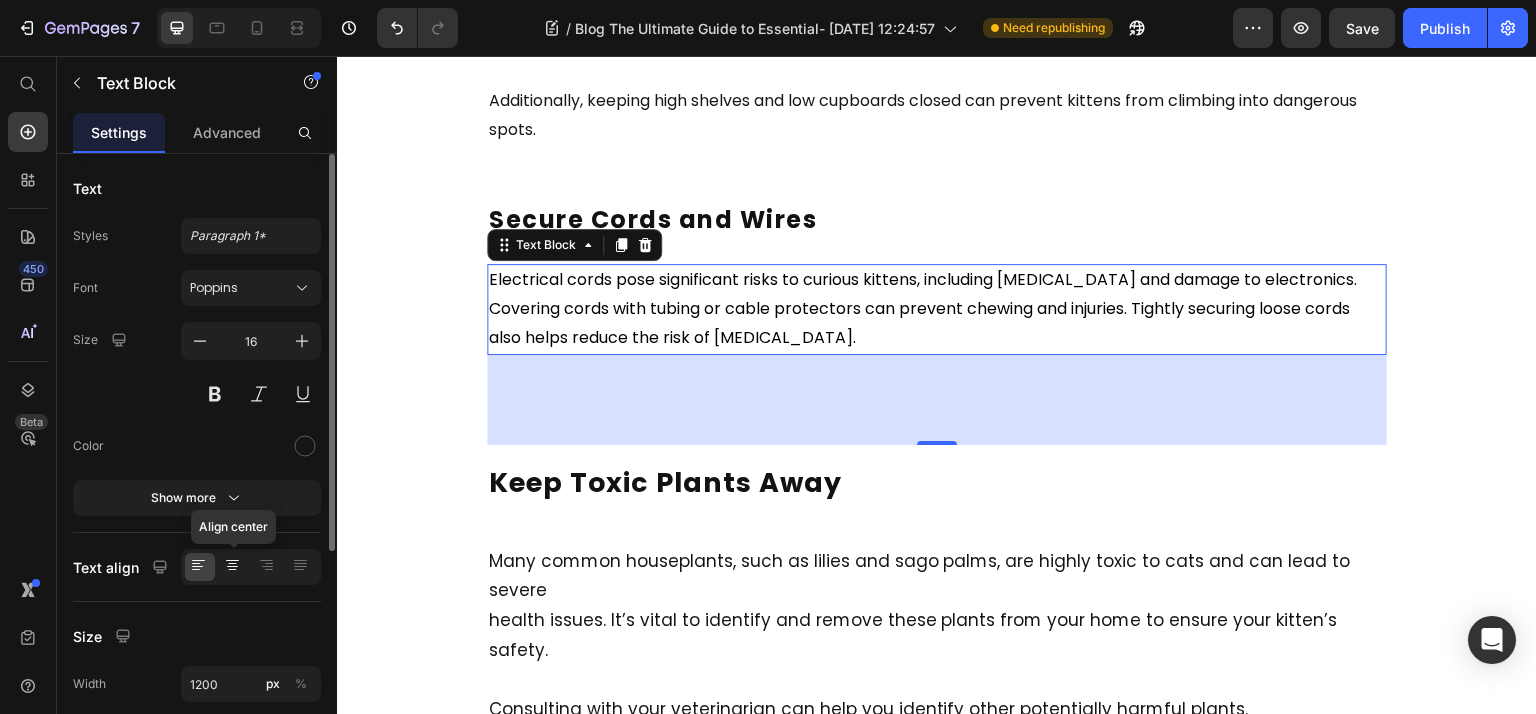 click 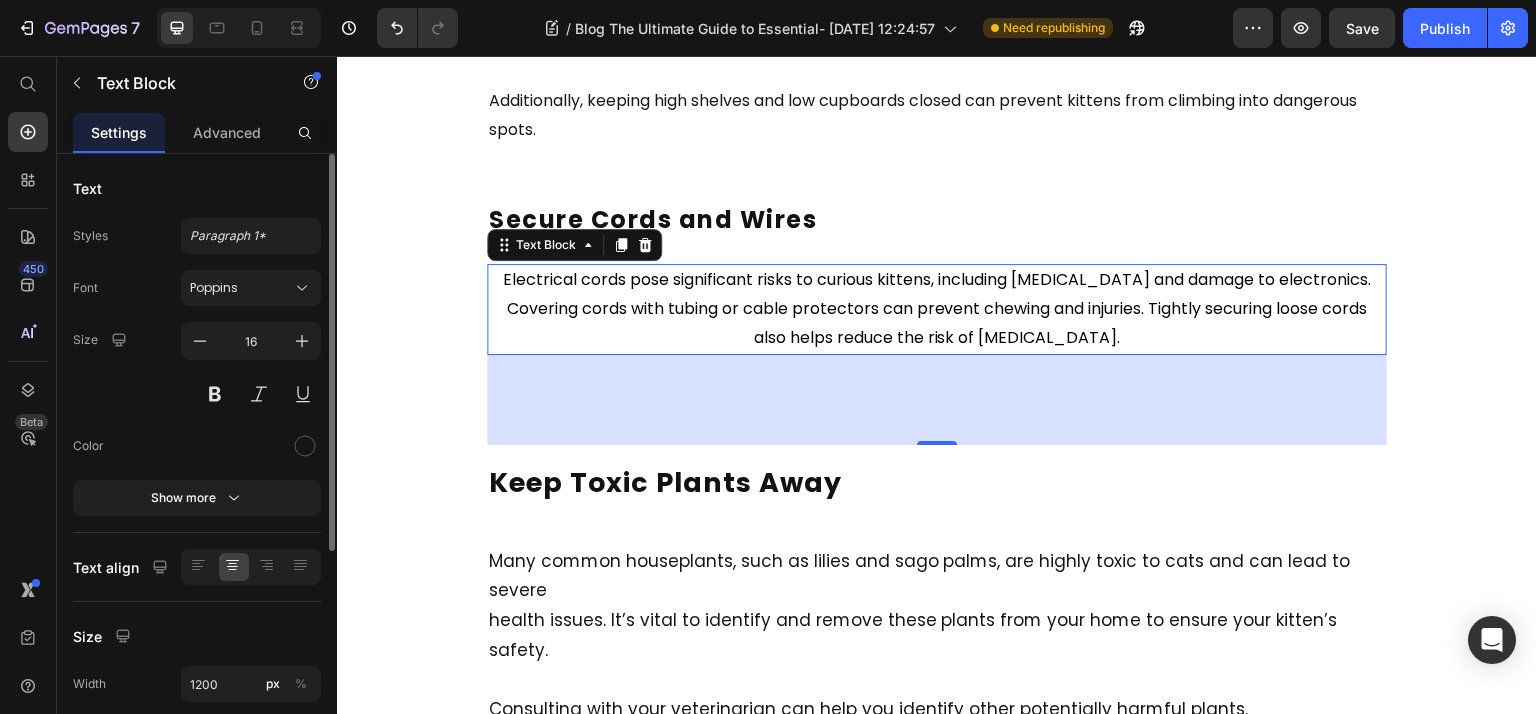 click 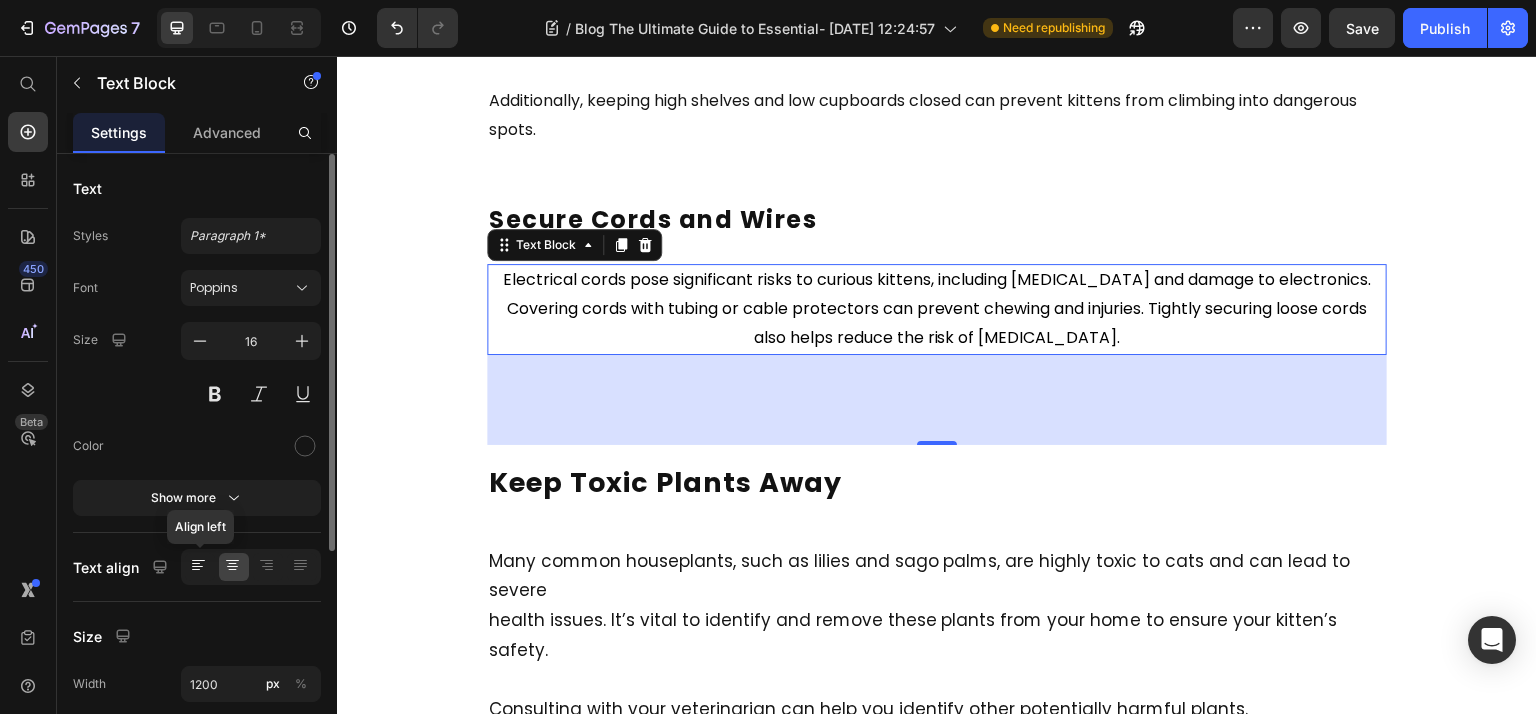 click 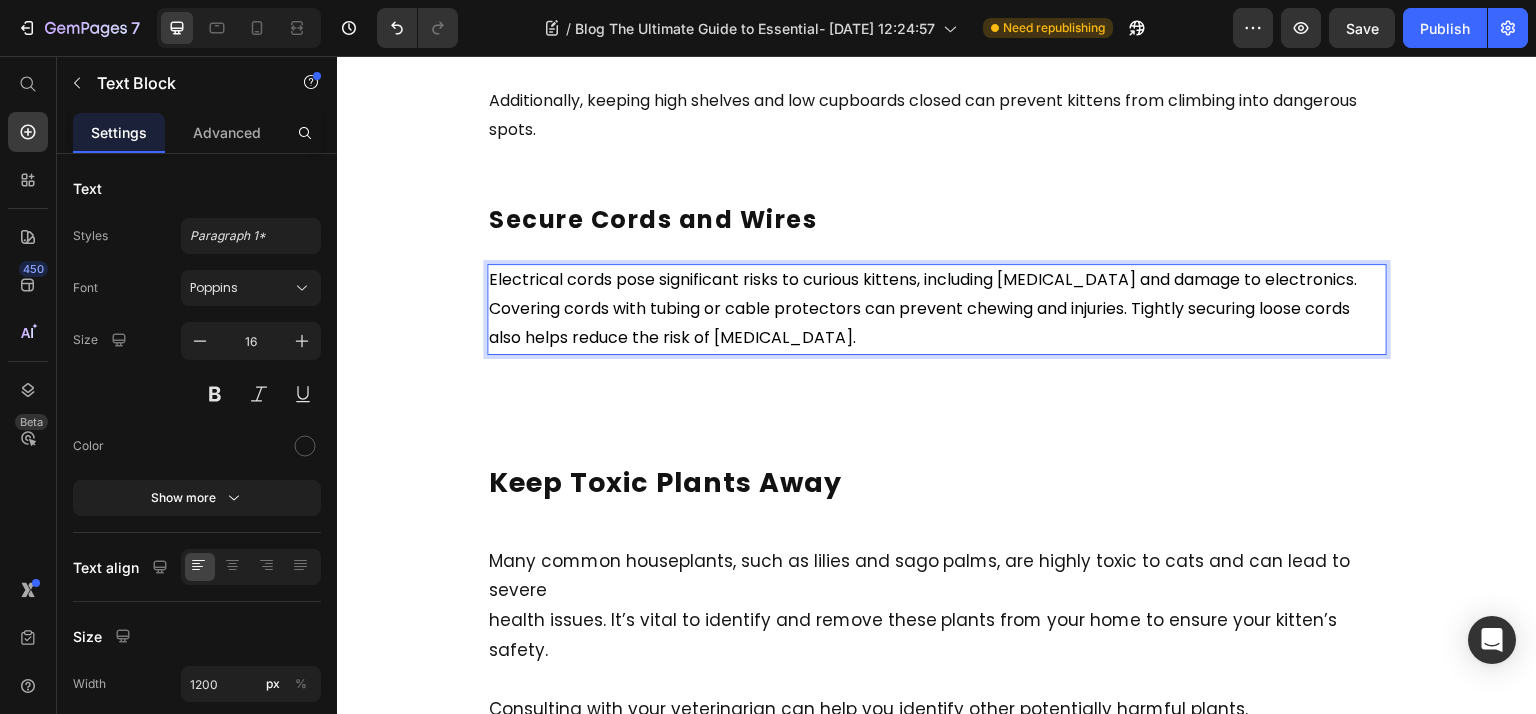 click on "Covering cords with tubing or cable protectors can prevent chewing and injuries. Tightly securing loose cords" at bounding box center [919, 308] 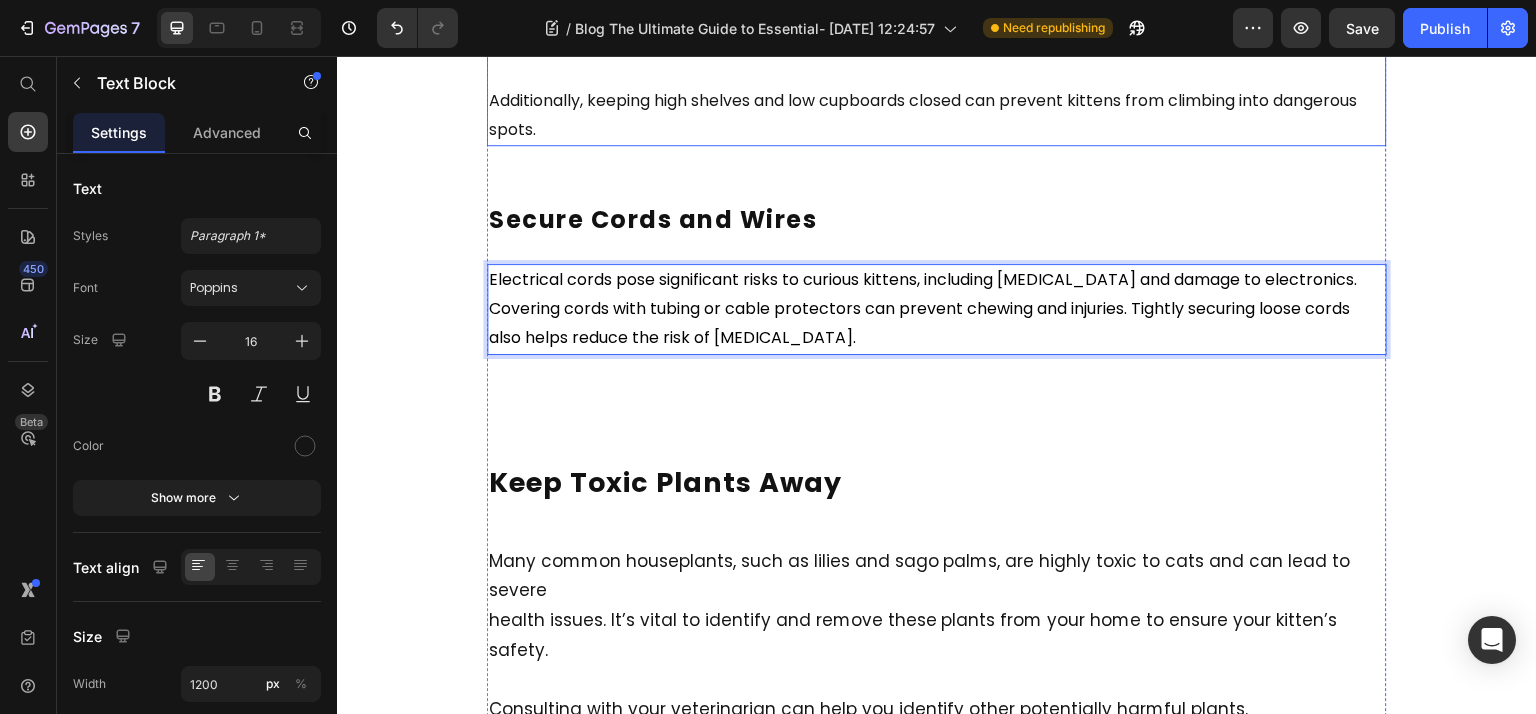 click on "Additionally, keeping high shelves and low cupboards closed can prevent kittens from climbing into dangerous spots." at bounding box center [937, 101] 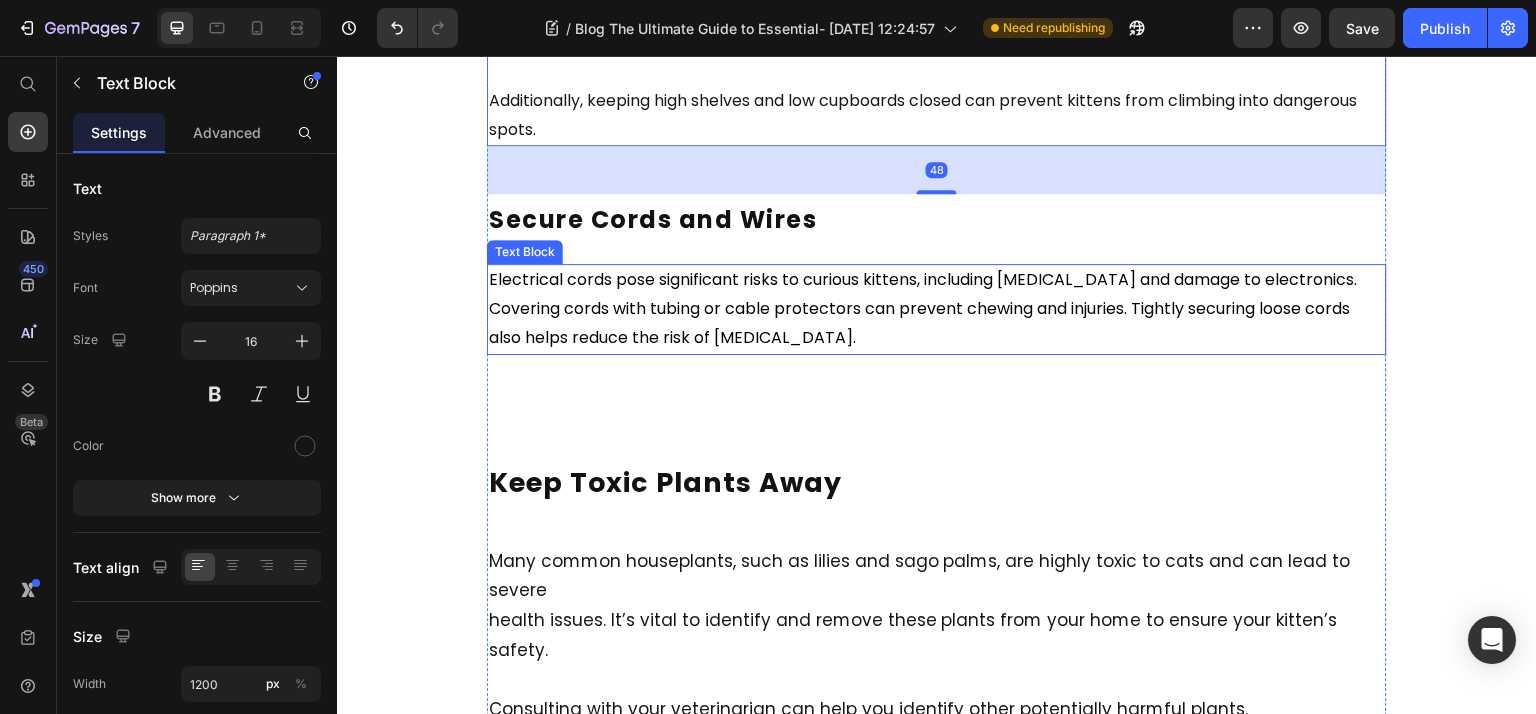 click on "Electrical cords pose significant risks to curious kittens, including [MEDICAL_DATA] and damage to electronics.  Covering cords with tubing or cable protectors can prevent chewing and injuries. Tightly securing loose cords  also helps reduce the risk of [MEDICAL_DATA]." at bounding box center (925, 308) 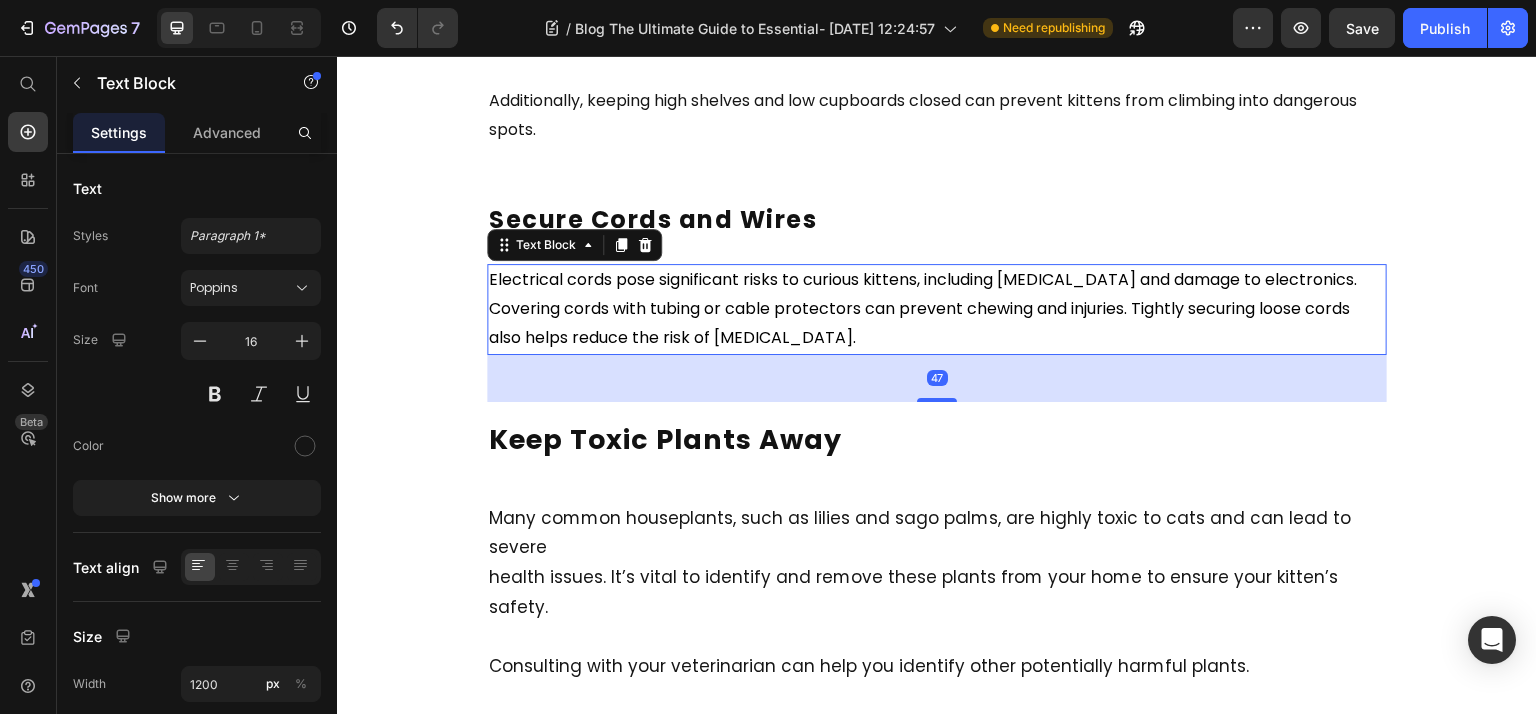 drag, startPoint x: 936, startPoint y: 472, endPoint x: 957, endPoint y: 428, distance: 48.754486 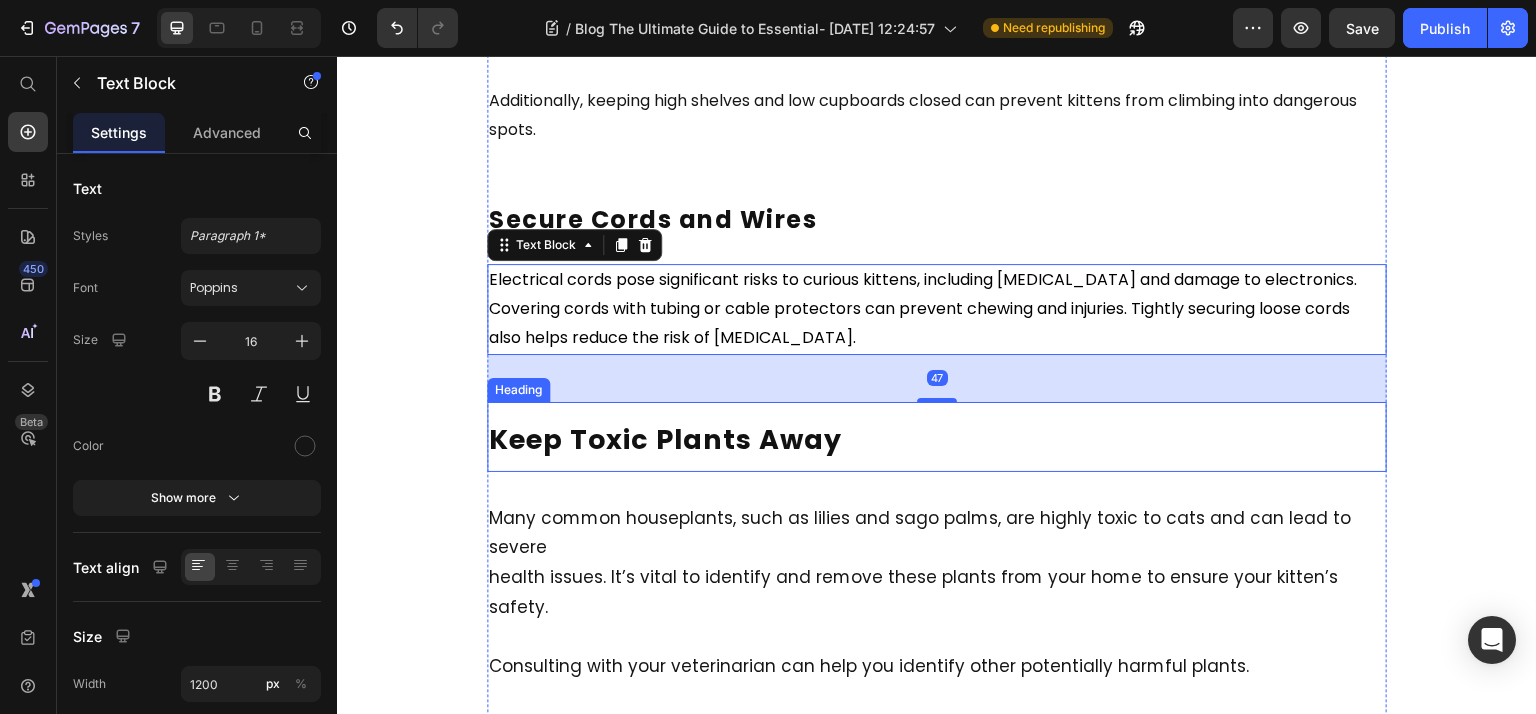 click on "Keep Toxic Plants Away" at bounding box center (665, 439) 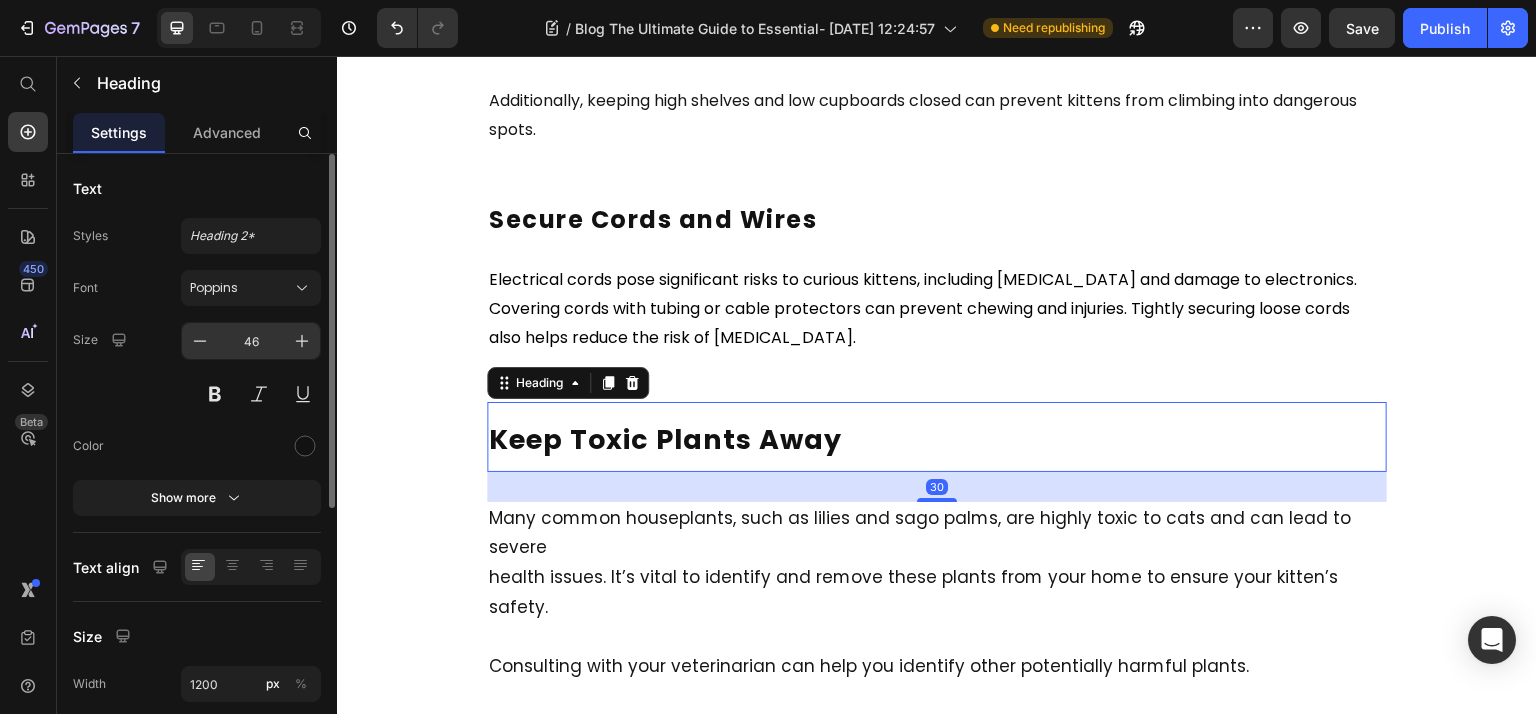 click on "46" at bounding box center (251, 341) 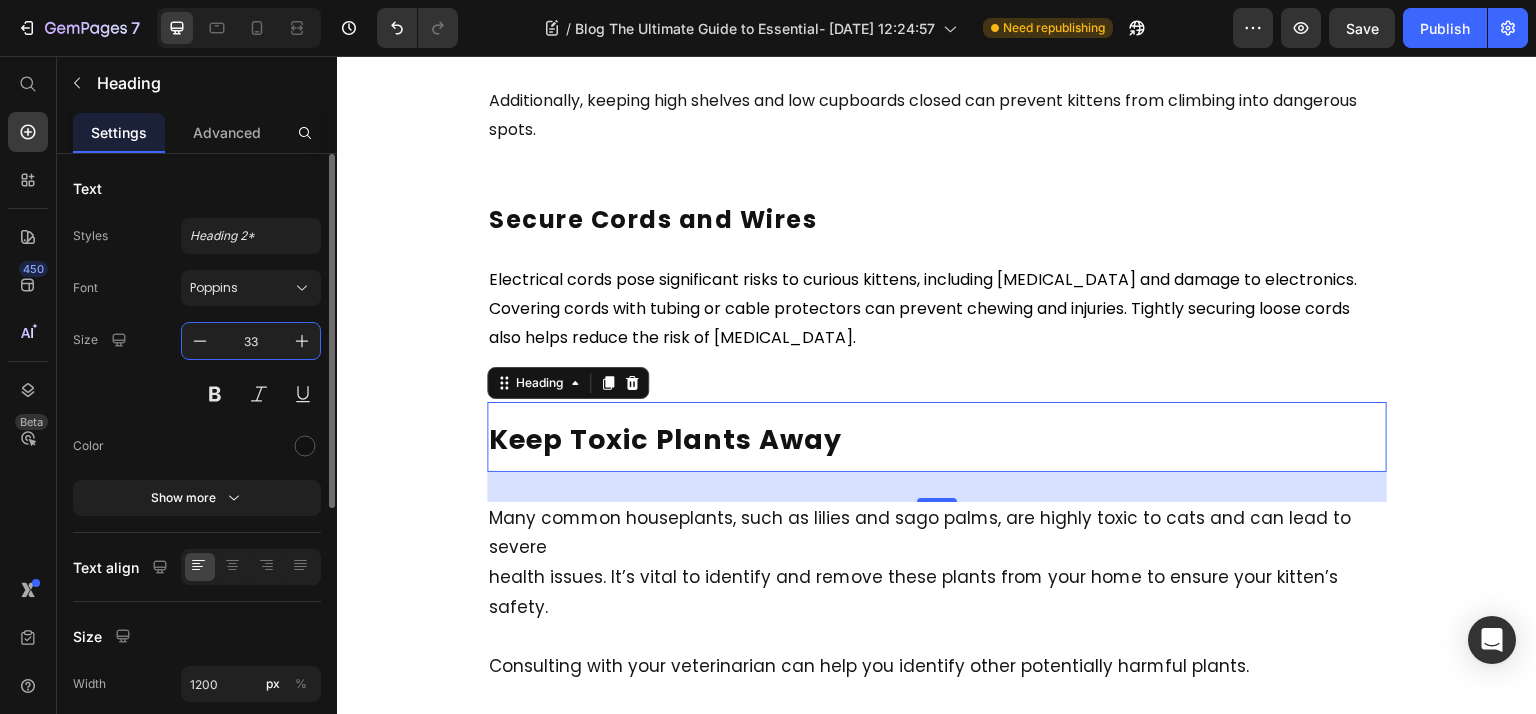 type on "33" 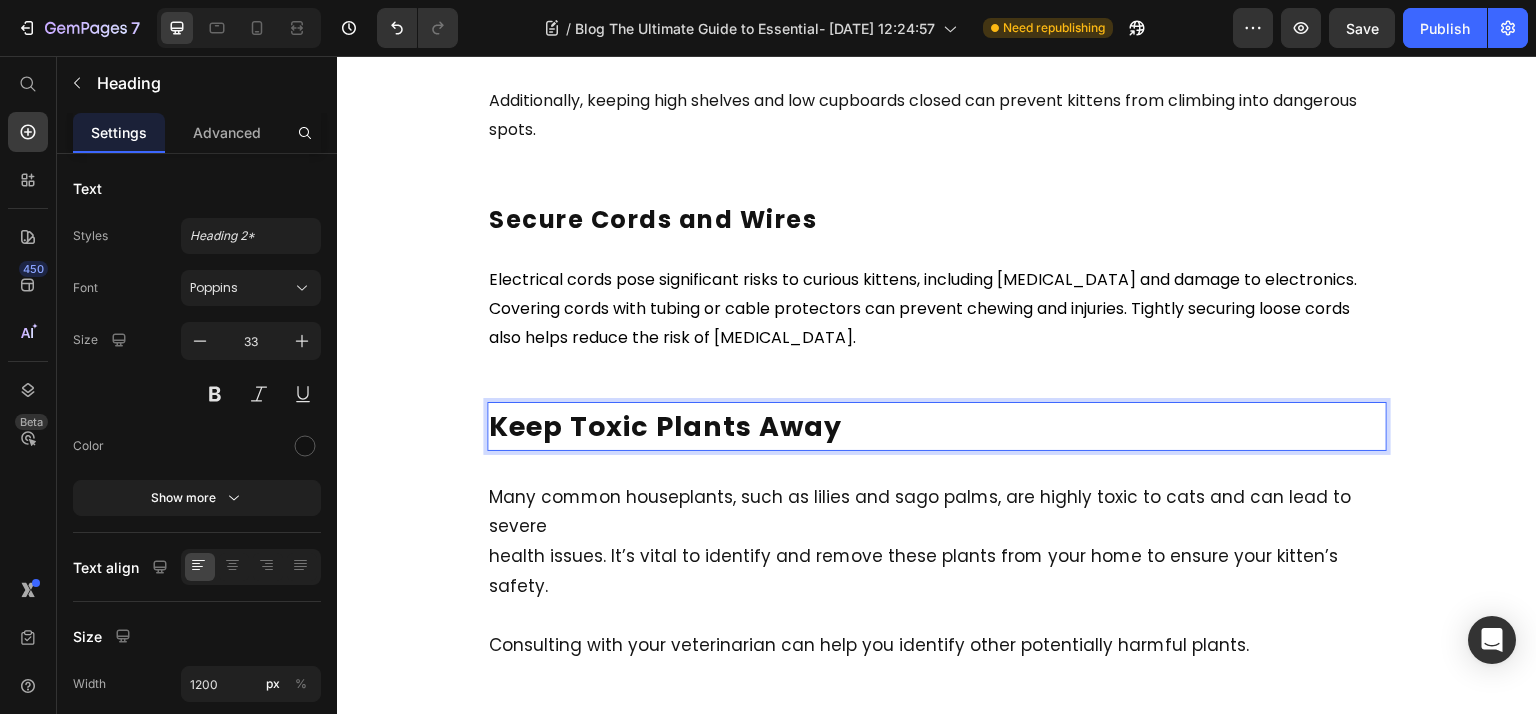 click on "Keep Toxic Plants Away" at bounding box center (665, 426) 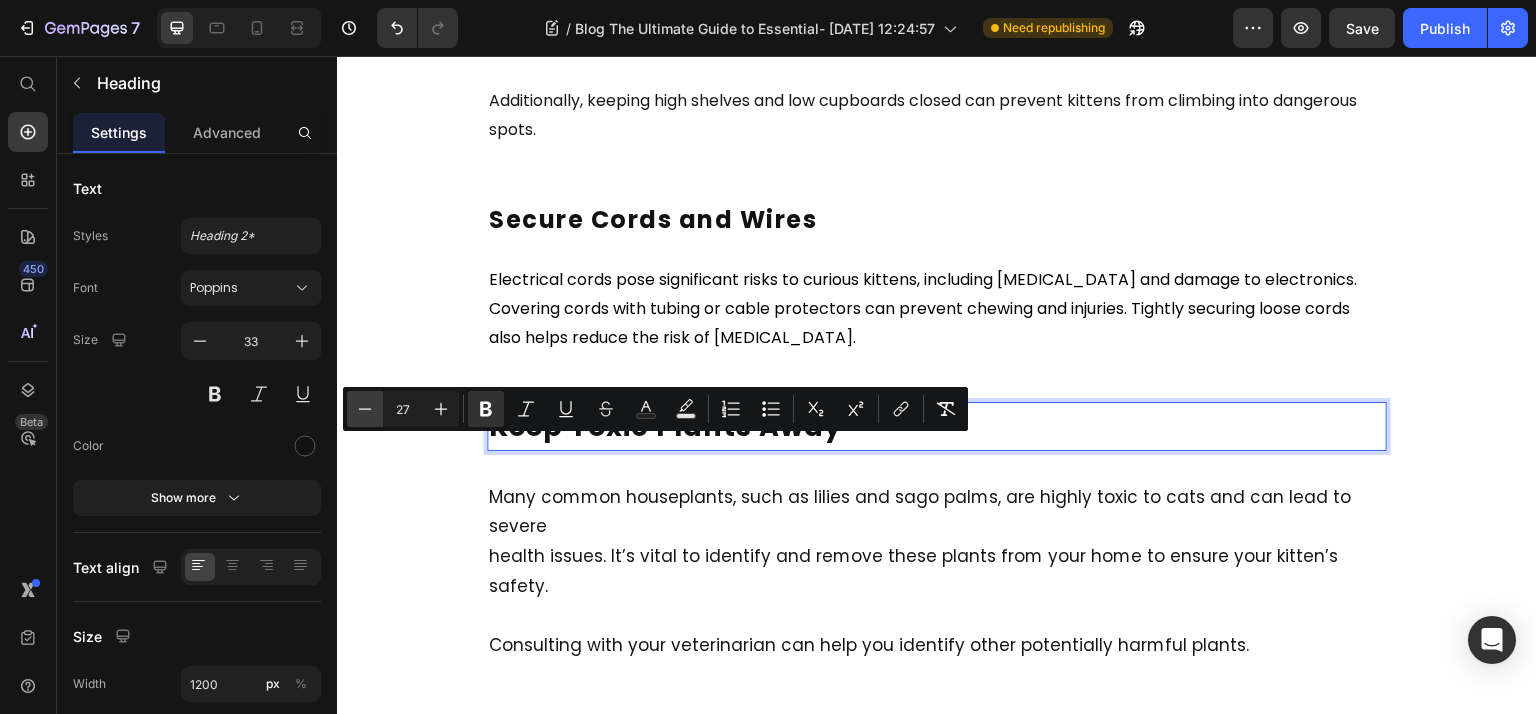 click on "Minus" at bounding box center (365, 409) 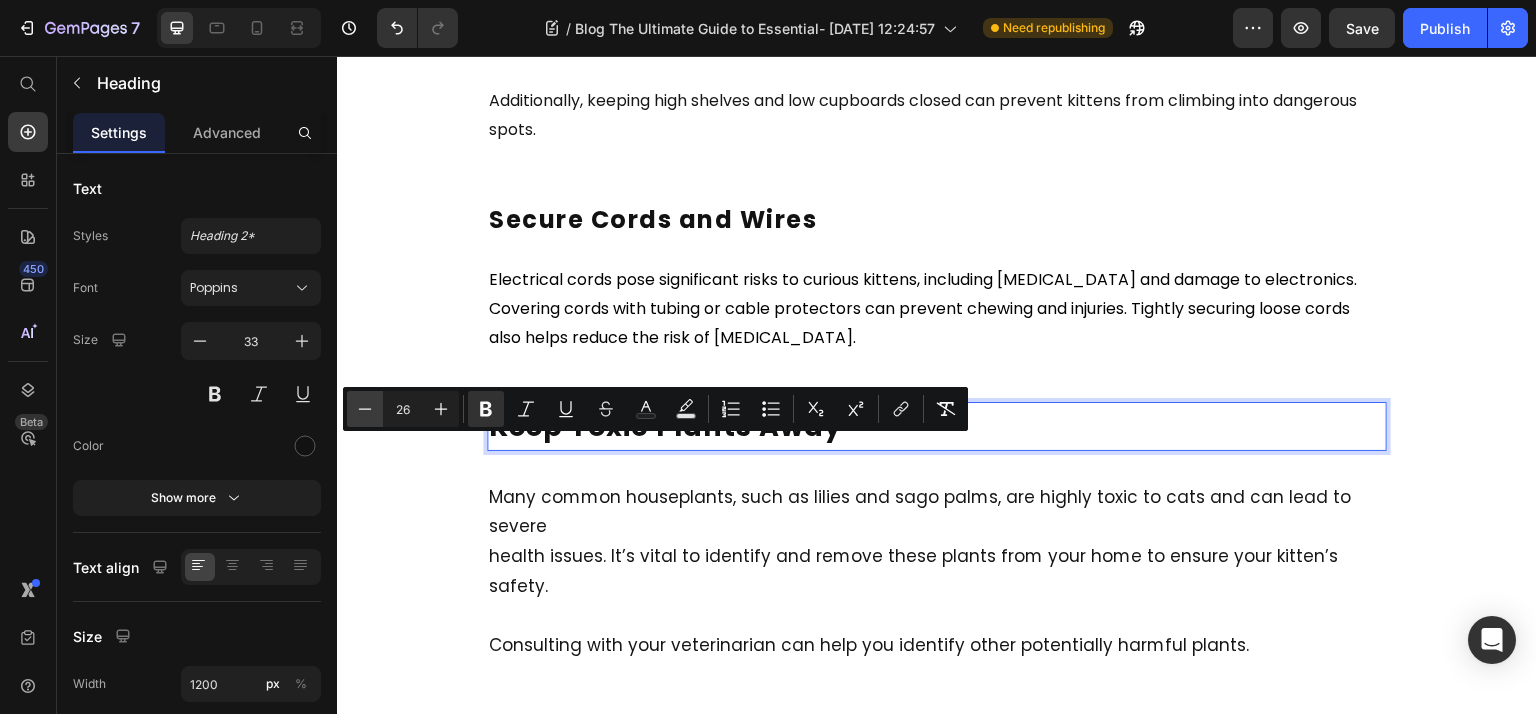click on "Minus" at bounding box center [365, 409] 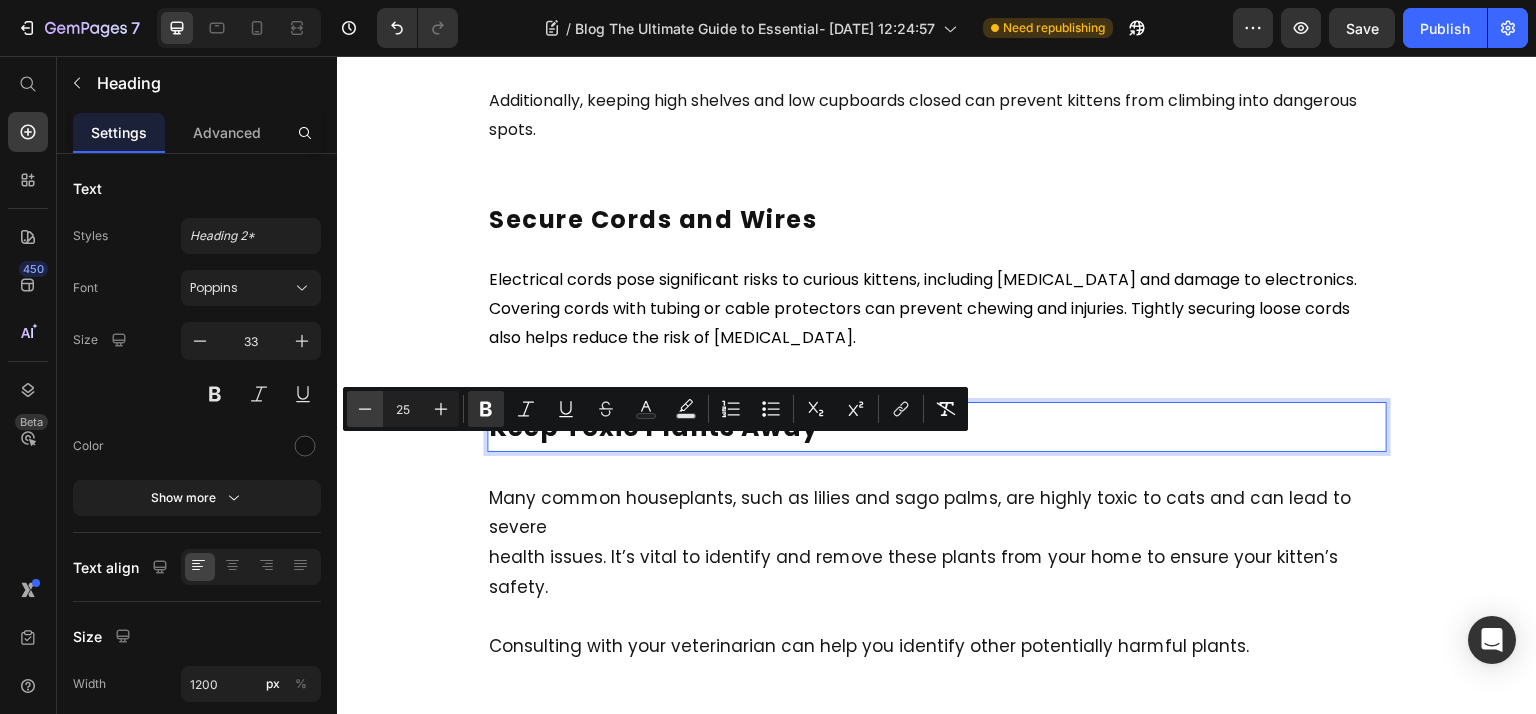 click on "Minus" at bounding box center (365, 409) 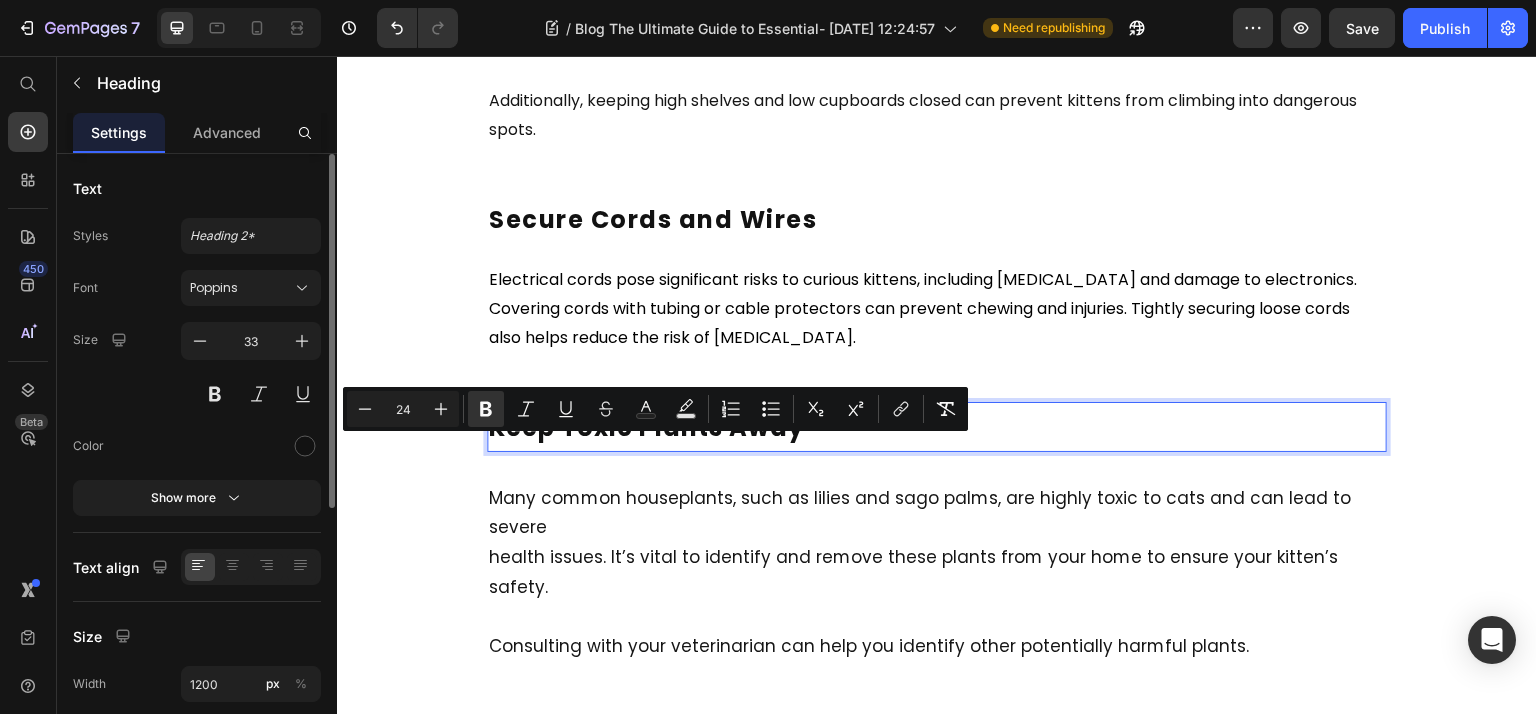 click on "Text Styles Heading 2* Font Poppins Size 33 Color Show more" 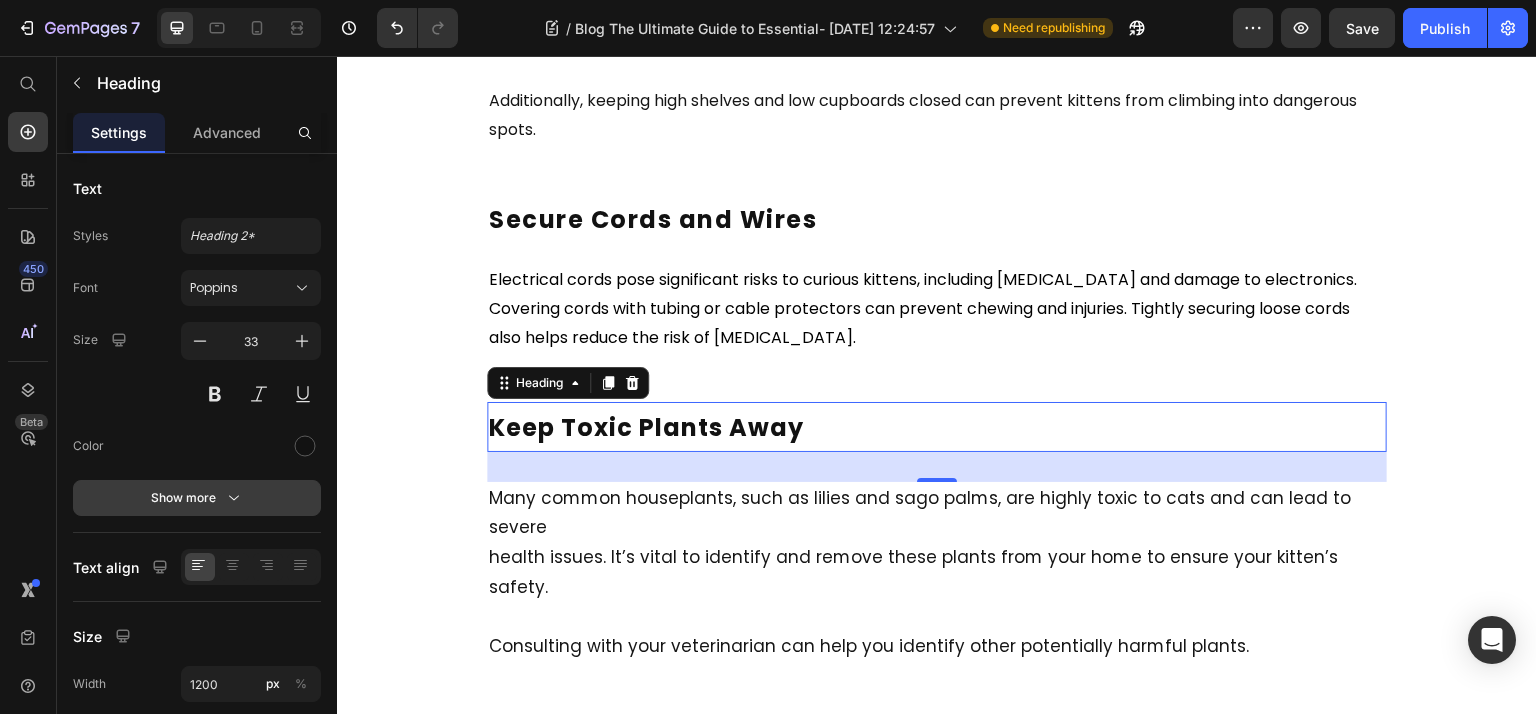 scroll, scrollTop: 457, scrollLeft: 0, axis: vertical 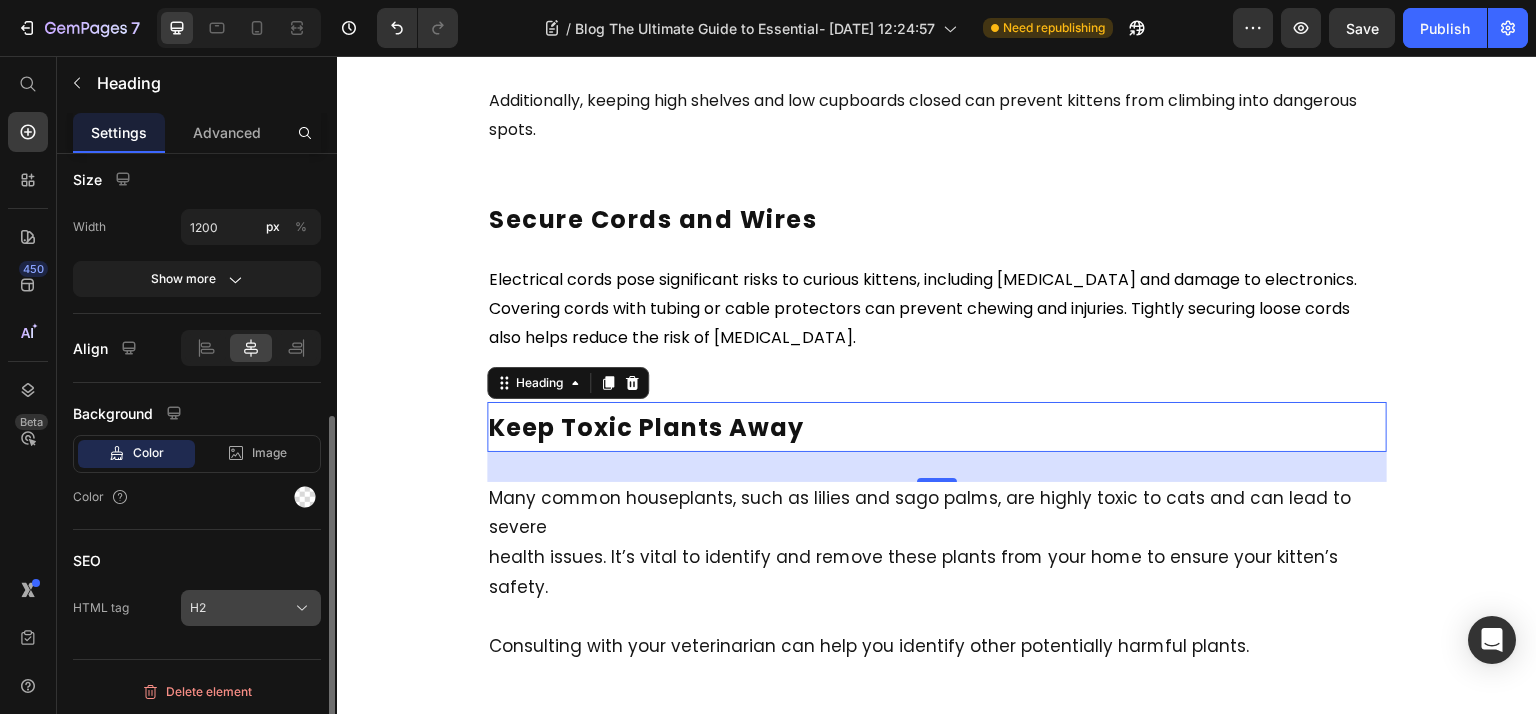 click on "H2" at bounding box center [251, 608] 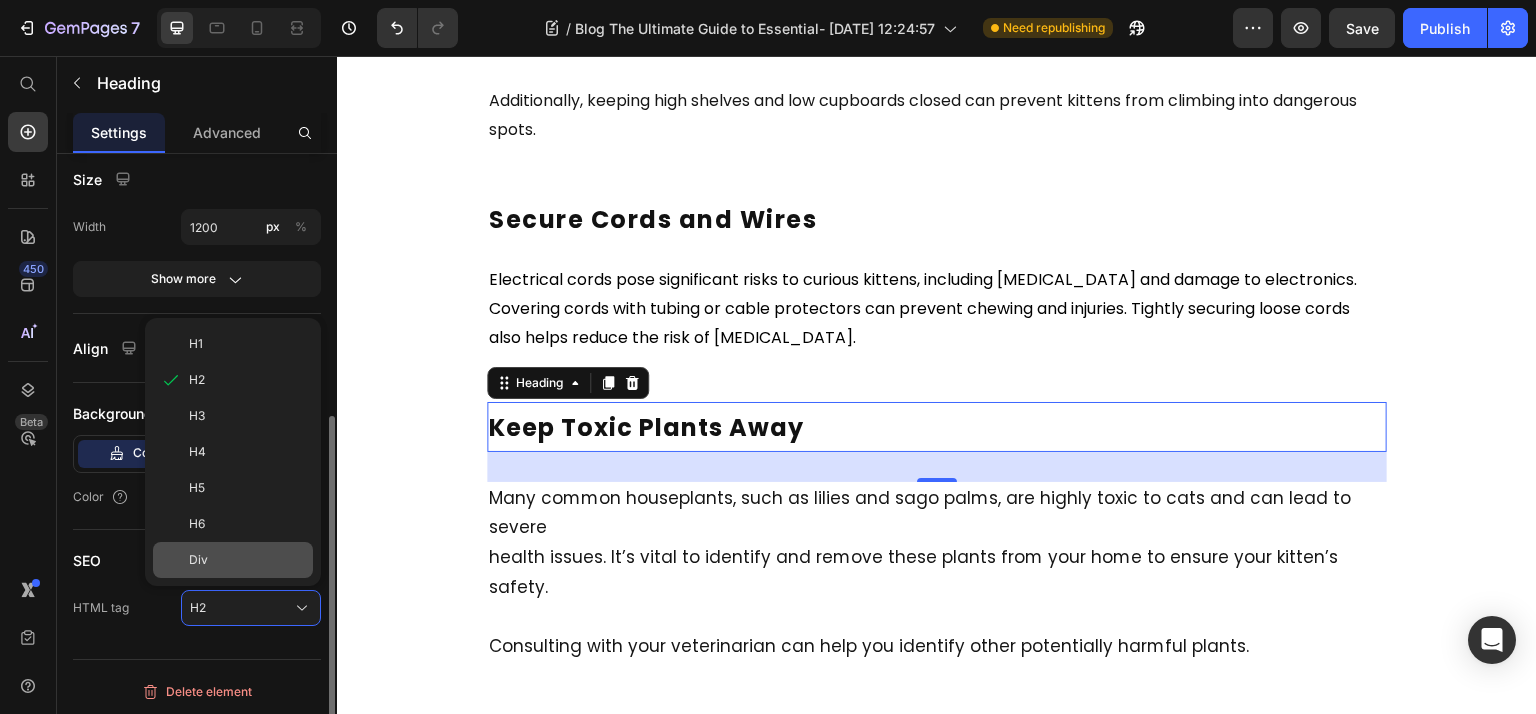 click on "Div" 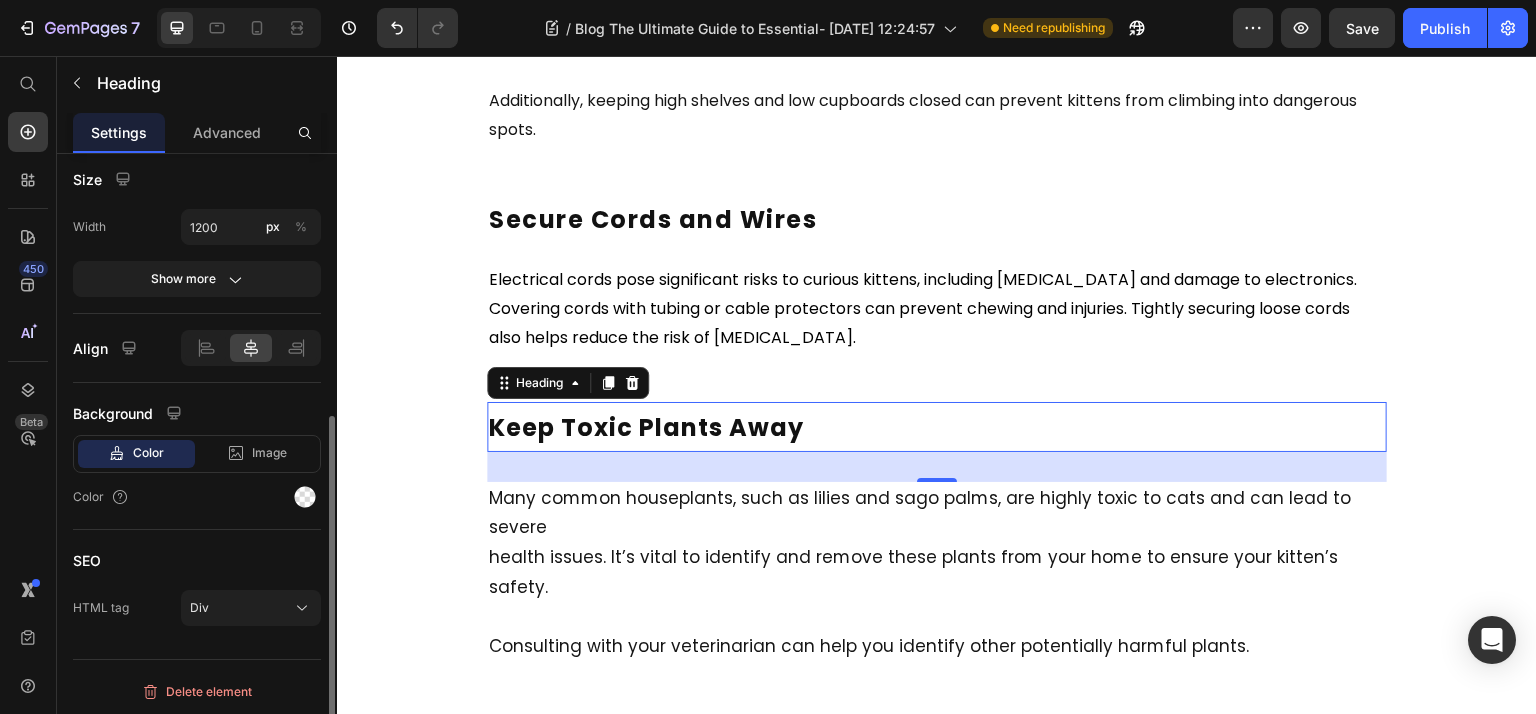 click on "30" at bounding box center [937, 467] 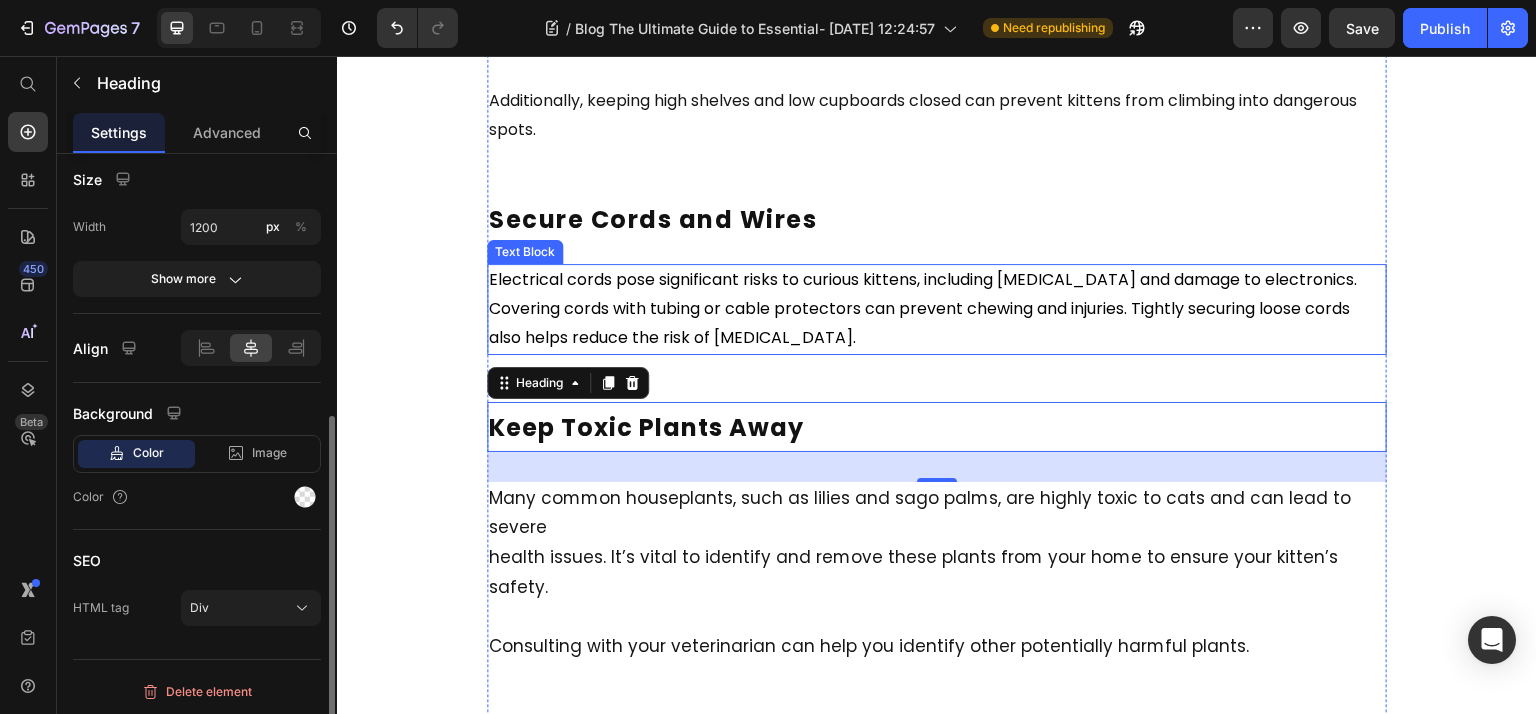 click on "Electrical cords pose significant risks to curious kittens, including [MEDICAL_DATA] and damage to electronics.  Covering cords with tubing or cable protectors can prevent chewing and injuries. Tightly securing loose cords  also helps reduce the risk of [MEDICAL_DATA]." at bounding box center (925, 308) 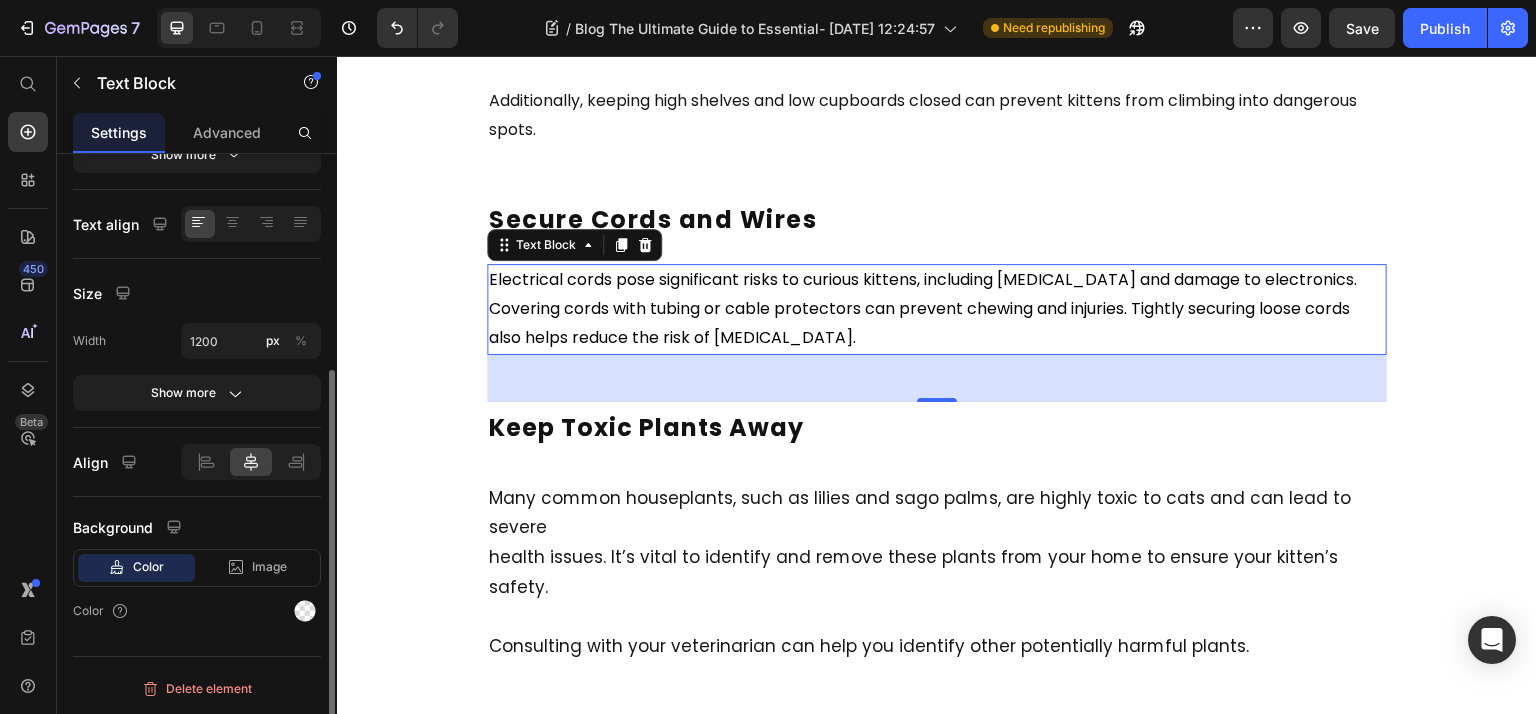 scroll, scrollTop: 0, scrollLeft: 0, axis: both 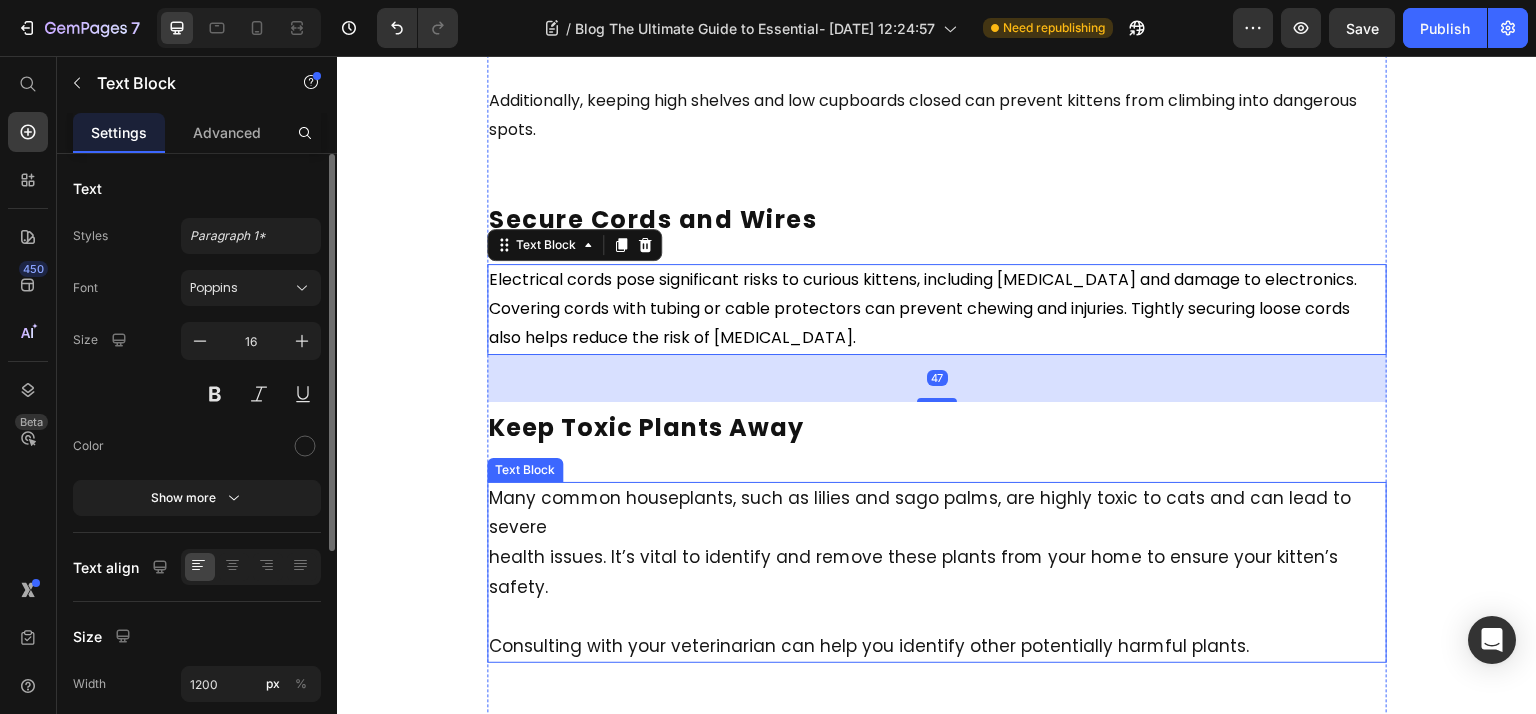 click on "Many common houseplants, such as lilies and sago palms, are highly toxic to cats and can lead to severe" at bounding box center [920, 513] 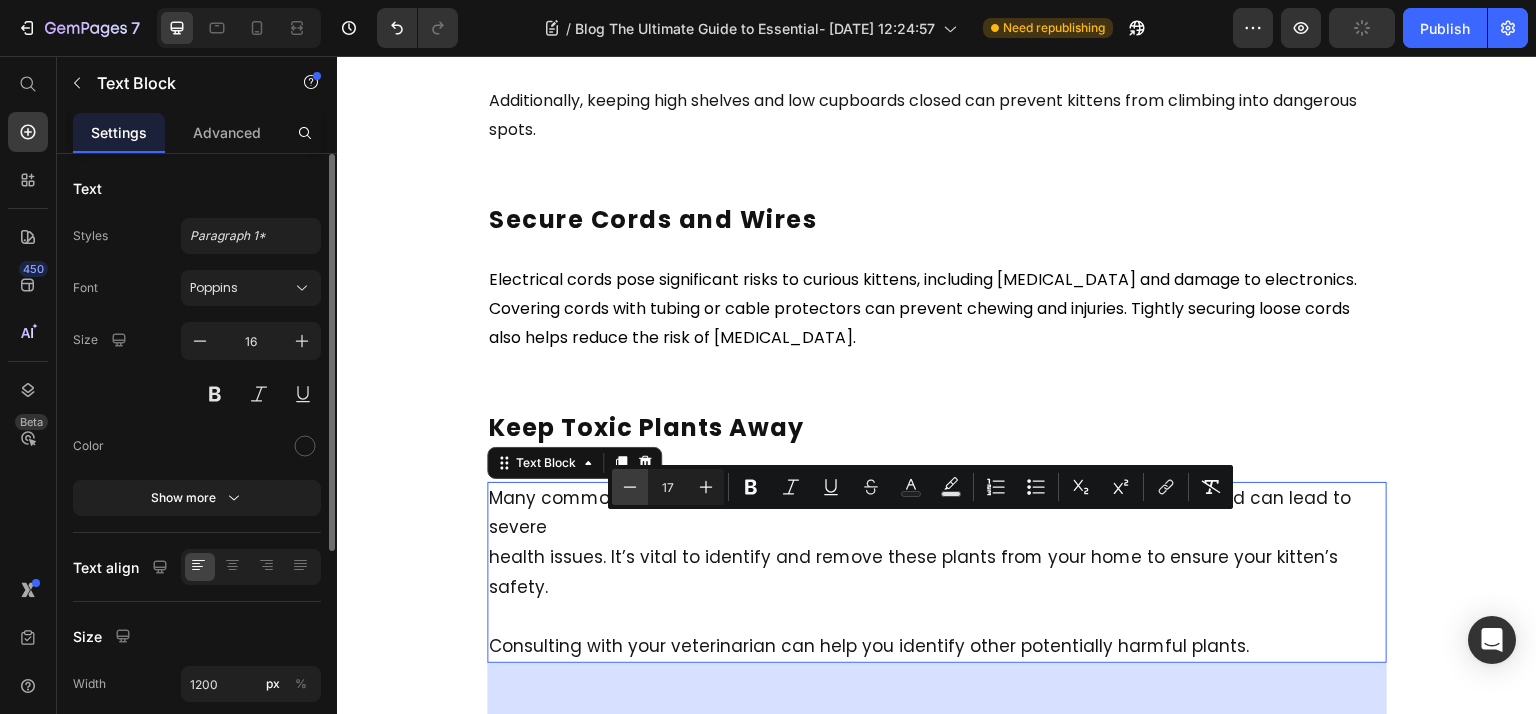 click 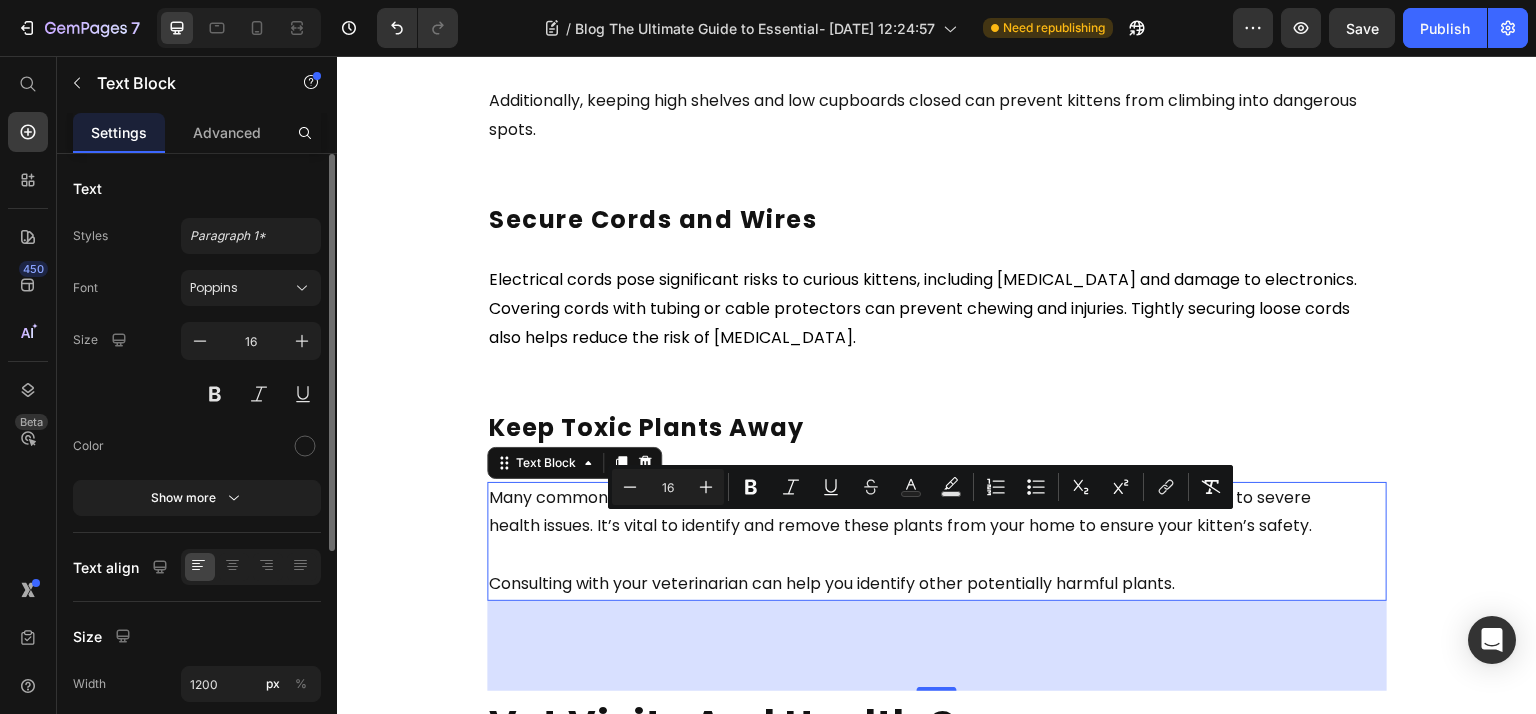 click on "health issues. It’s vital to identify and remove these plants from your home to ensure your kitten’s safety." at bounding box center (900, 525) 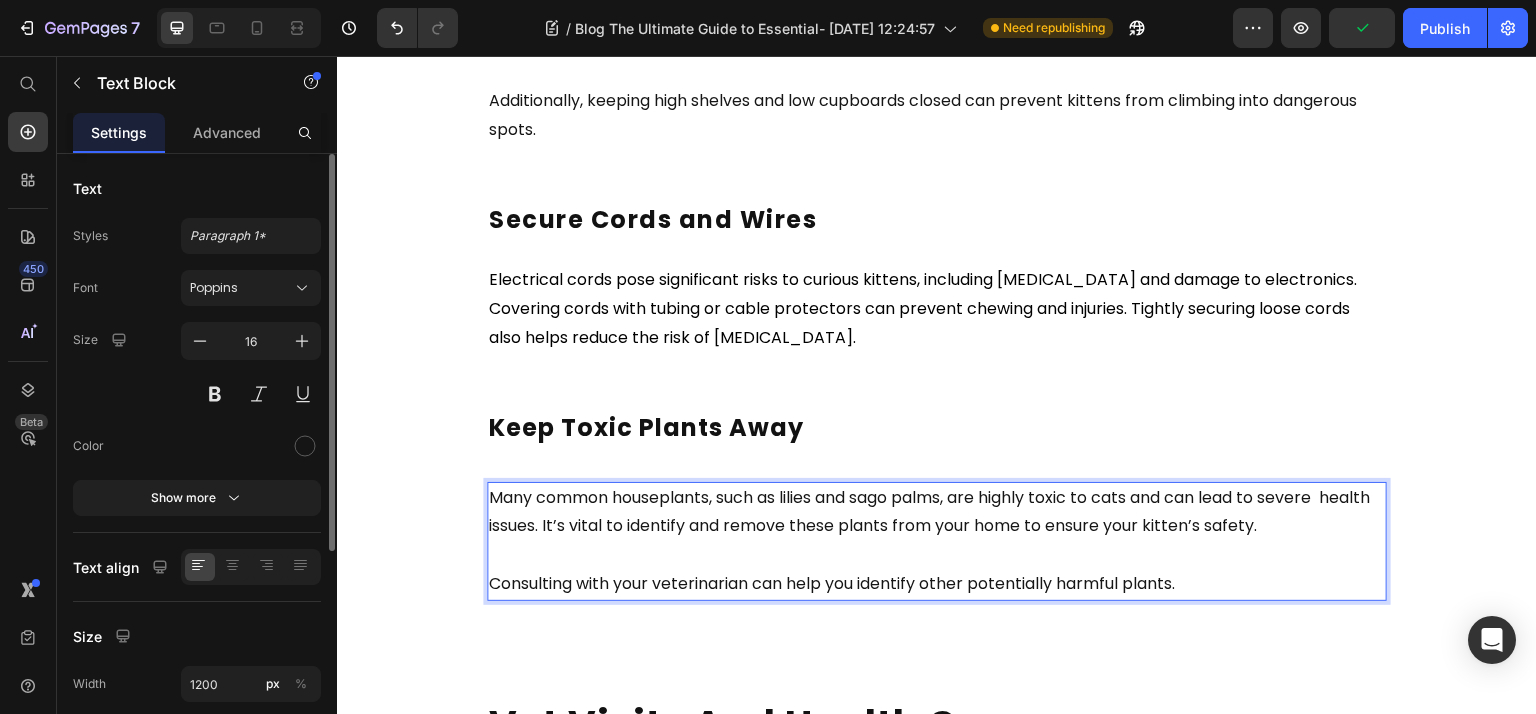 click on "[DATE] Text Block The Ultimate Guide to Essential Supplies for a  Cat Heading Getting a new cat? This guide covers all the essential supplies for a cat, from carriers and litter boxes to  grooming tools and toys. Read on to ensure you have everything needed for your new furry friend. Text Block Key Takeaways Heading A cat carrier is essential for safe travel, with hard-sided options being highly recommended for their durability and security features. Maintaining a clean environment with one litter box per cat plus one extra, and using unscented, clumping litter can significantly enhance your cat’s comfort. Regular vet visits, microchipping, and proper hydration through advanced water fountains are crucial for maintaining your kitten’s overall health and safety. Text Block Cat Carrier Heading Having an appropriately sized carrier will significantly ease your feline friend’s transition into a new cat  environment. Text Block Litter Boxes Heading Text Block Cat Litter Heading Text Block Heading" at bounding box center [937, -428] 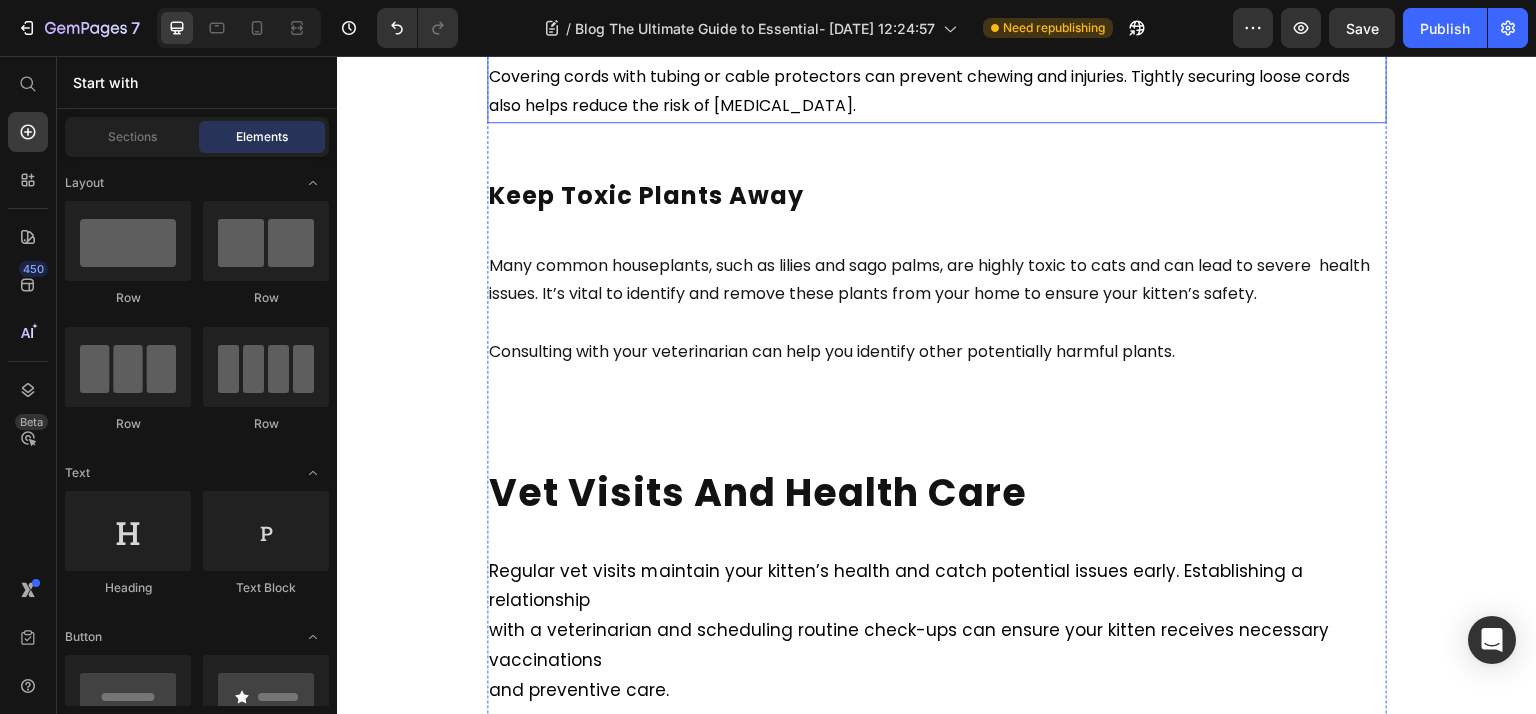 scroll, scrollTop: 5932, scrollLeft: 0, axis: vertical 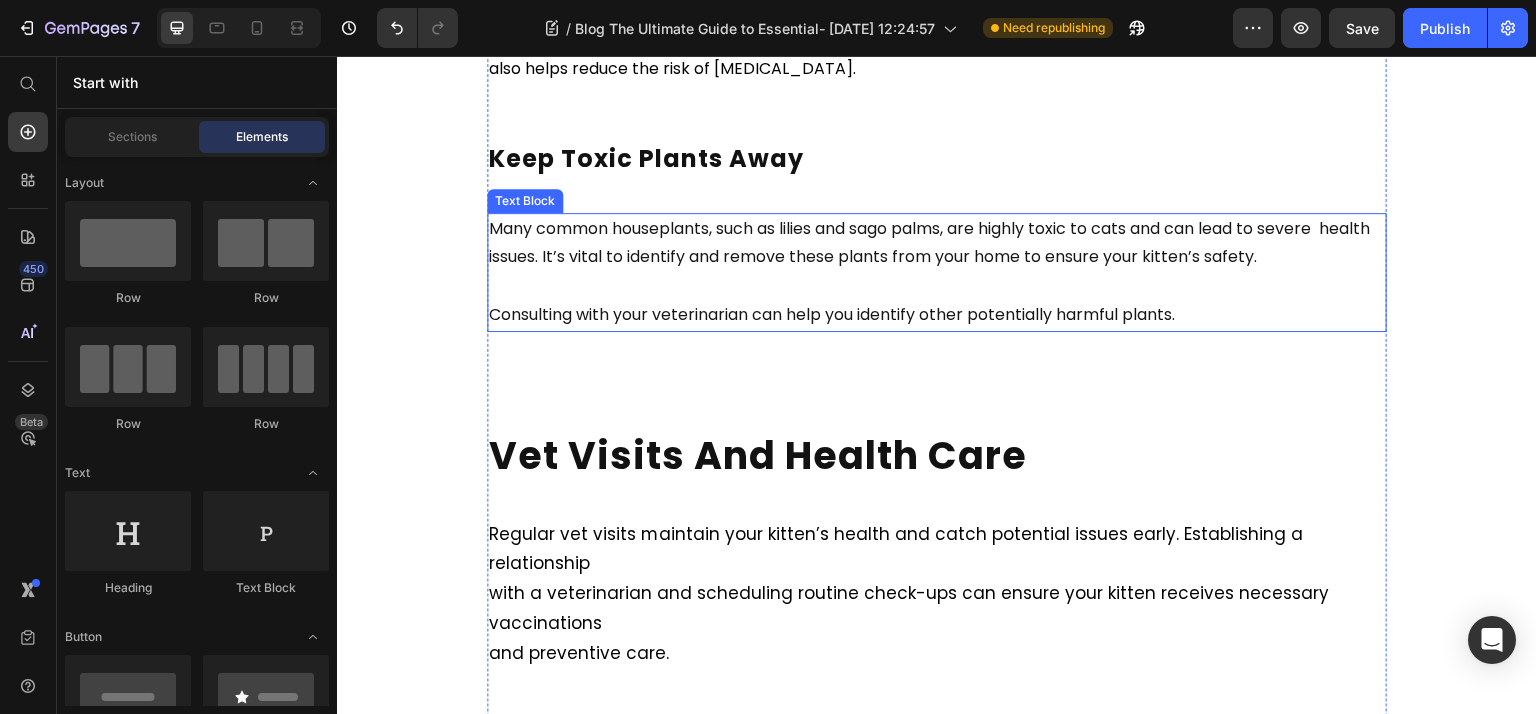 click on "Consulting with your veterinarian can help you identify other potentially harmful plants." at bounding box center (832, 314) 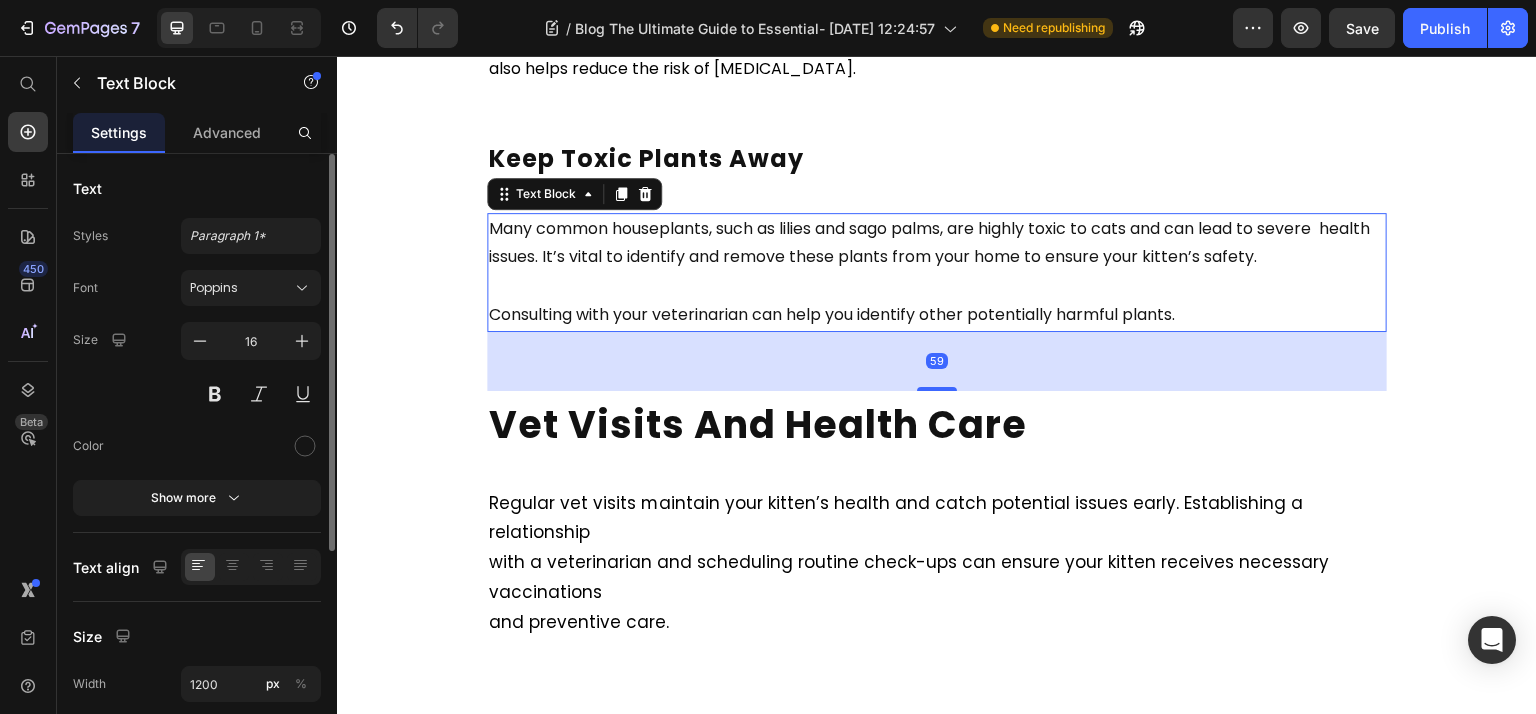 drag, startPoint x: 918, startPoint y: 448, endPoint x: 918, endPoint y: 416, distance: 32 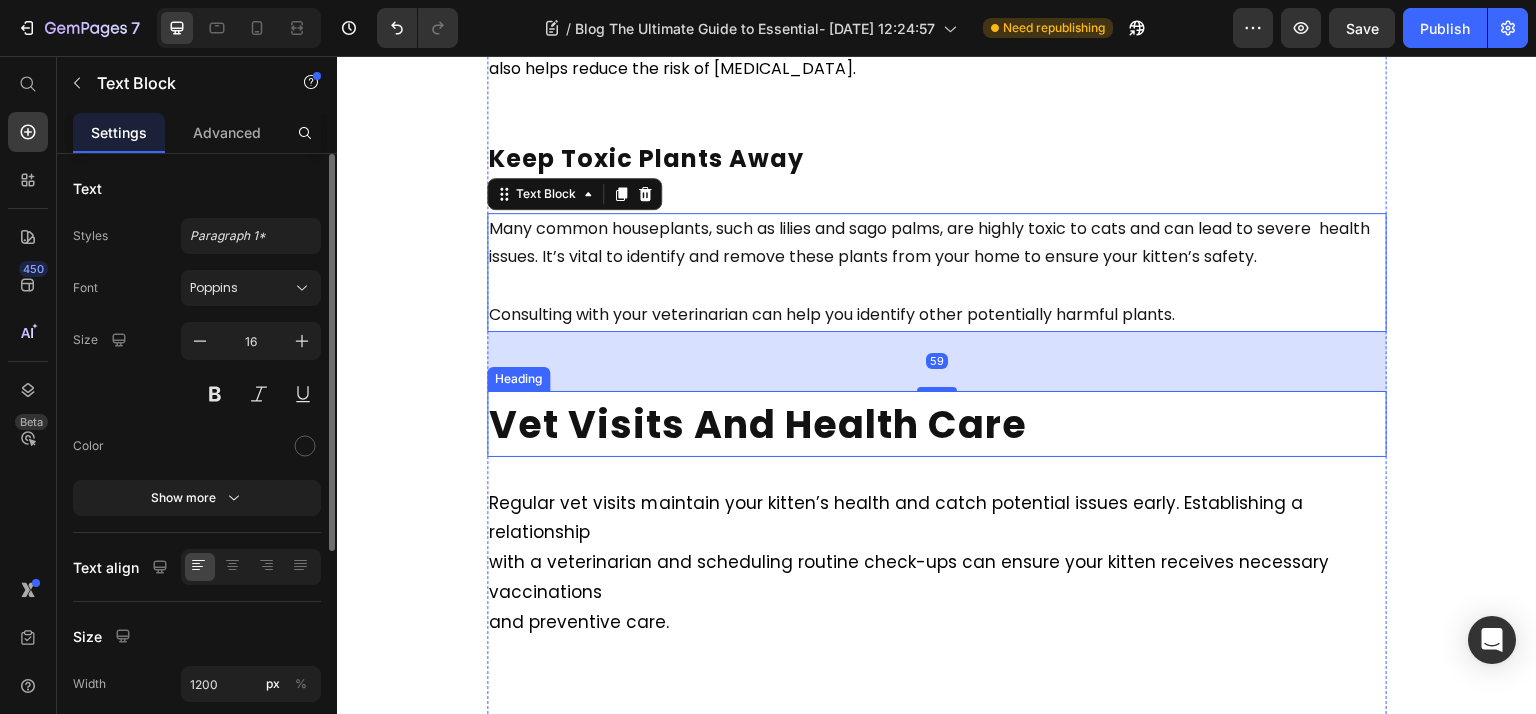 click on "Vet Visits and Health Care" at bounding box center (758, 424) 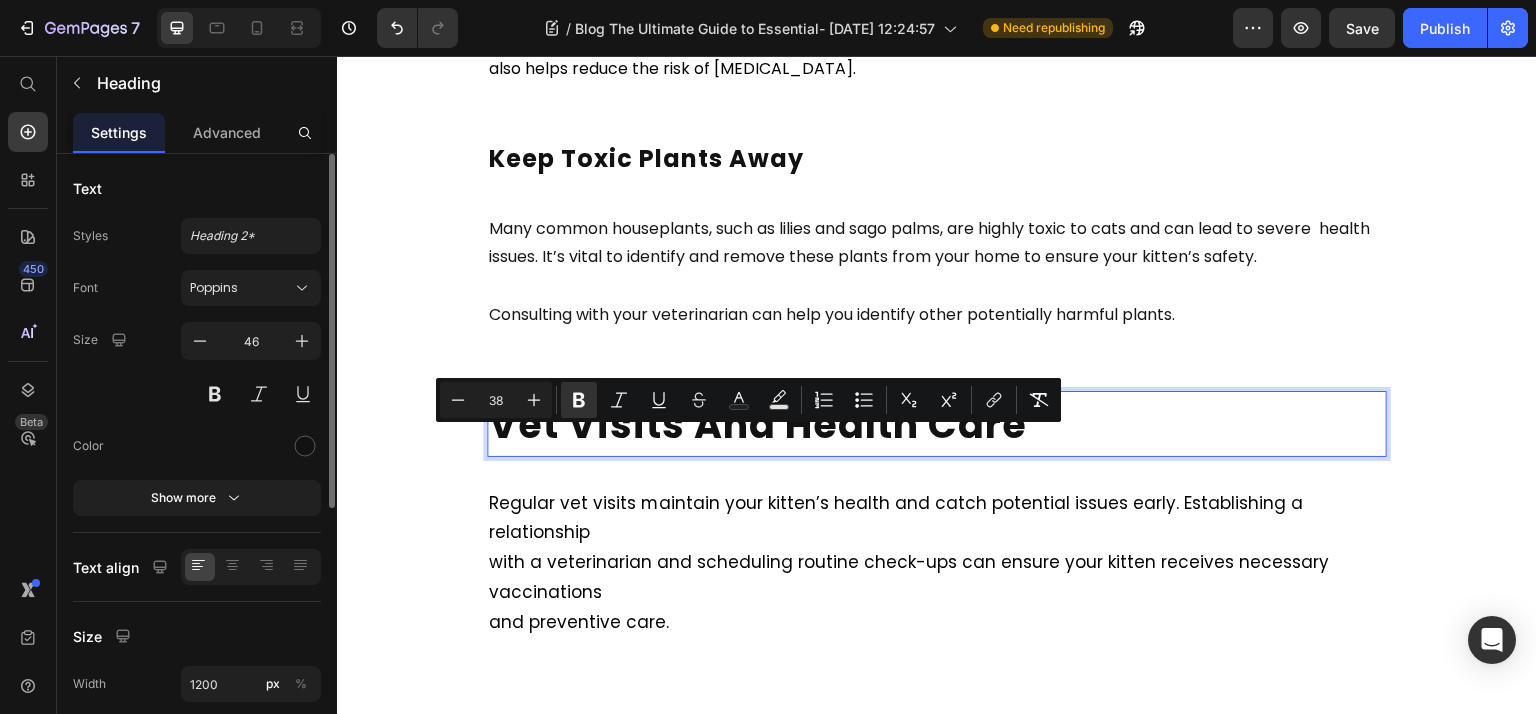 click on "38" at bounding box center (496, 400) 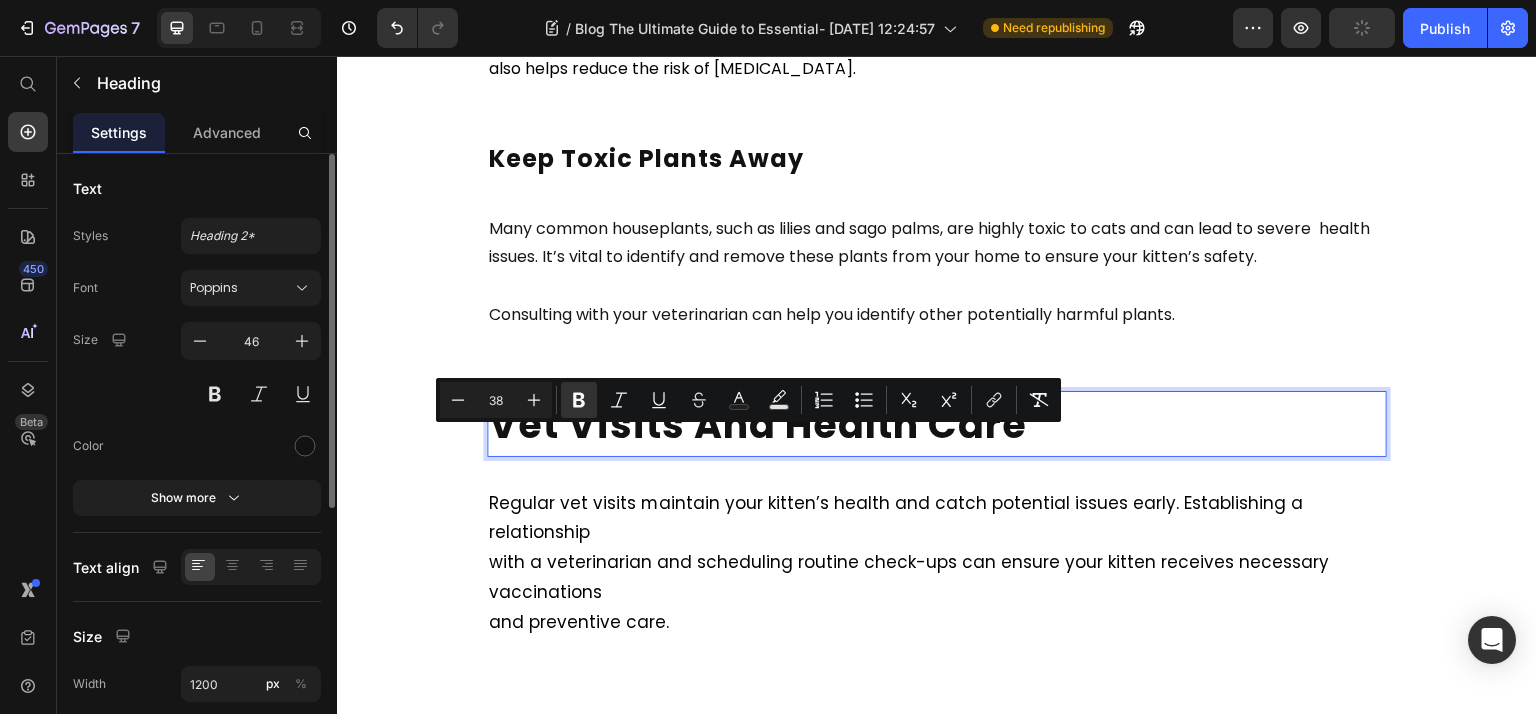 type 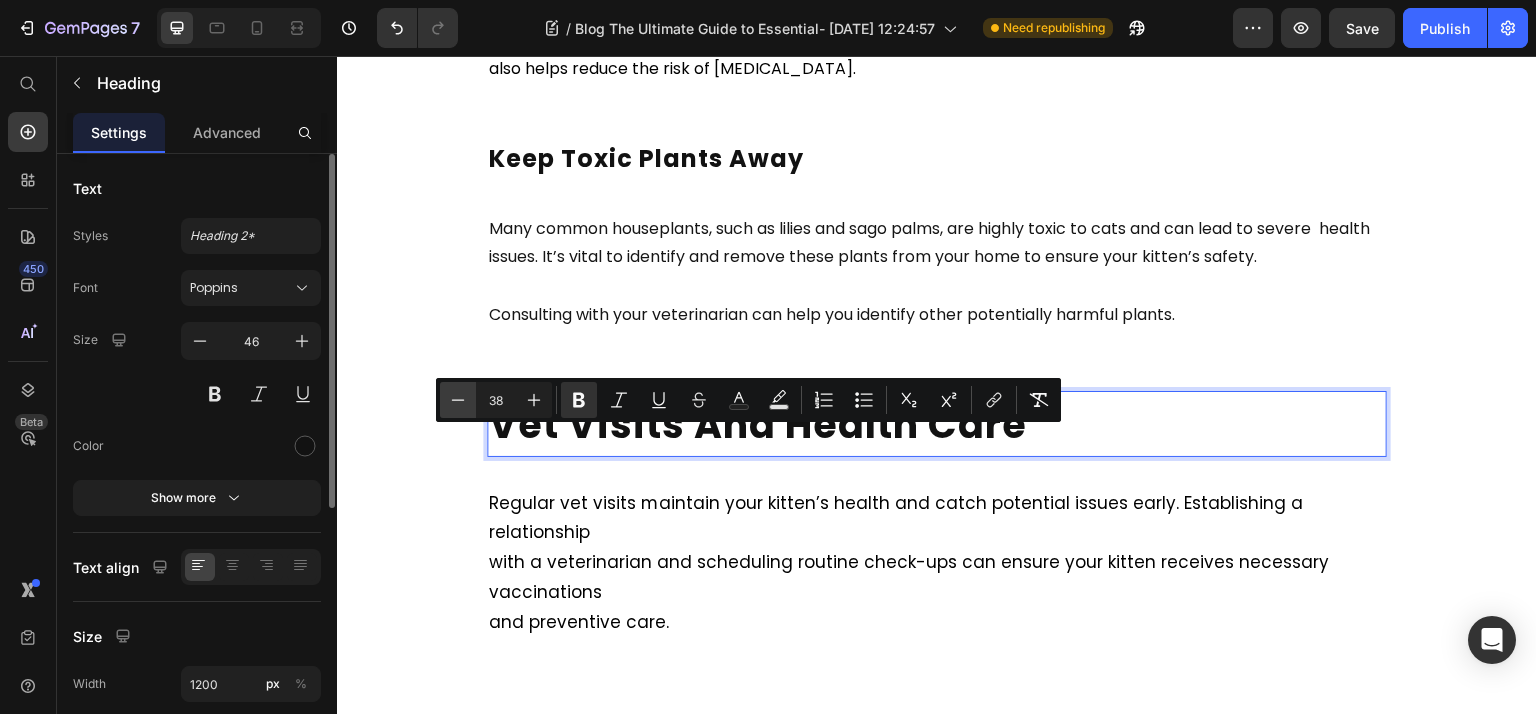 click 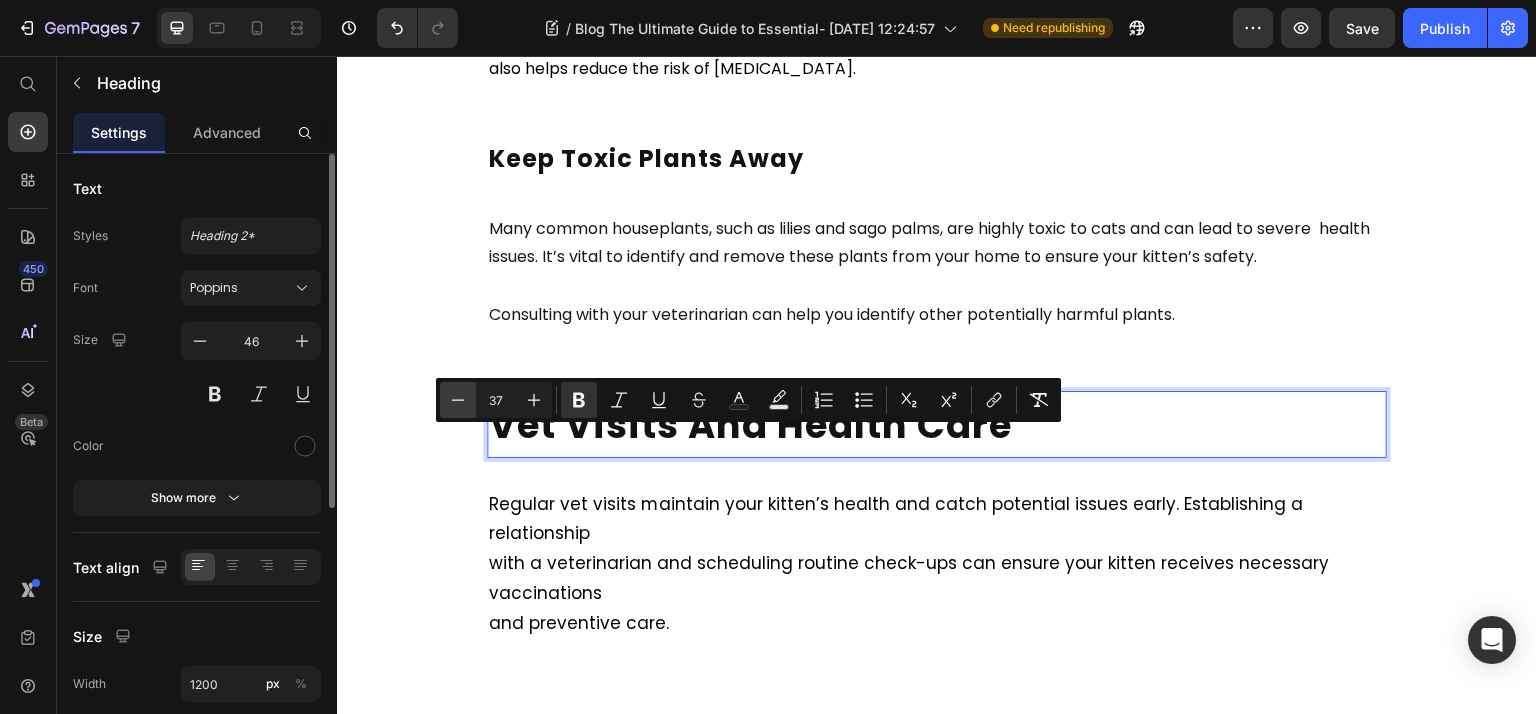 click 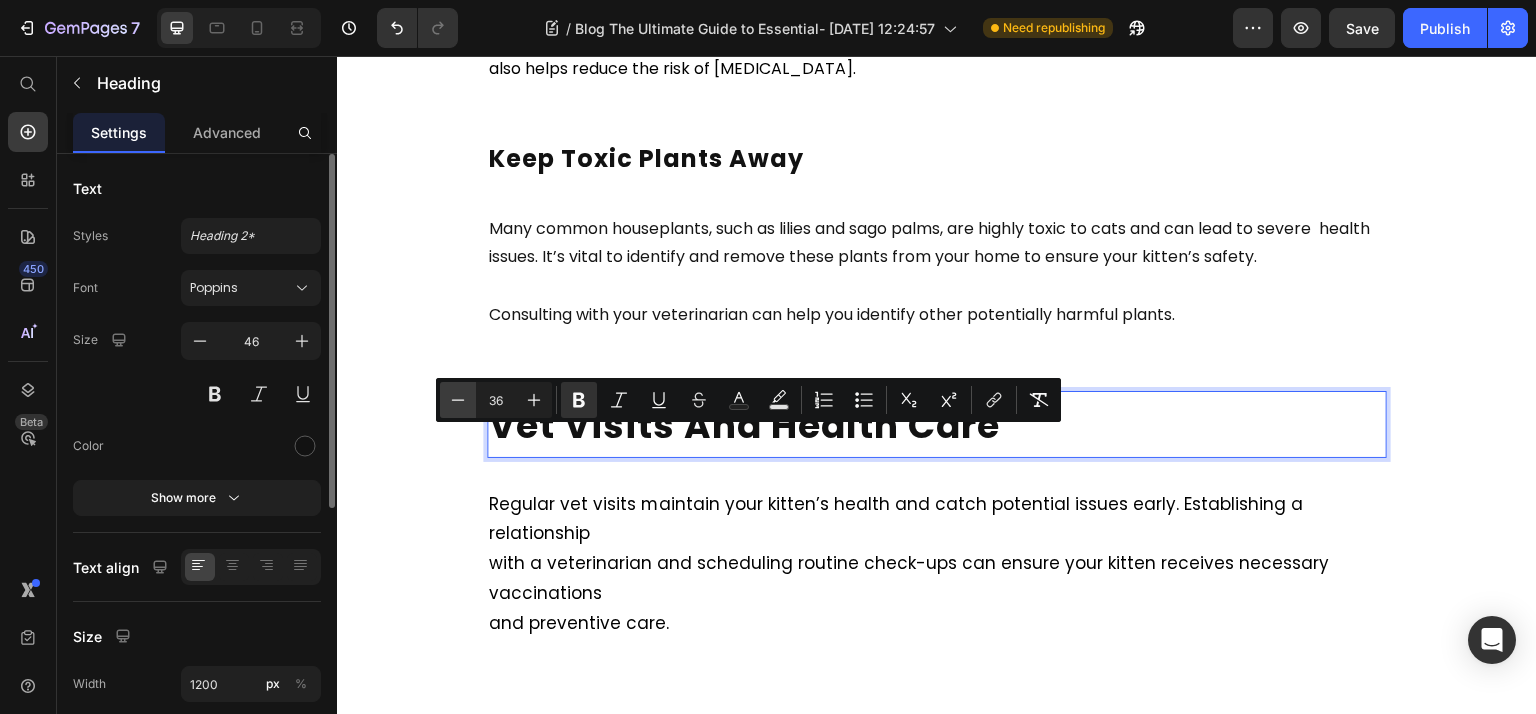 click 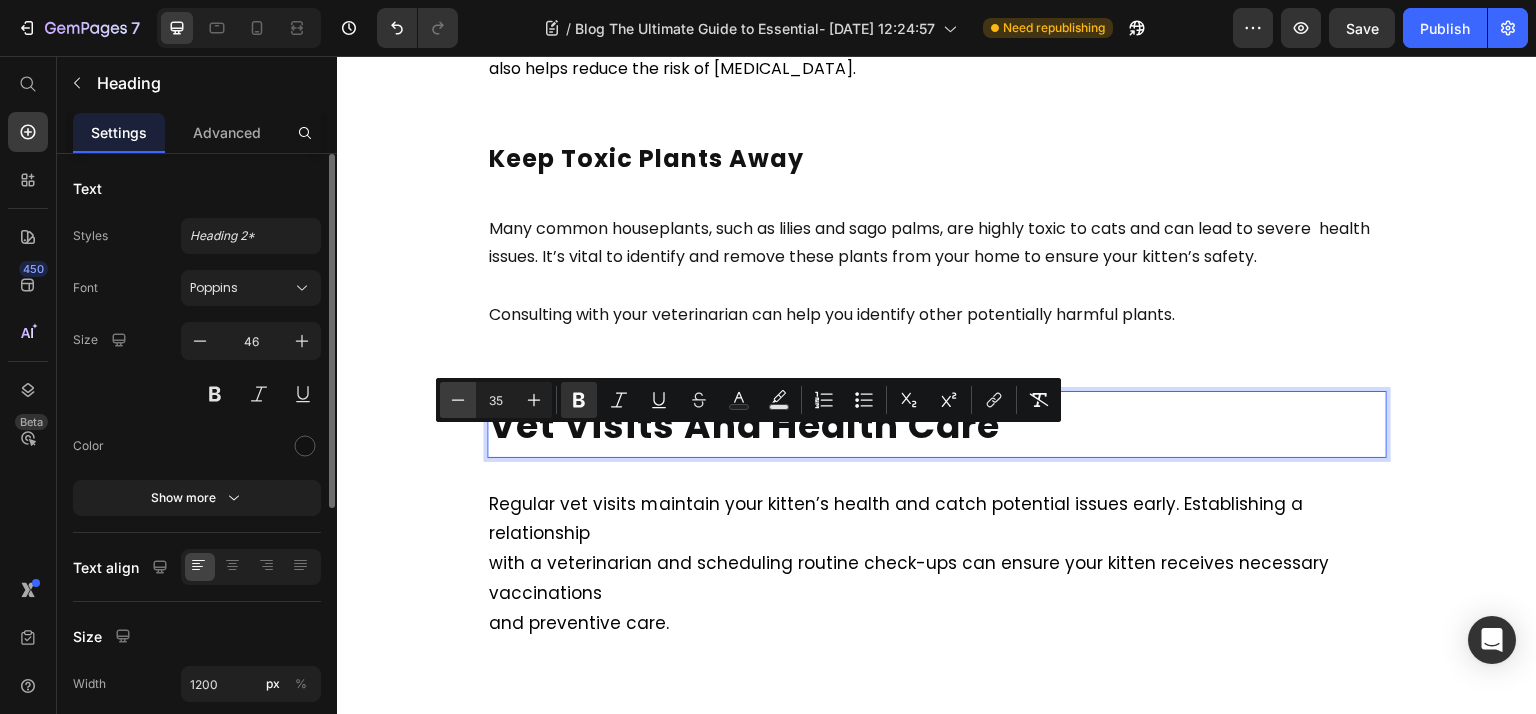 click 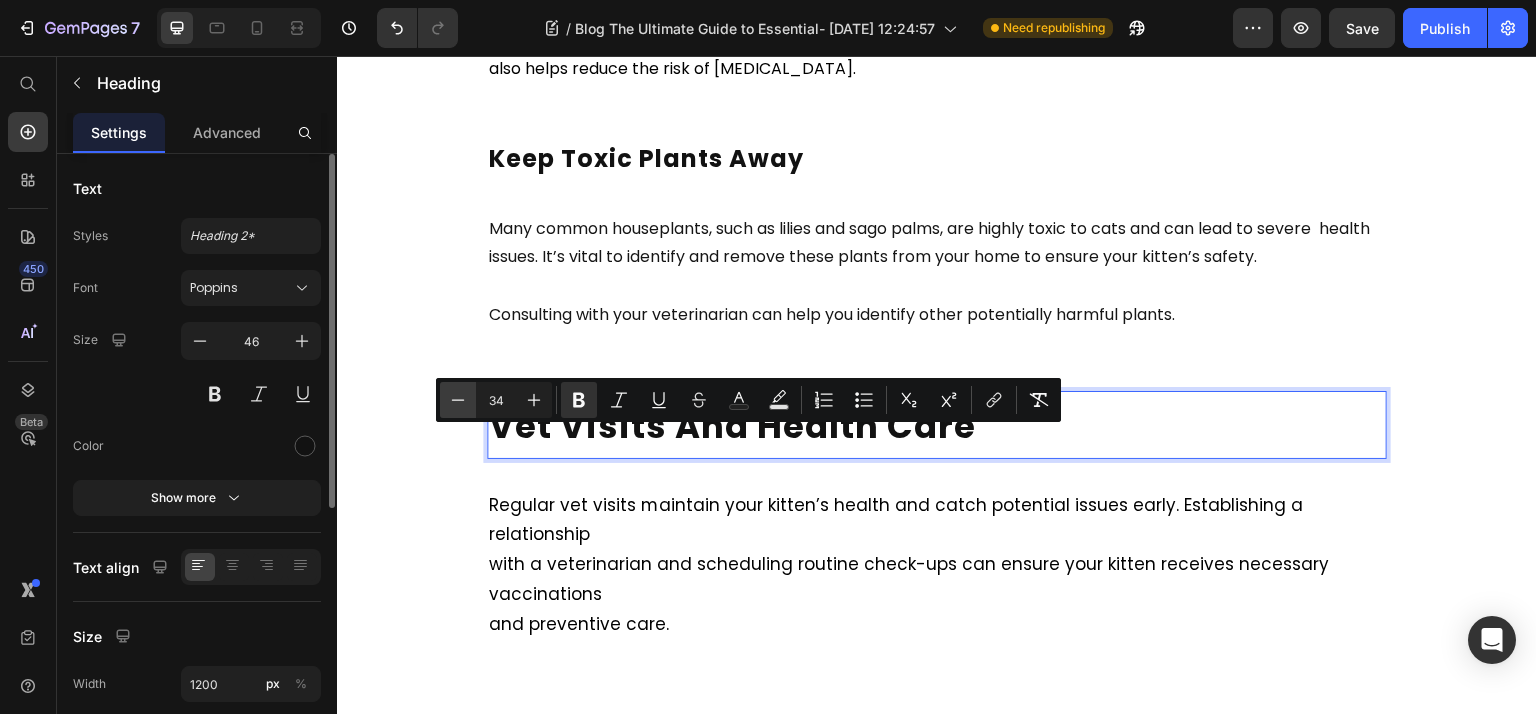 click 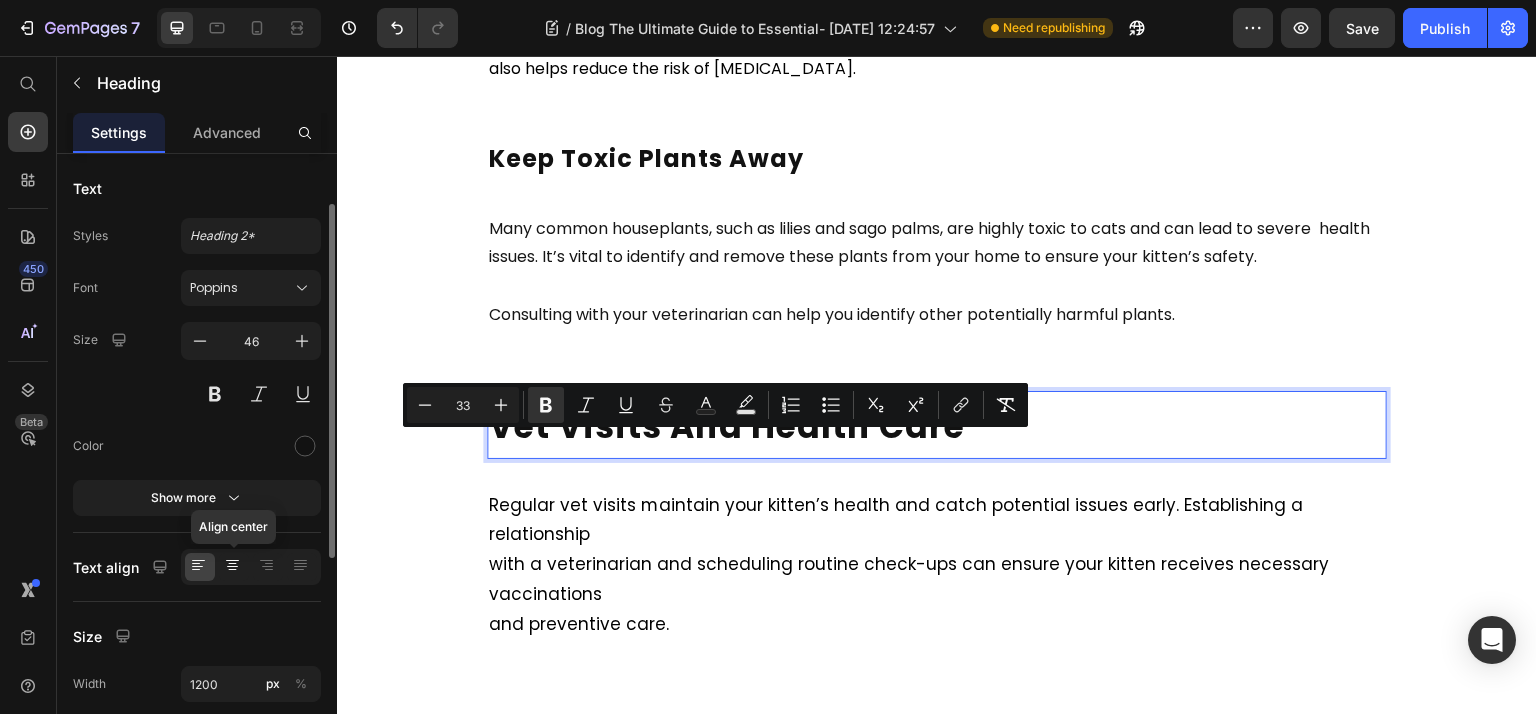 scroll, scrollTop: 457, scrollLeft: 0, axis: vertical 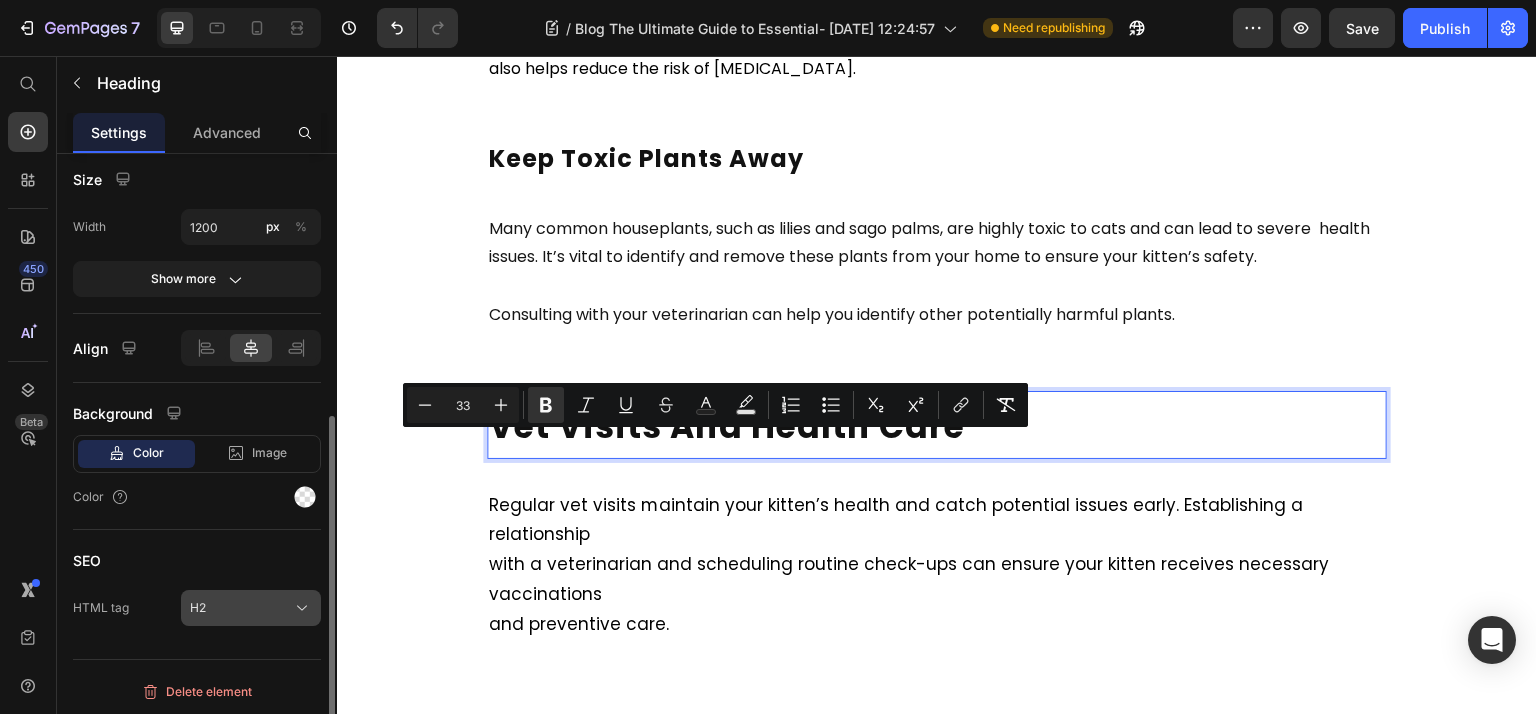 click on "H2" at bounding box center [251, 608] 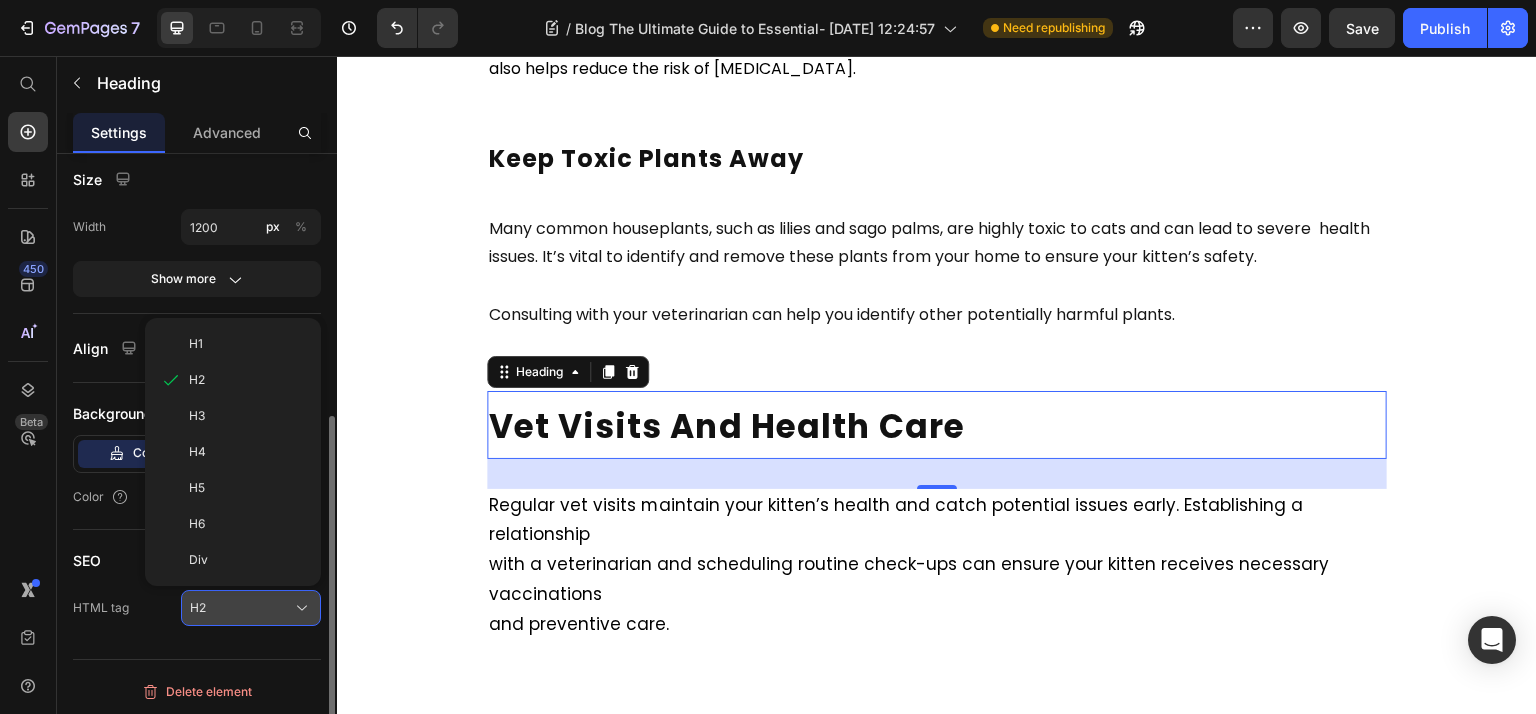 click on "Div" at bounding box center (247, 560) 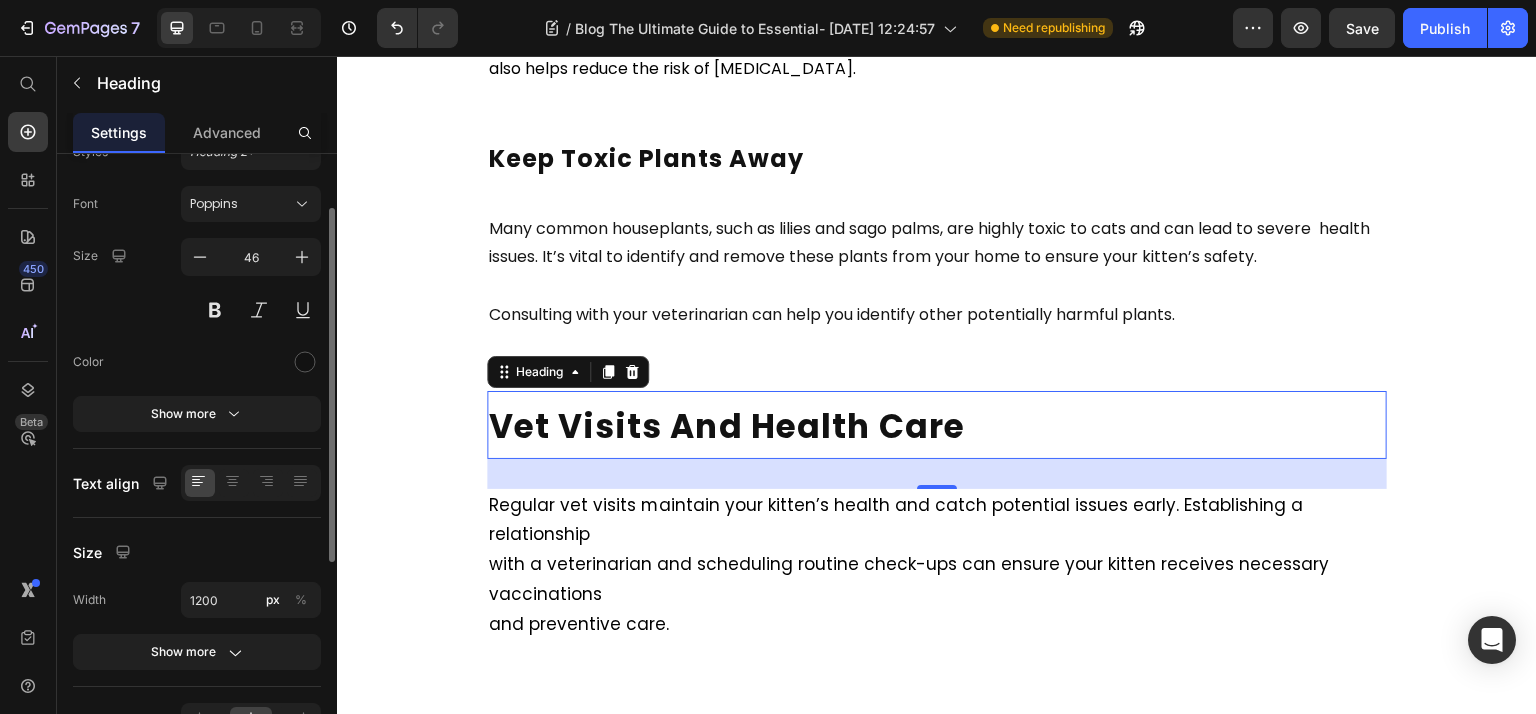 scroll, scrollTop: 76, scrollLeft: 0, axis: vertical 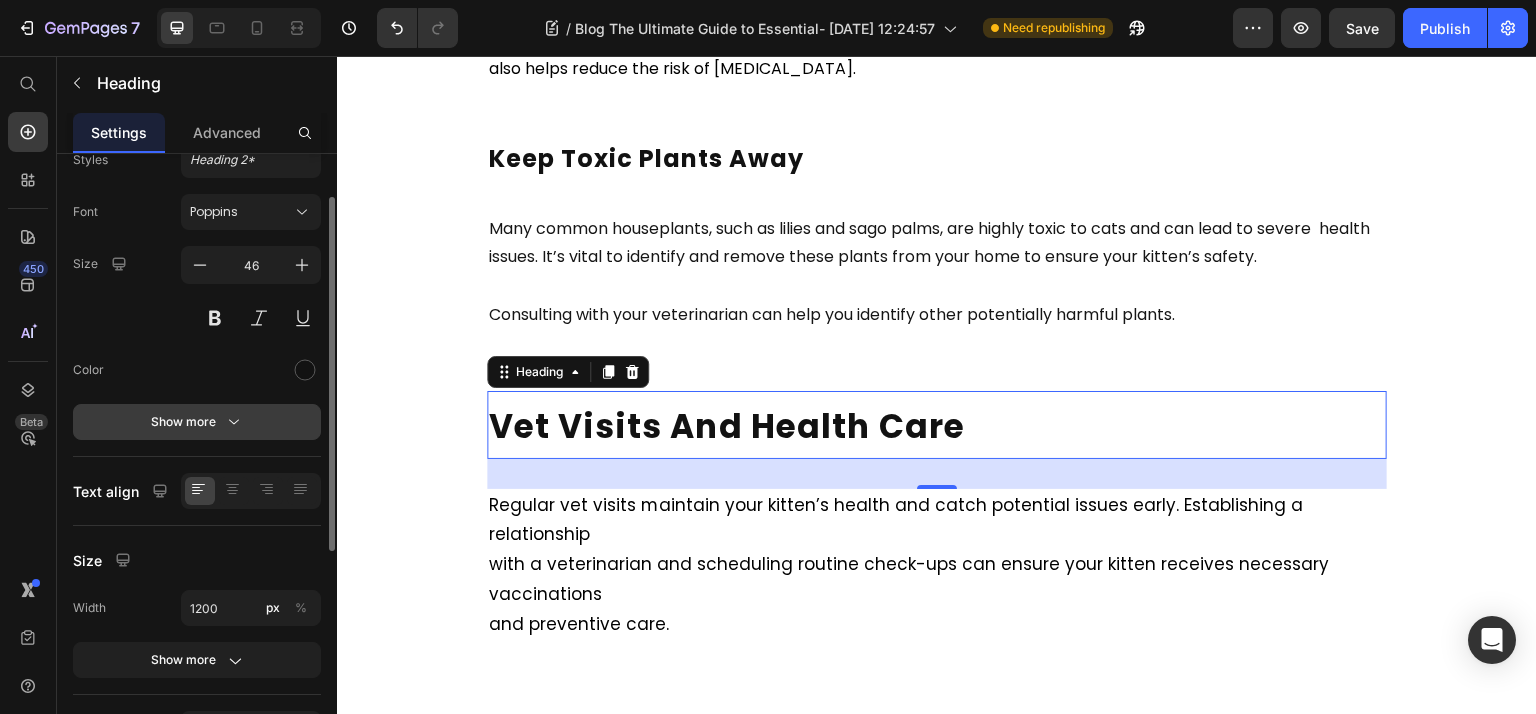 click on "Show more" at bounding box center [197, 422] 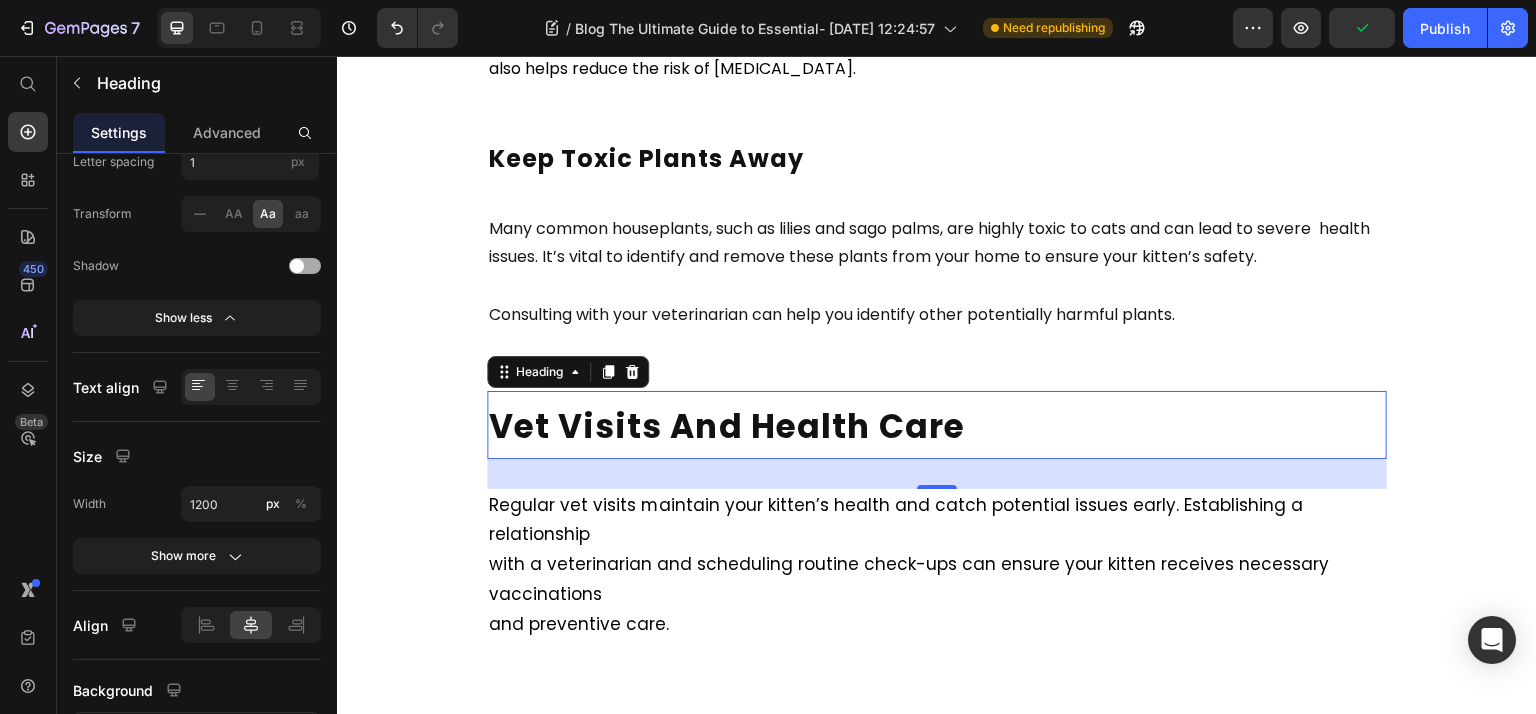 scroll, scrollTop: 0, scrollLeft: 0, axis: both 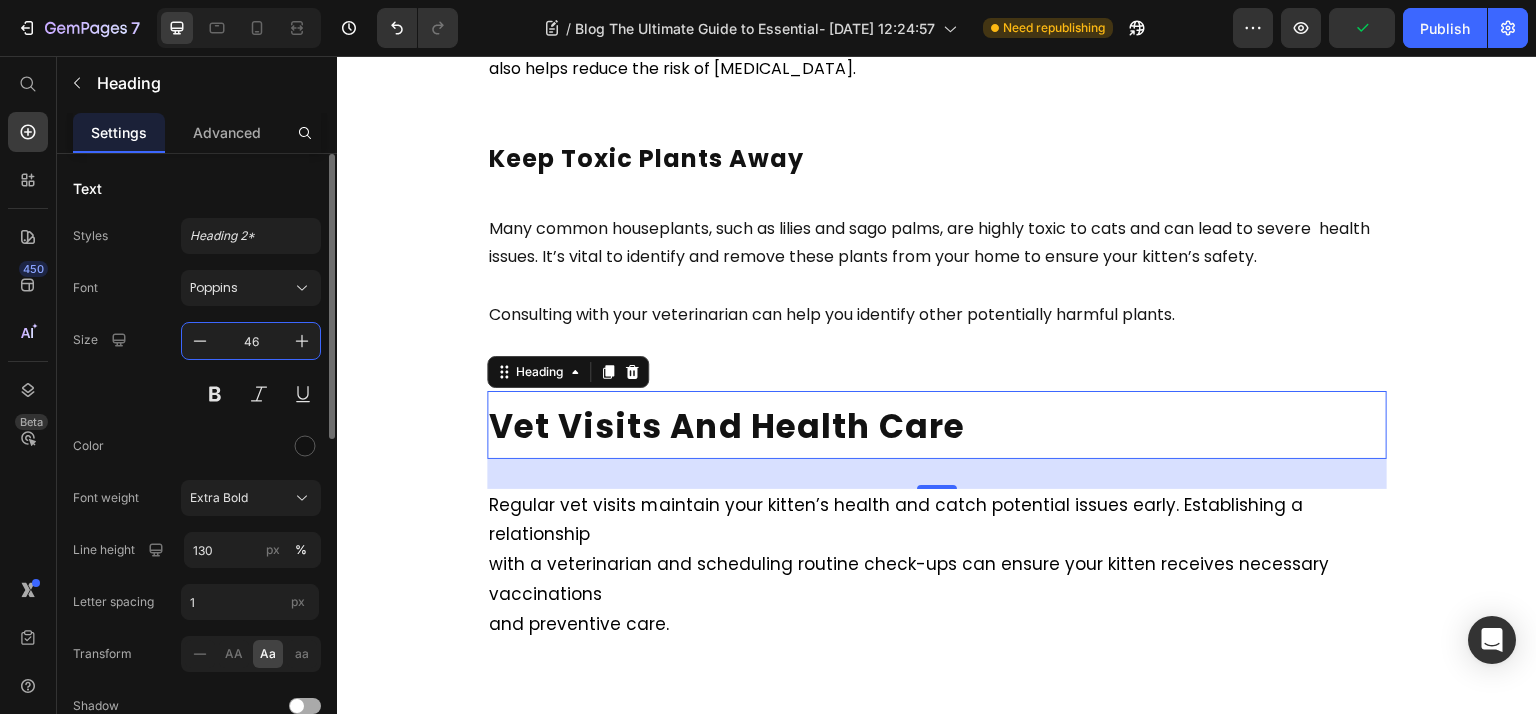 click on "46" at bounding box center (251, 341) 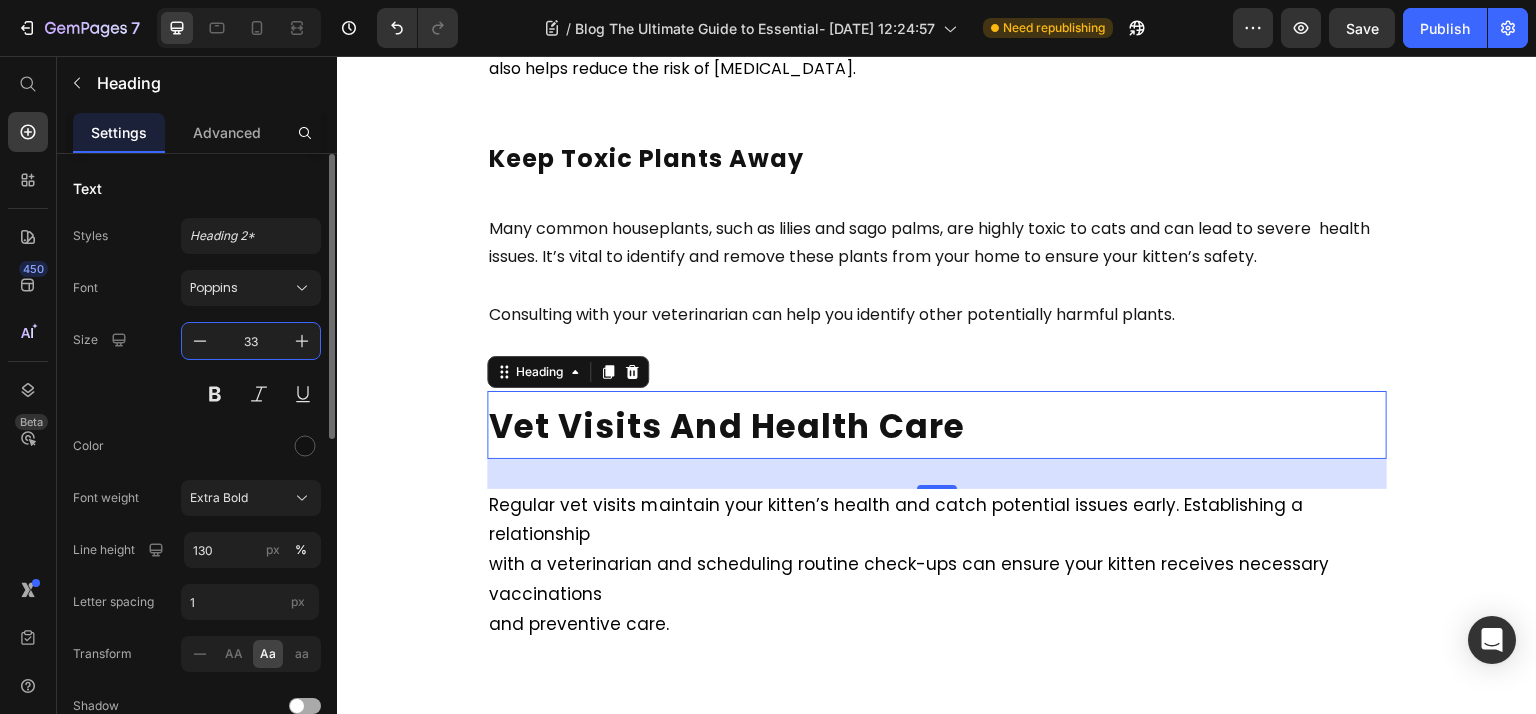 type on "33" 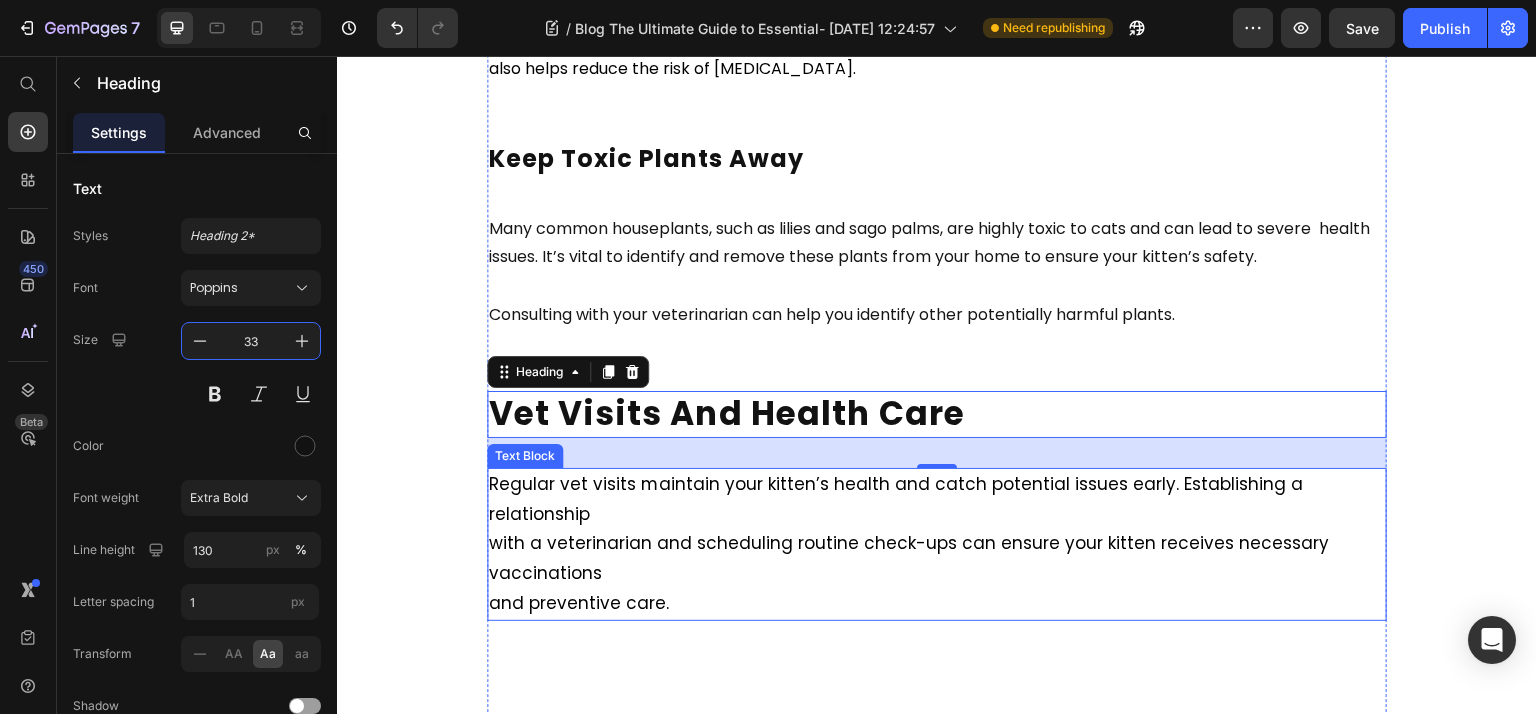 click on "Regular vet visits maintain your kitten’s health and catch potential issues early. Establishing a relationship  with a veterinarian and scheduling routine check-ups can ensure your kitten receives necessary vaccinations  and preventive care." at bounding box center [937, 544] 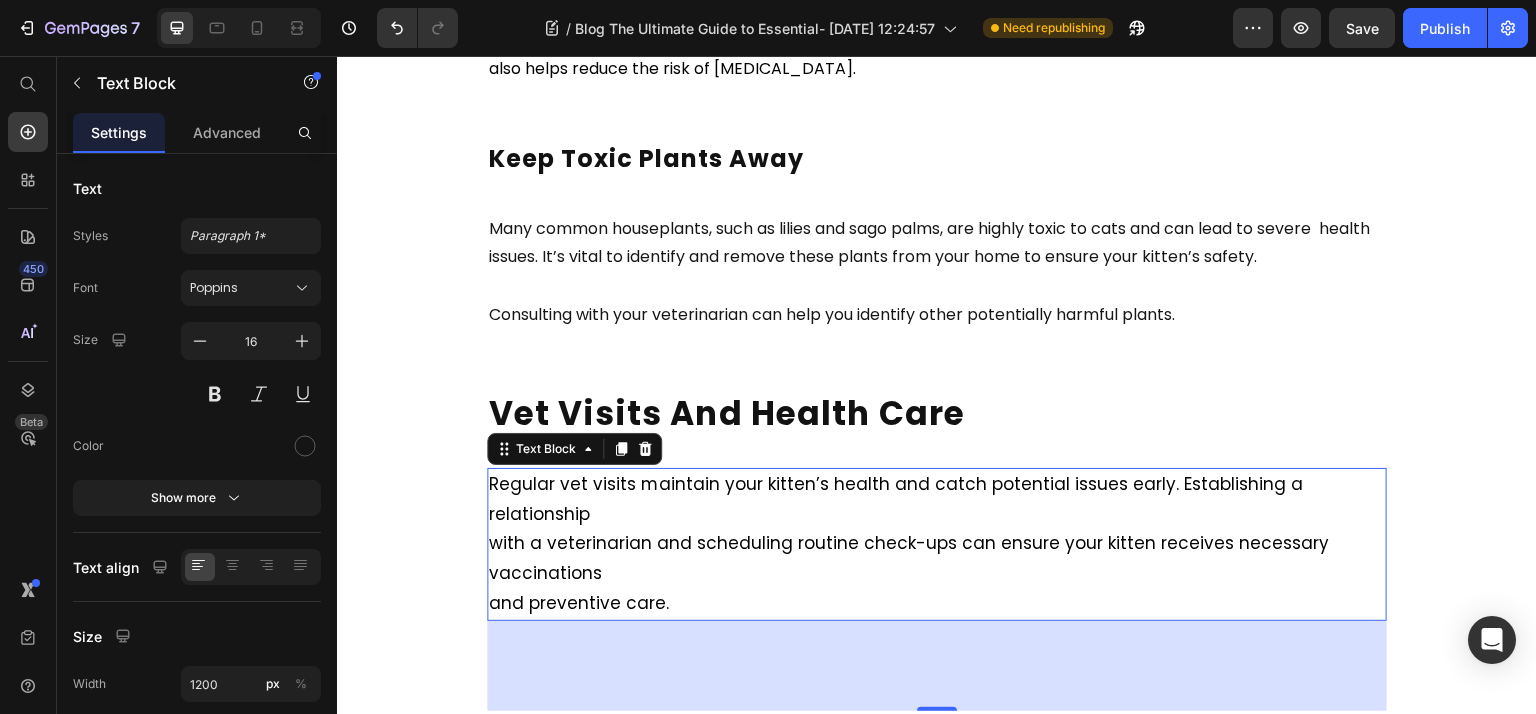 click on "with a veterinarian and scheduling routine check-ups can ensure your kitten receives necessary vaccinations" at bounding box center [909, 558] 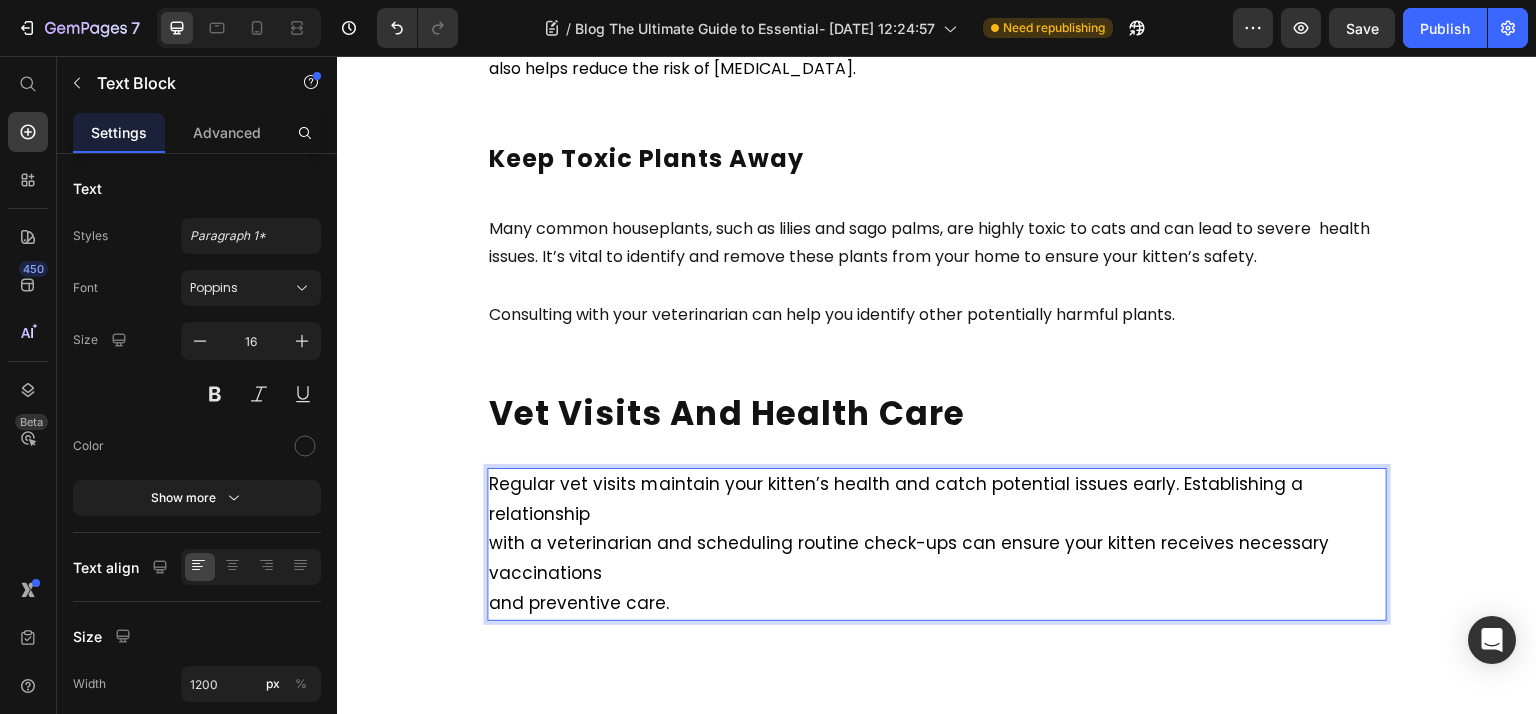 click on "with a veterinarian and scheduling routine check-ups can ensure your kitten receives necessary vaccinations" at bounding box center [909, 558] 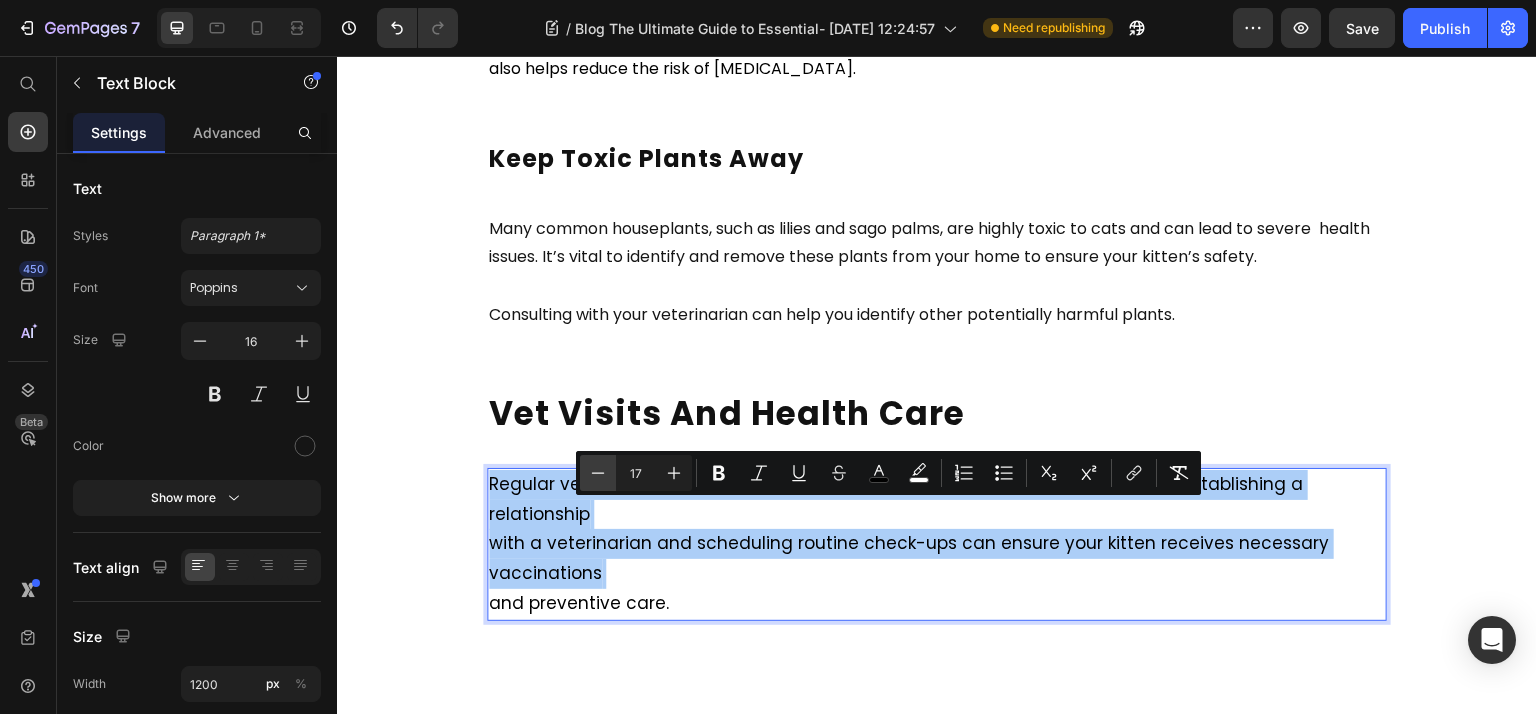 click on "Minus" at bounding box center [598, 473] 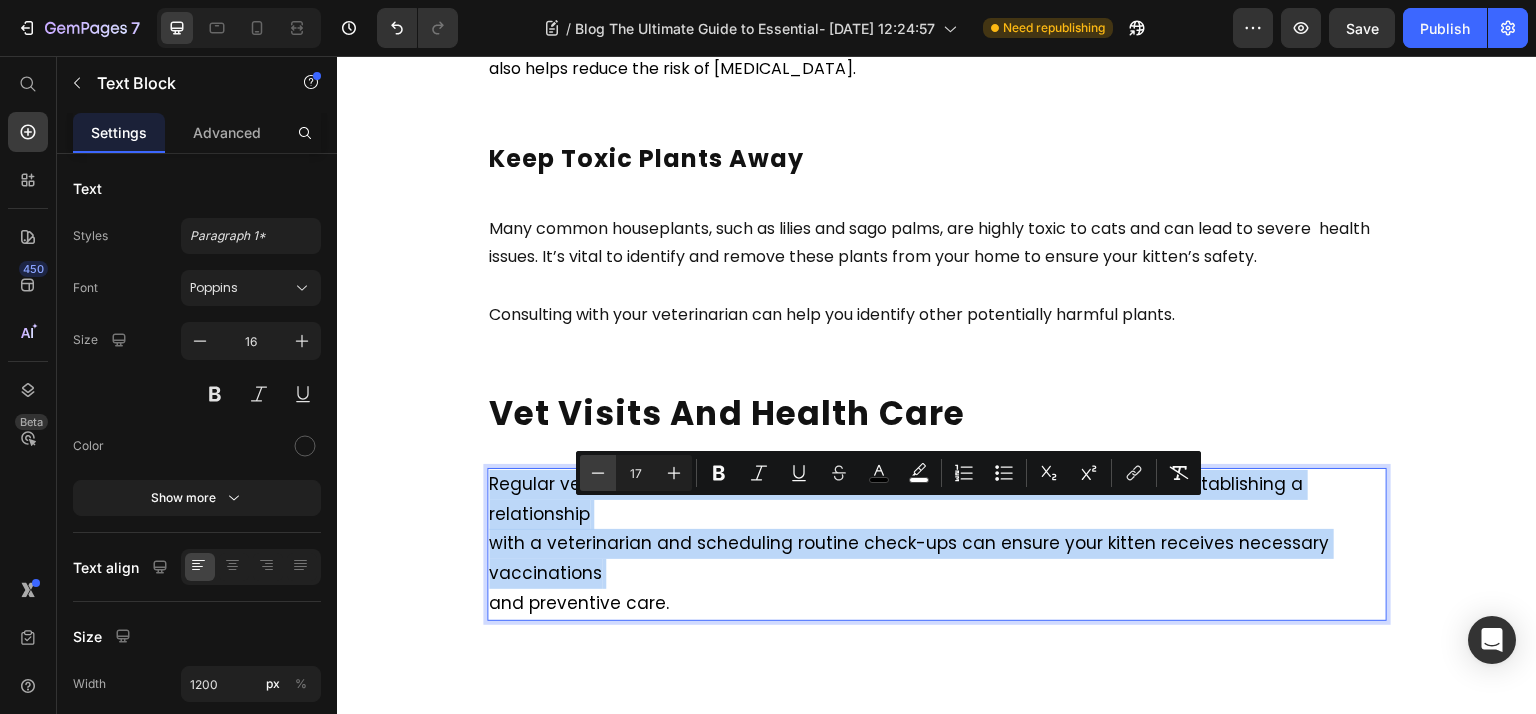 type on "16" 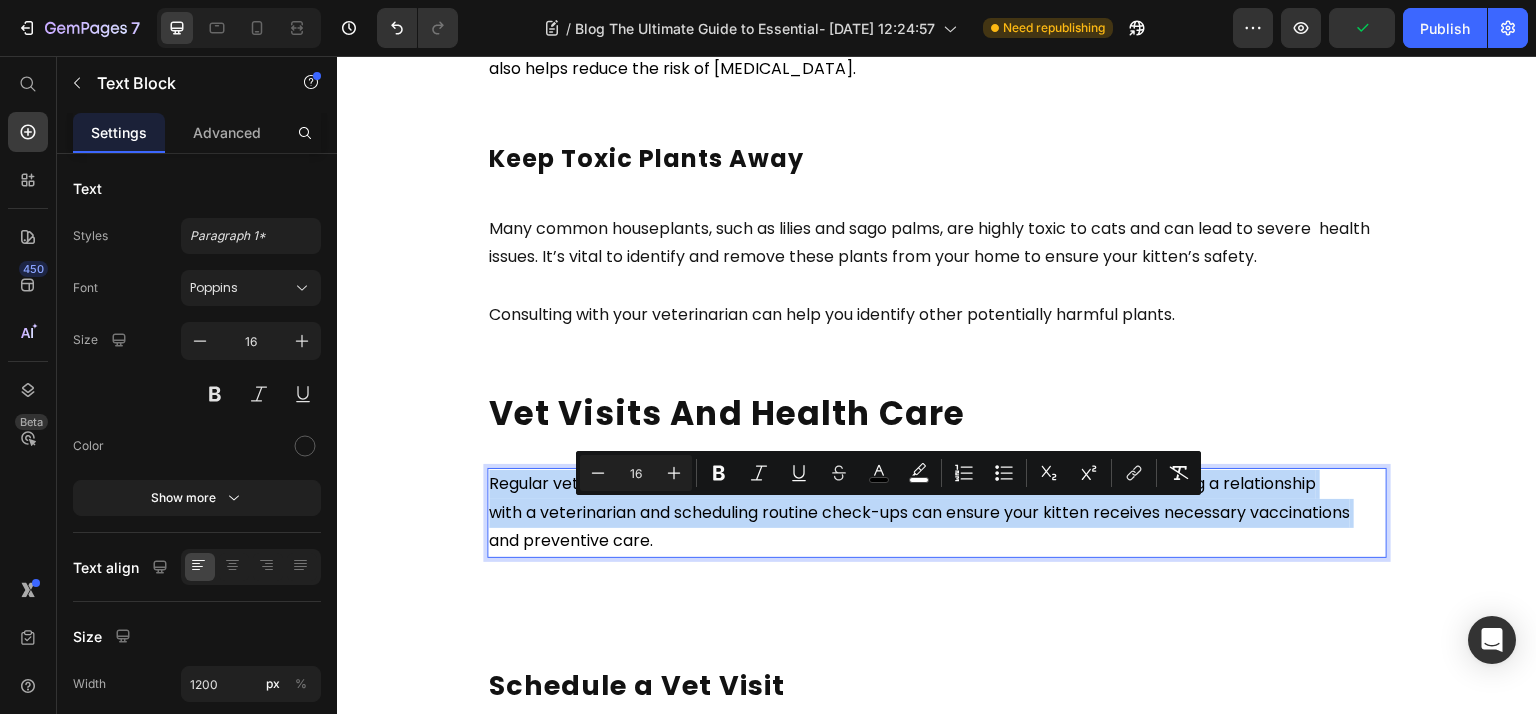 click on "with a veterinarian and scheduling routine check-ups can ensure your kitten receives necessary vaccinations" at bounding box center (919, 512) 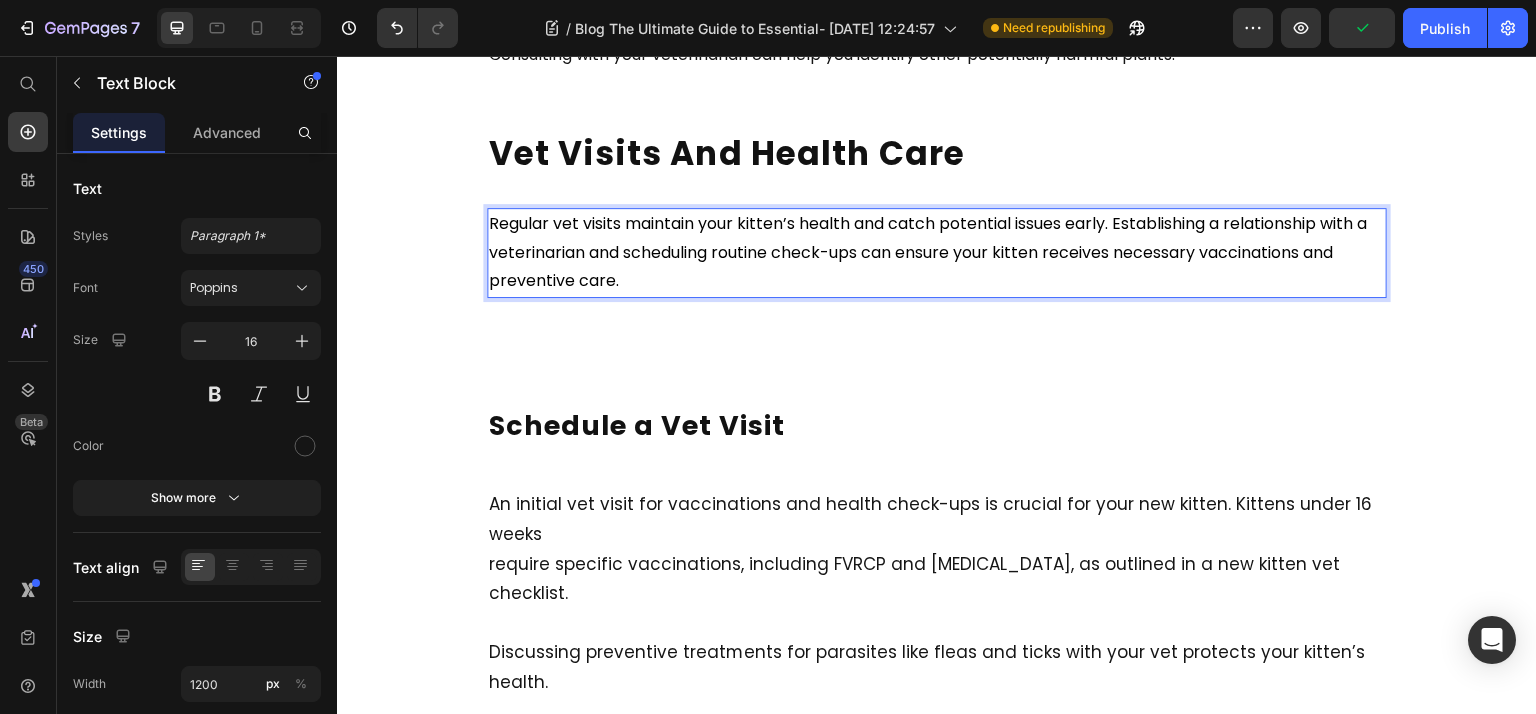 scroll, scrollTop: 6200, scrollLeft: 0, axis: vertical 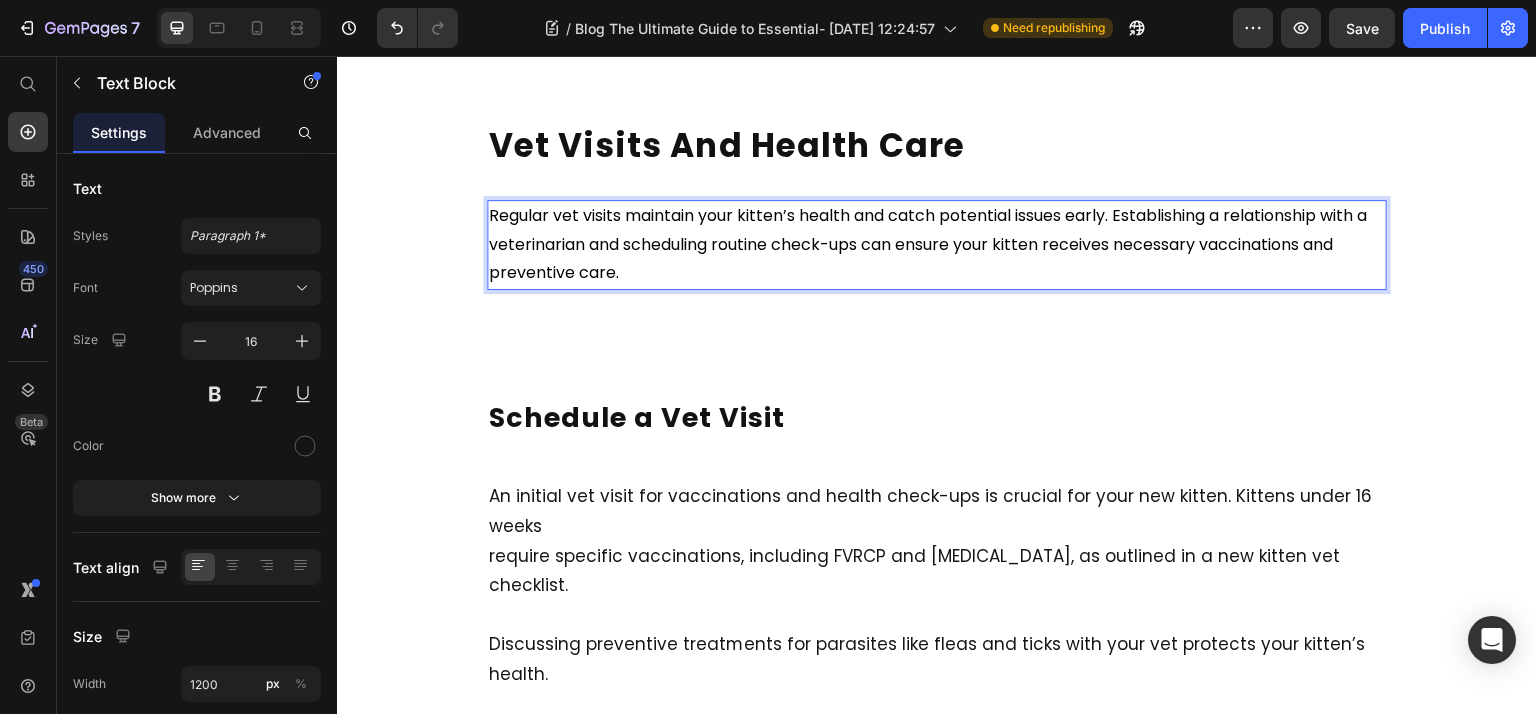 click on "Regular vet visits maintain your kitten’s health and catch potential issues early. Establishing a relationship with a veterinarian and scheduling routine check-ups can ensure your kitten receives necessary vaccinations and preventive care." at bounding box center [937, 245] 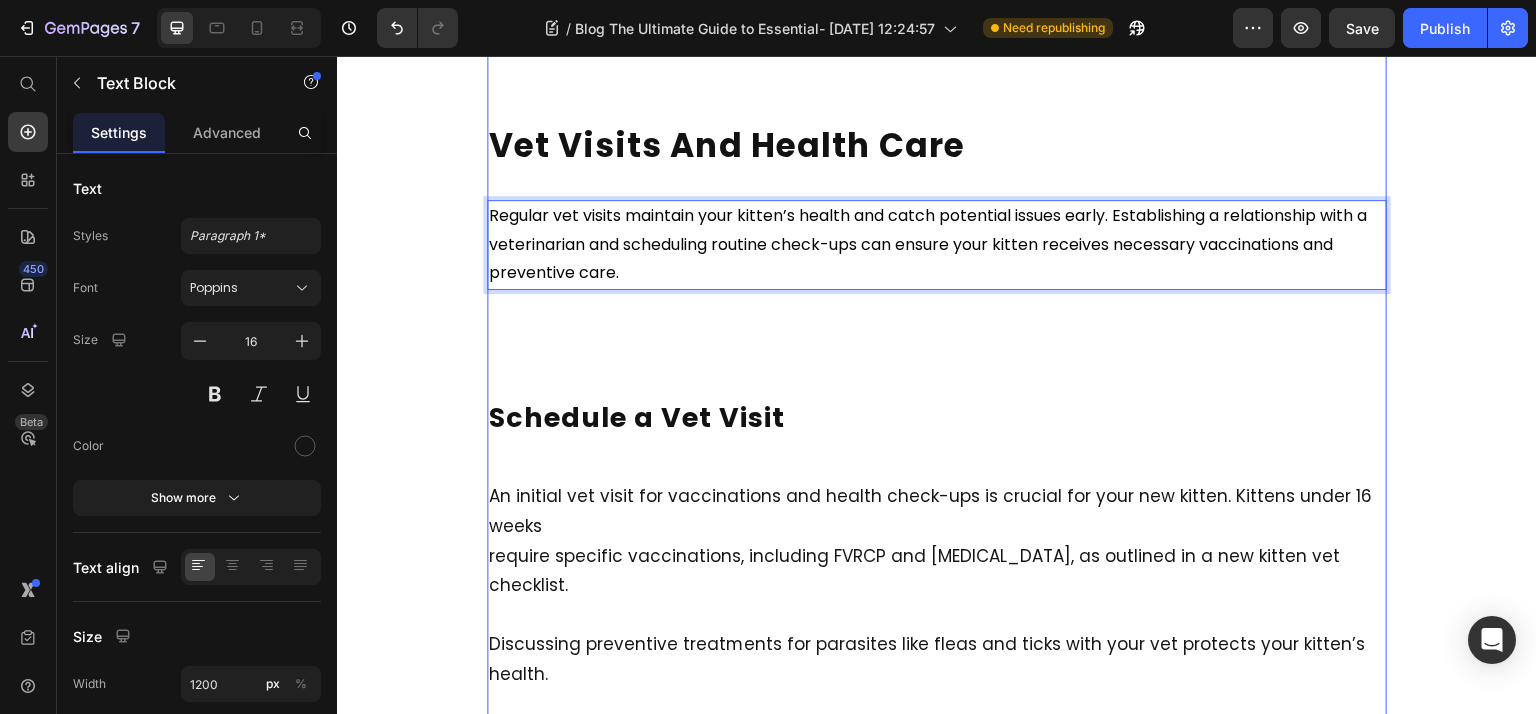 click on "[DATE] Text Block The Ultimate Guide to Essential Supplies for a  Cat Heading Getting a new cat? This guide covers all the essential supplies for a cat, from carriers and litter boxes to  grooming tools and toys. Read on to ensure you have everything needed for your new furry friend. Text Block Key Takeaways Heading A cat carrier is essential for safe travel, with hard-sided options being highly recommended for their durability and security features. Maintaining a clean environment with one litter box per cat plus one extra, and using unscented, clumping litter can significantly enhance your cat’s comfort. Regular vet visits, microchipping, and proper hydration through advanced water fountains are crucial for maintaining your kitten’s overall health and safety. Text Block Cat Carrier Heading Having an appropriately sized carrier will significantly ease your feline friend’s transition into a new cat  environment. Text Block Litter Boxes Heading Text Block Cat Litter Heading Text Block Heading" at bounding box center (937, -1021) 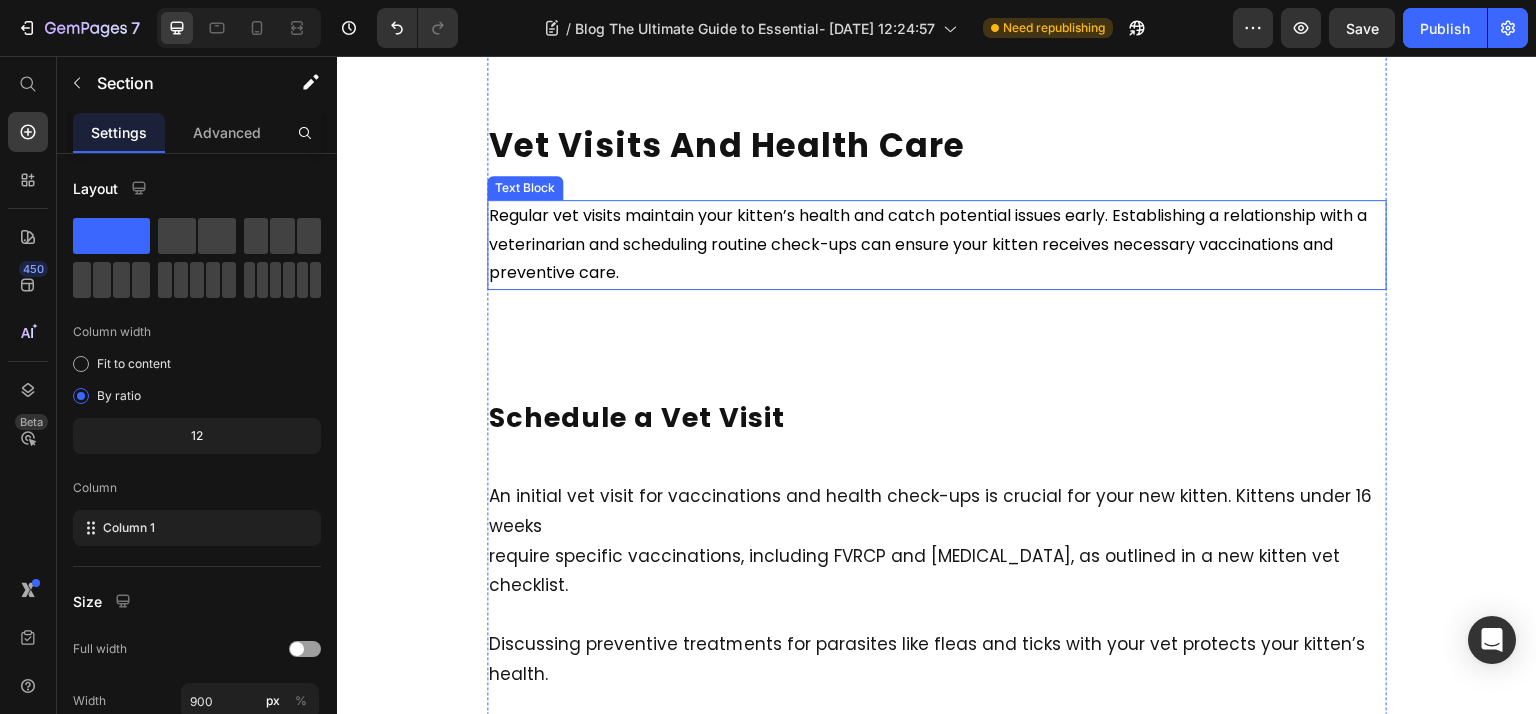 click on "Regular vet visits maintain your kitten’s health and catch potential issues early. Establishing a relationship with a veterinarian and scheduling routine check-ups can ensure your kitten receives necessary vaccinations and preventive care." at bounding box center (928, 244) 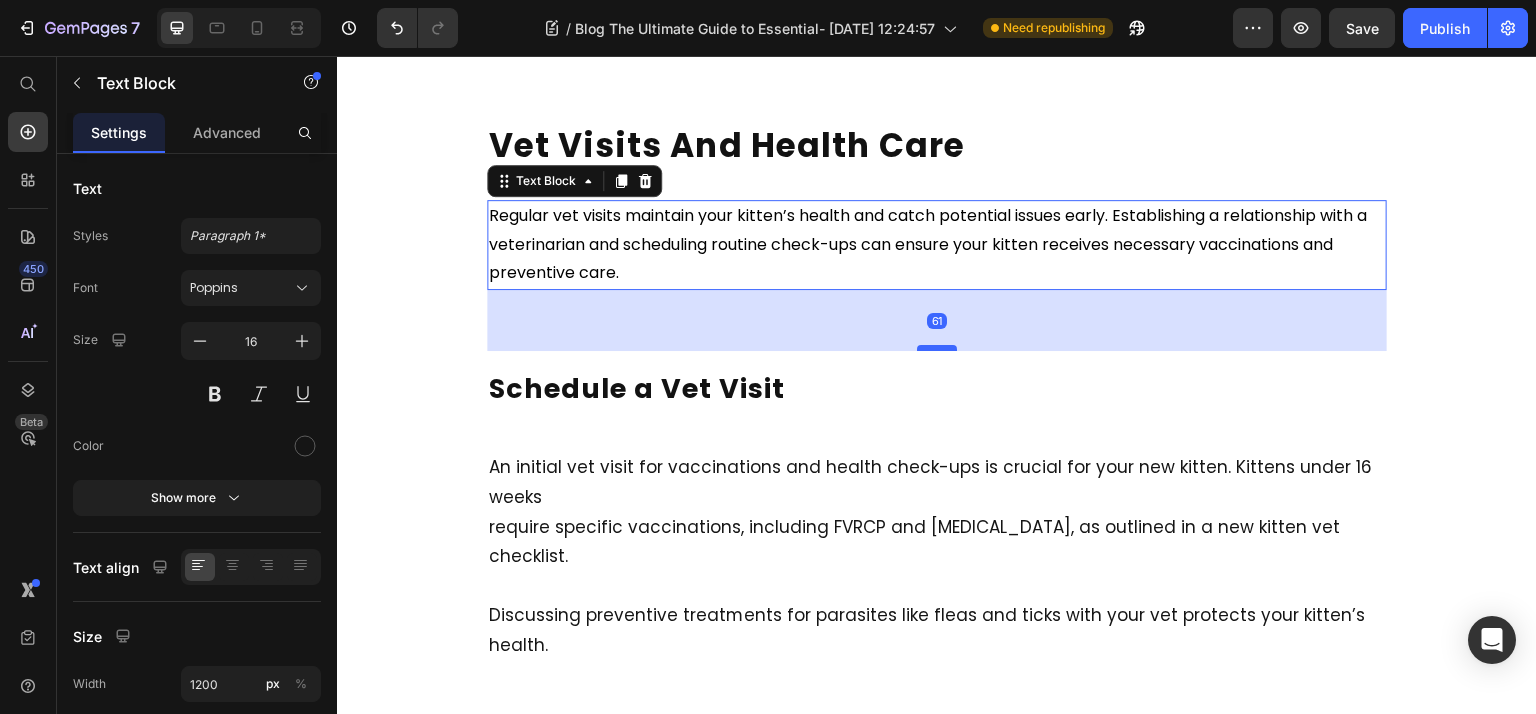 drag, startPoint x: 942, startPoint y: 410, endPoint x: 938, endPoint y: 381, distance: 29.274563 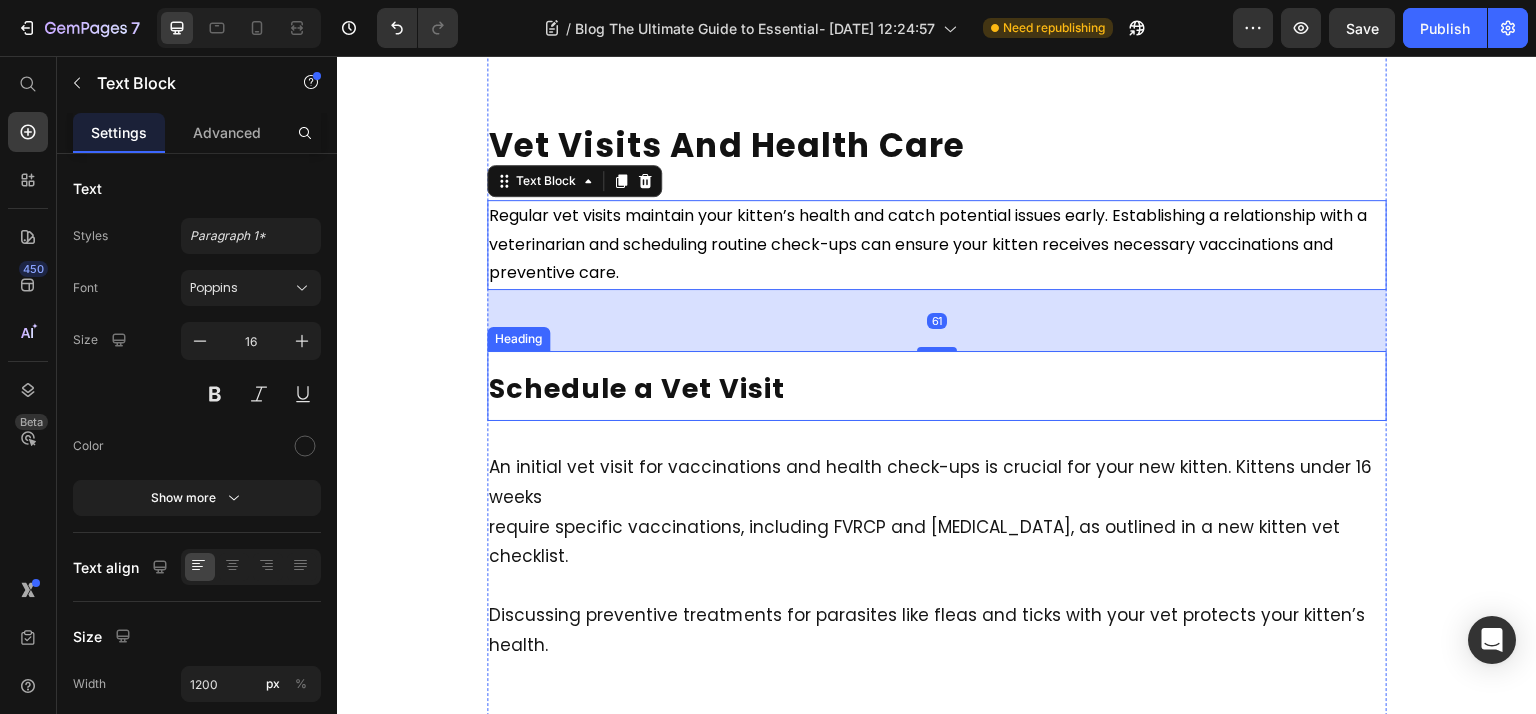 click on "Schedule a Vet Visit" at bounding box center [937, 386] 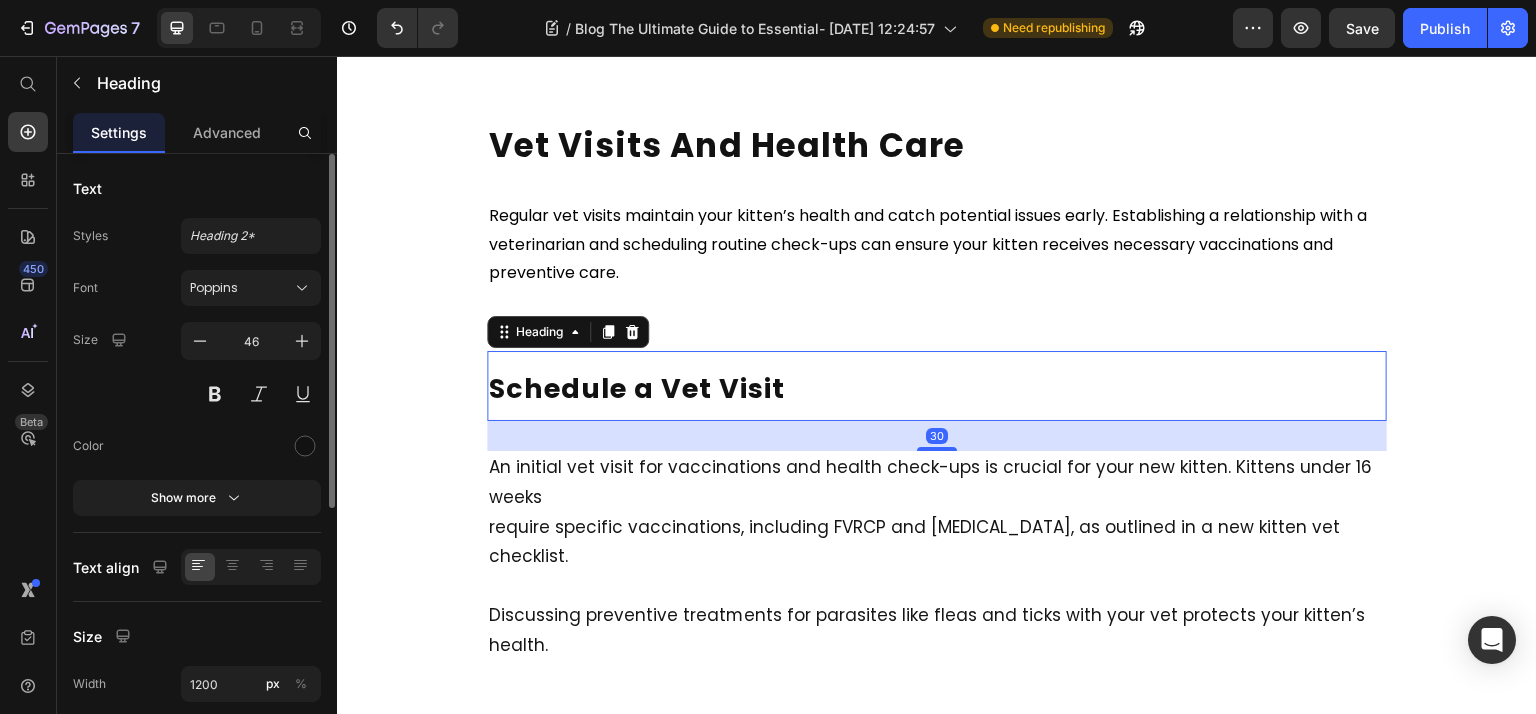 scroll, scrollTop: 457, scrollLeft: 0, axis: vertical 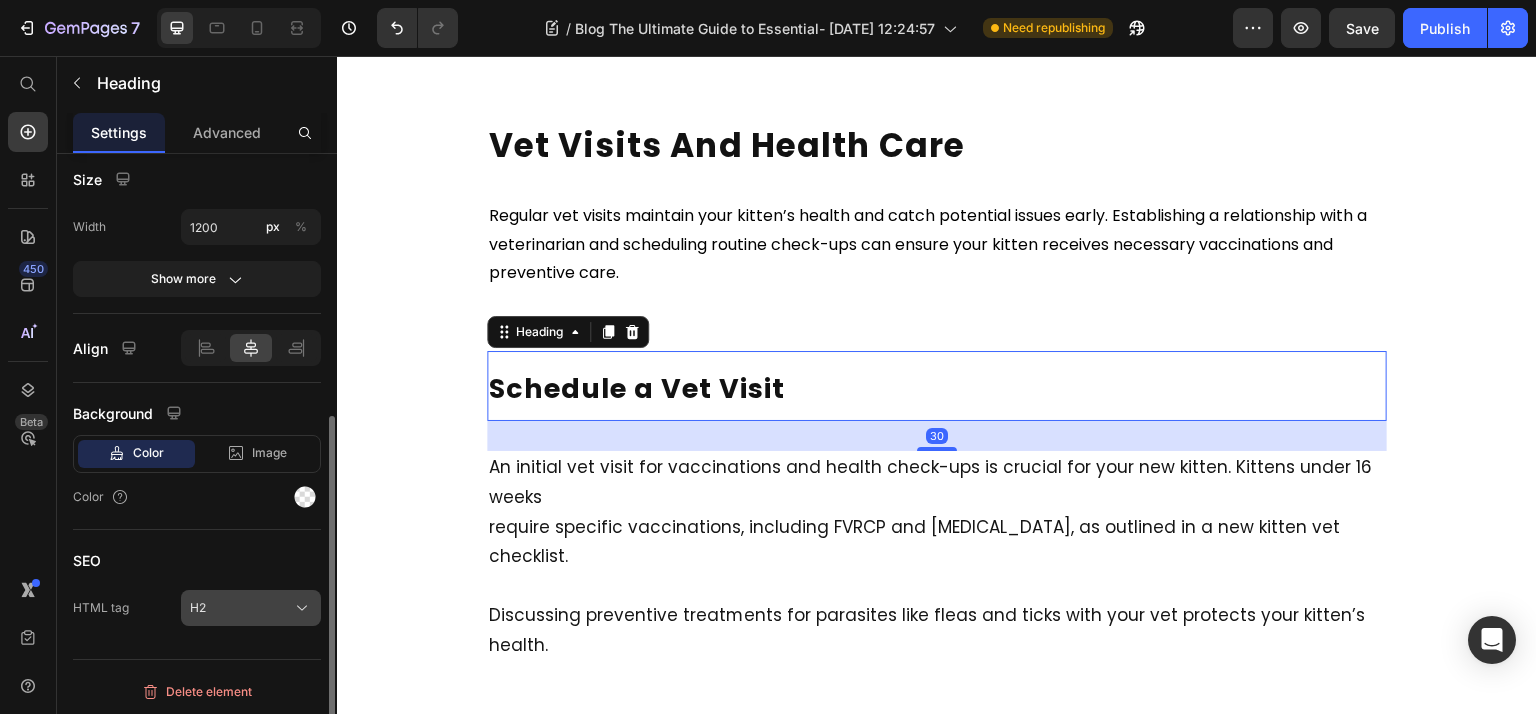 click on "H2" at bounding box center [251, 608] 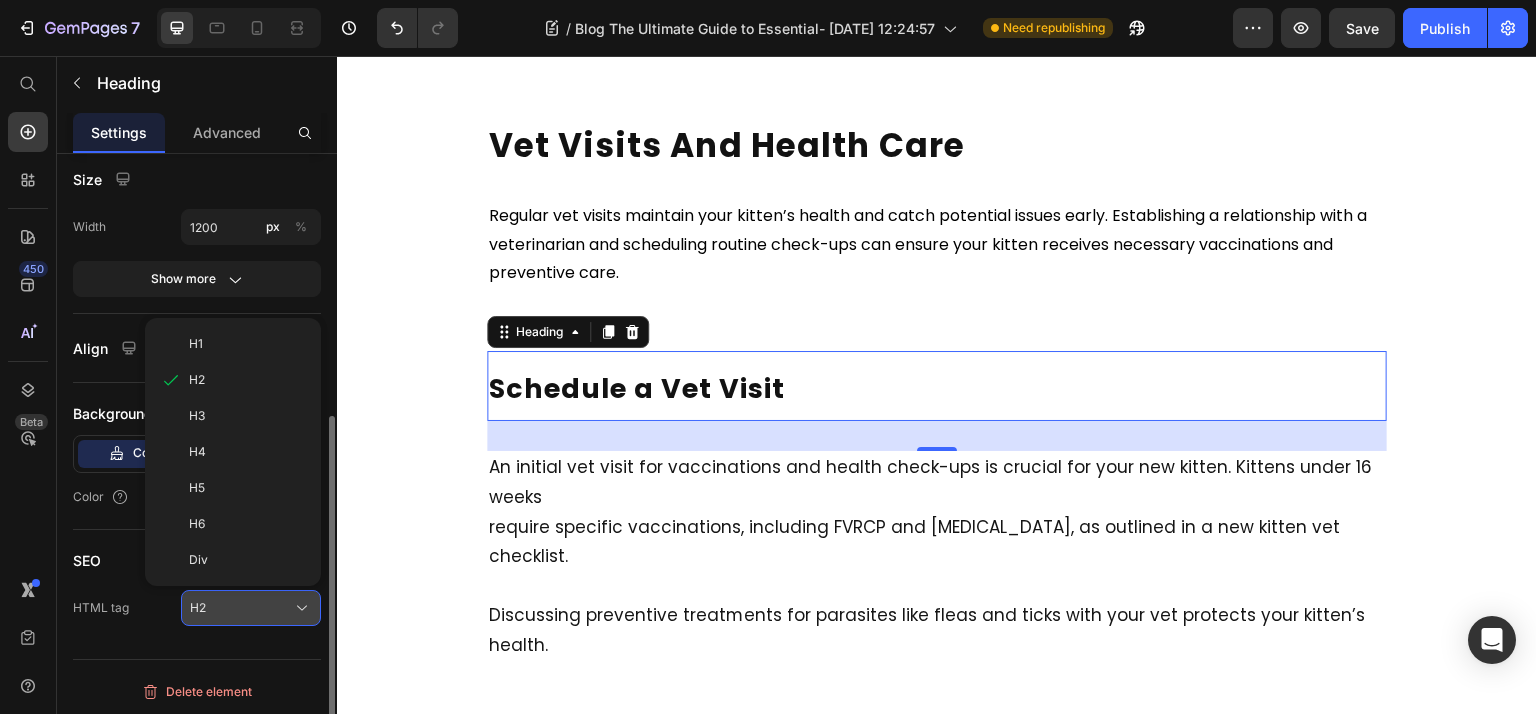 click on "Div" 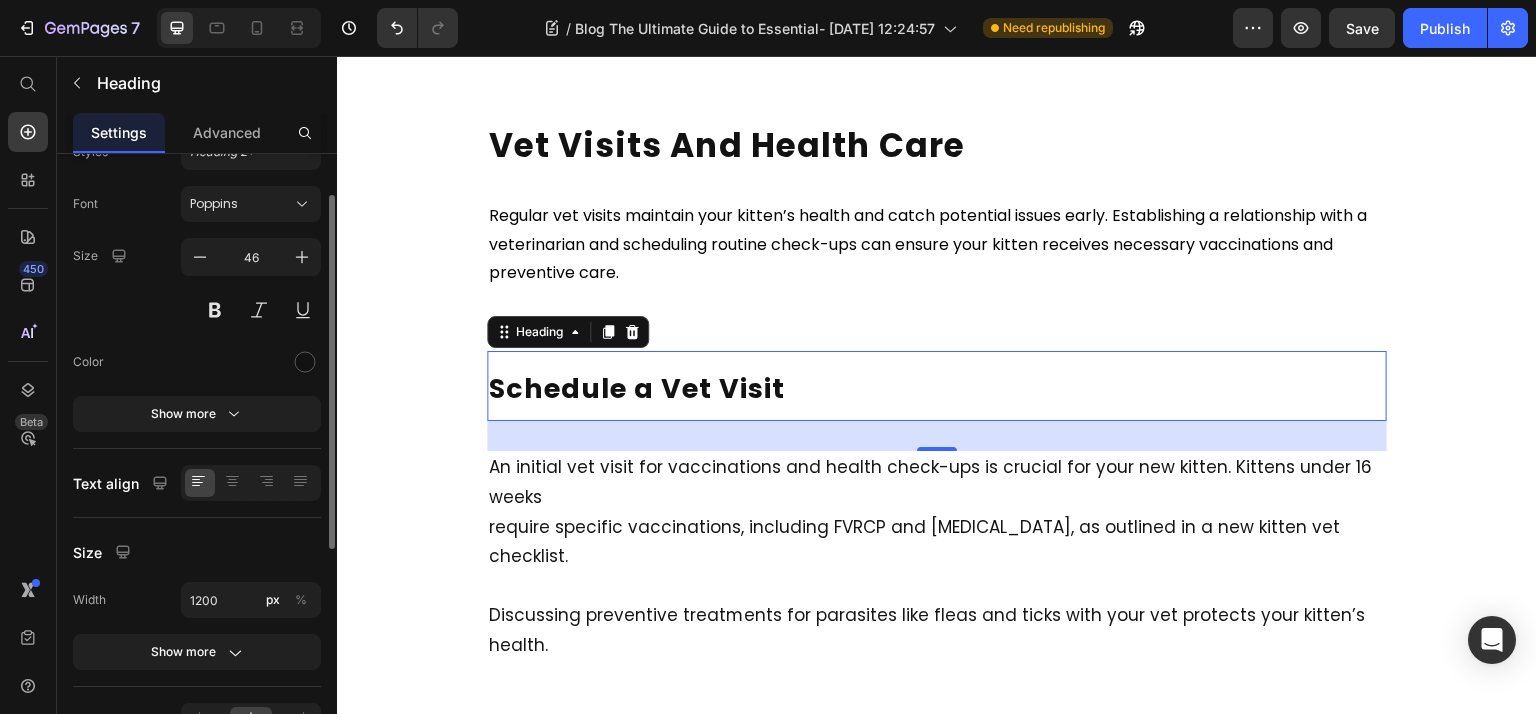 scroll, scrollTop: 52, scrollLeft: 0, axis: vertical 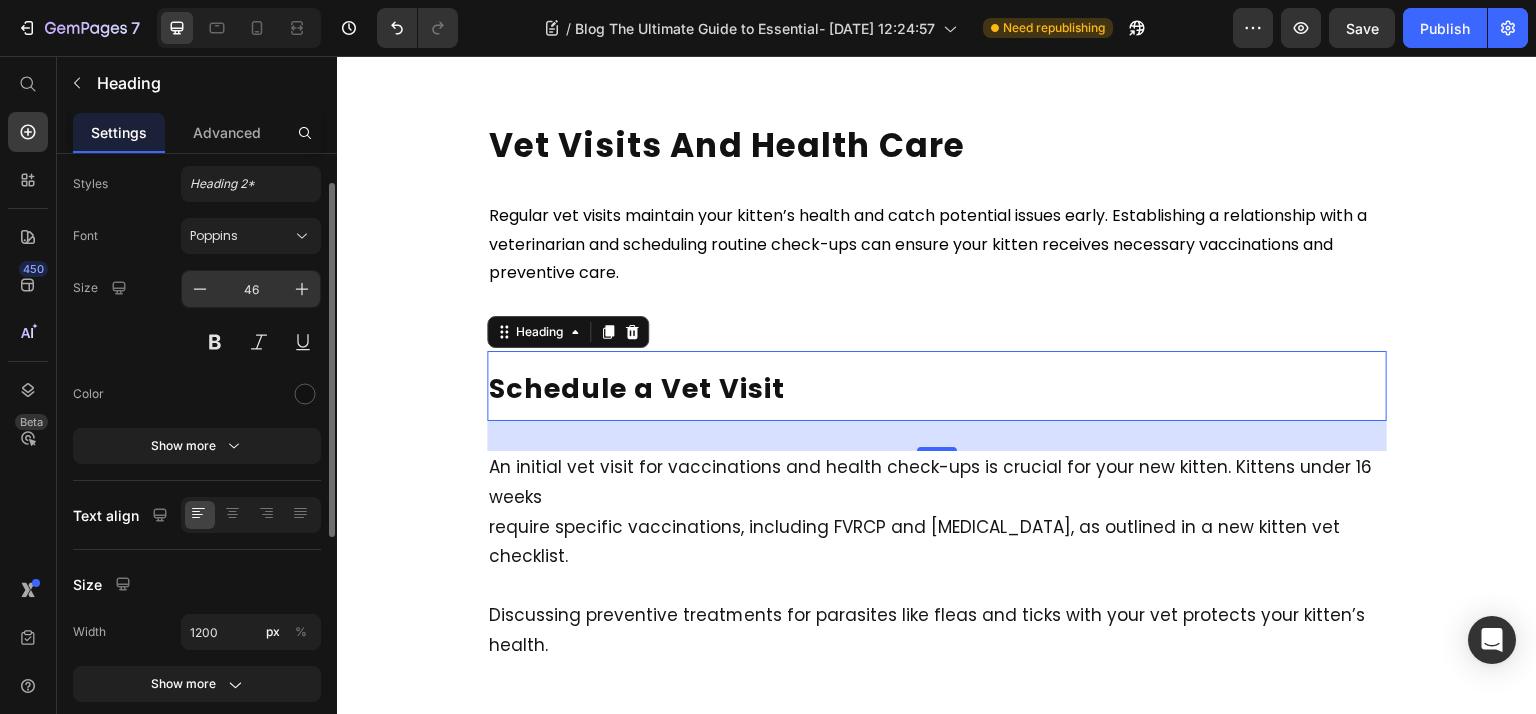 click on "46" at bounding box center [251, 289] 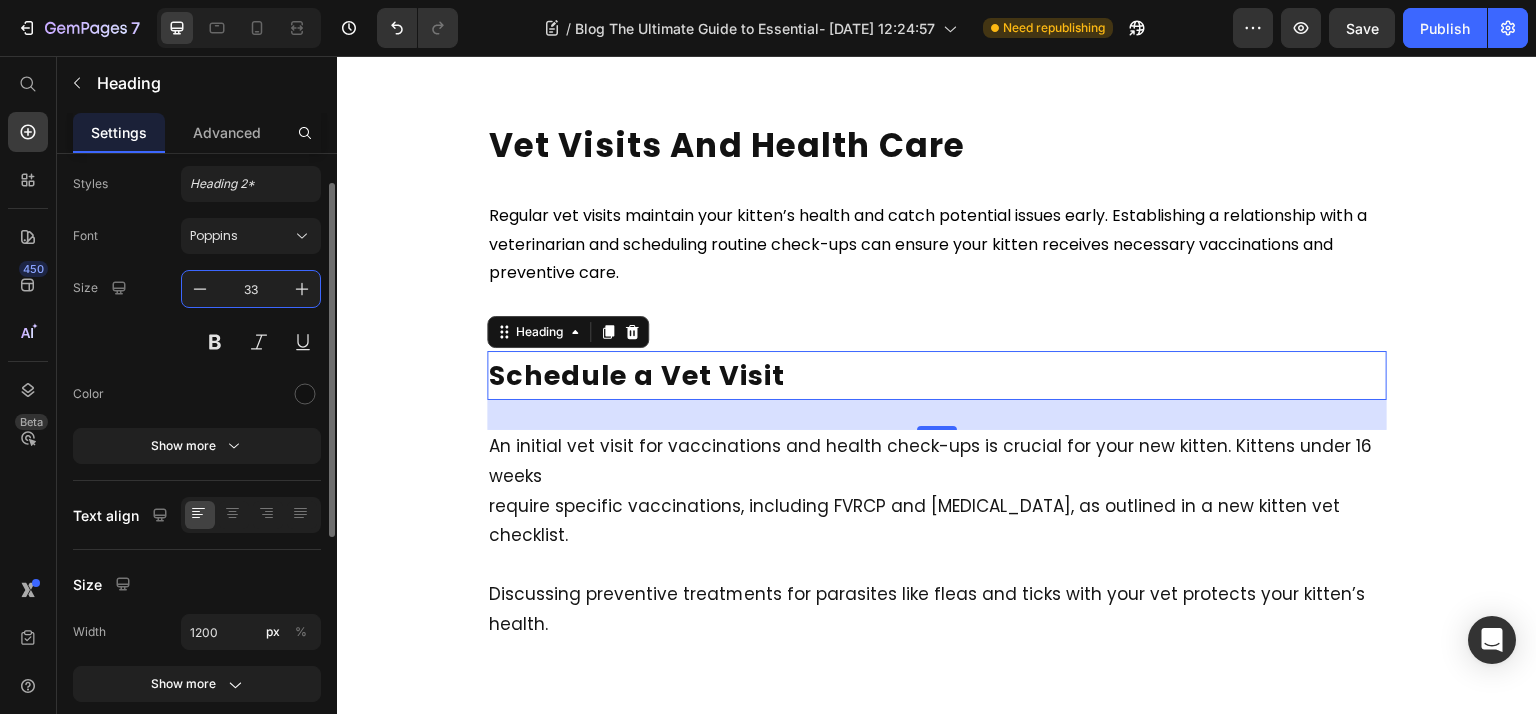 type on "33" 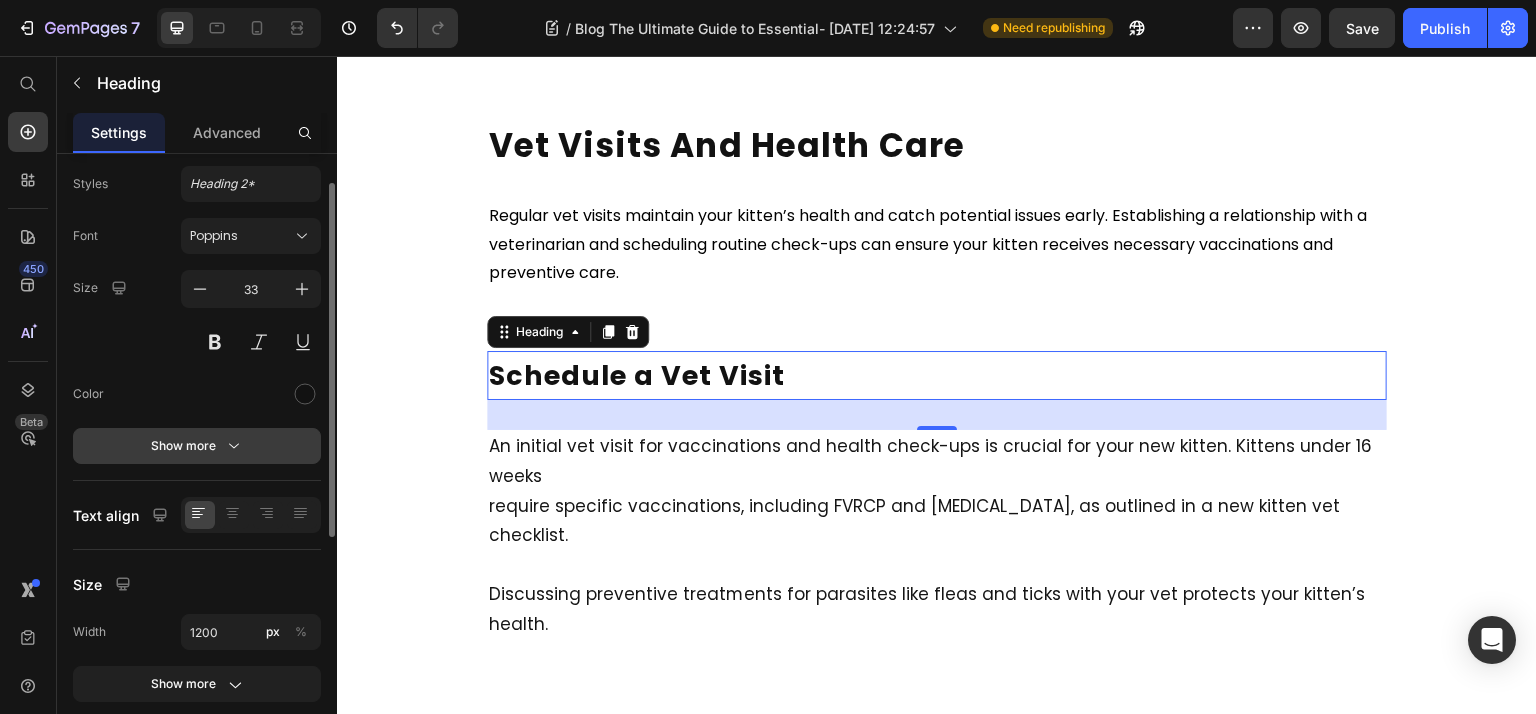click 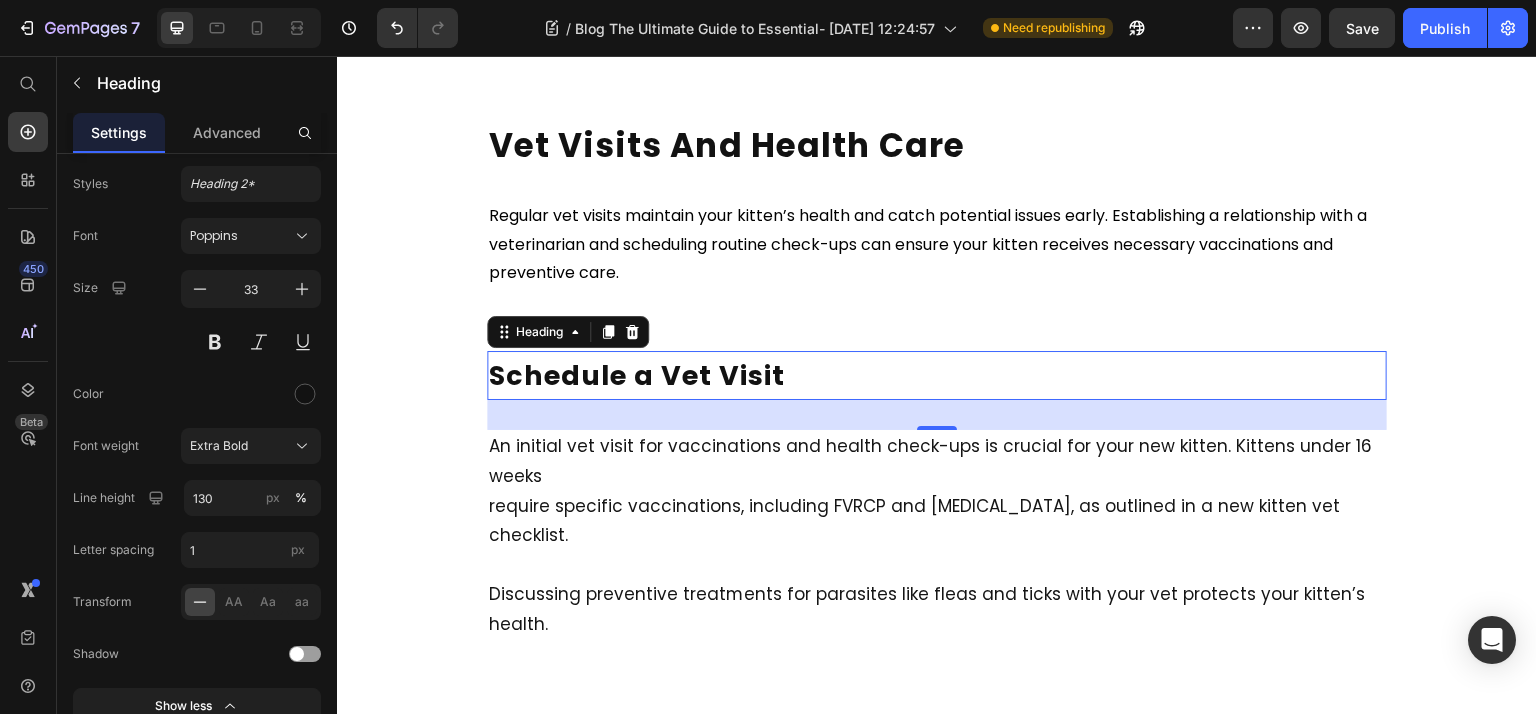 click on "[DATE] Text Block The Ultimate Guide to Essential Supplies for a  Cat Heading Getting a new cat? This guide covers all the essential supplies for a cat, from carriers and litter boxes to  grooming tools and toys. Read on to ensure you have everything needed for your new furry friend. Text Block Key Takeaways Heading A cat carrier is essential for safe travel, with hard-sided options being highly recommended for their durability and security features. Maintaining a clean environment with one litter box per cat plus one extra, and using unscented, clumping litter can significantly enhance your cat’s comfort. Regular vet visits, microchipping, and proper hydration through advanced water fountains are crucial for maintaining your kitten’s overall health and safety. Text Block Cat Carrier Heading Having an appropriately sized carrier will significantly ease your feline friend’s transition into a new cat  environment. Text Block Litter Boxes Heading Text Block Cat Litter Heading Text Block Heading" at bounding box center (937, -1046) 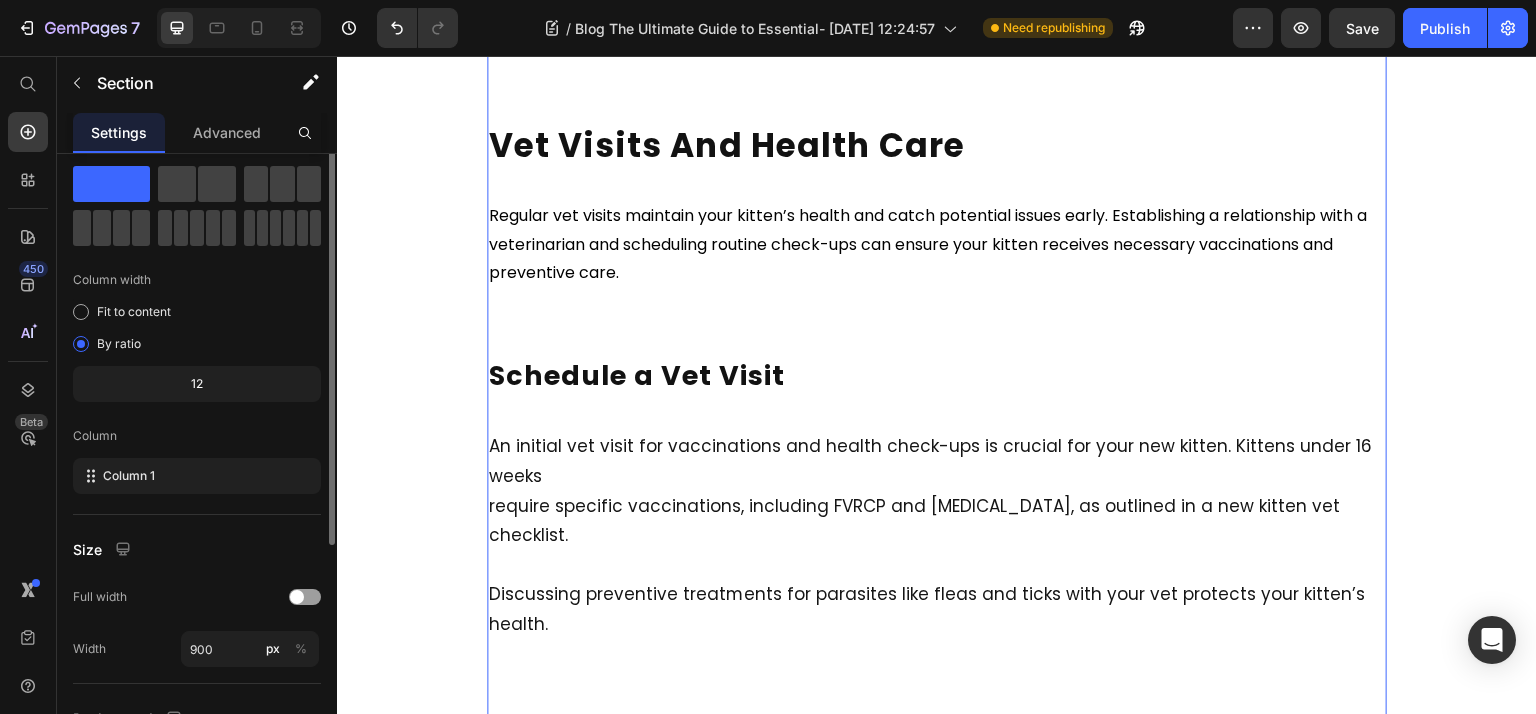 scroll, scrollTop: 0, scrollLeft: 0, axis: both 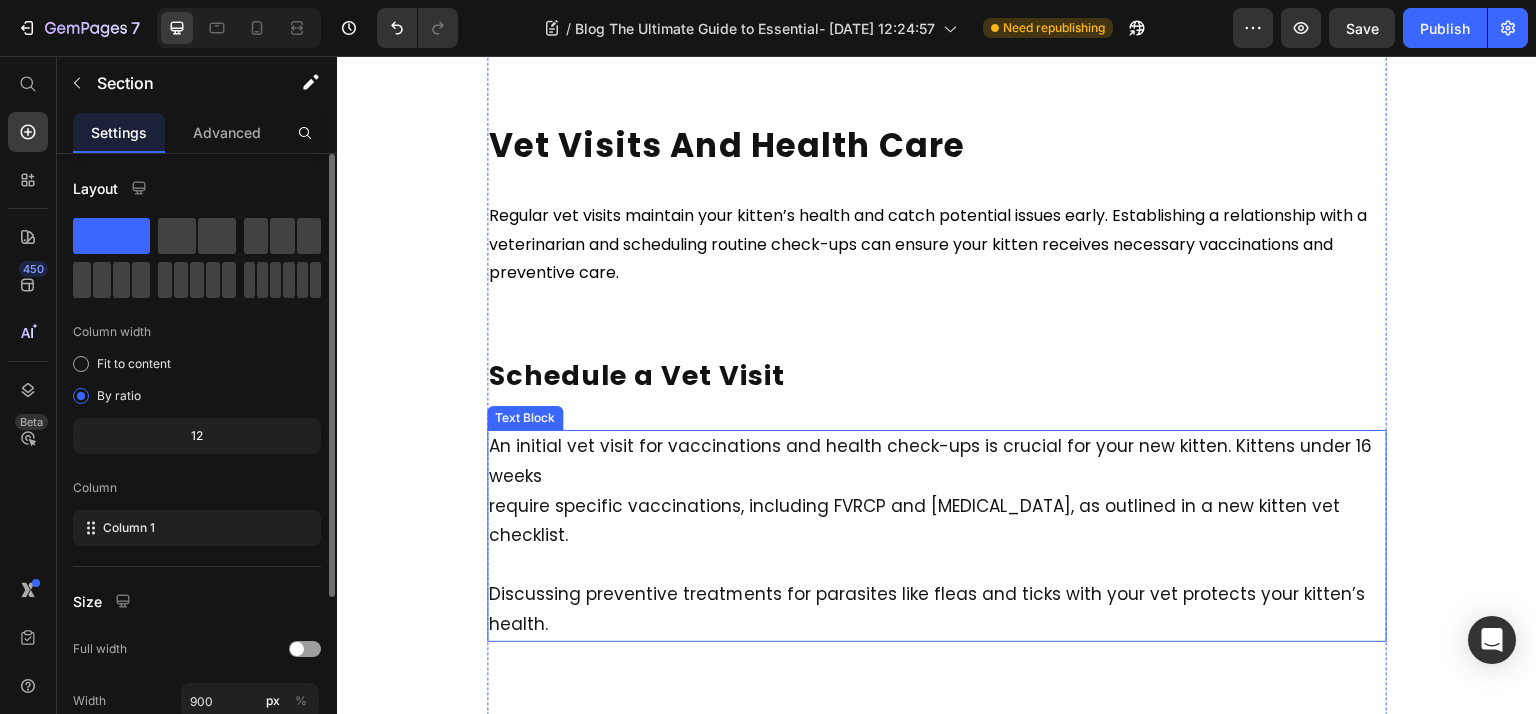 click on "Discussing preventive treatments for parasites like fleas and ticks with your vet protects your kitten’s health." at bounding box center [927, 609] 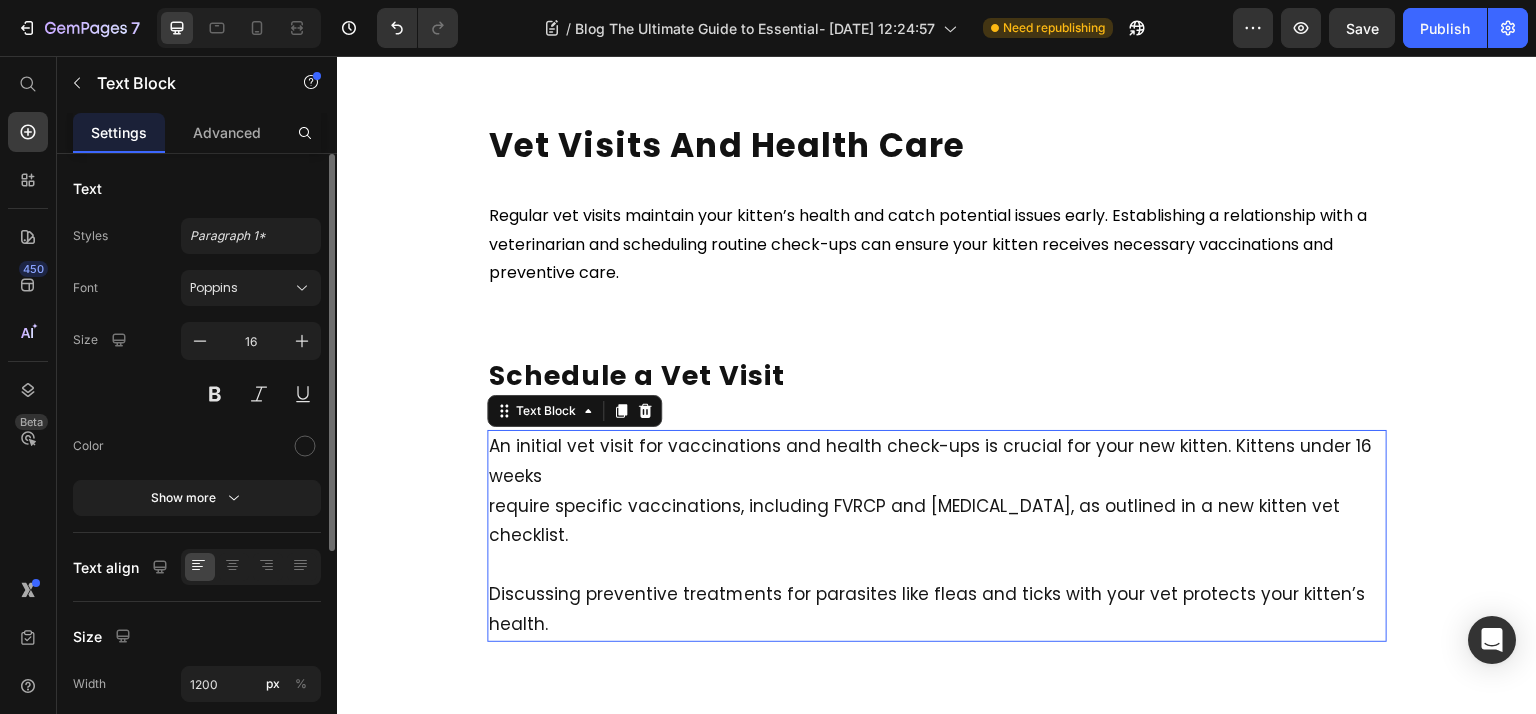 click on "Discussing preventive treatments for parasites like fleas and ticks with your vet protects your kitten’s health." at bounding box center (927, 609) 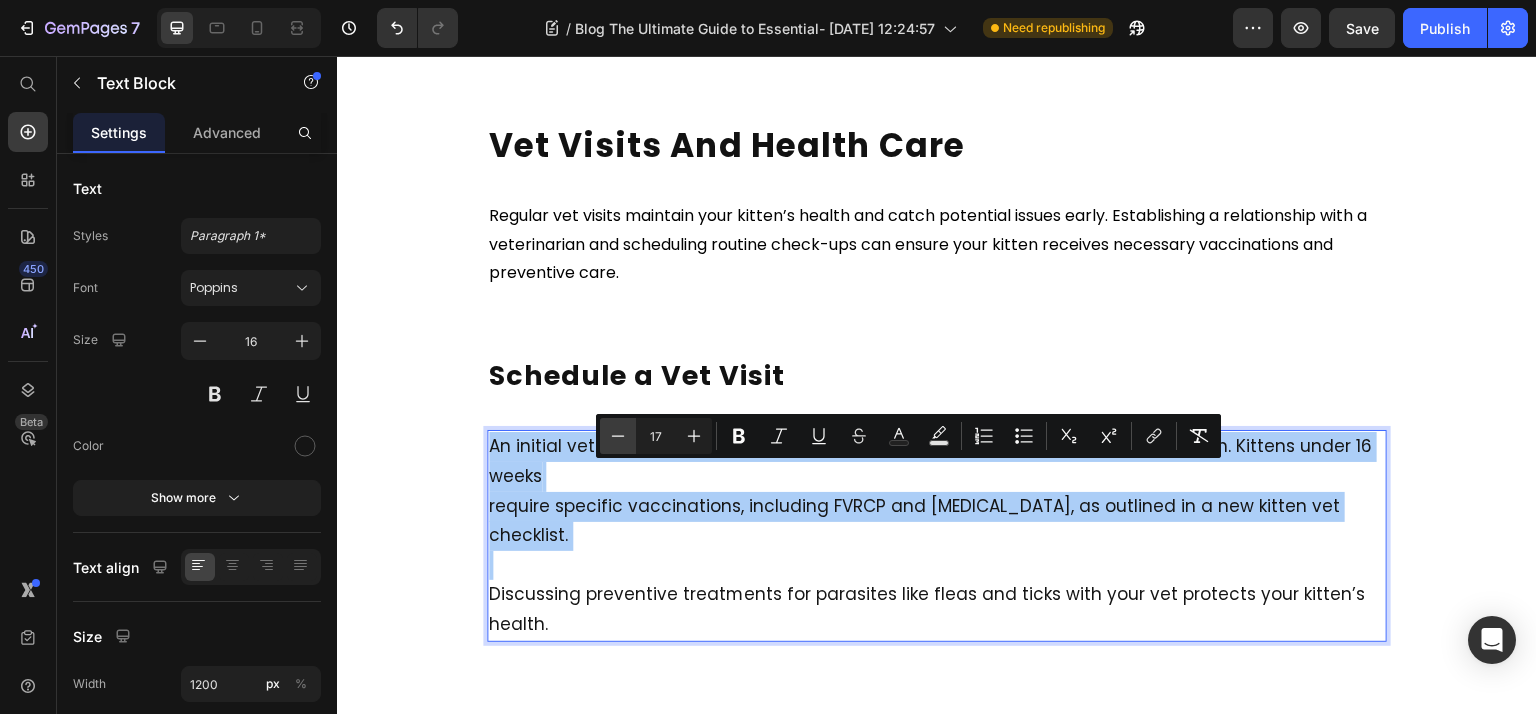 click on "Minus" at bounding box center [618, 436] 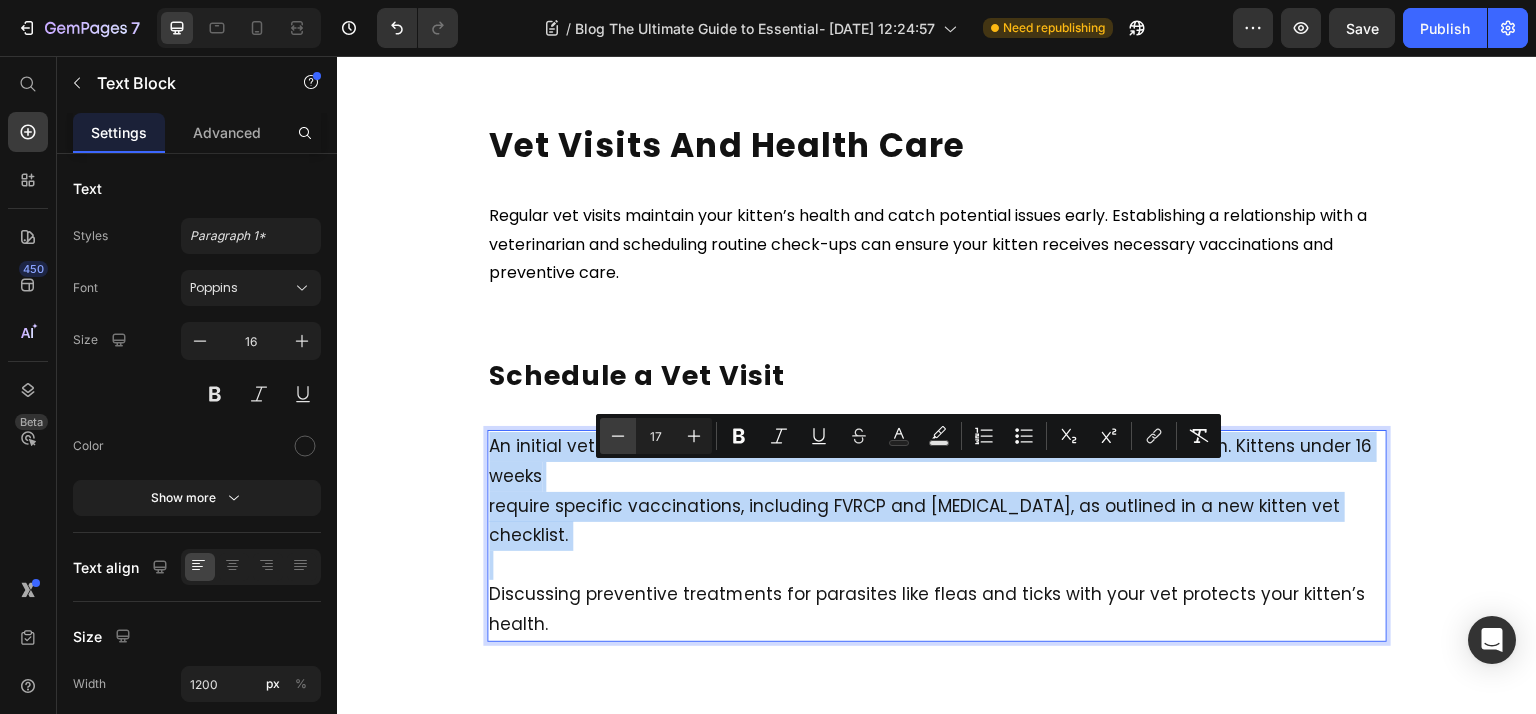 type on "16" 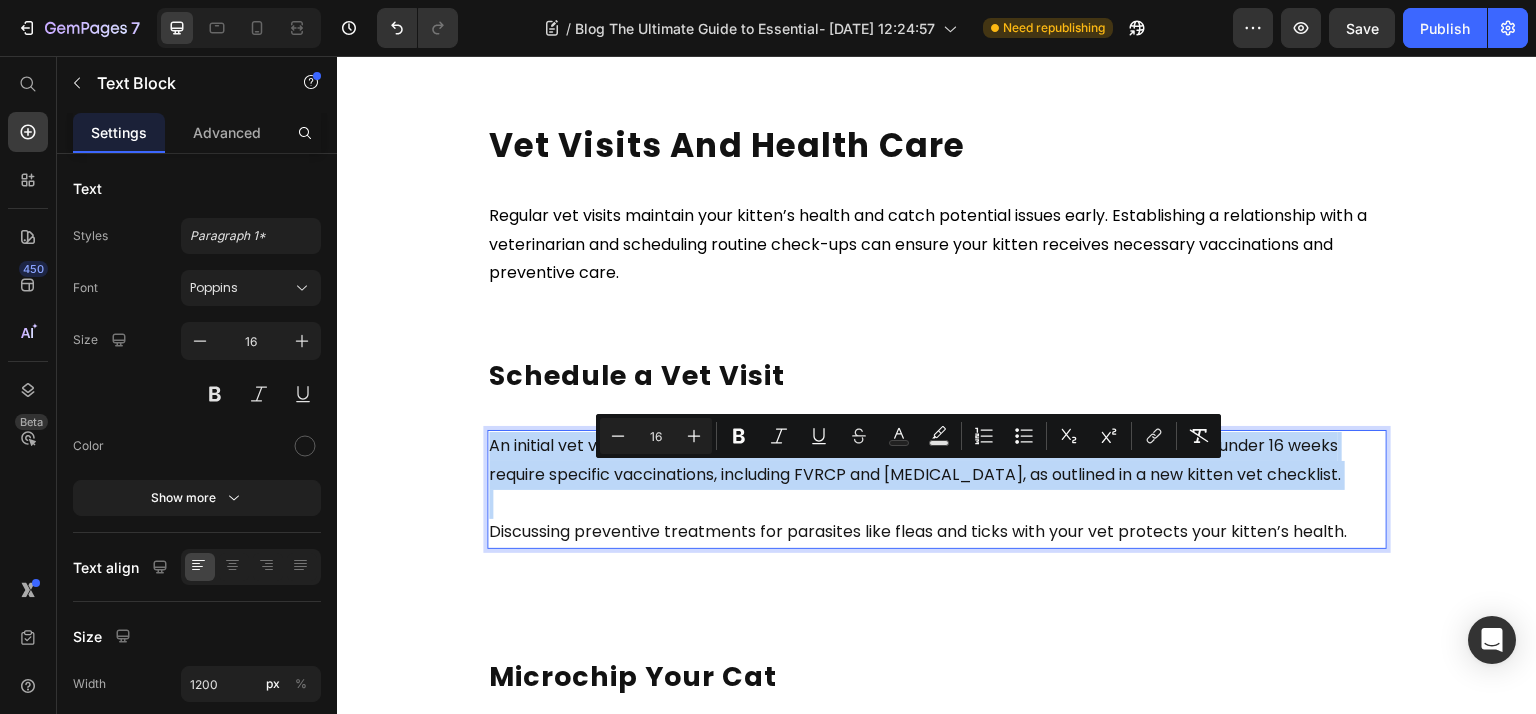 click on "require specific vaccinations, including FVRCP and [MEDICAL_DATA], as outlined in a new kitten vet checklist." at bounding box center (915, 474) 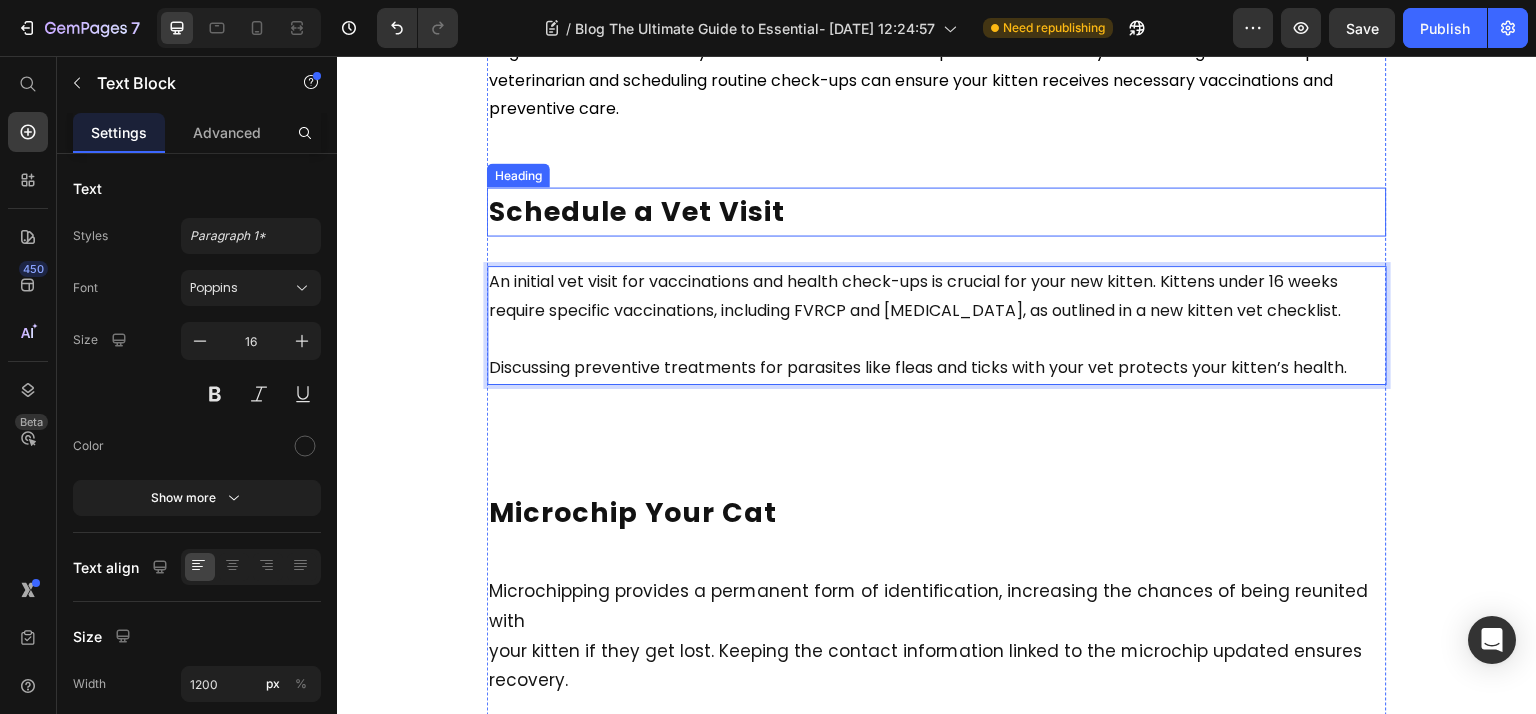 scroll, scrollTop: 6366, scrollLeft: 0, axis: vertical 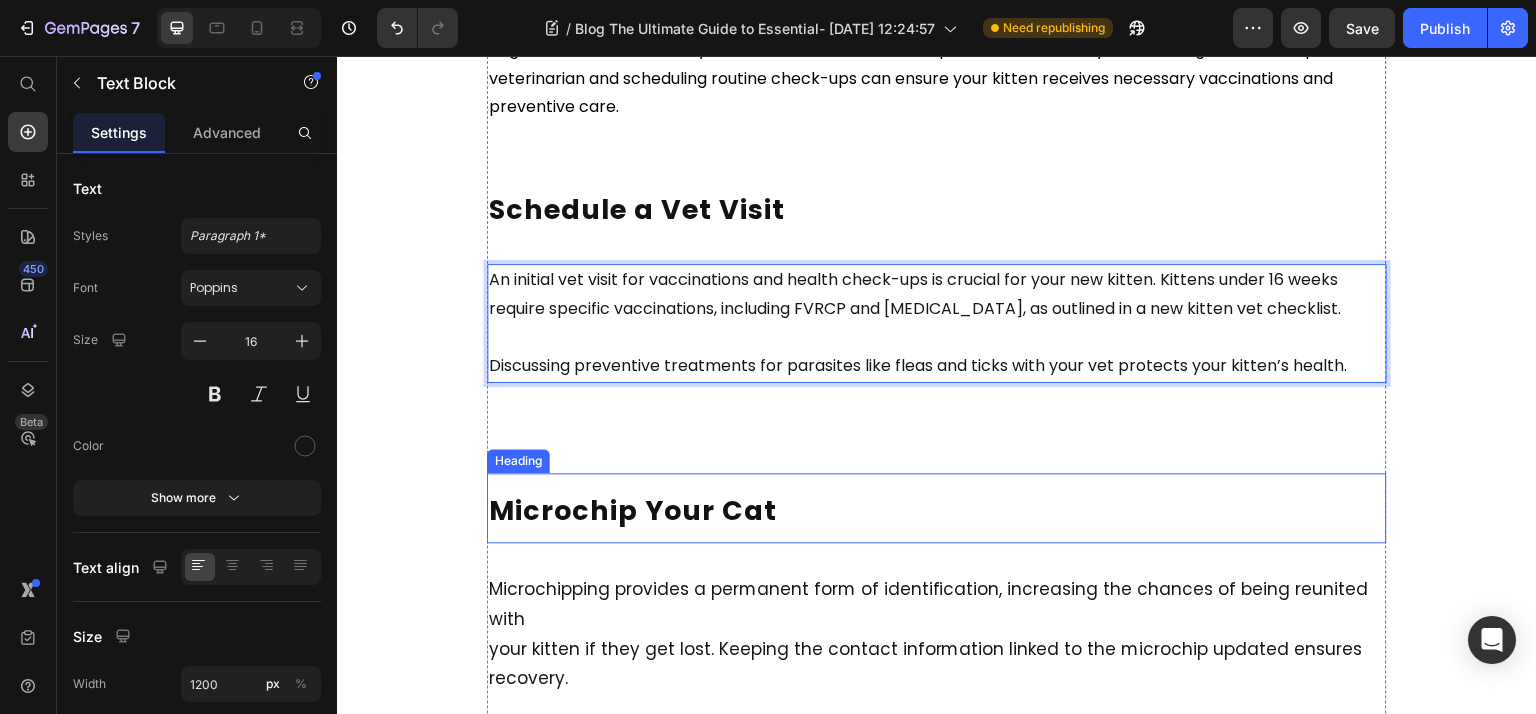 click on "[DATE] Text Block The Ultimate Guide to Essential Supplies for a  Cat Heading Getting a new cat? This guide covers all the essential supplies for a cat, from carriers and litter boxes to  grooming tools and toys. Read on to ensure you have everything needed for your new furry friend. Text Block Key Takeaways Heading A cat carrier is essential for safe travel, with hard-sided options being highly recommended for their durability and security features. Maintaining a clean environment with one litter box per cat plus one extra, and using unscented, clumping litter can significantly enhance your cat’s comfort. Regular vet visits, microchipping, and proper hydration through advanced water fountains are crucial for maintaining your kitten’s overall health and safety. Text Block Cat Carrier Heading Having an appropriately sized carrier will significantly ease your feline friend’s transition into a new cat  environment. Text Block Litter Boxes Heading Text Block Cat Litter Heading Text Block Heading" at bounding box center [937, -1258] 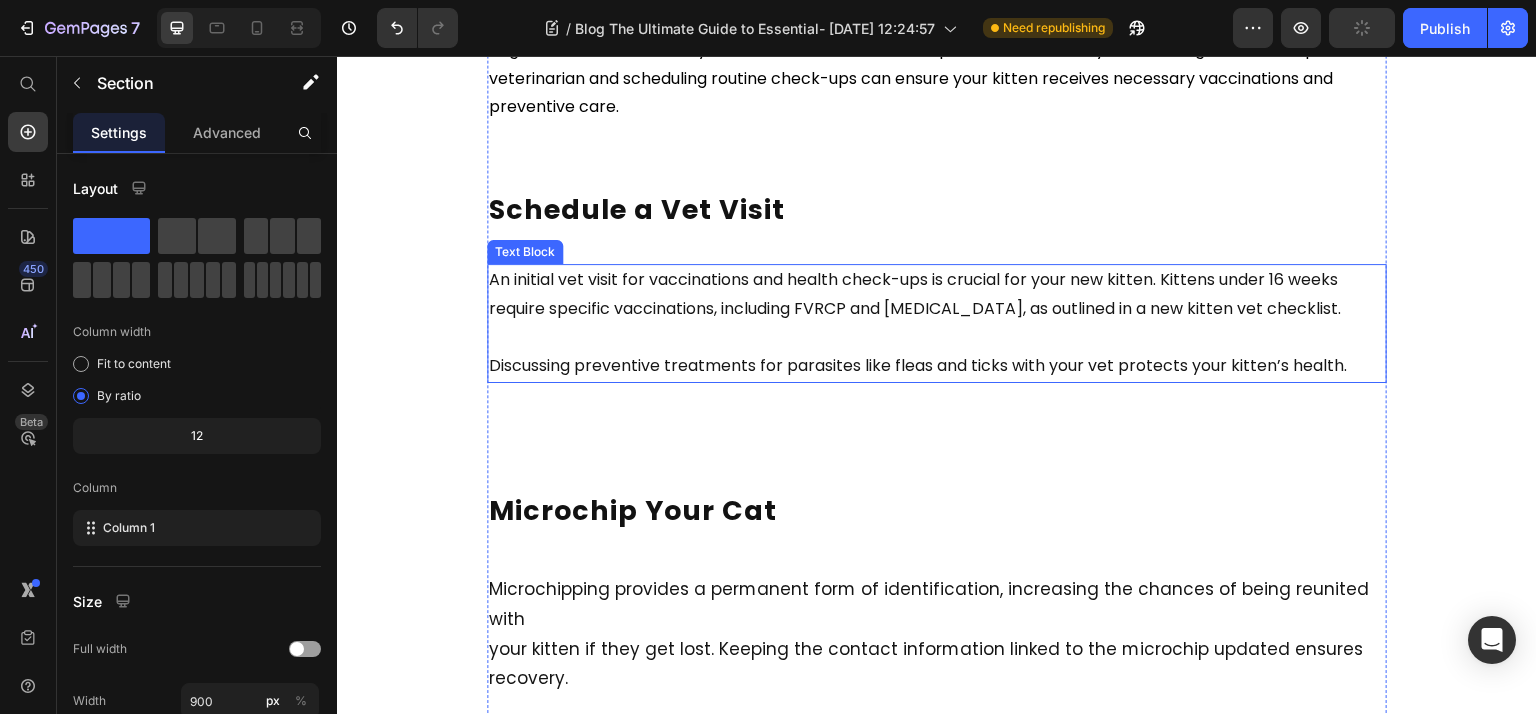 click on "⁠⁠⁠⁠⁠⁠⁠ Discussing preventive treatments for parasites like fleas and ticks with your vet protects your kitten’s health." at bounding box center [937, 353] 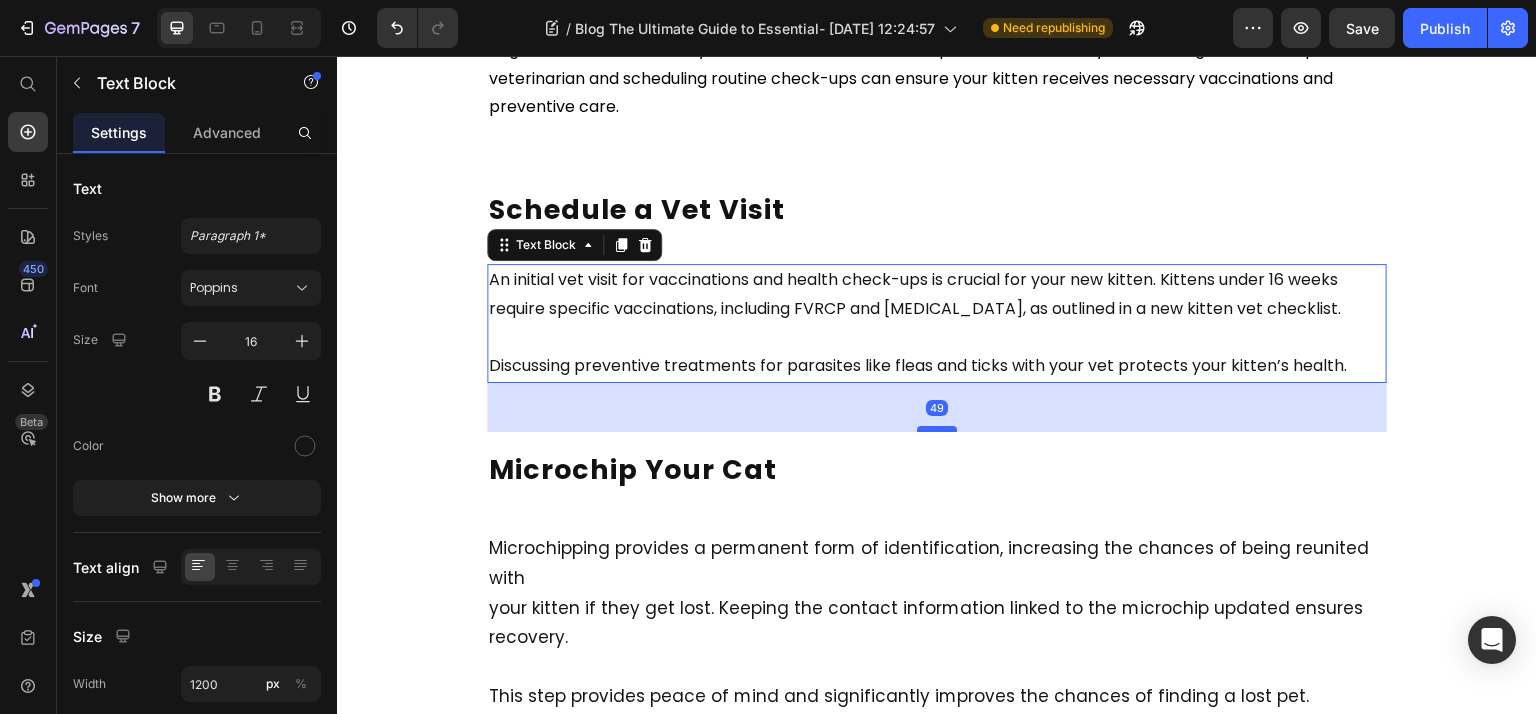 drag, startPoint x: 931, startPoint y: 503, endPoint x: 937, endPoint y: 463, distance: 40.4475 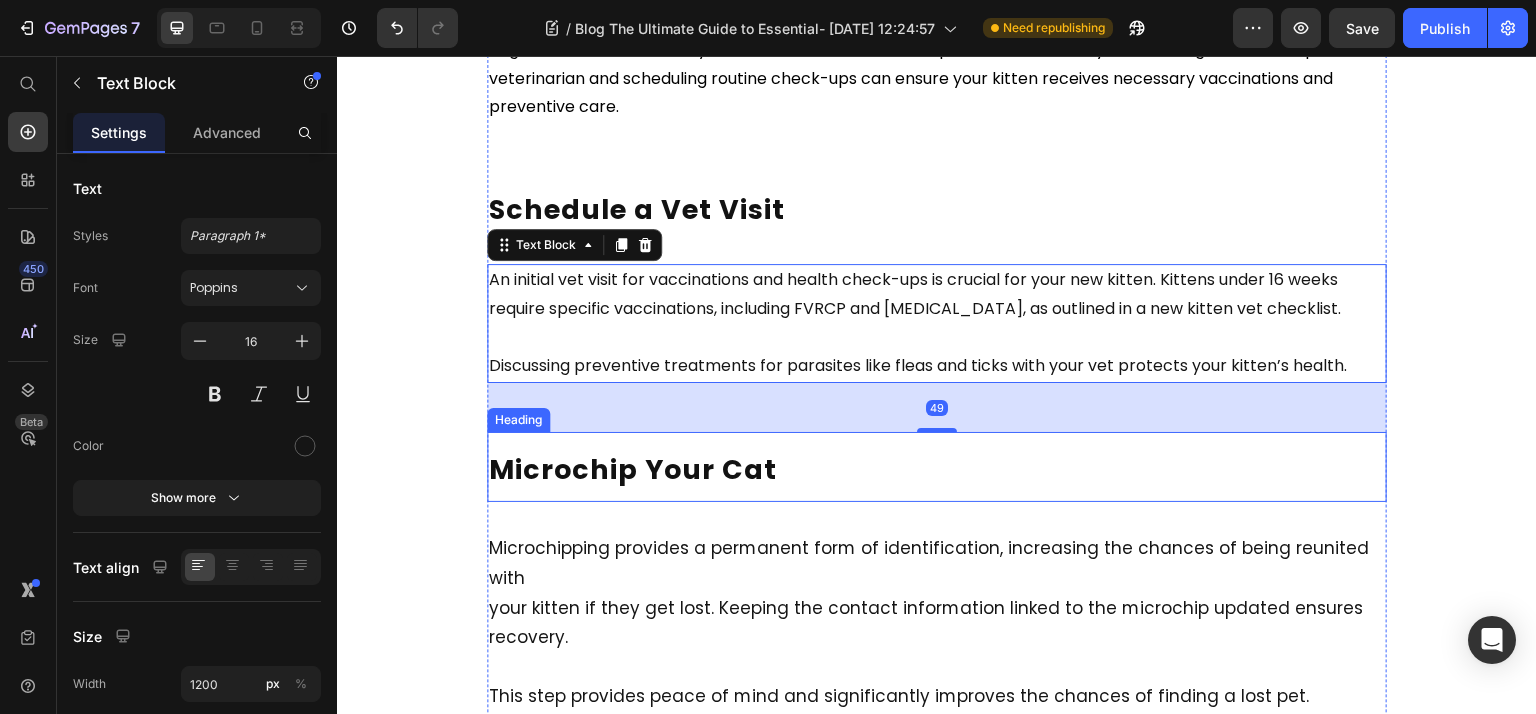 click on "Microchip Your Cat" at bounding box center [937, 467] 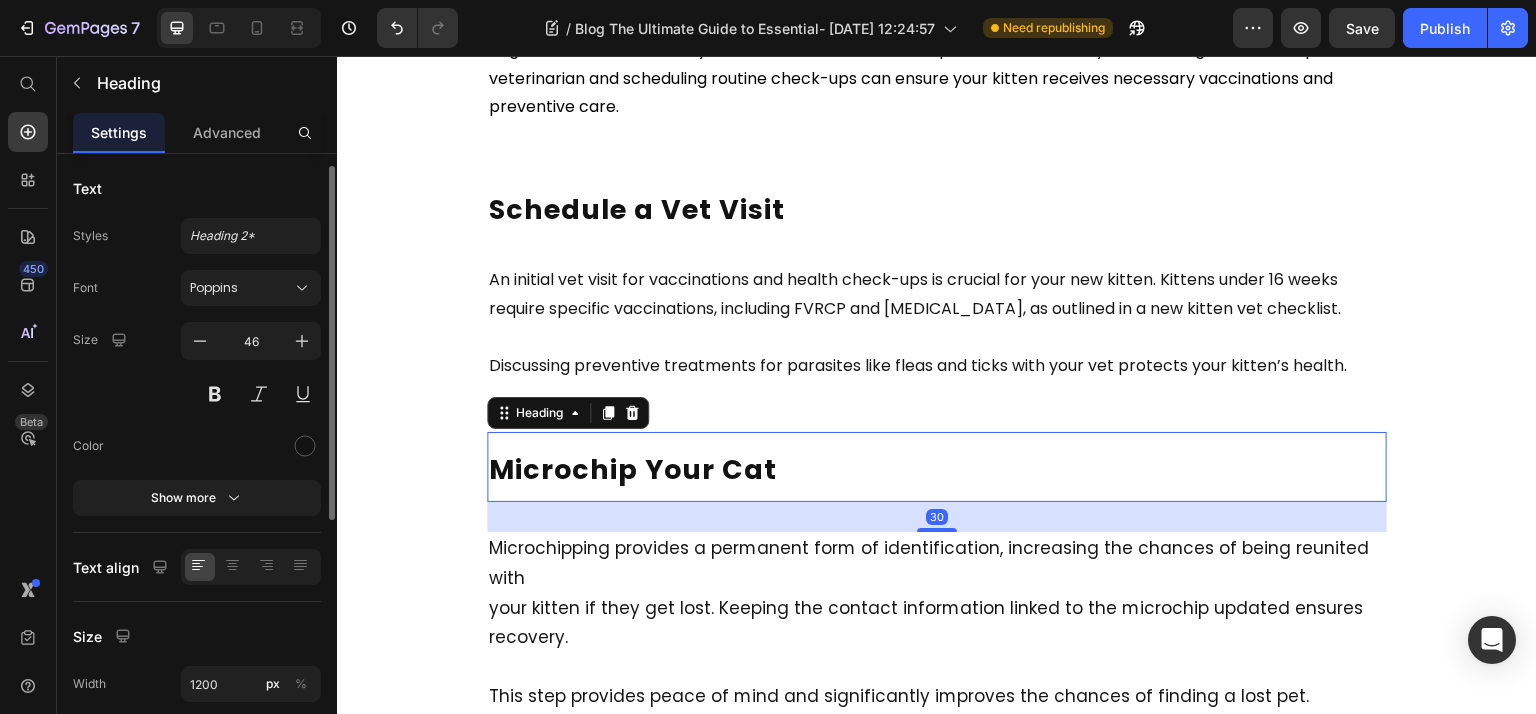 scroll, scrollTop: 457, scrollLeft: 0, axis: vertical 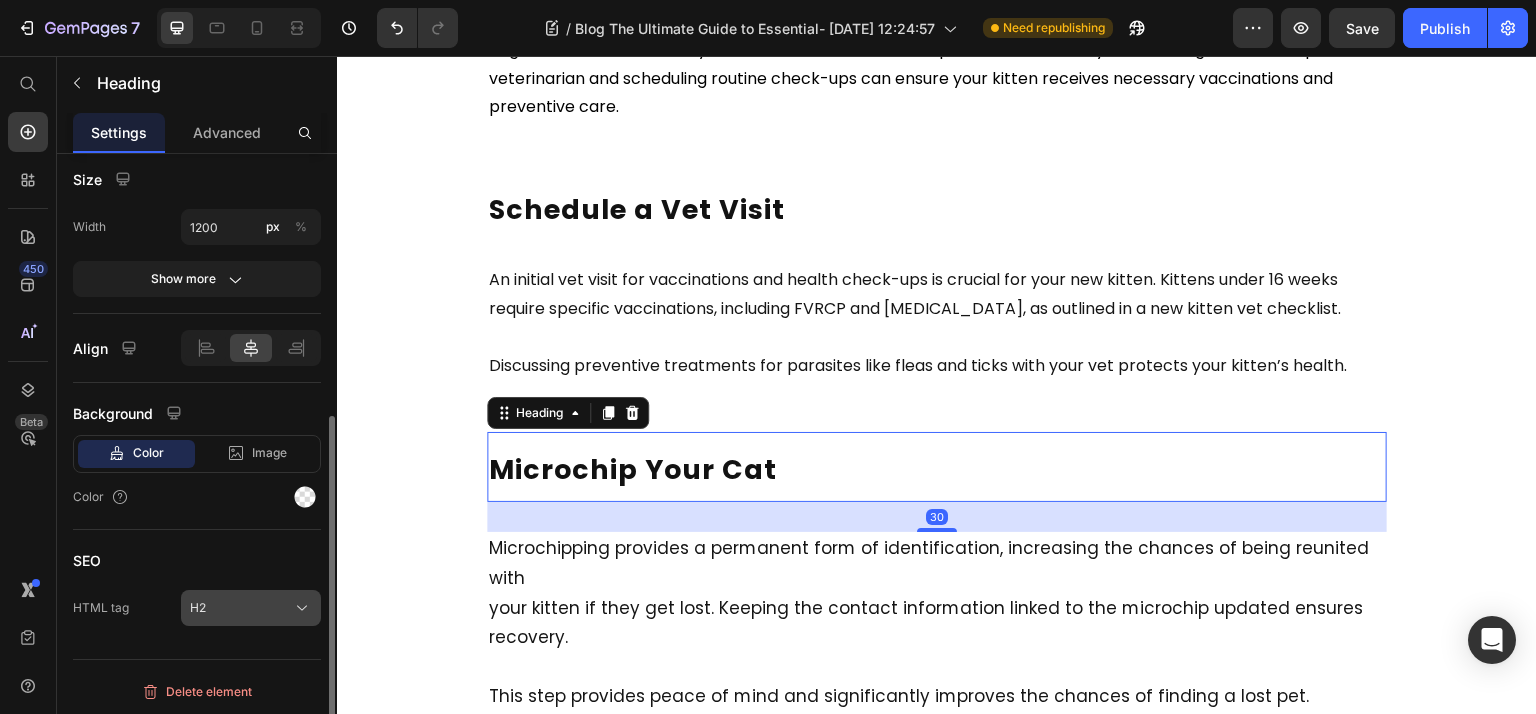 click on "H2" at bounding box center (198, 608) 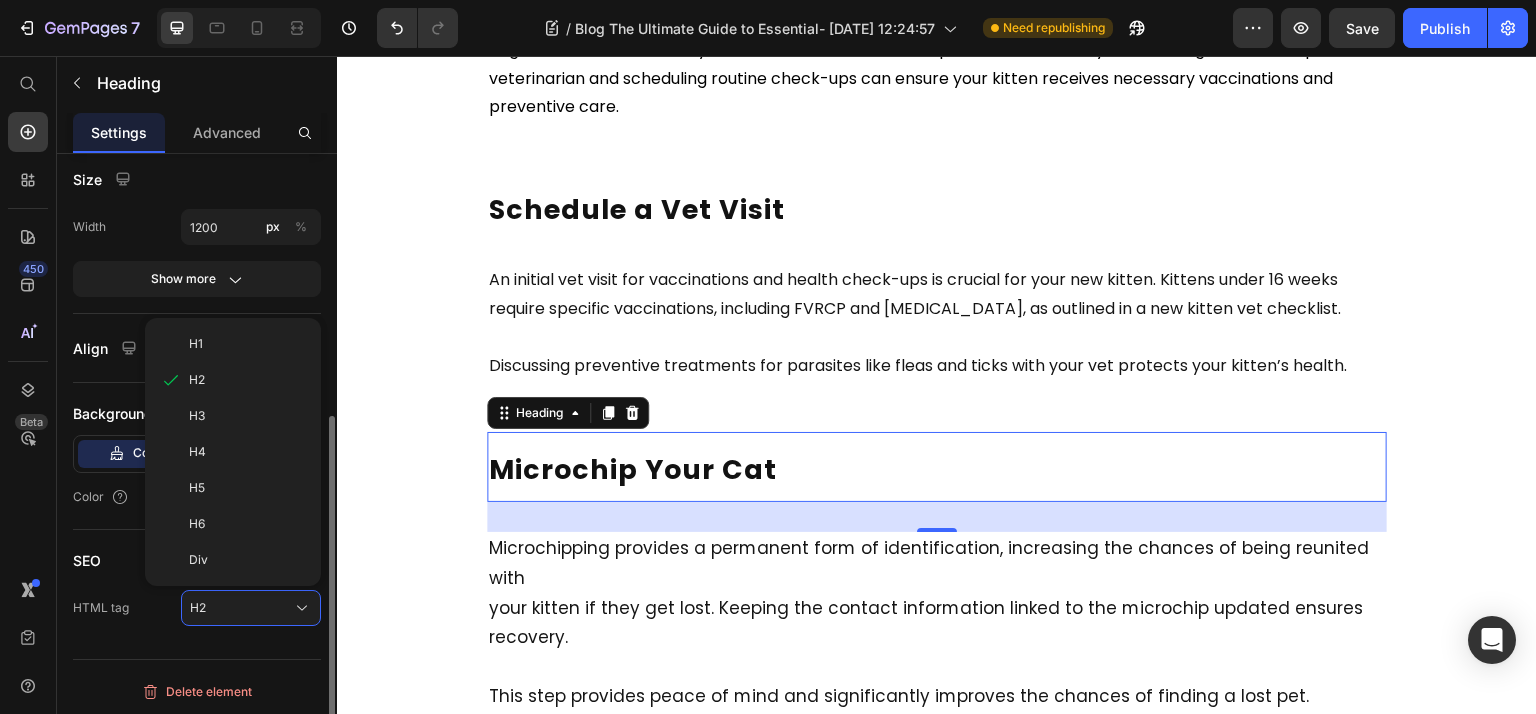 click on "Div" at bounding box center (198, 560) 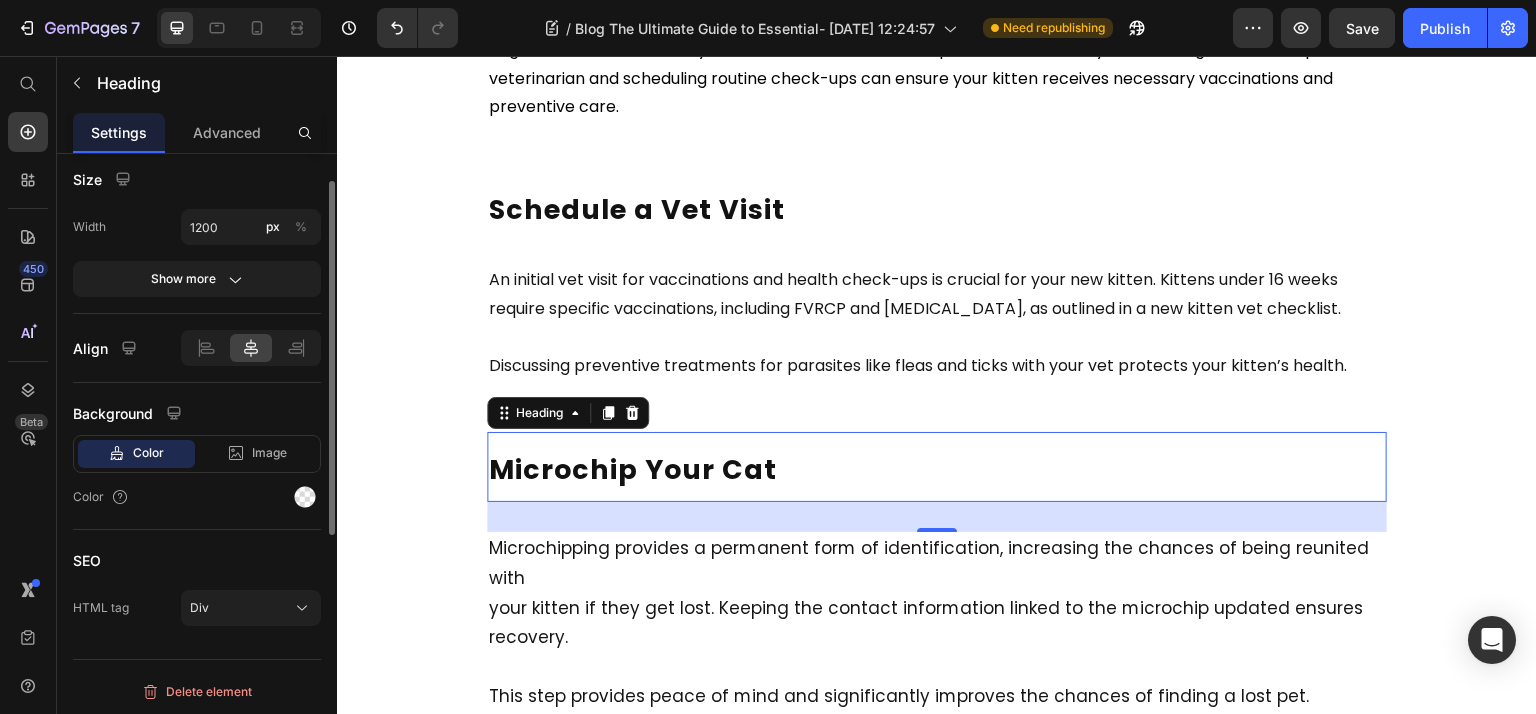 scroll, scrollTop: 0, scrollLeft: 0, axis: both 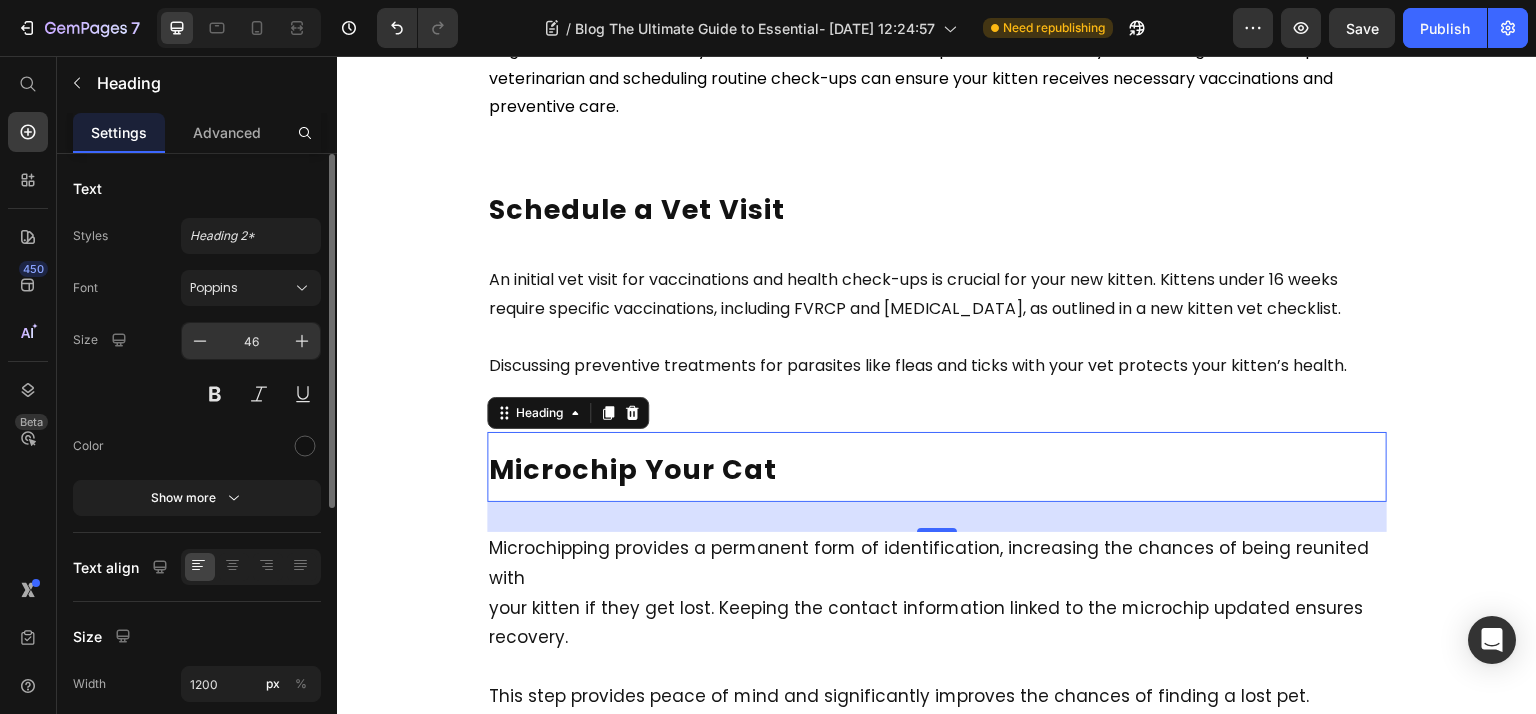 click on "46" at bounding box center [251, 341] 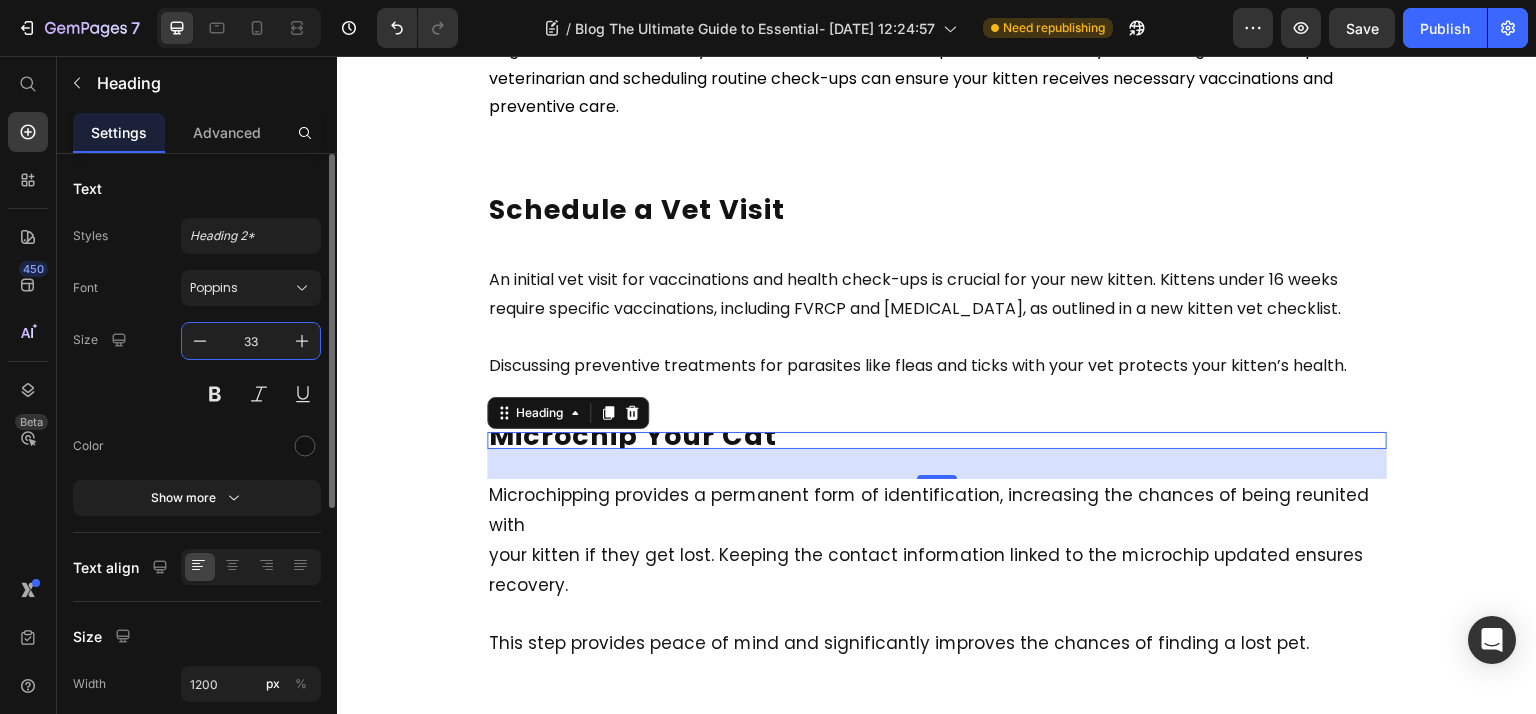 type on "33" 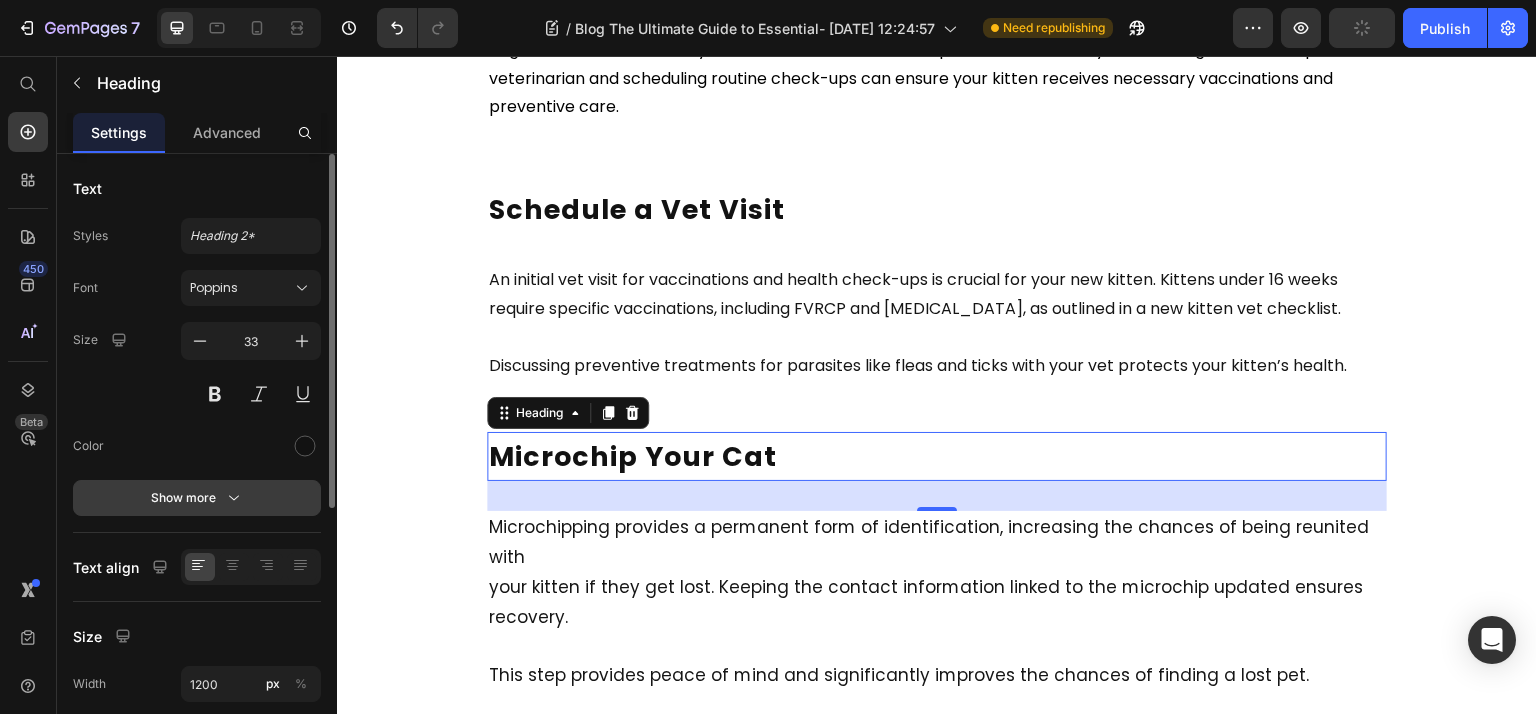 click on "Text Styles Heading 2* Font Poppins Size 33 Color Show more" 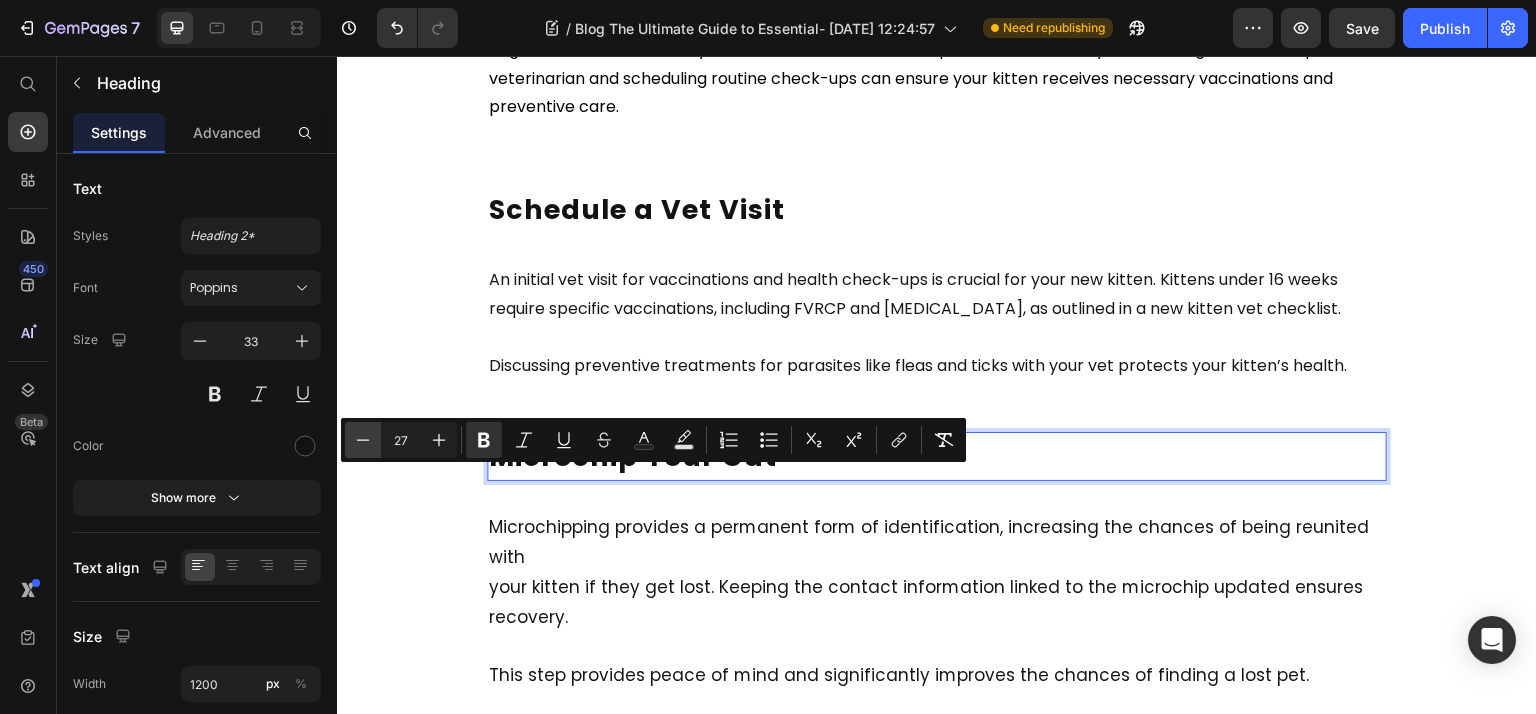 click on "Minus" at bounding box center [363, 440] 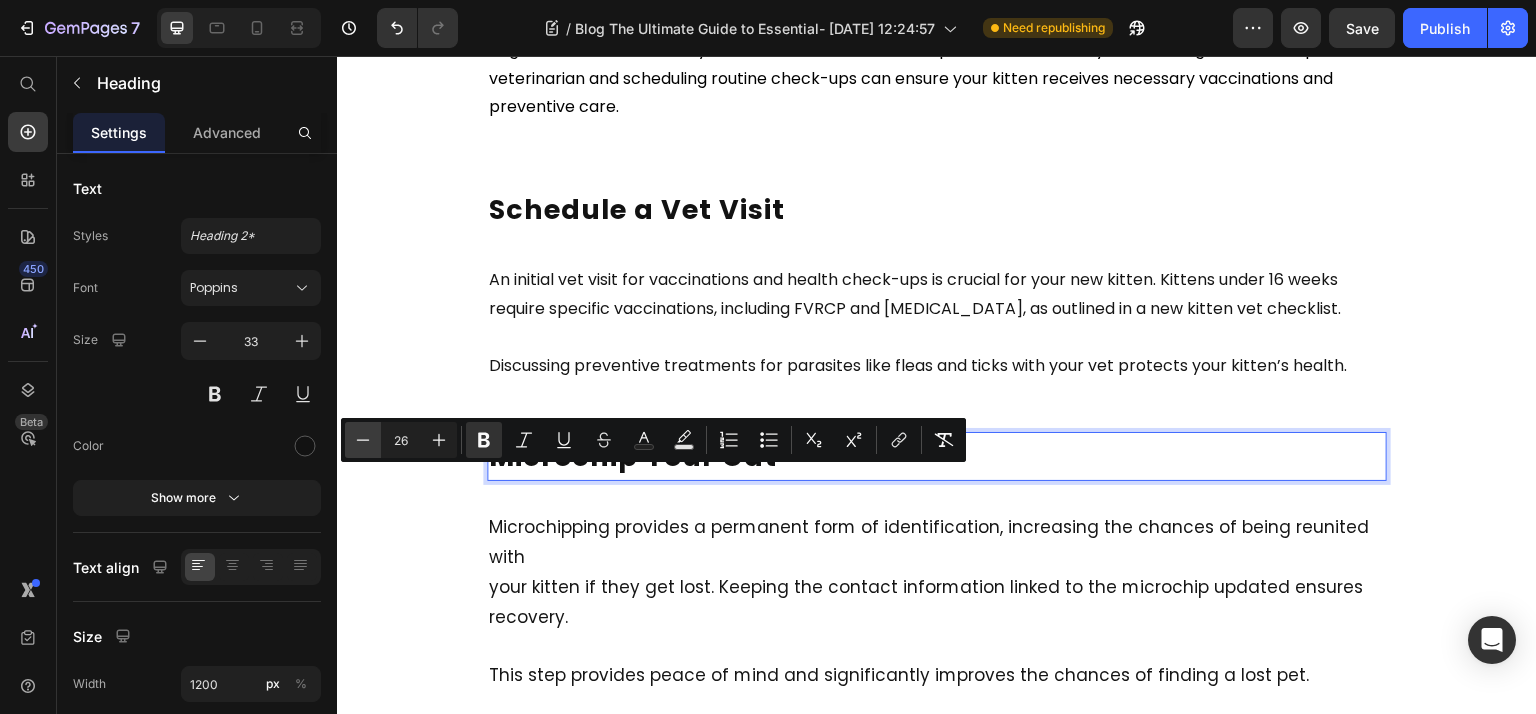 click on "Minus" at bounding box center [363, 440] 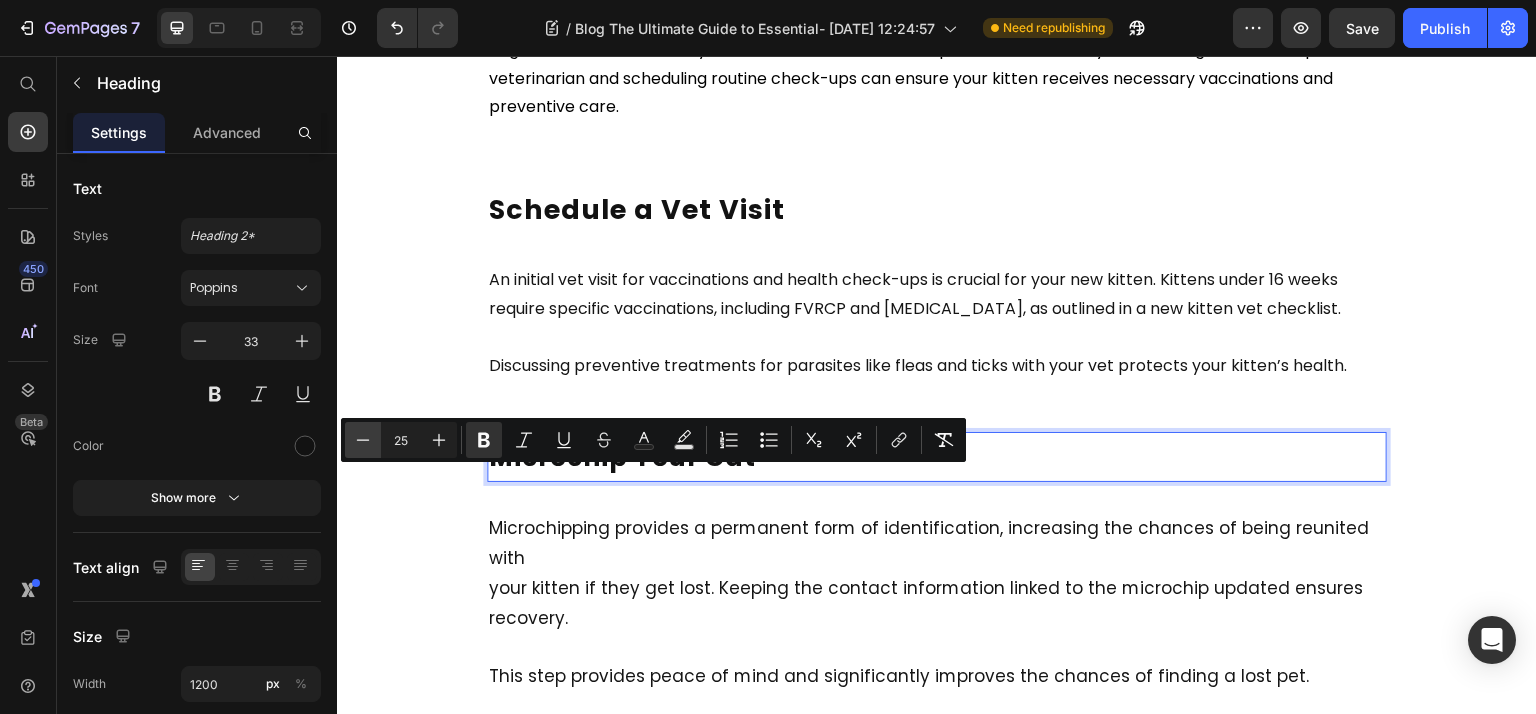 click on "Minus" at bounding box center [363, 440] 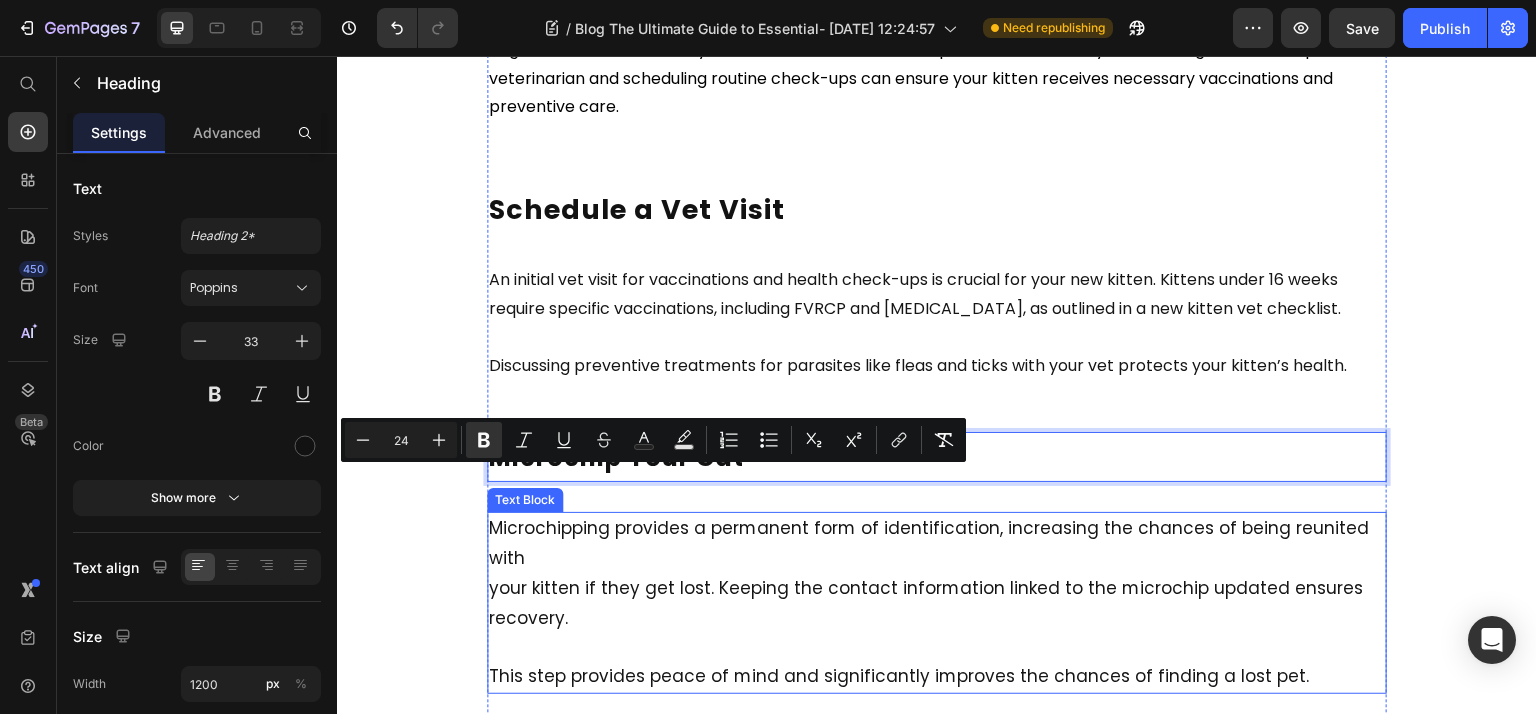 click on "your kitten if they get lost. Keeping the contact information linked to the microchip updated ensures recovery." at bounding box center [926, 603] 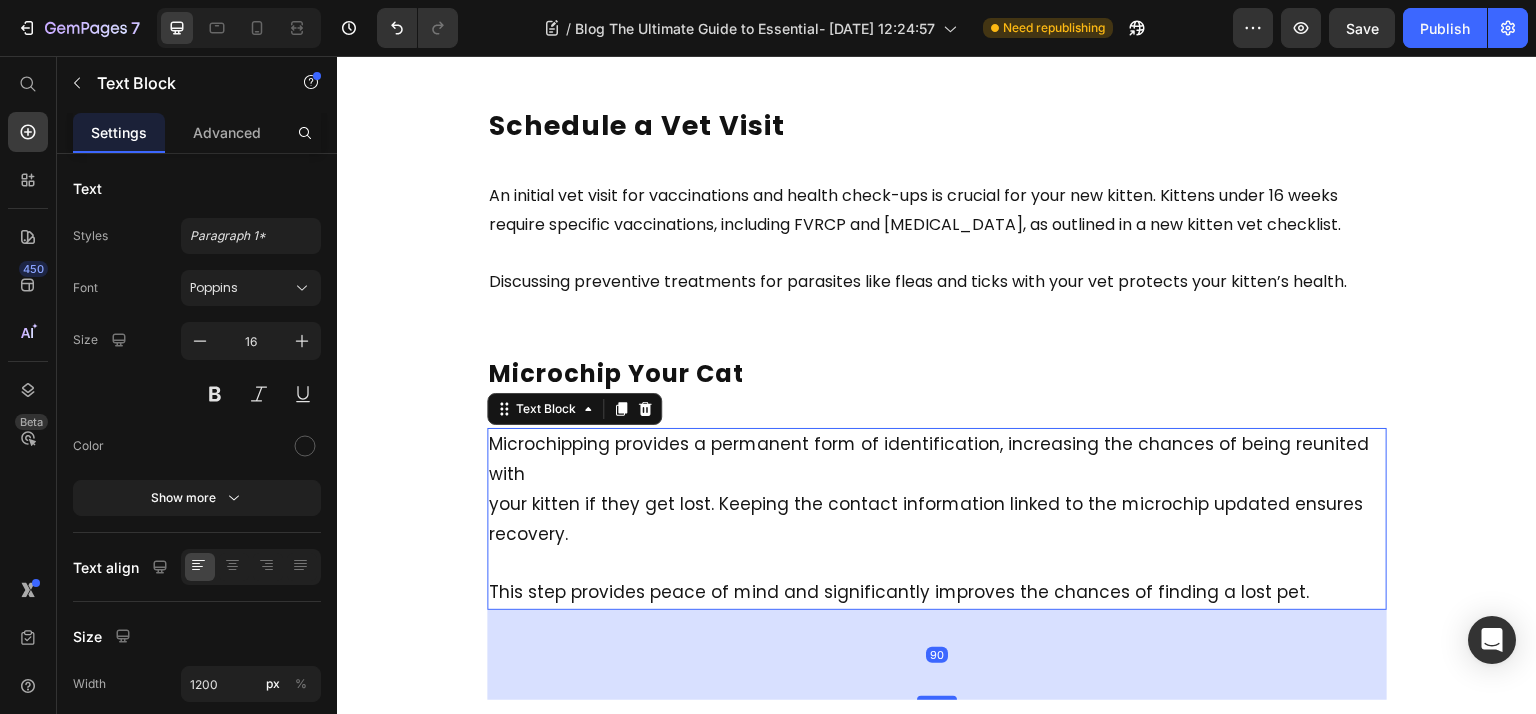 scroll, scrollTop: 6451, scrollLeft: 0, axis: vertical 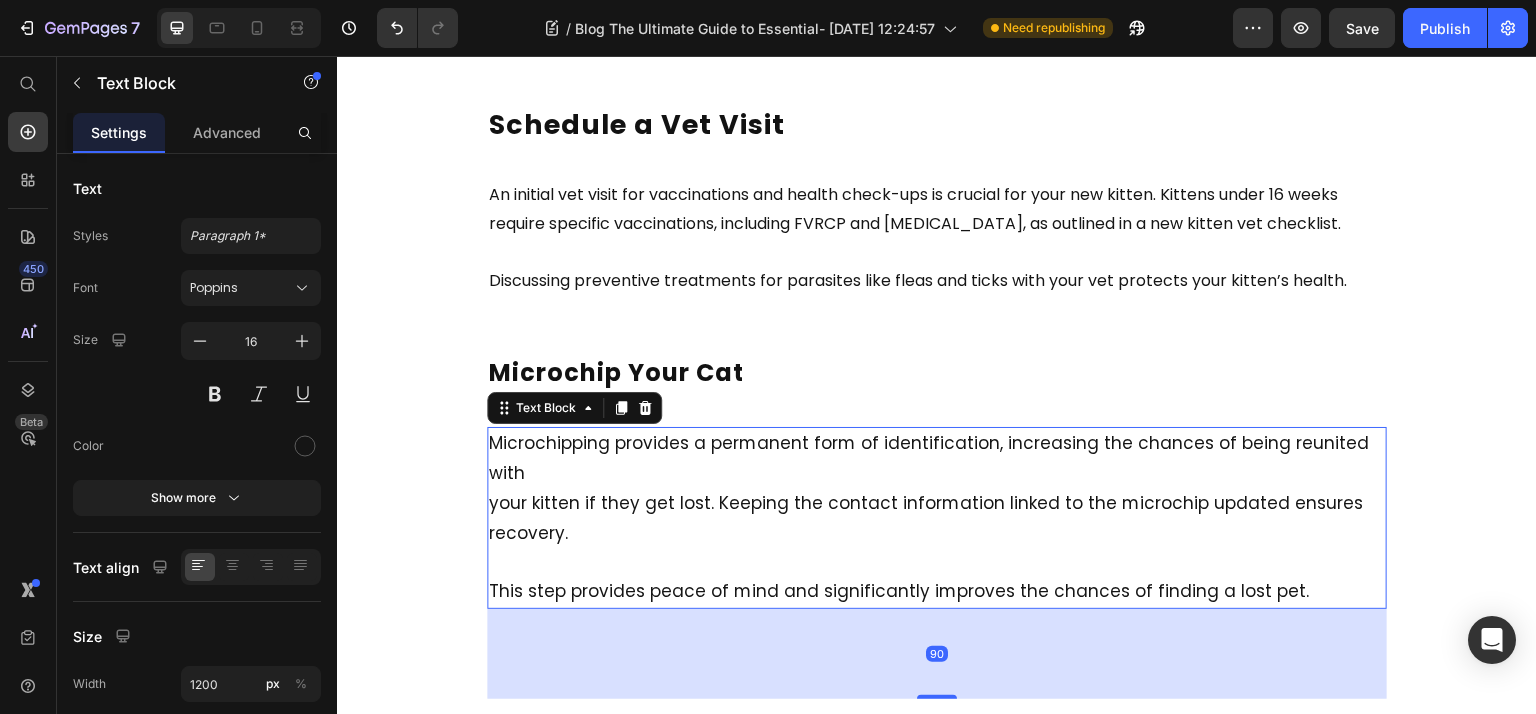 click on "This step provides peace of mind and significantly improves the chances of finding a lost pet." at bounding box center [899, 591] 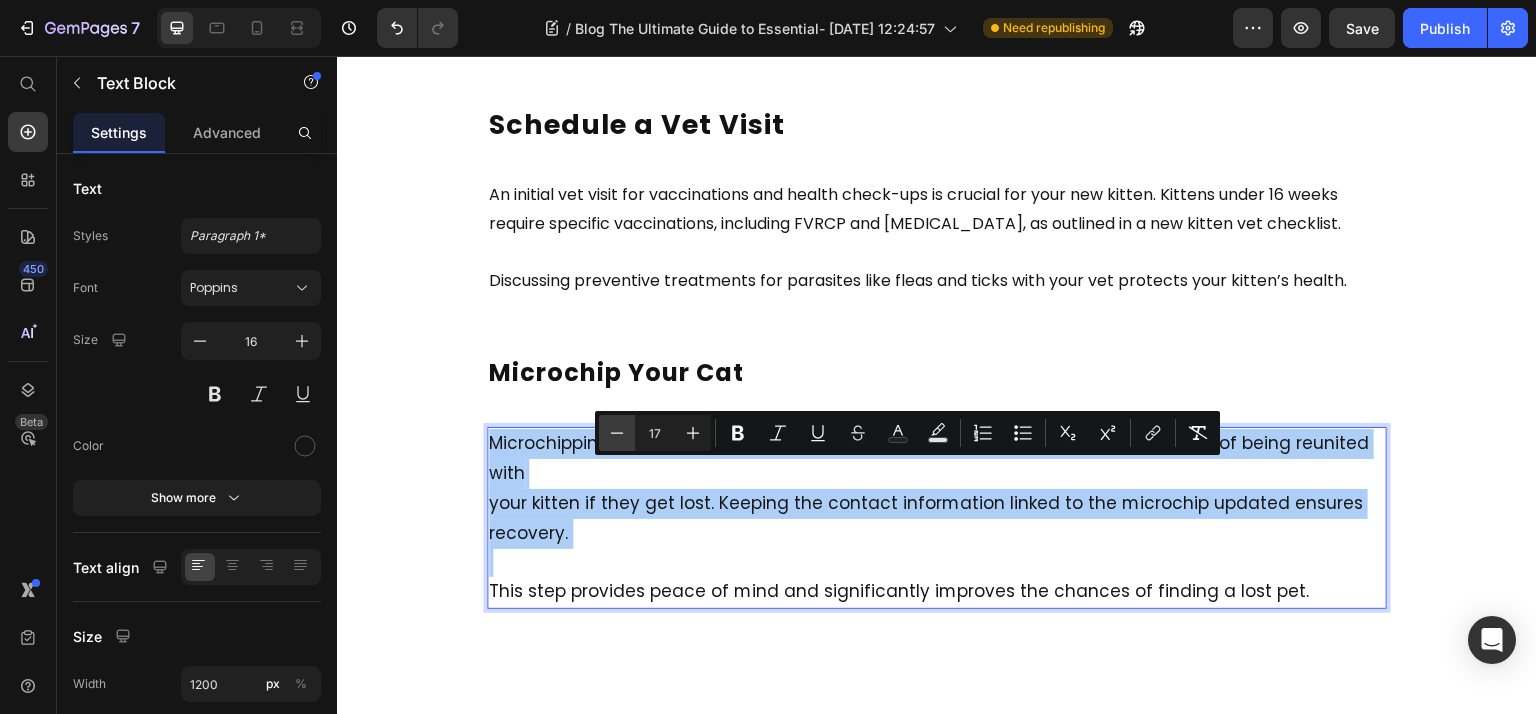 click on "Minus" at bounding box center [617, 433] 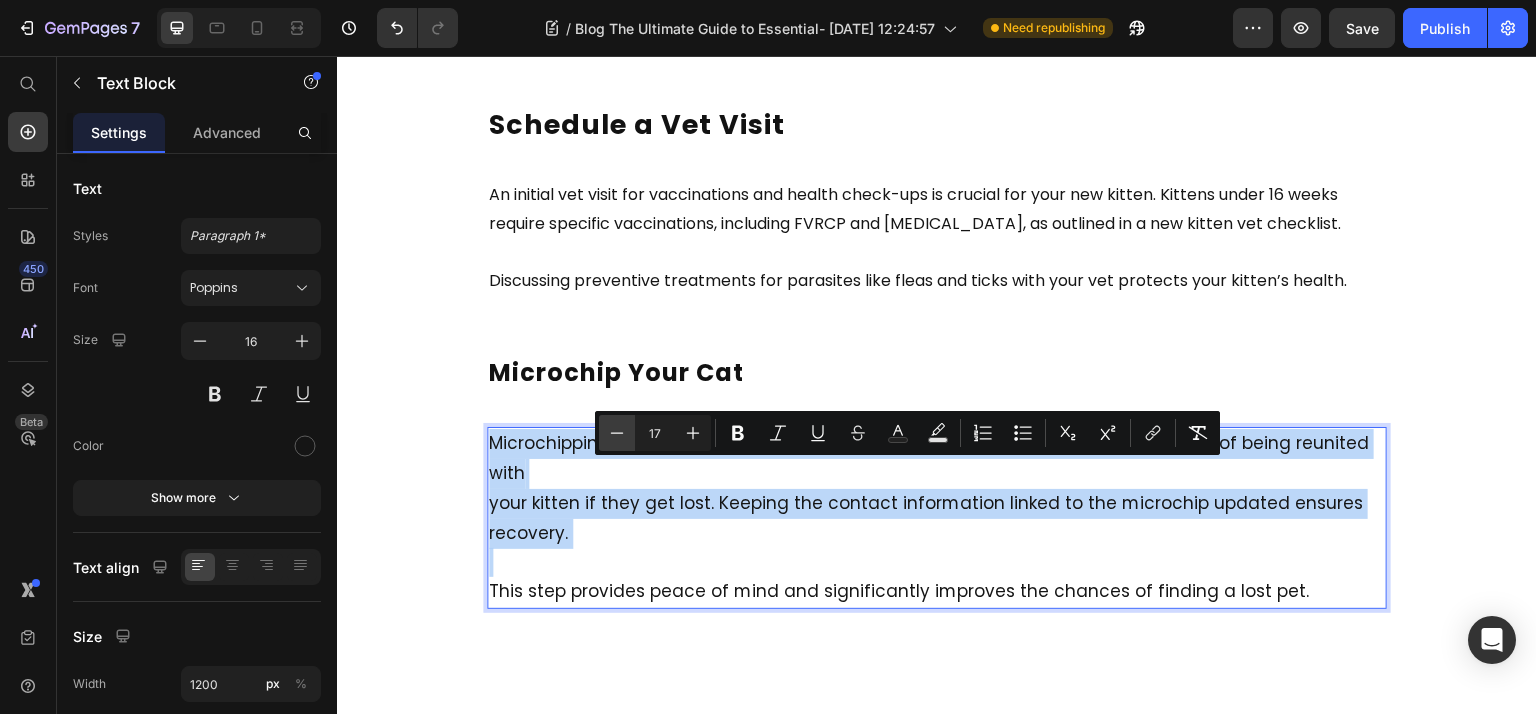 type on "16" 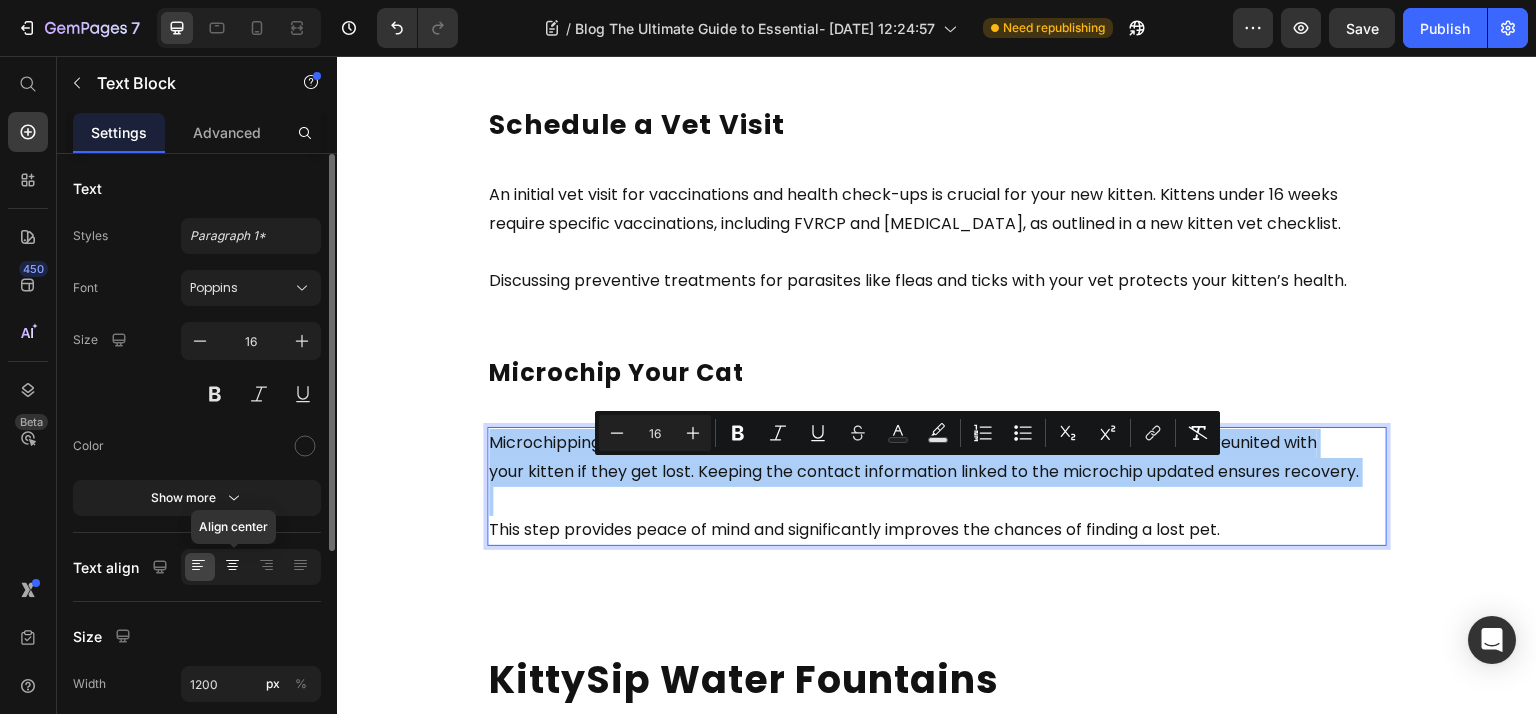 click 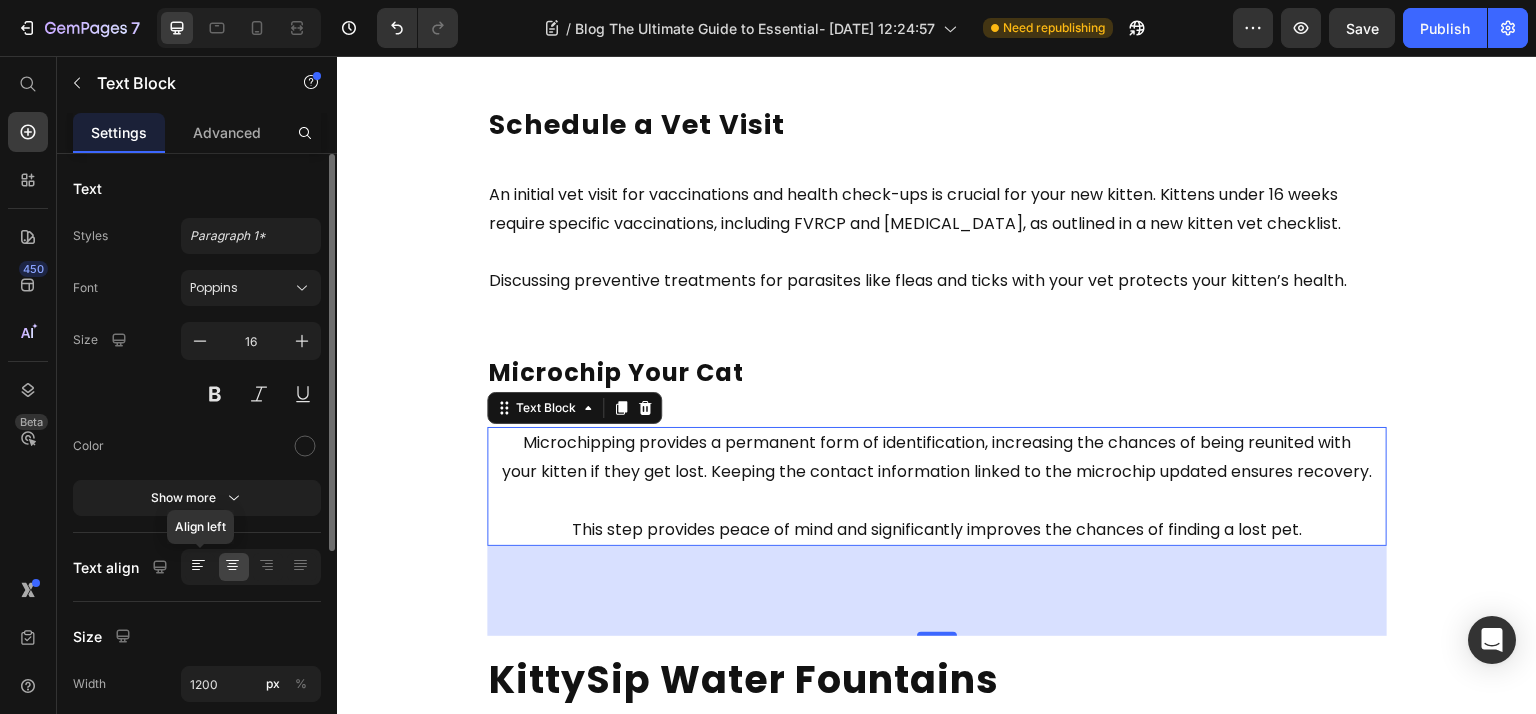 click 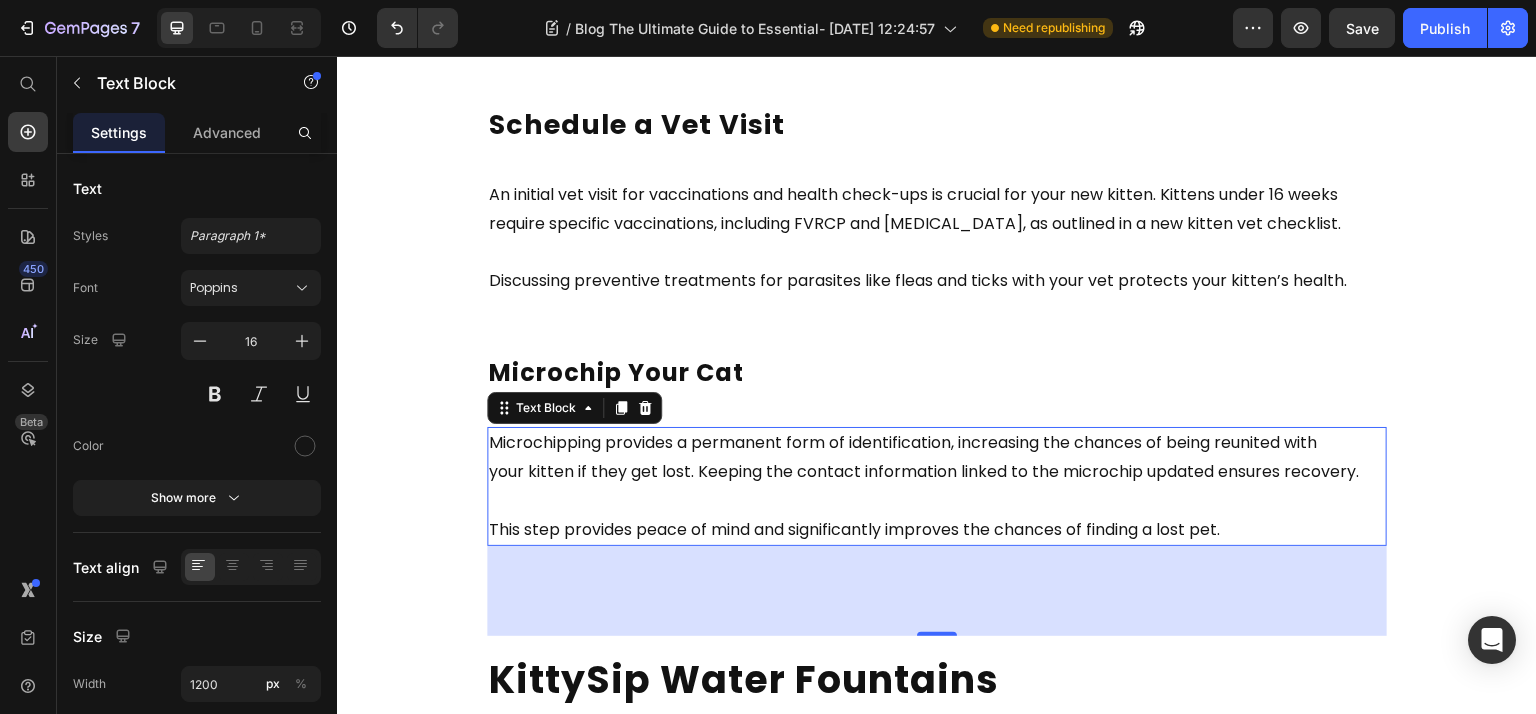 click on "your kitten if they get lost. Keeping the contact information linked to the microchip updated ensures recovery." at bounding box center (924, 471) 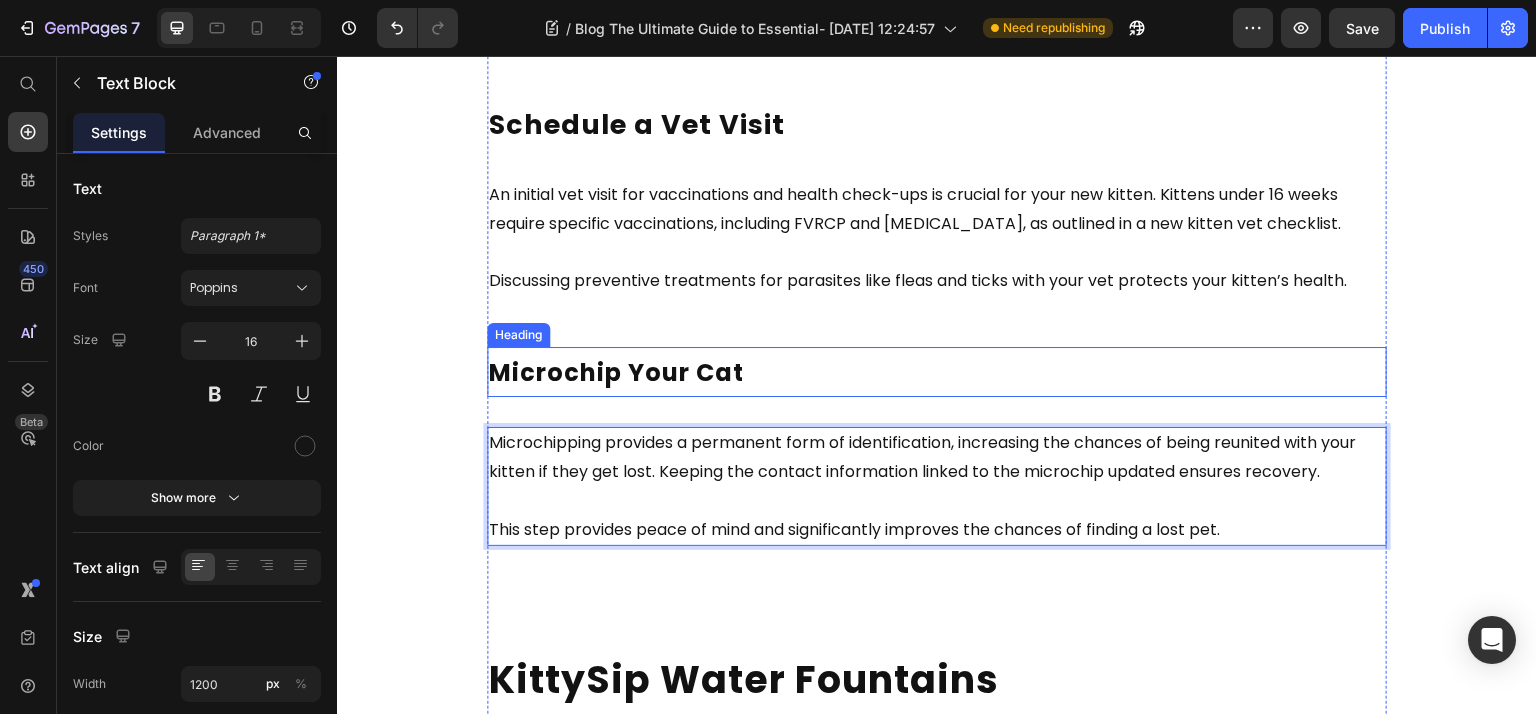 click on "⁠⁠⁠⁠⁠⁠⁠ Microchip Your Cat" at bounding box center (937, 372) 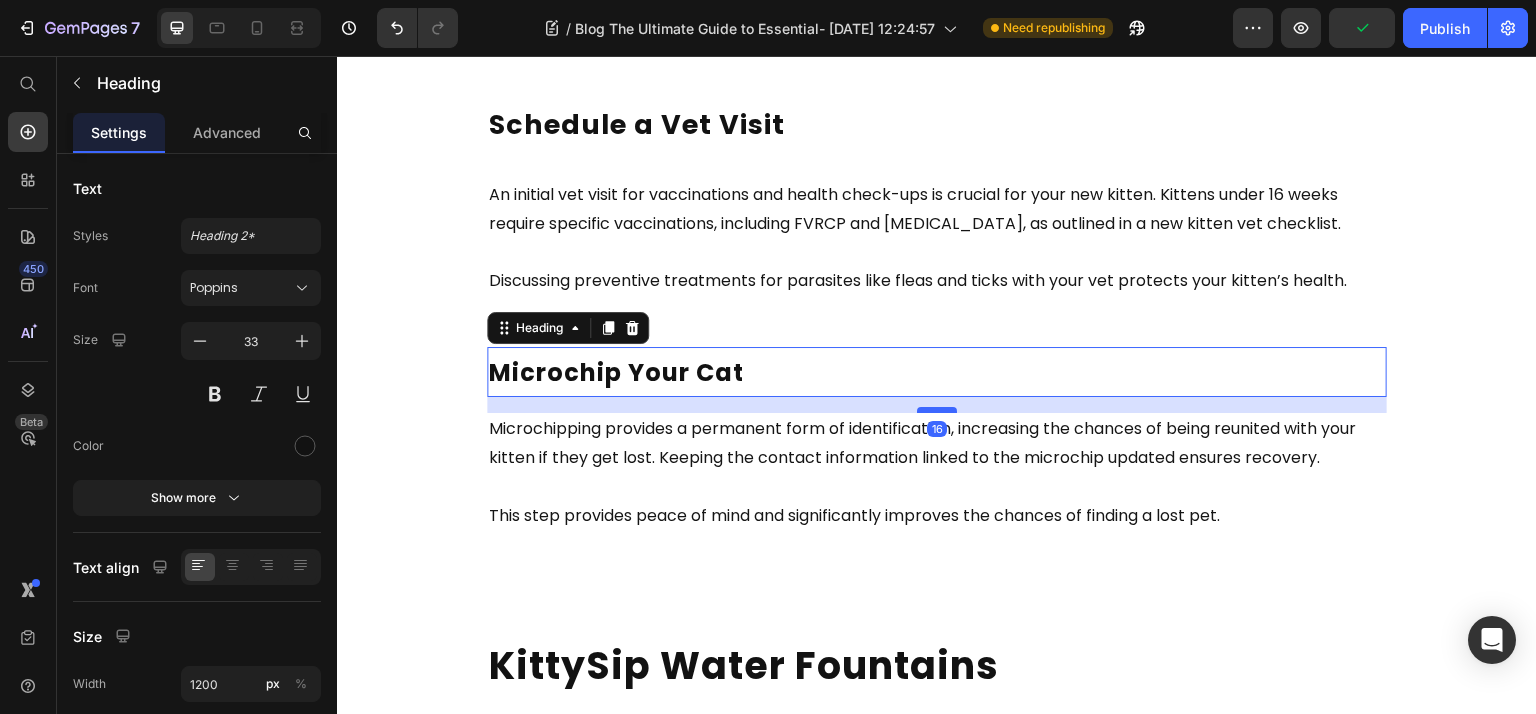 drag, startPoint x: 940, startPoint y: 455, endPoint x: 938, endPoint y: 441, distance: 14.142136 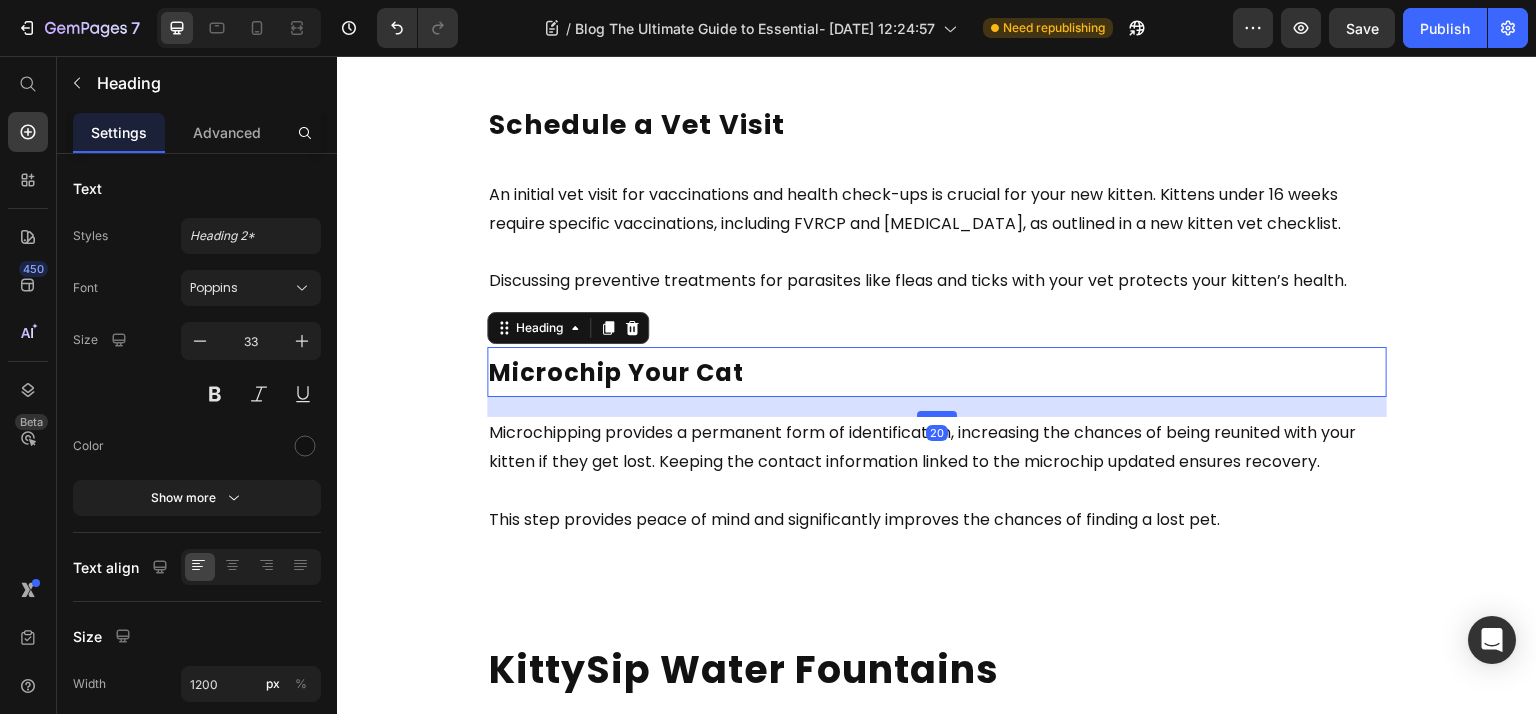 click at bounding box center [937, 414] 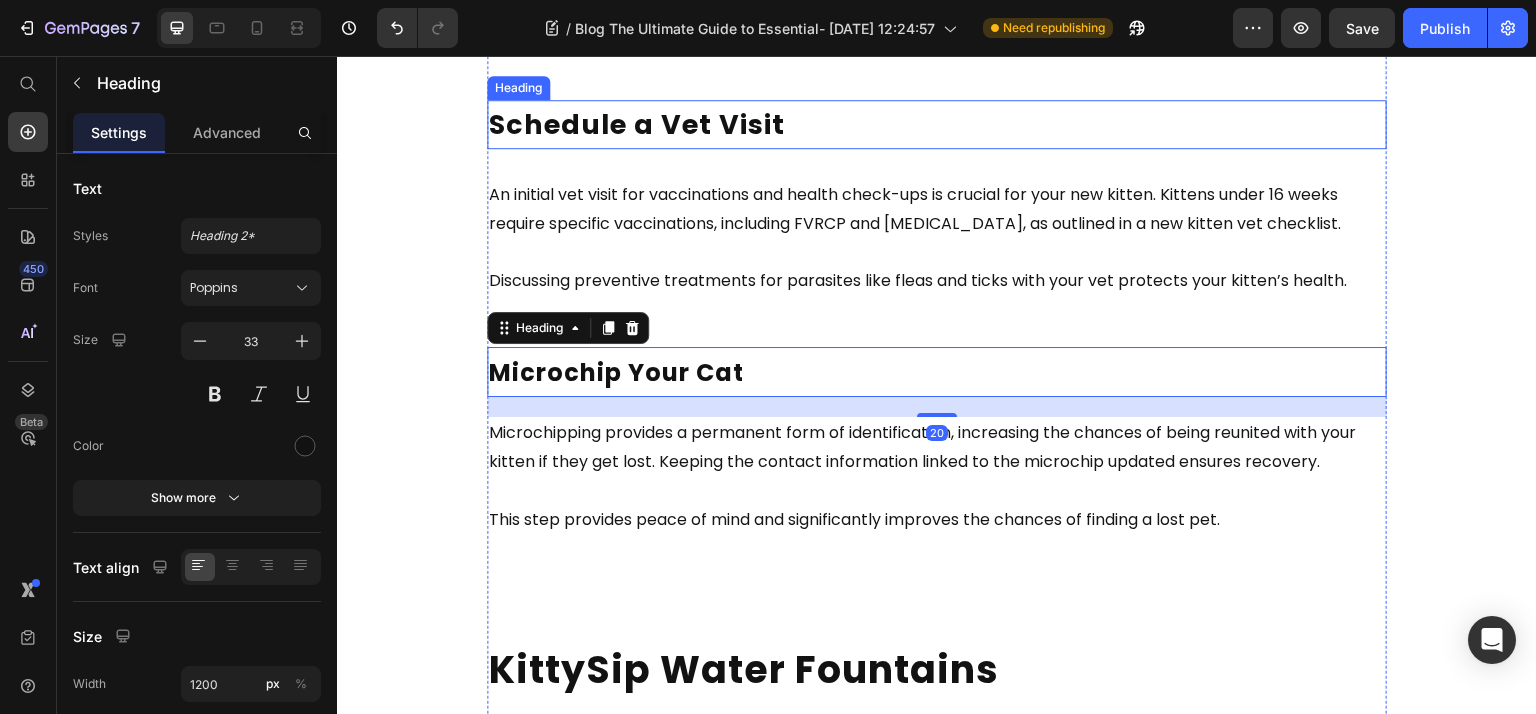 click on "Schedule a Vet Visit" at bounding box center [937, 124] 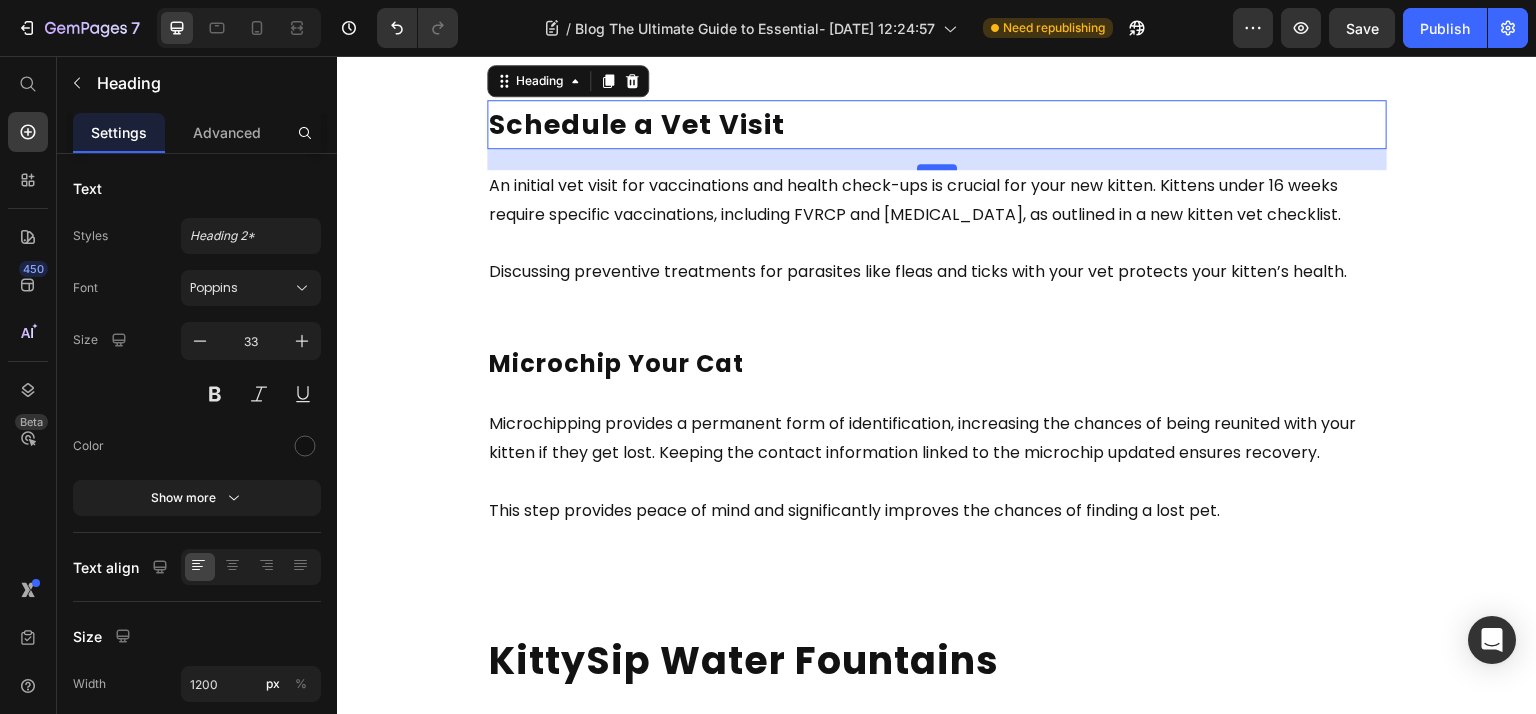 click at bounding box center (937, 167) 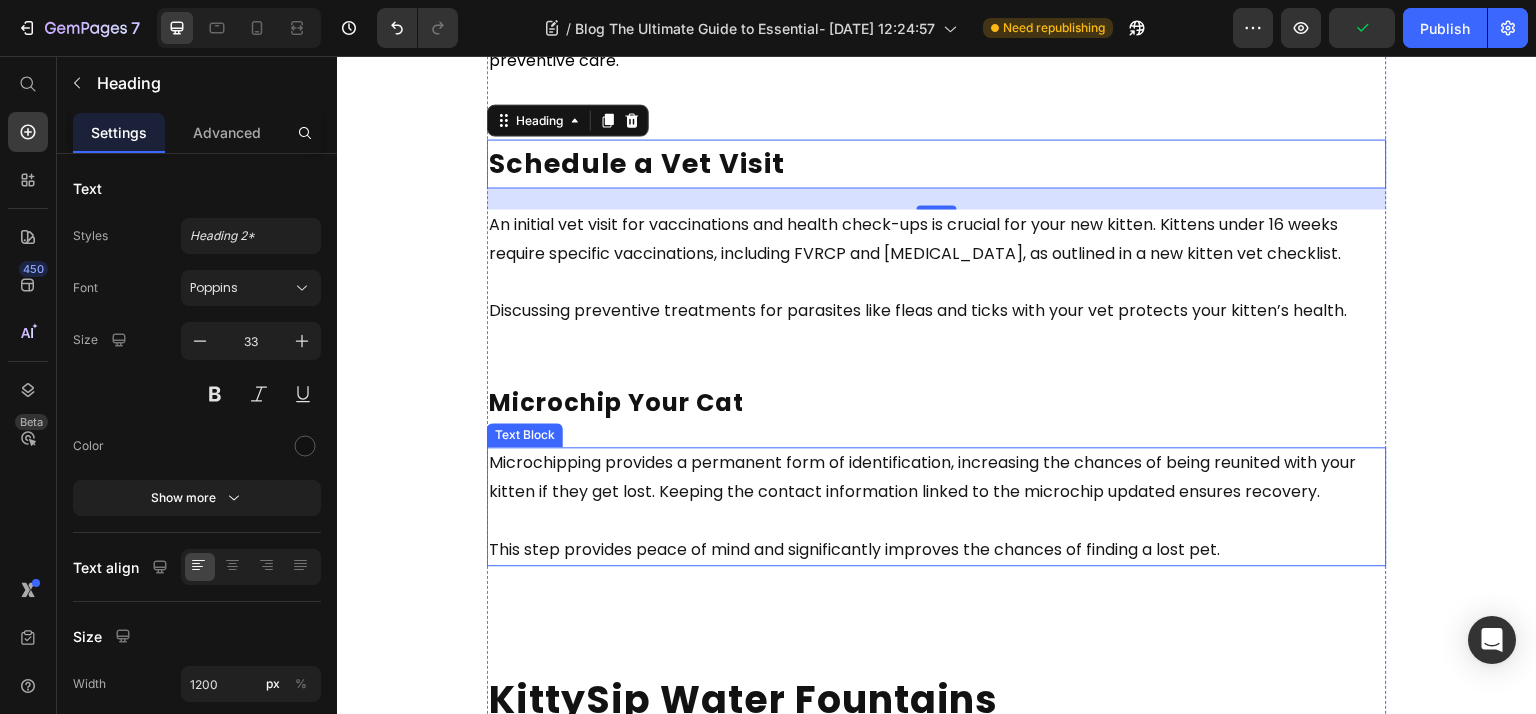 scroll, scrollTop: 6412, scrollLeft: 0, axis: vertical 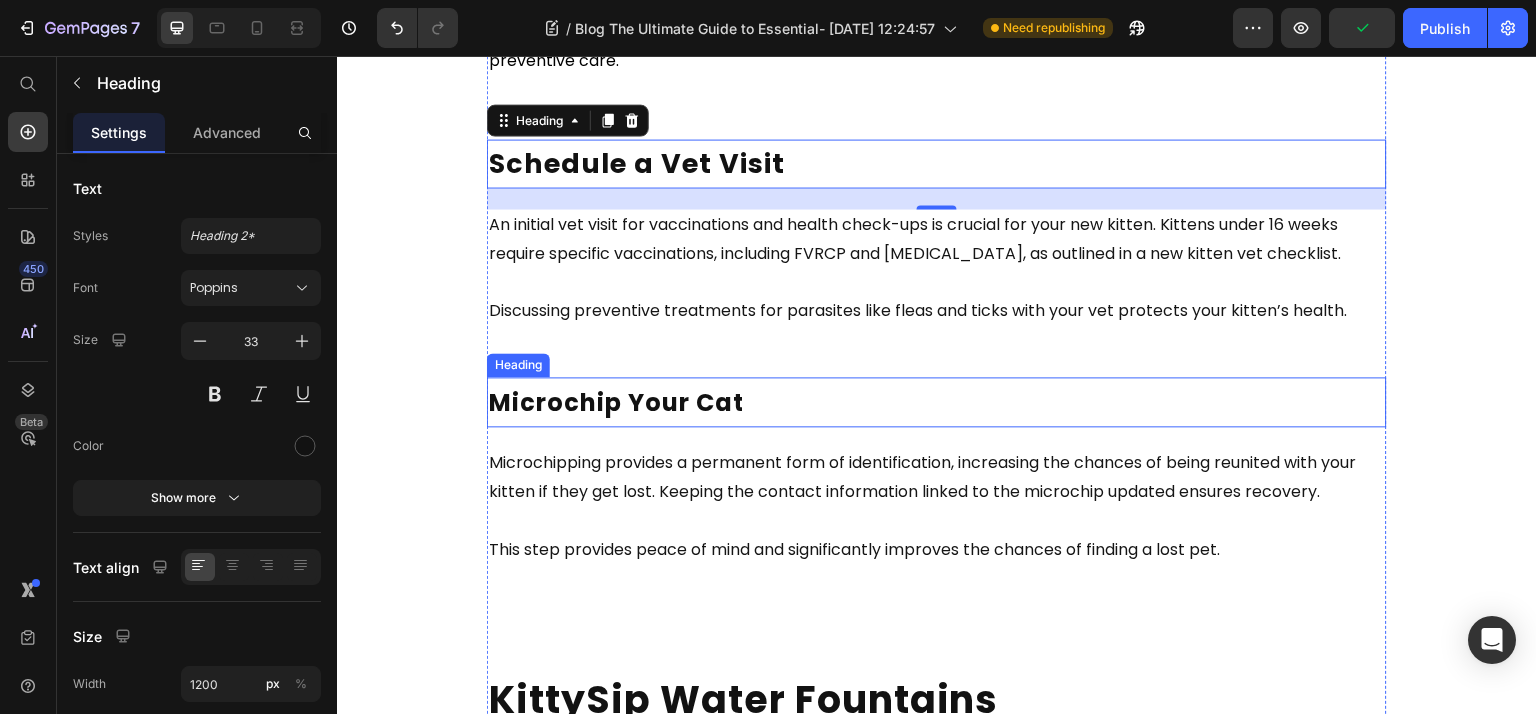 click on "Microchip Your Cat" at bounding box center [616, 402] 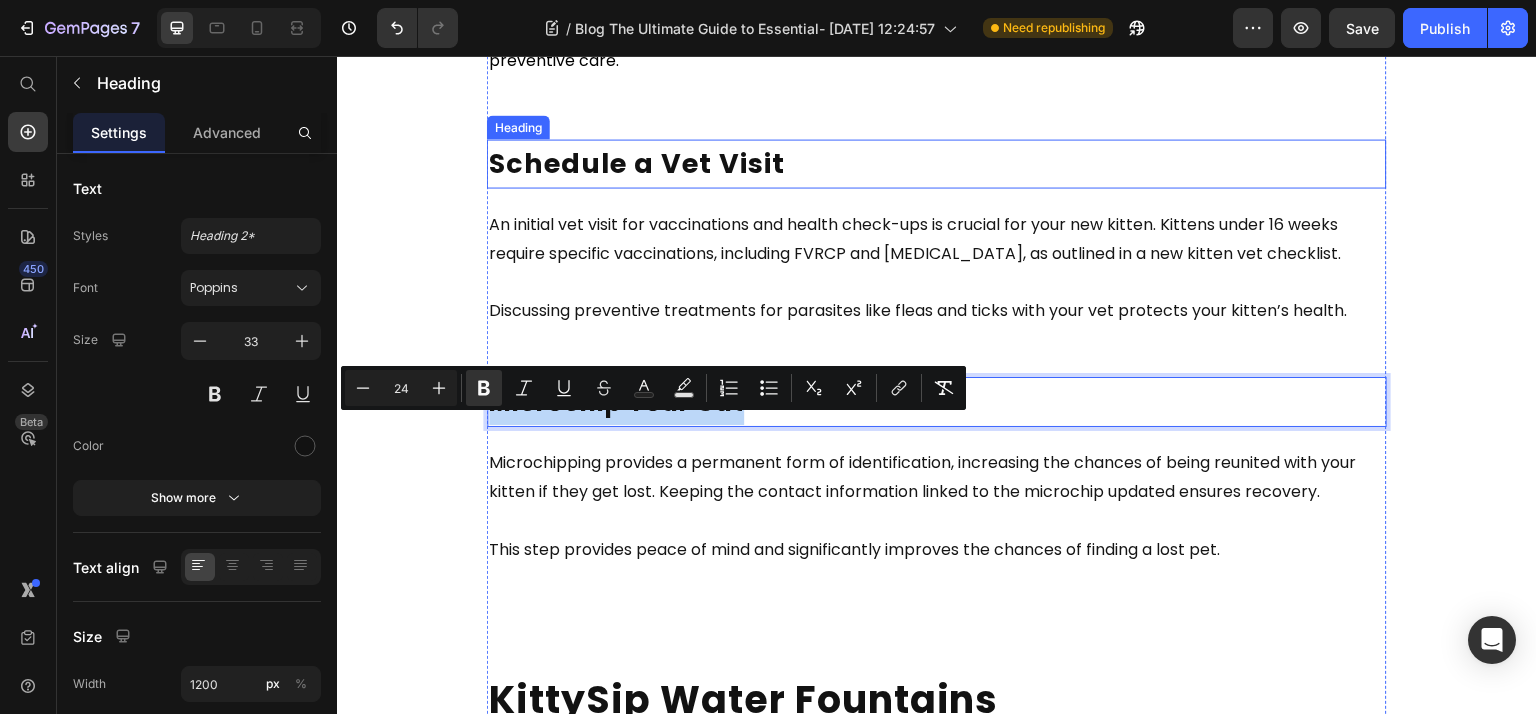 click on "Schedule a Vet Visit" at bounding box center (637, 163) 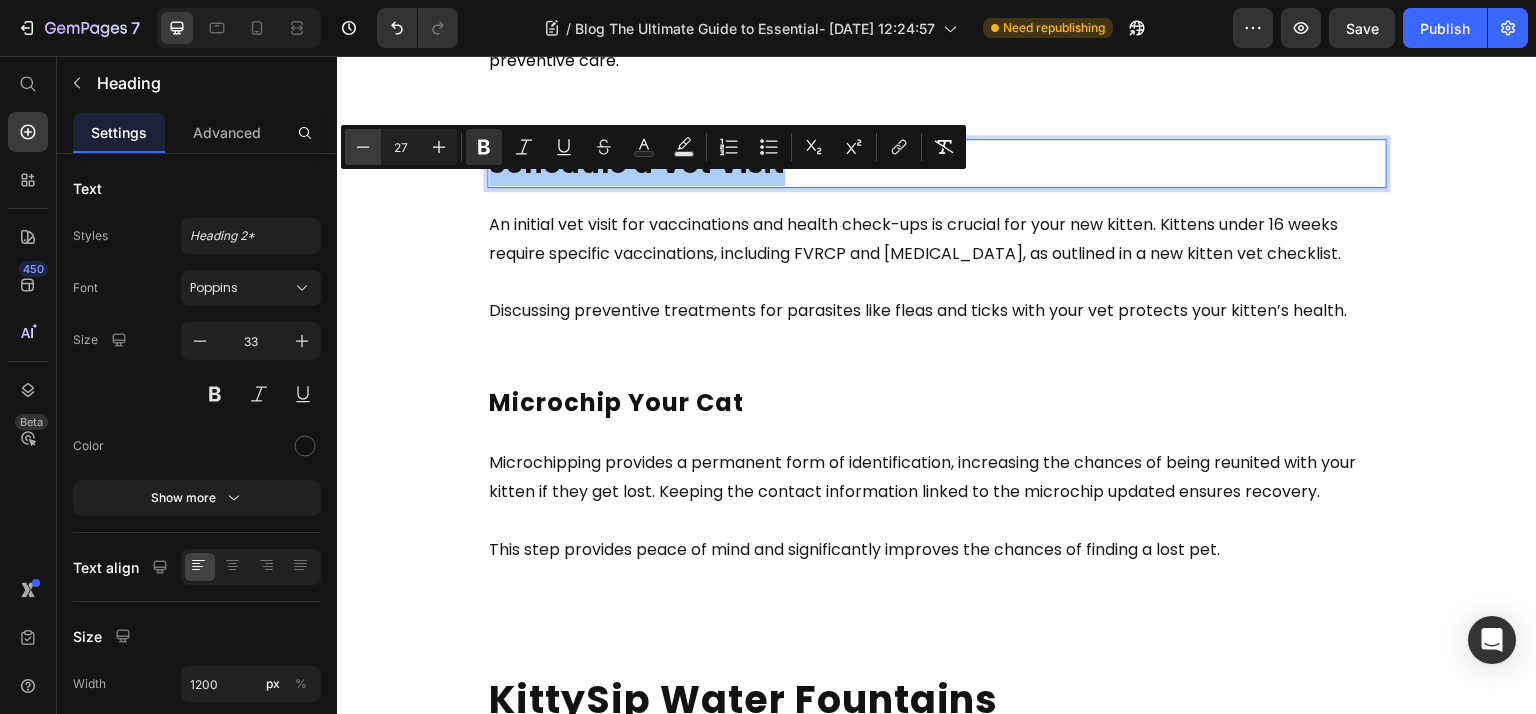click 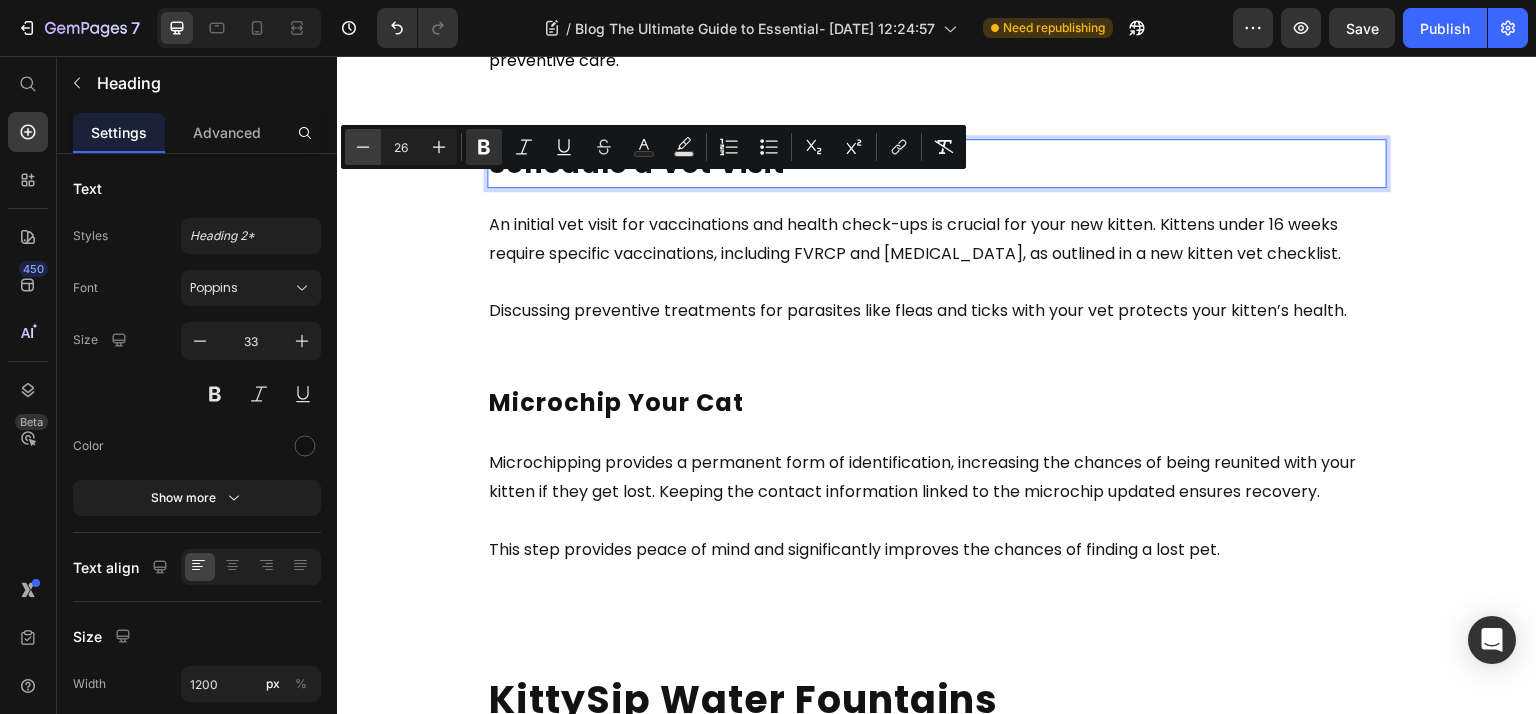 click 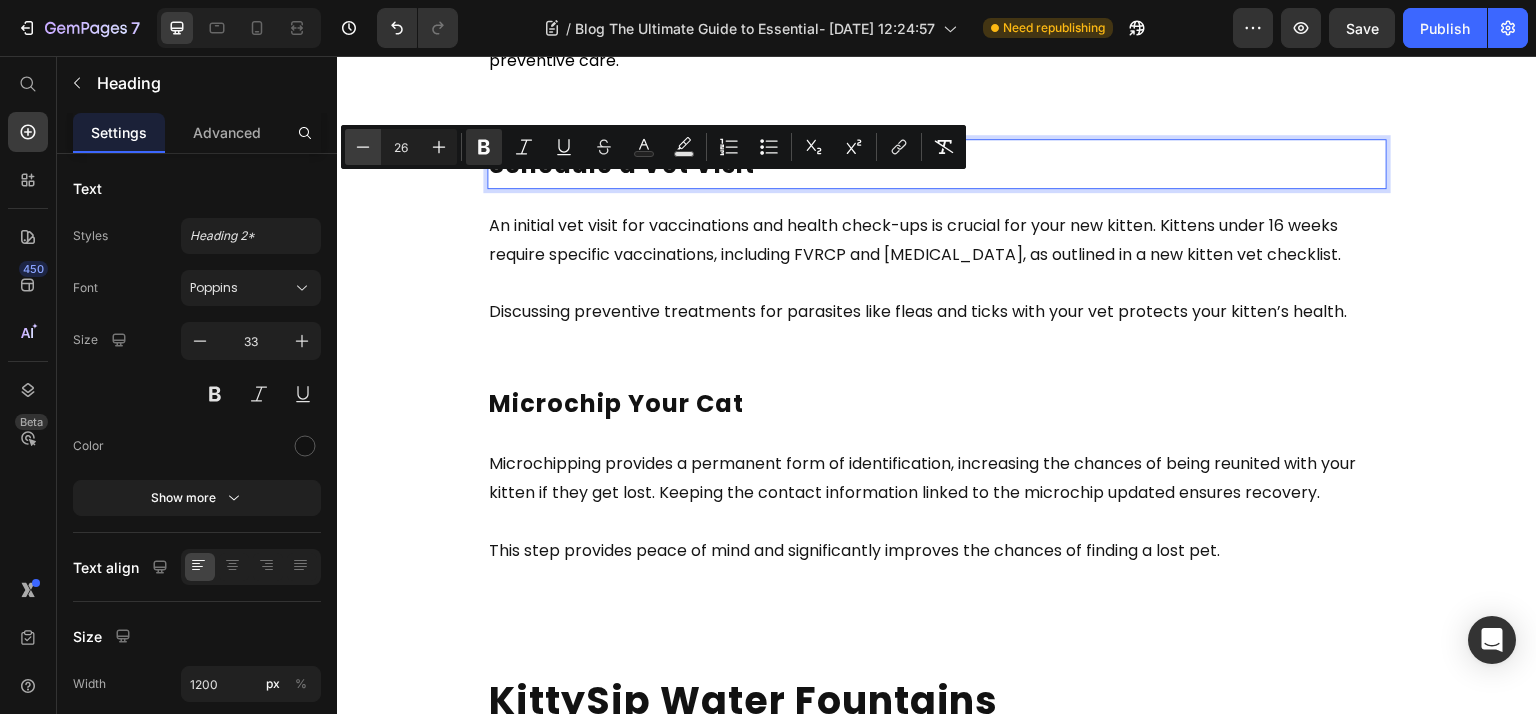 type on "24" 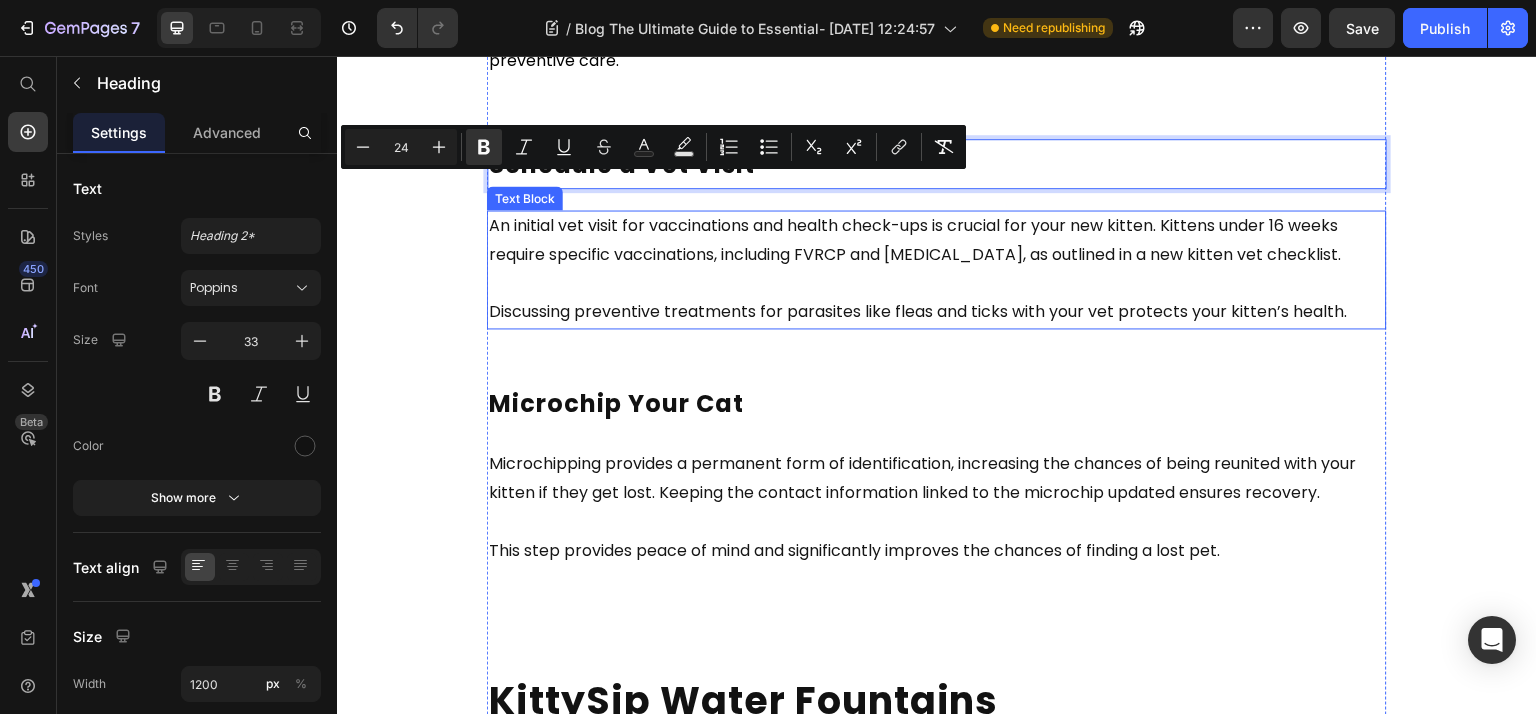 click on "Discussing preventive treatments for parasites like fleas and ticks with your vet protects your kitten’s health." at bounding box center [918, 311] 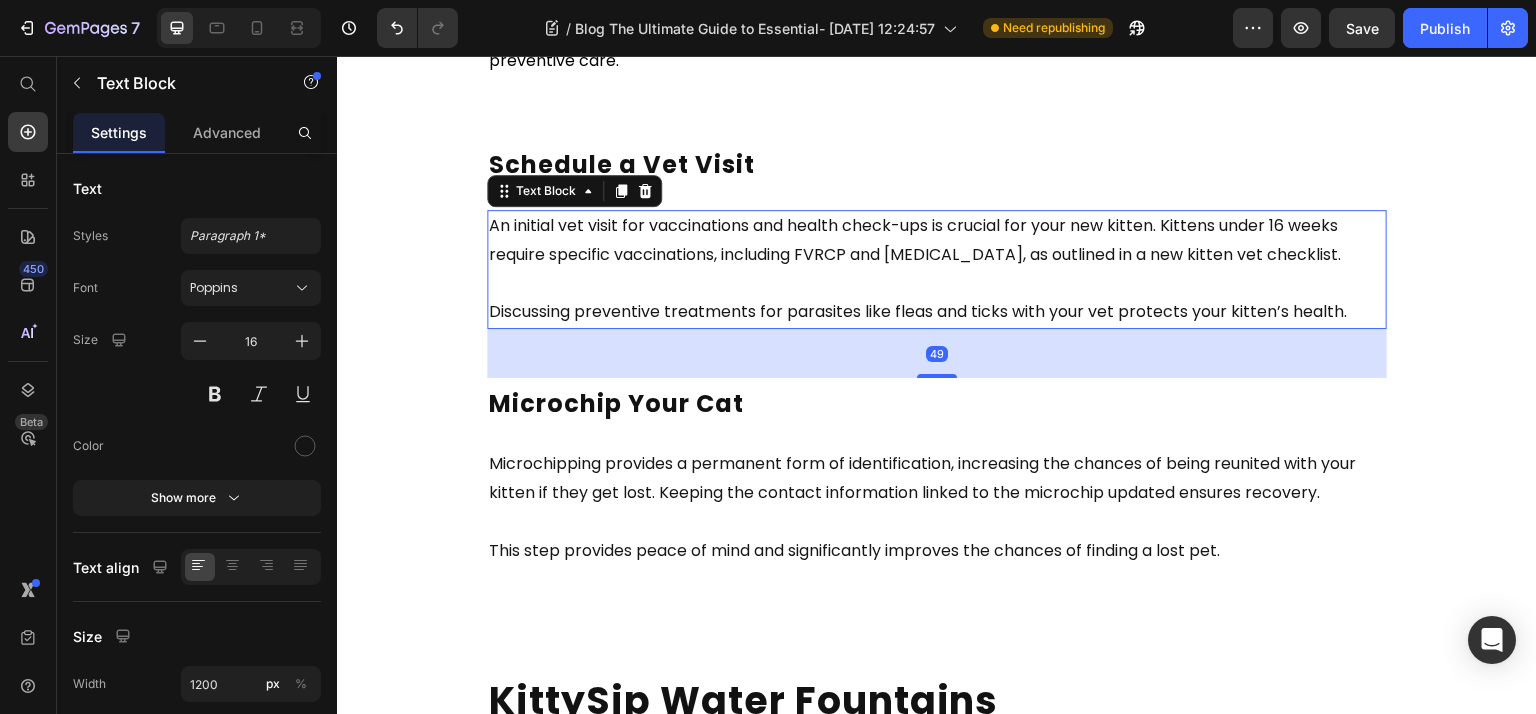 click on "[DATE] Text Block The Ultimate Guide to Essential Supplies for a  Cat Heading Getting a new cat? This guide covers all the essential supplies for a cat, from carriers and litter boxes to  grooming tools and toys. Read on to ensure you have everything needed for your new furry friend. Text Block Key Takeaways Heading A cat carrier is essential for safe travel, with hard-sided options being highly recommended for their durability and security features. Maintaining a clean environment with one litter box per cat plus one extra, and using unscented, clumping litter can significantly enhance your cat’s comfort. Regular vet visits, microchipping, and proper hydration through advanced water fountains are crucial for maintaining your kitten’s overall health and safety. Text Block Cat Carrier Heading Having an appropriately sized carrier will significantly ease your feline friend’s transition into a new cat  environment. Text Block Litter Boxes Heading Text Block Cat Litter Heading Text Block Heading" at bounding box center (937, -1375) 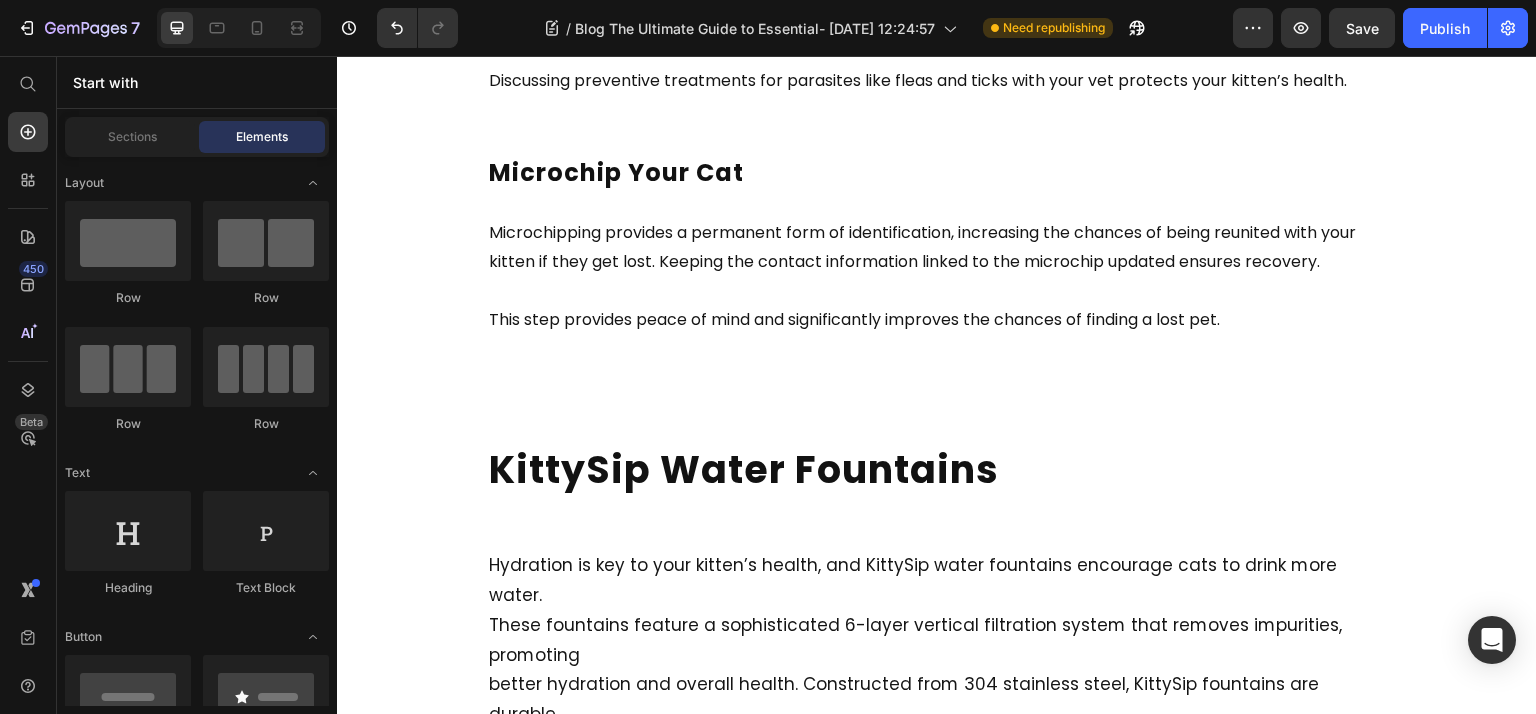 scroll, scrollTop: 6798, scrollLeft: 0, axis: vertical 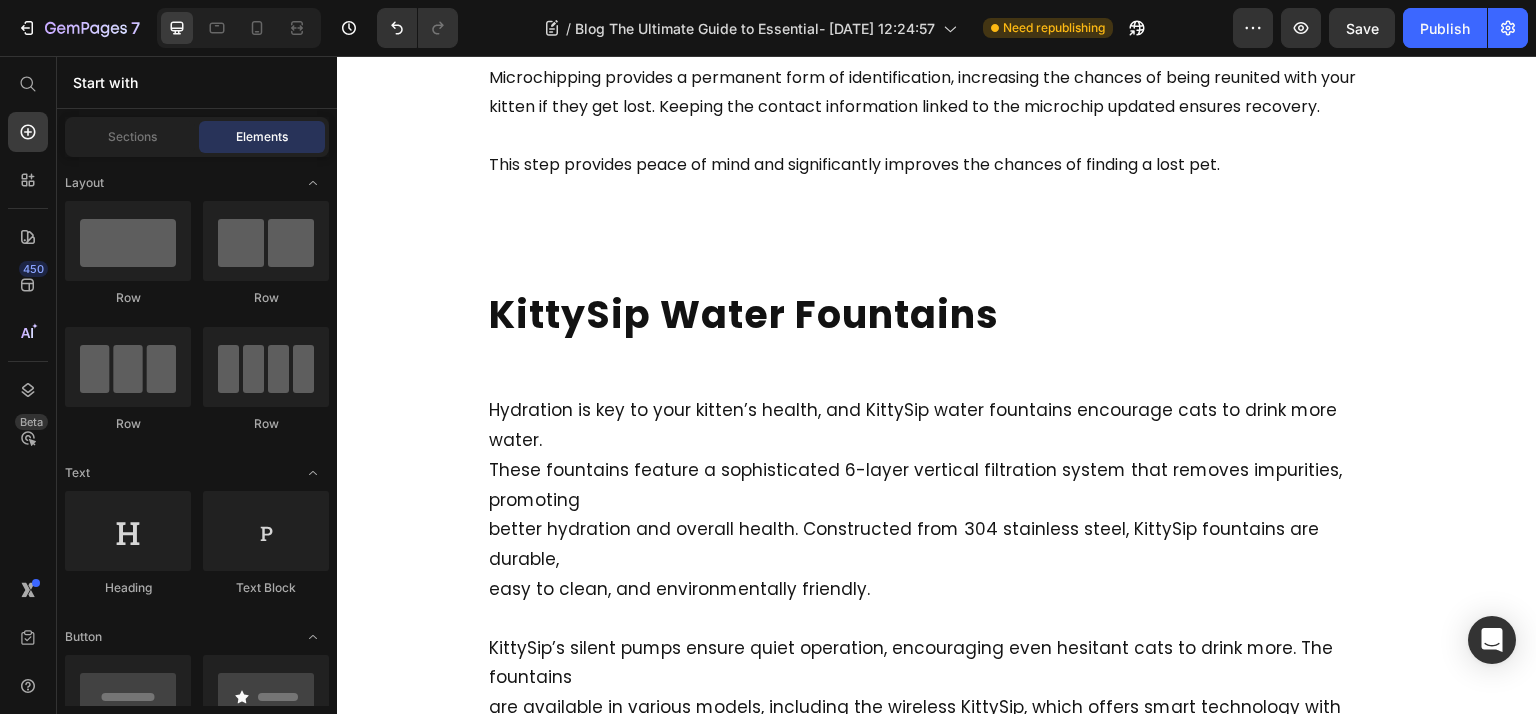 click on "7  Version history  /  Blog The Ultimate Guide to Essential- [DATE] 12:24:57 Need republishing Preview  Save   Publish" 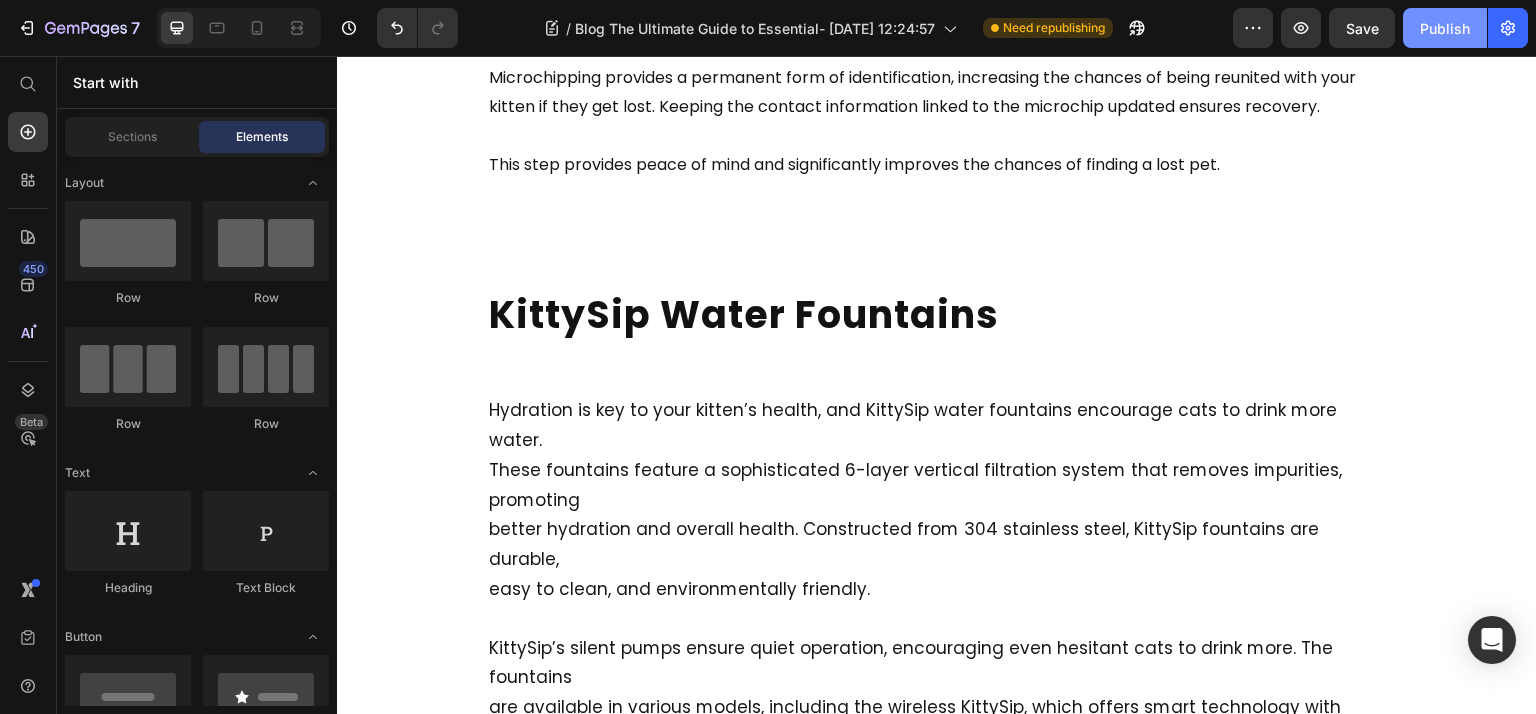 click on "Publish" 